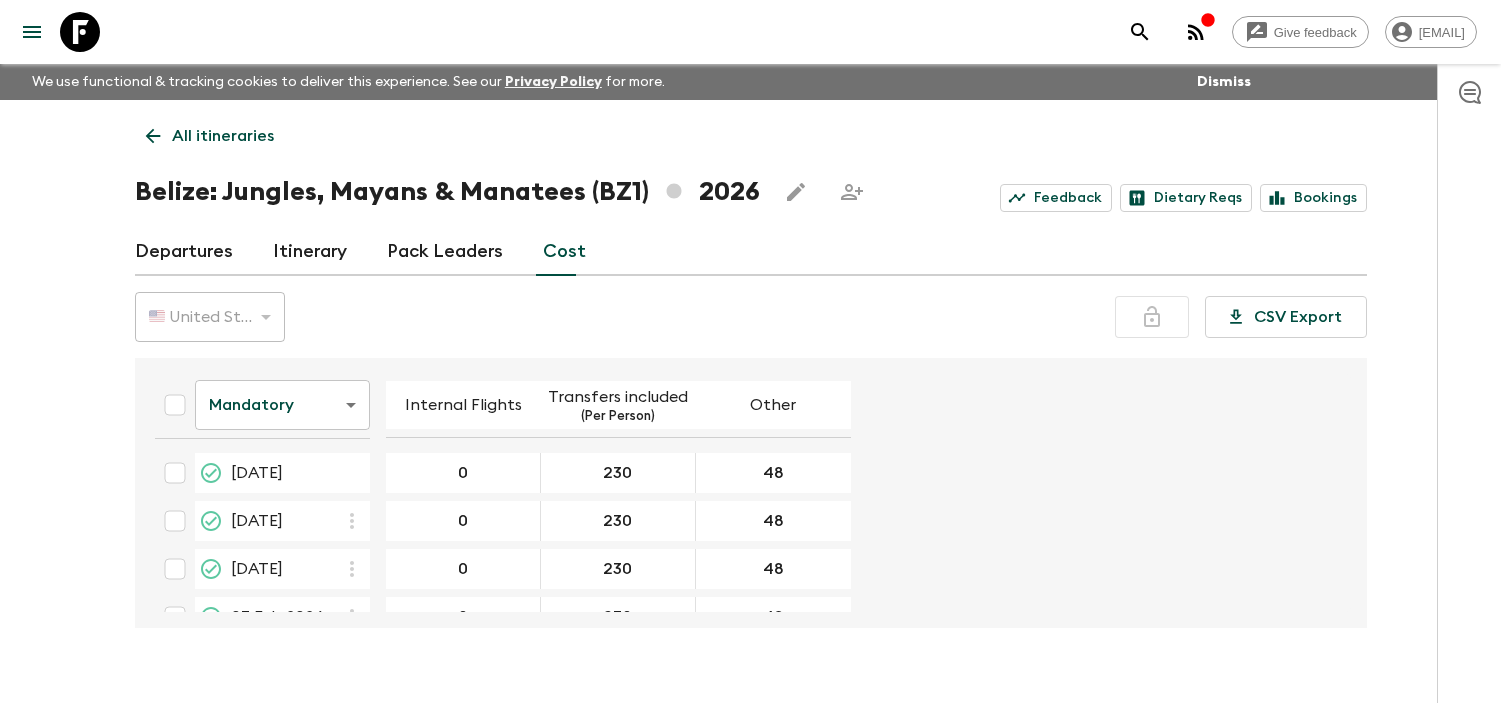 scroll, scrollTop: 0, scrollLeft: 0, axis: both 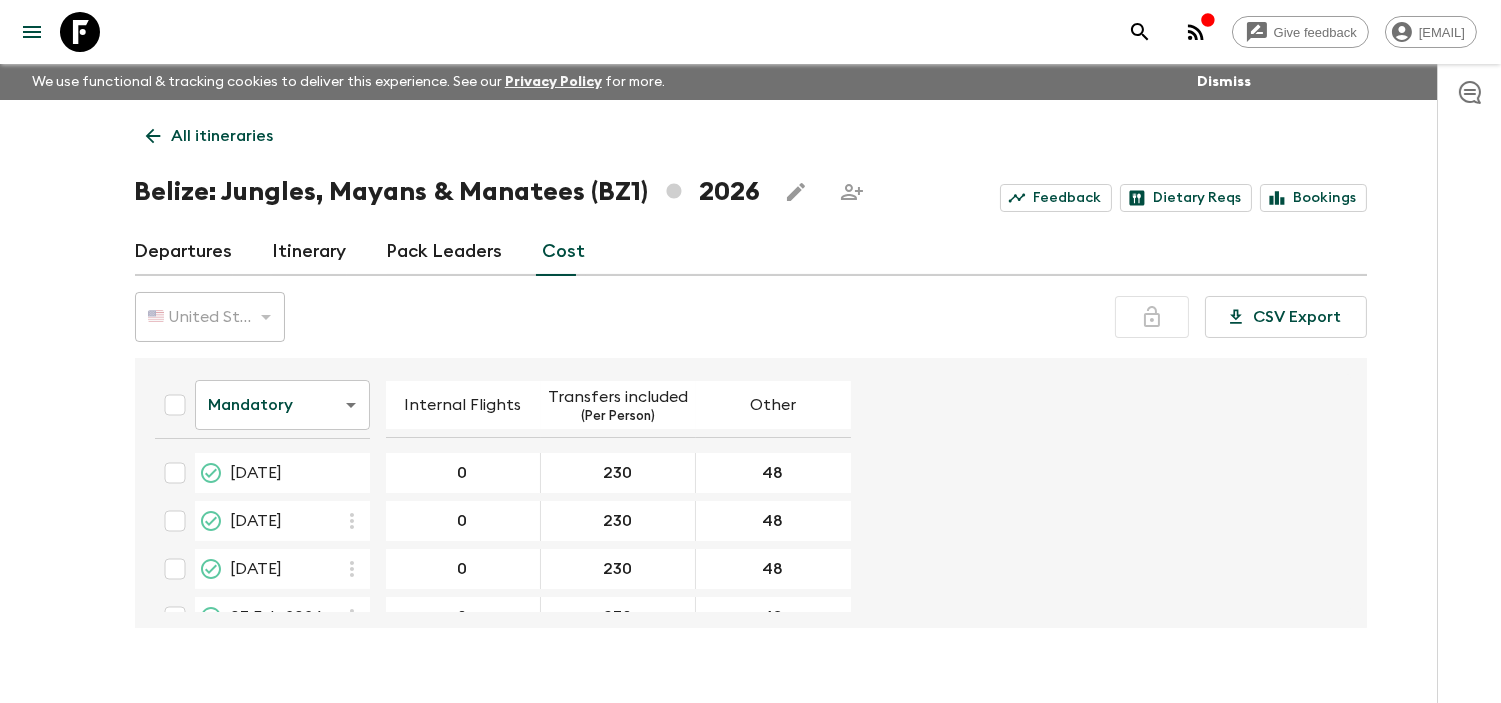 click on "🇺🇸 United States Dollar (USD) USD ​ CSV Export" at bounding box center (751, 317) 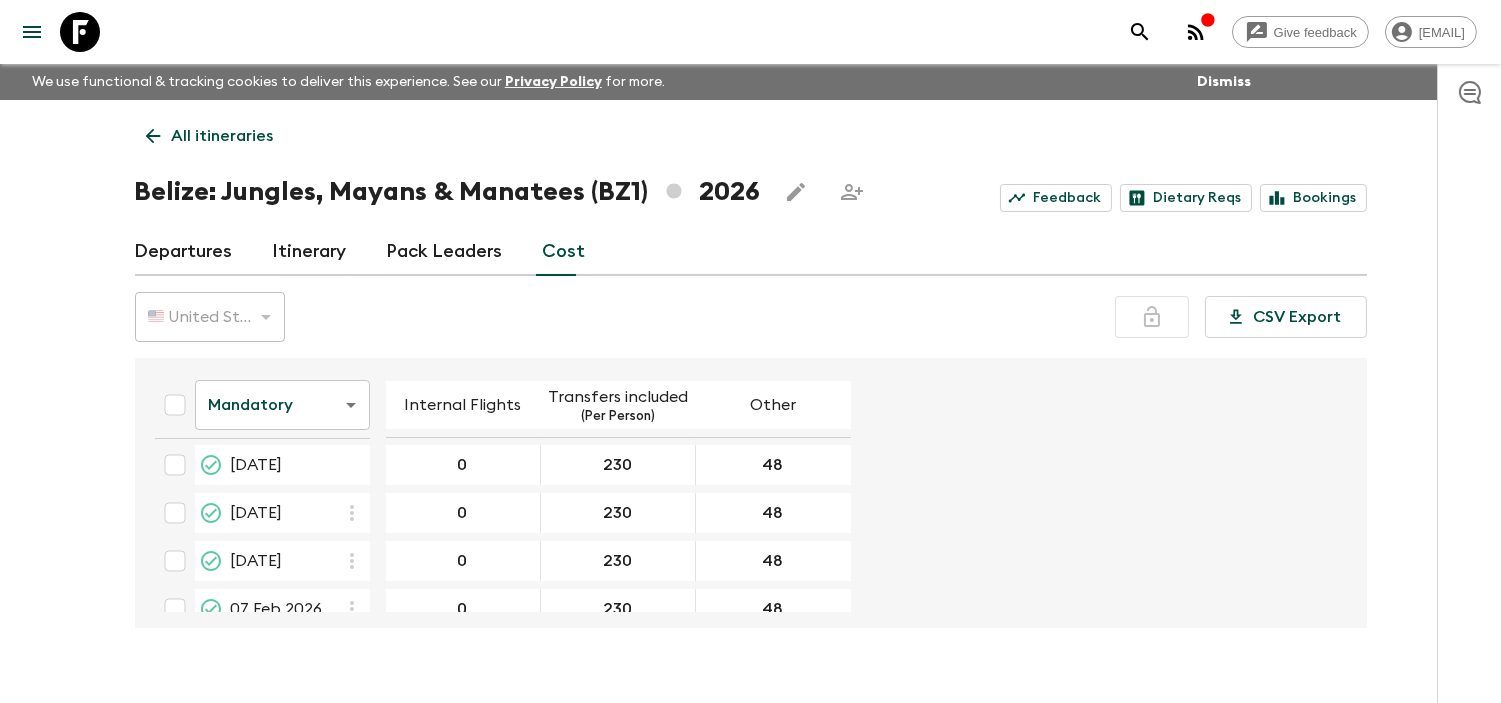 scroll, scrollTop: 0, scrollLeft: 0, axis: both 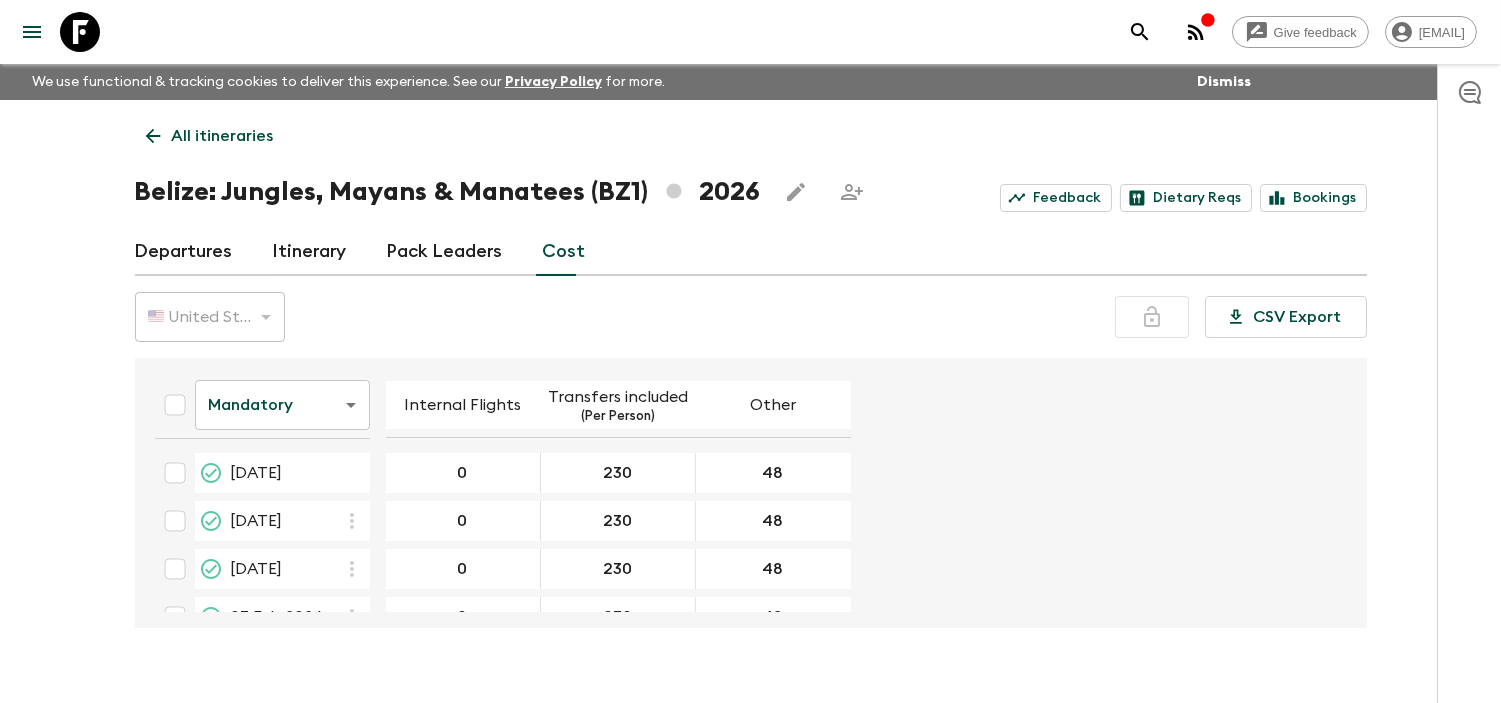 click on "All itineraries Belize: Jungles, Mayans & Manatees (BZ1) 2026 Feedback Dietary Reqs Bookings Departures Itinerary Pack Leaders Cost 🇺🇸 United States Dollar (USD) USD ​ CSV Export Mandatory mandatoryCost ​ Internal Flights Transfers included (Per Person) Other [DATE] 0 230 48 [DATE] 0 230 48 [DATE] 0 230 48 [DATE] 0 230 48 [DATE] 0 230 48 [DATE] 0 230 48 [DATE] 0 230 48 [DATE] 0 230 48 [DATE] 0 230 48 [DATE] 0 230 48 [DATE] 0 230 48 [DATE] 11 Apr 2026 0 230 48 [DATE] 0 230 48 [DATE] 0 230 48 [DATE] 0 230 48 [DATE] 0 230 48 [DATE] 0 230 48 [DATE] 0 230 48 [DATE] 0 230 48 [DATE] 0 230 48 [DATE] 0 230 48 [DATE] 0 230 48 [DATE] 0 230 48 [DATE] 0 230 48 [DATE] 0 230 48 [DATE] 0 230 48 [DATE] 0 230 48 [DATE] 0 230 48 [DATE] 0 230 48 [DATE] 0 230 48 [DATE] 0 230 48 [DATE] 0 230 48 [DATE] 0 230 48" at bounding box center [751, 364] 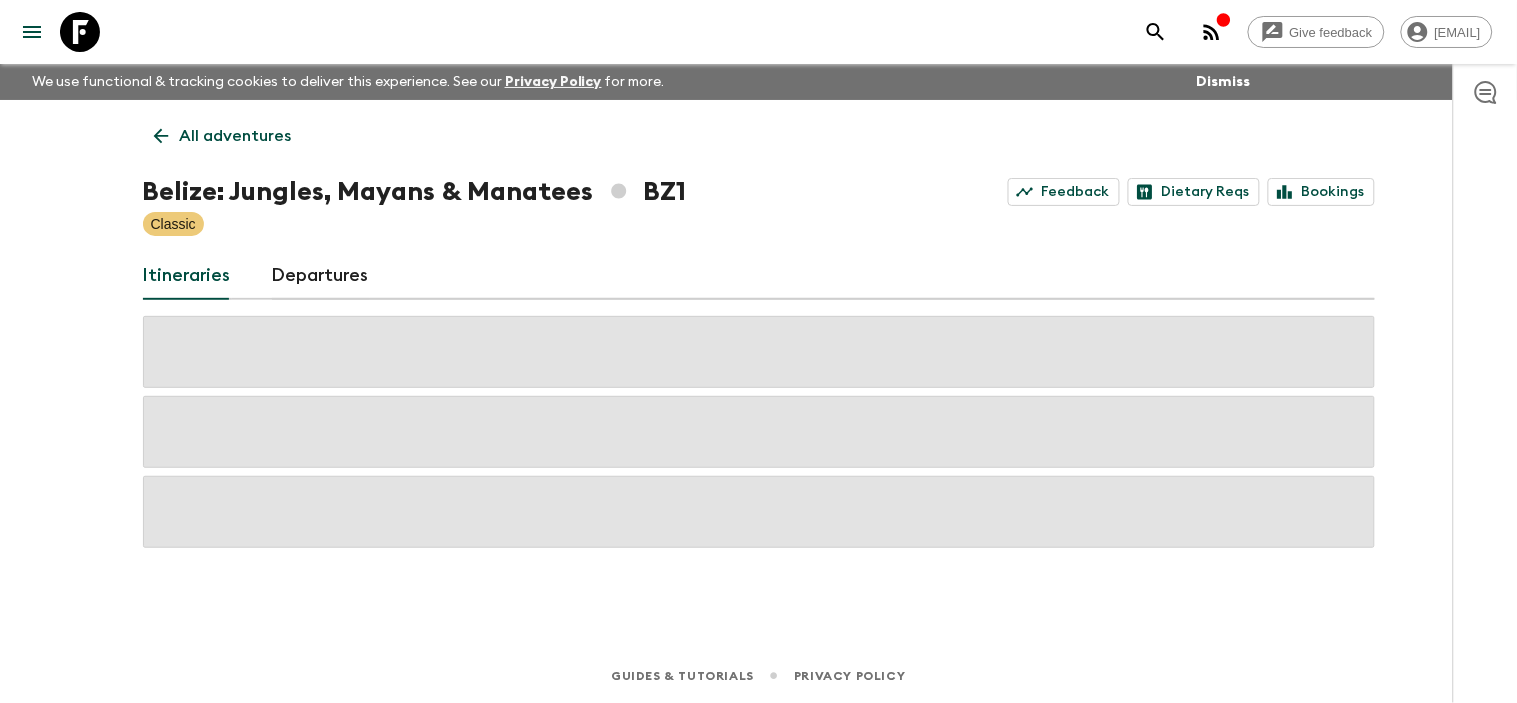 click at bounding box center [759, 432] 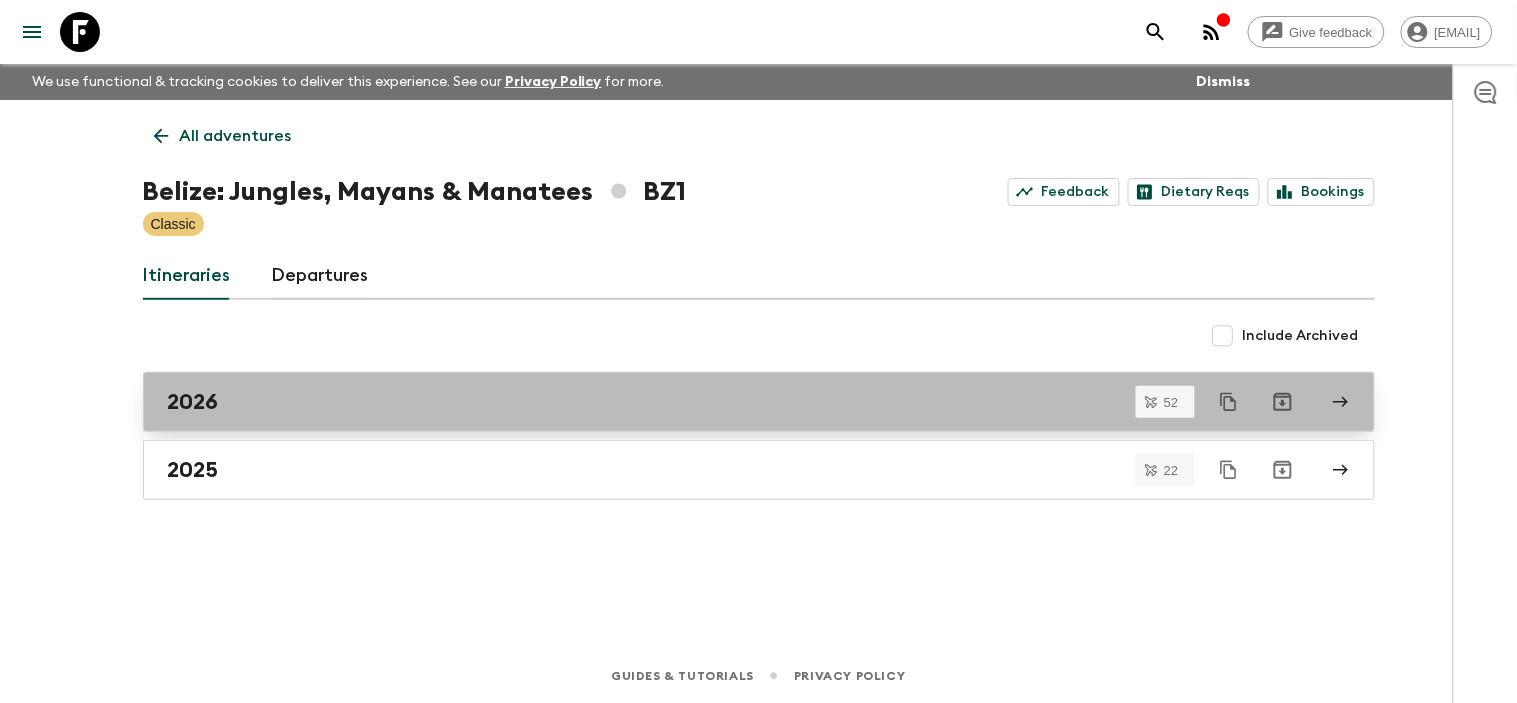 click on "2026" at bounding box center (740, 402) 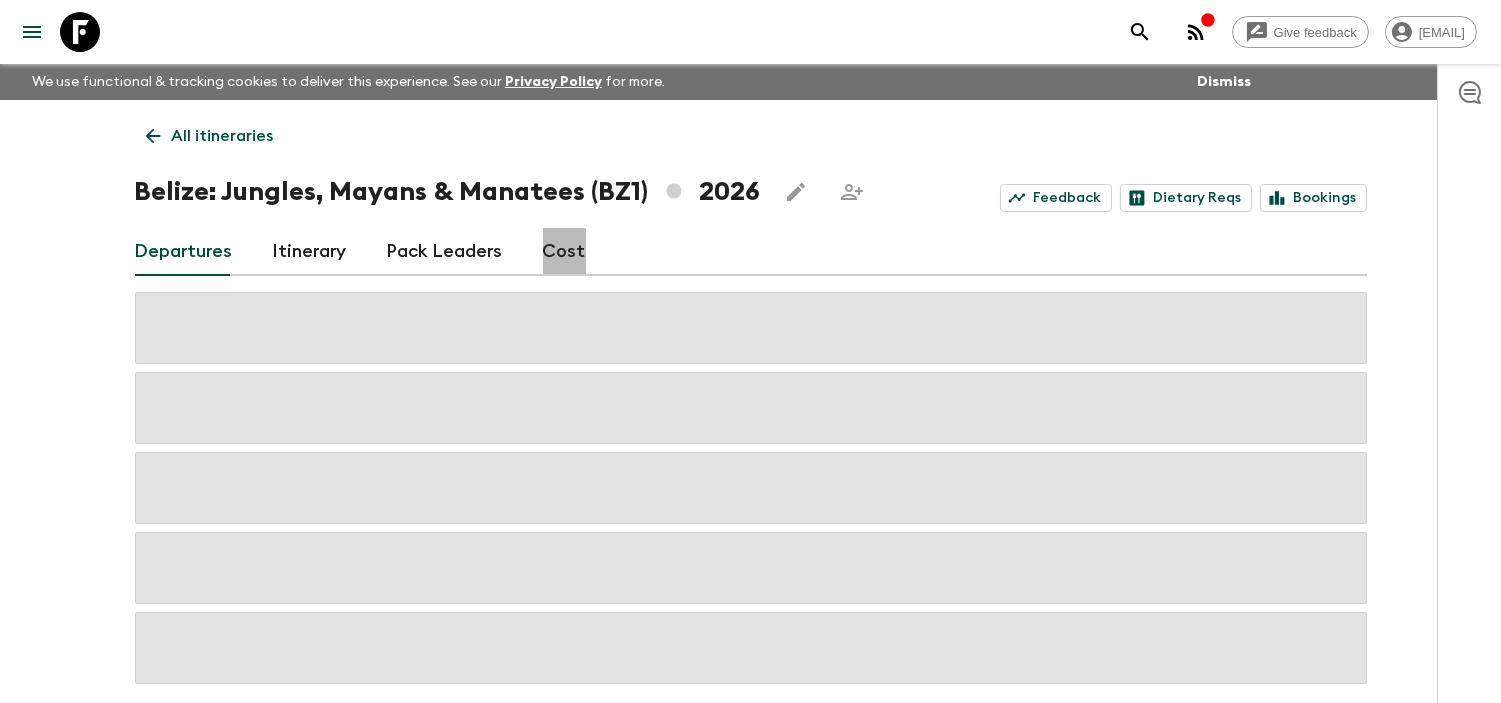 click on "Cost" at bounding box center [564, 252] 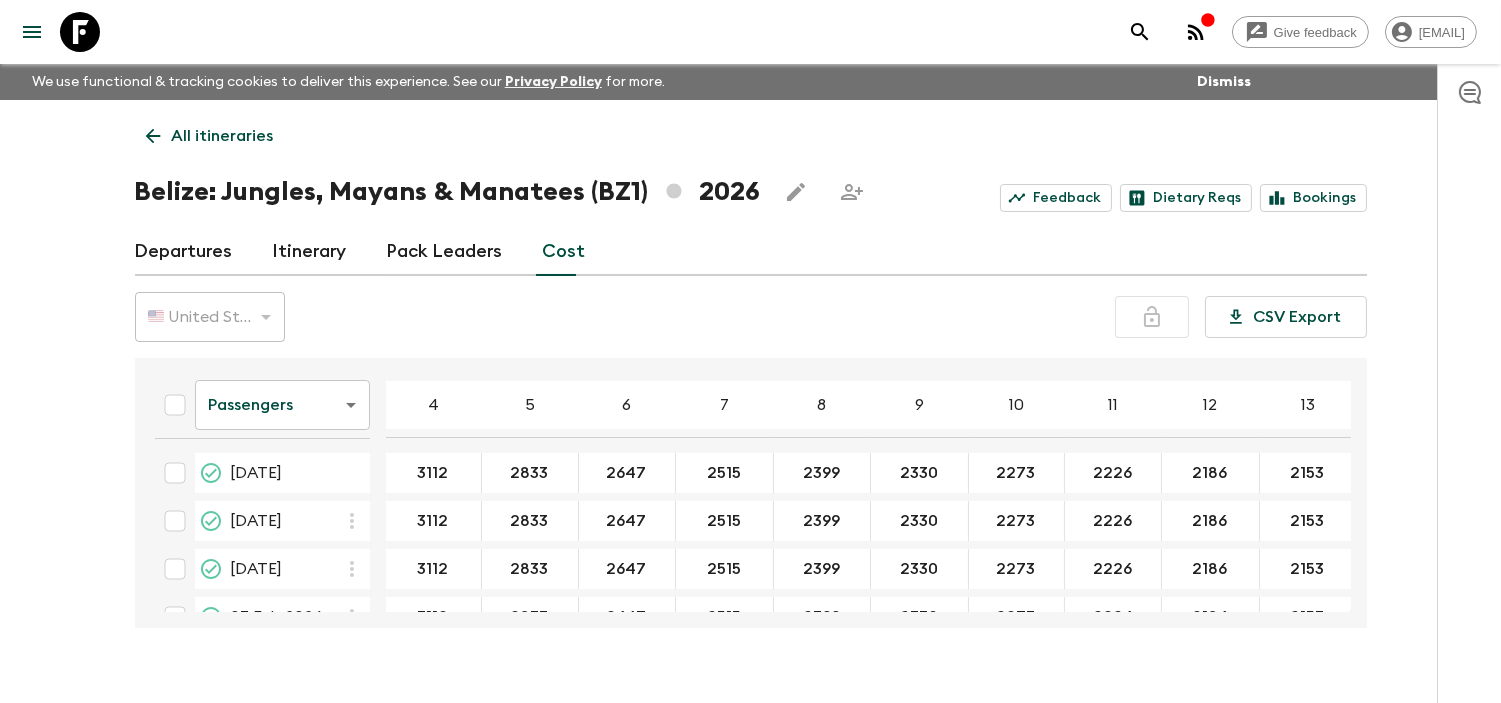 click 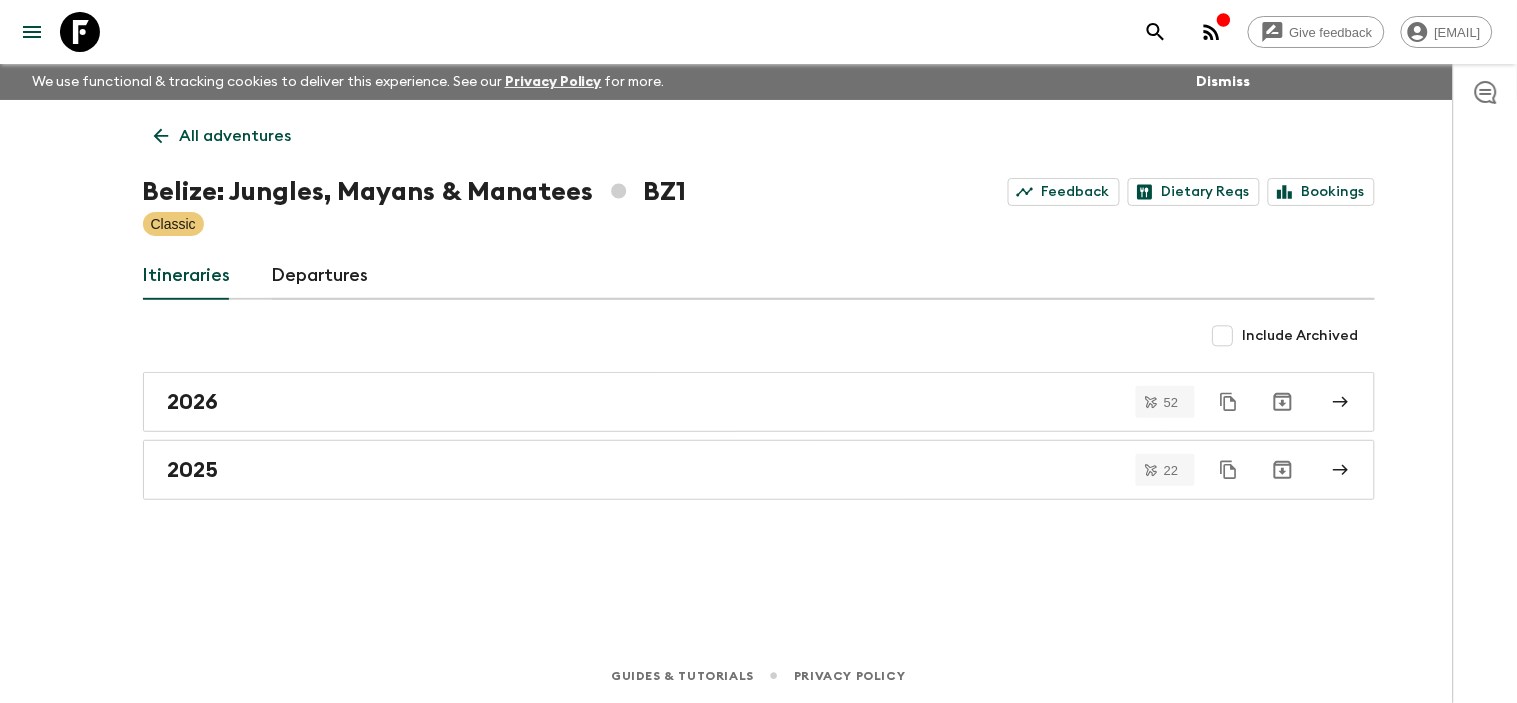 click 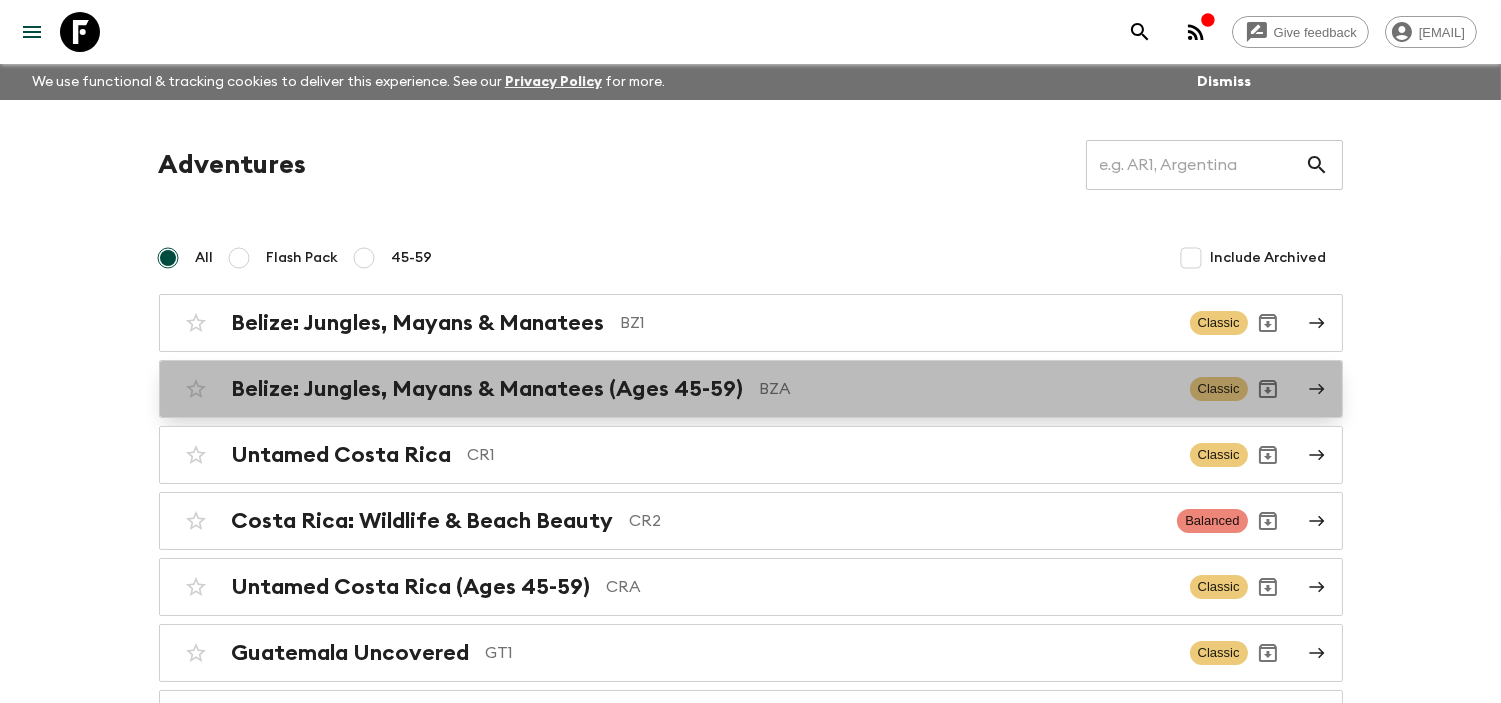 click on "Belize: Jungles, Mayans & Manatees (Ages 45-59)" at bounding box center (488, 389) 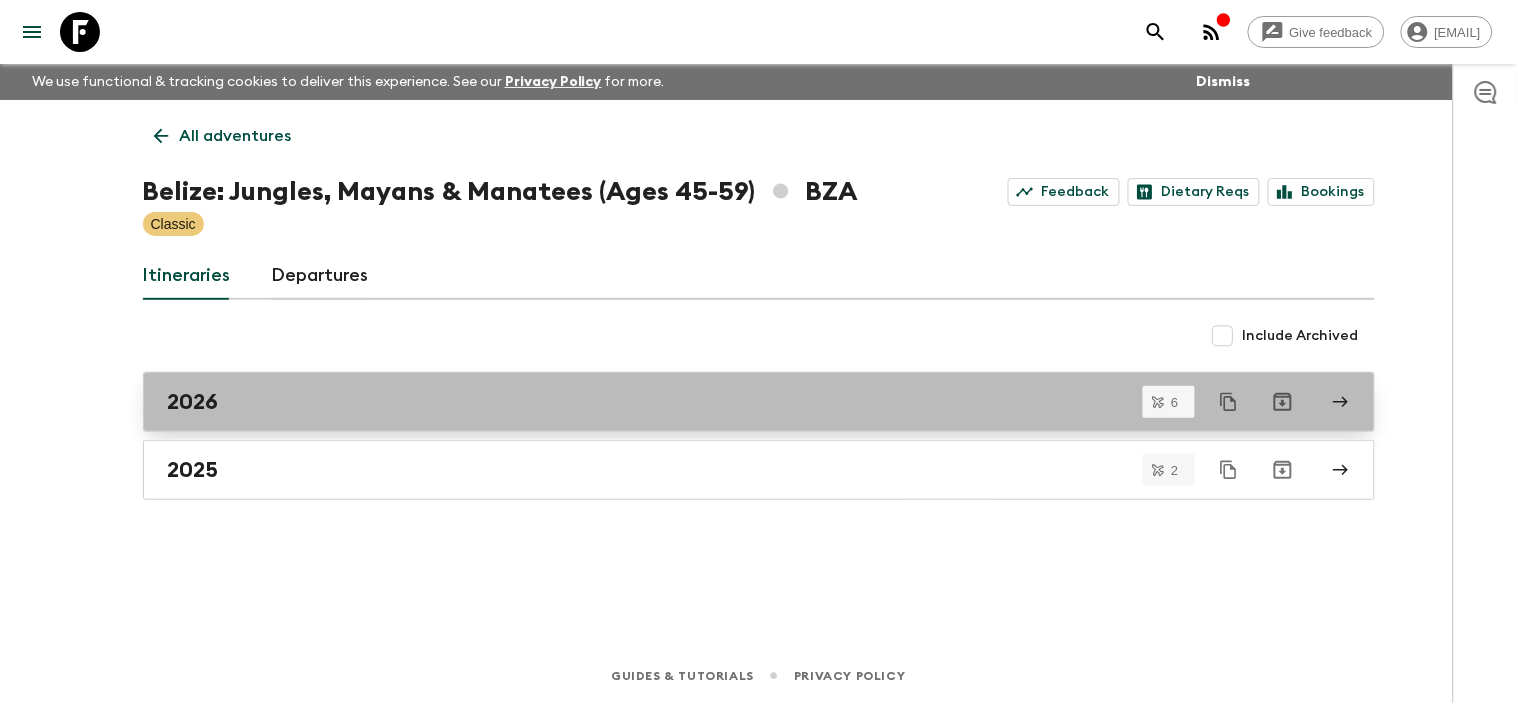 click on "2026" at bounding box center [740, 402] 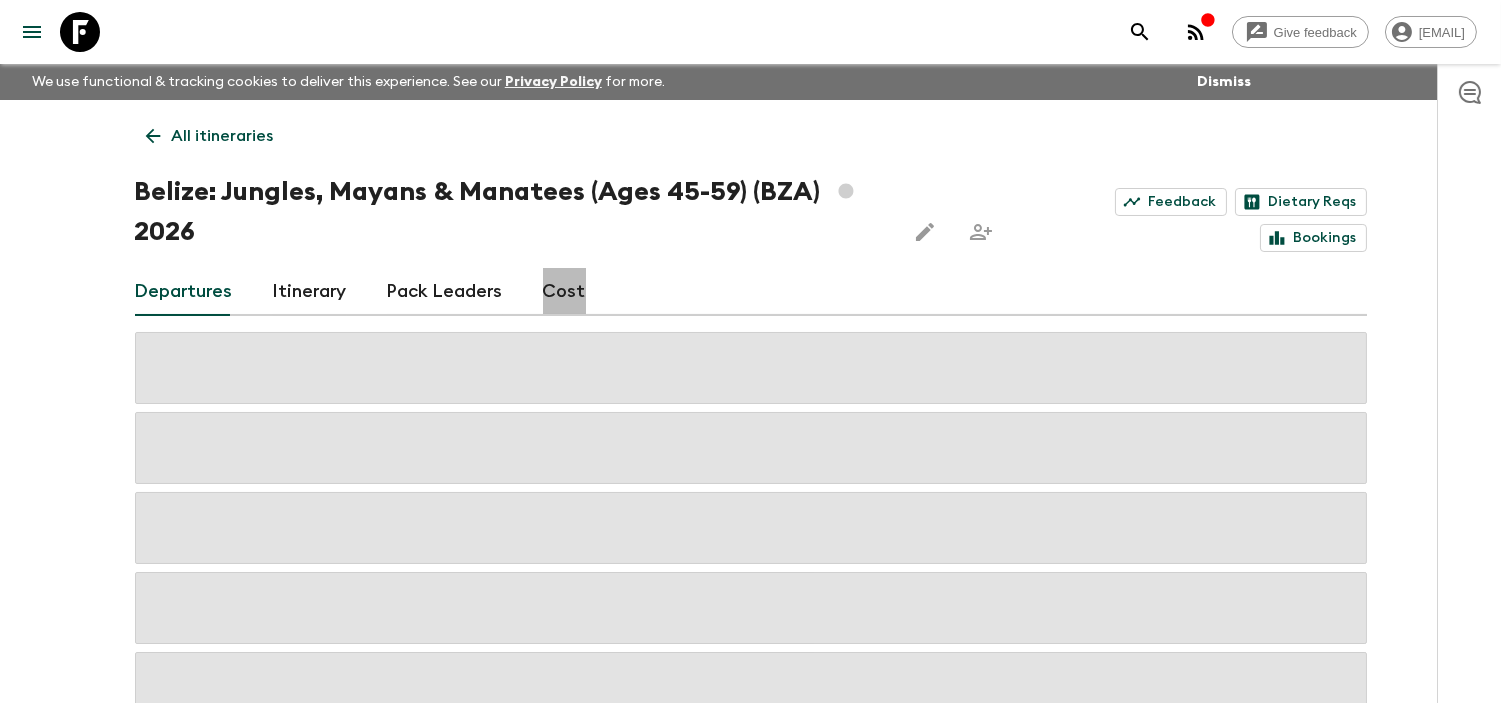 click on "Cost" at bounding box center (564, 292) 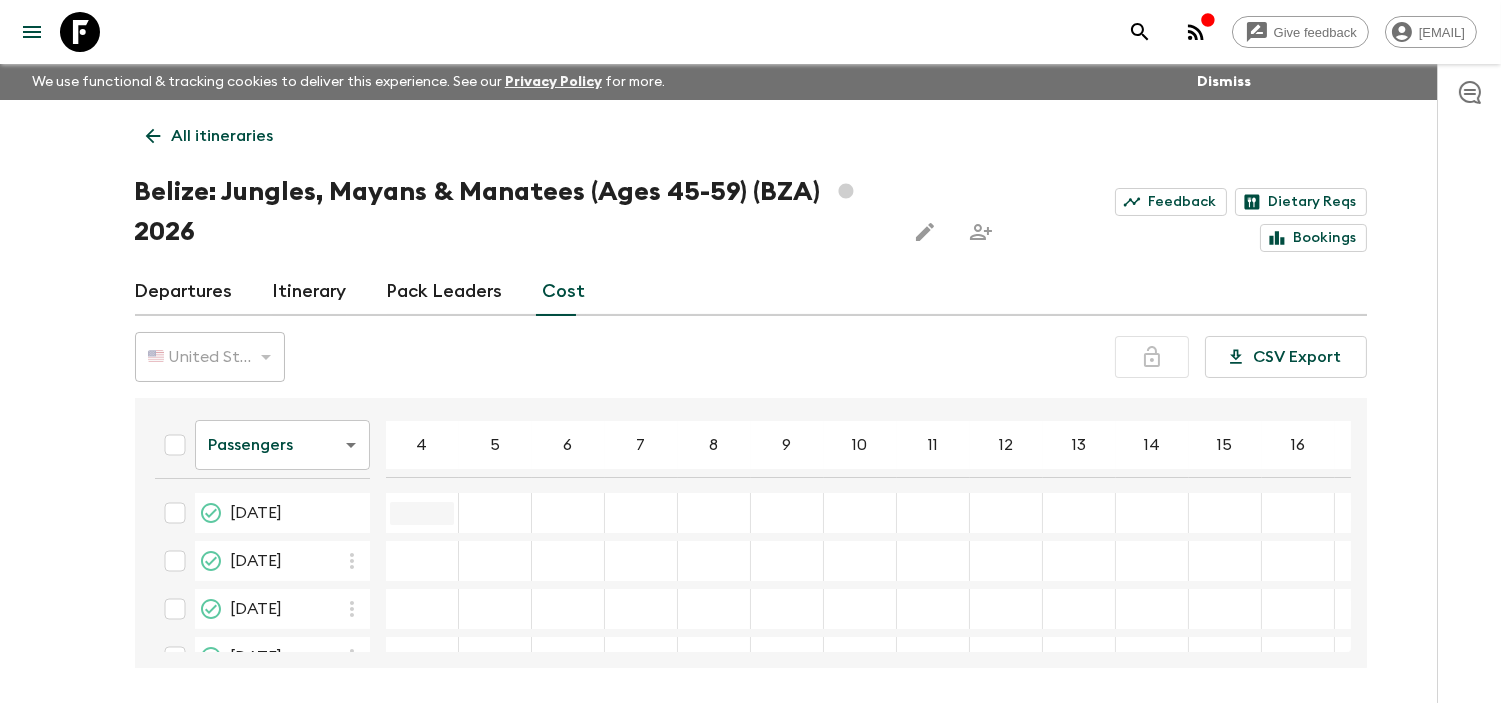 click at bounding box center [422, 513] 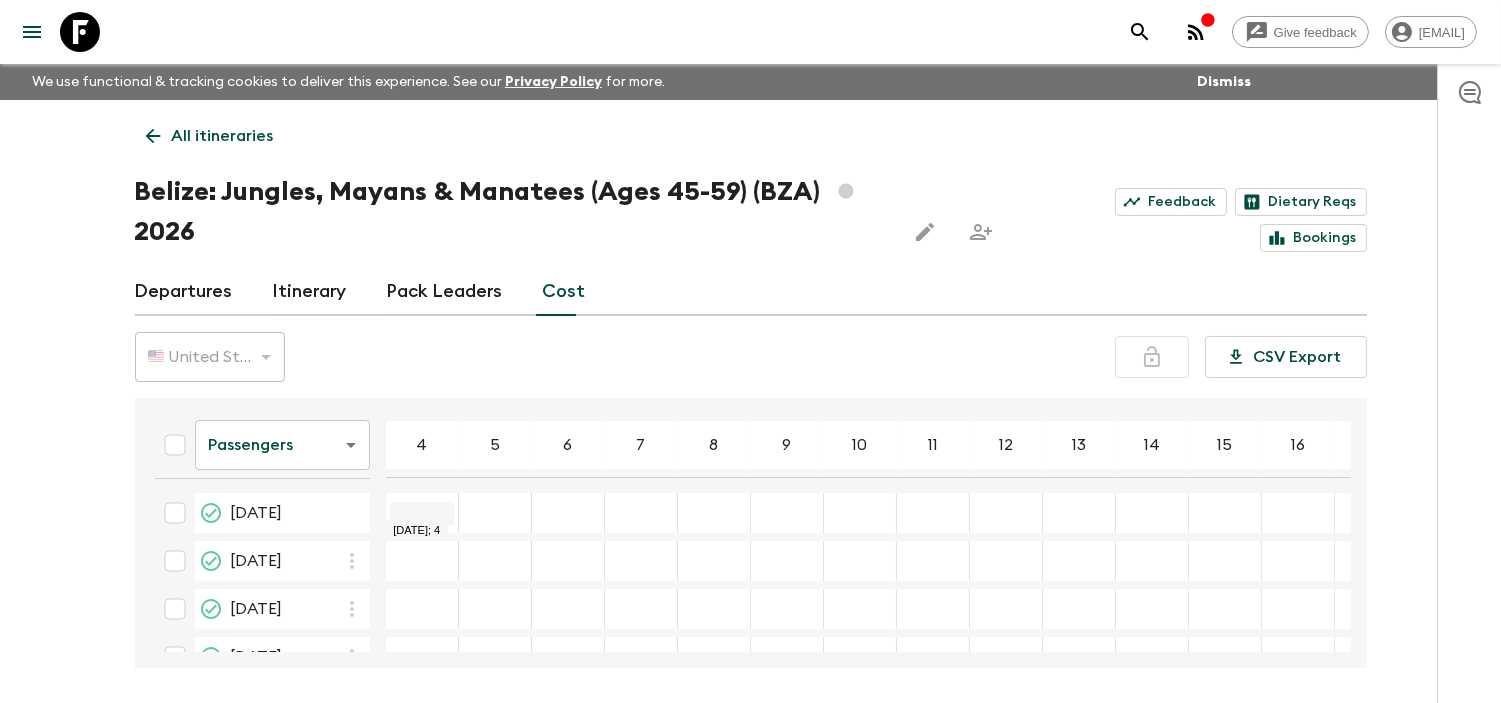 click at bounding box center (422, 513) 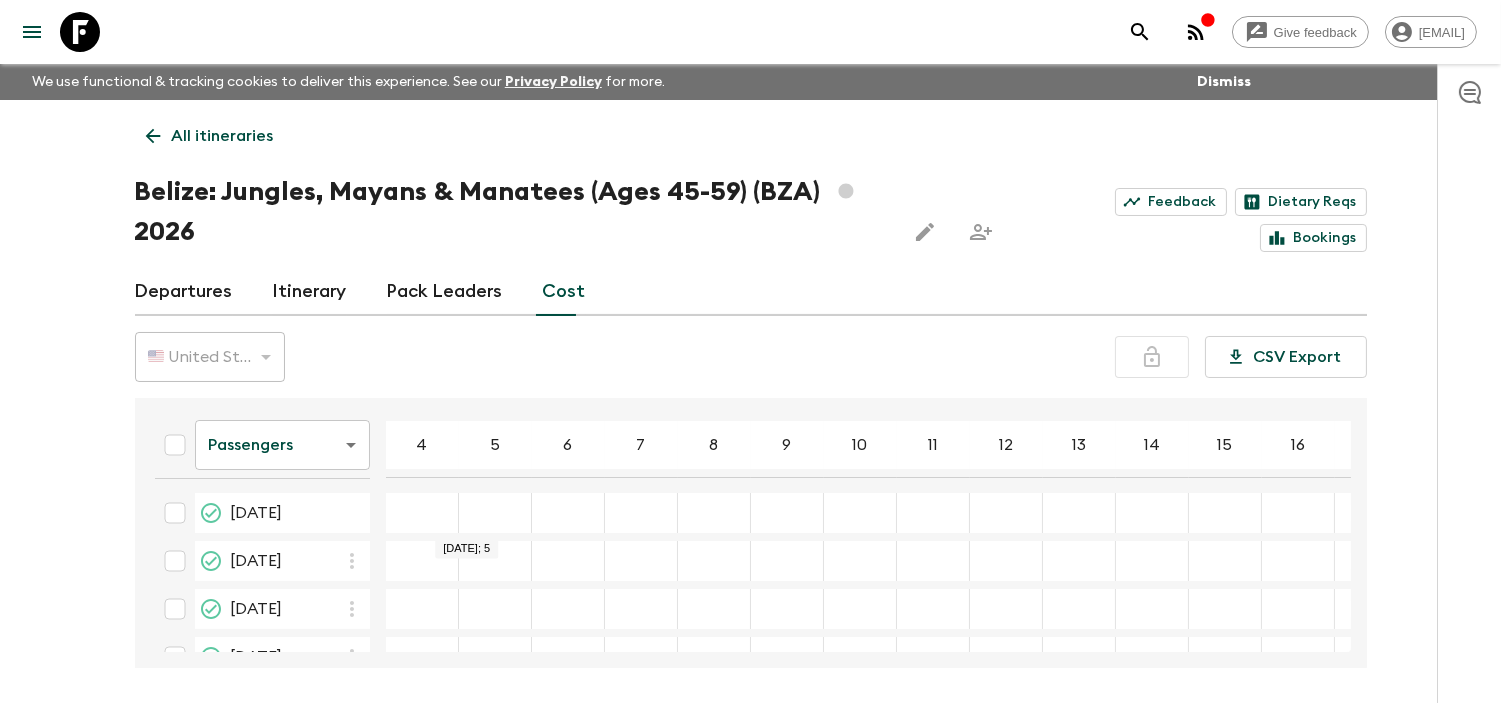 click at bounding box center (495, 513) 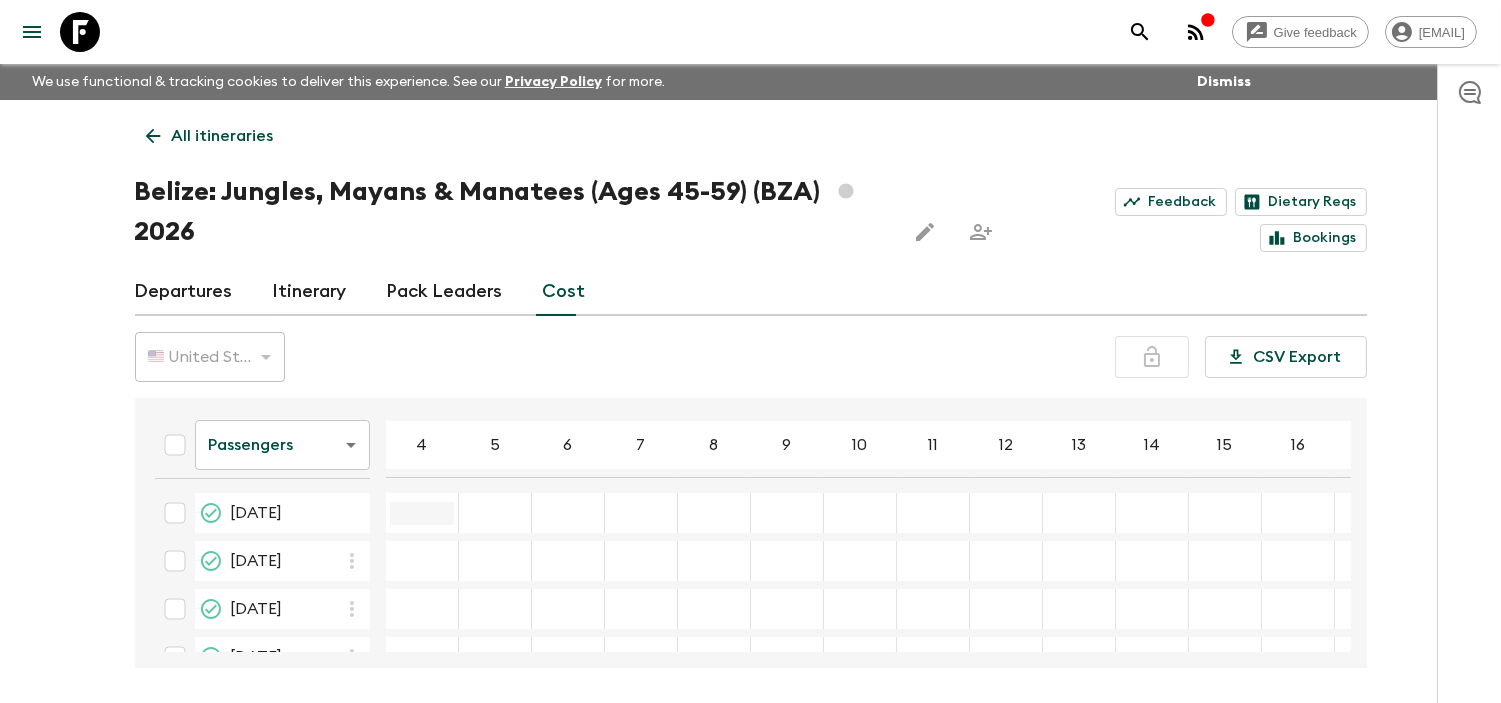 click at bounding box center [422, 513] 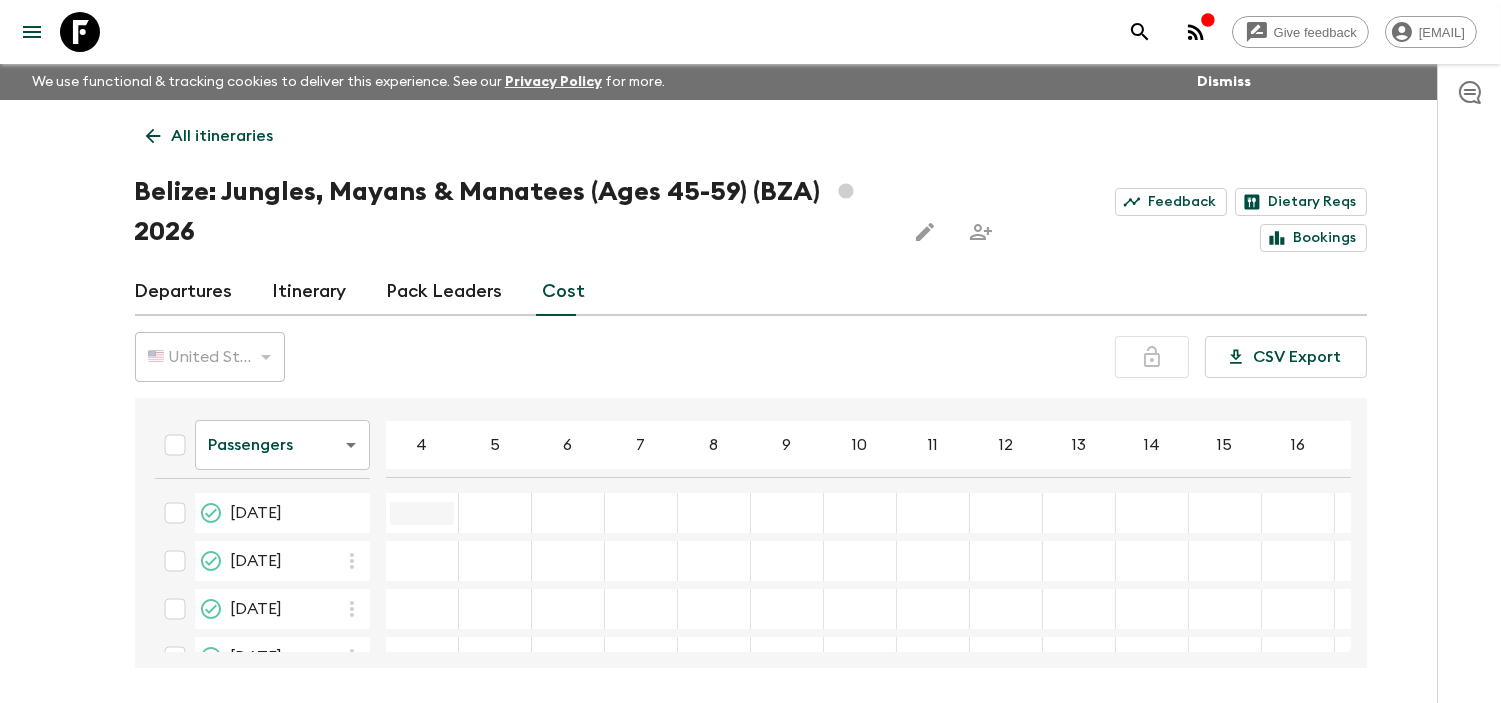 click at bounding box center (422, 513) 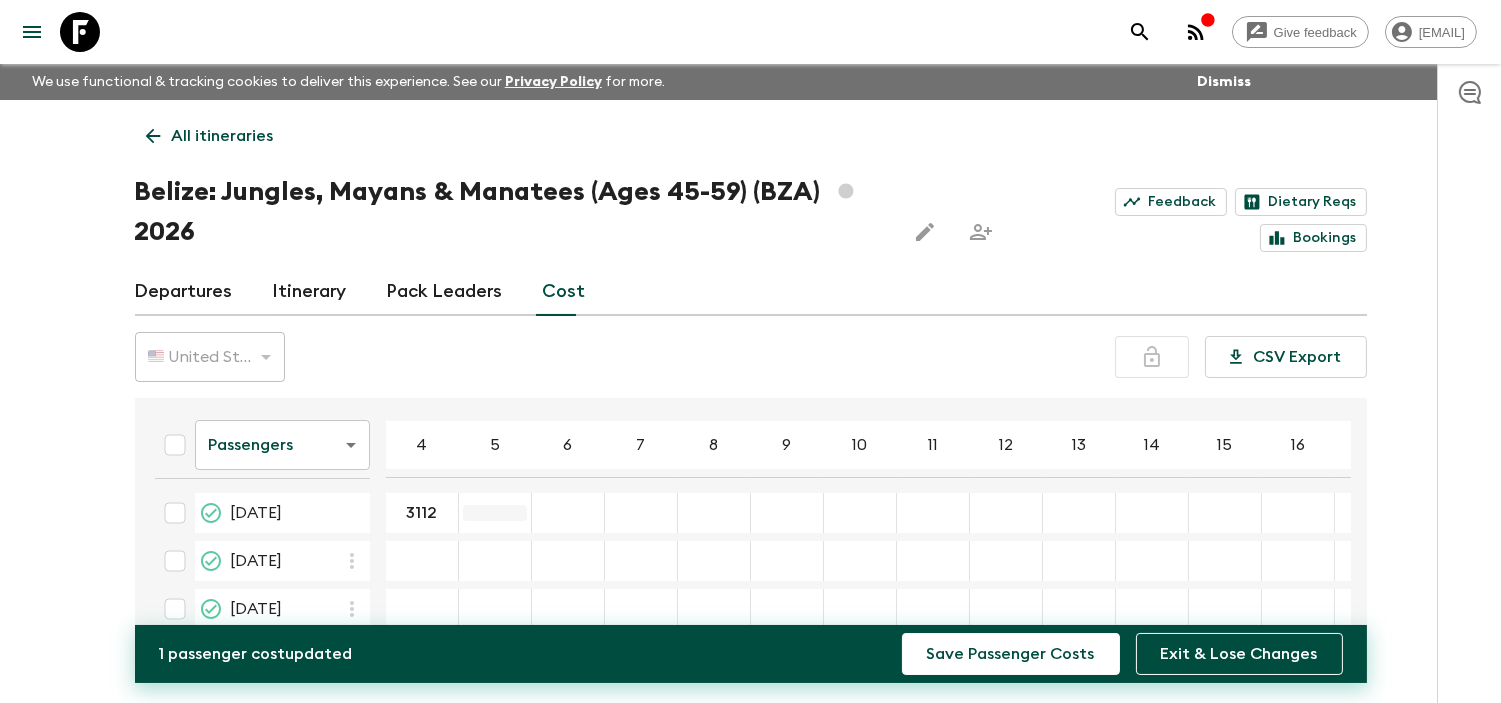 type on "3112" 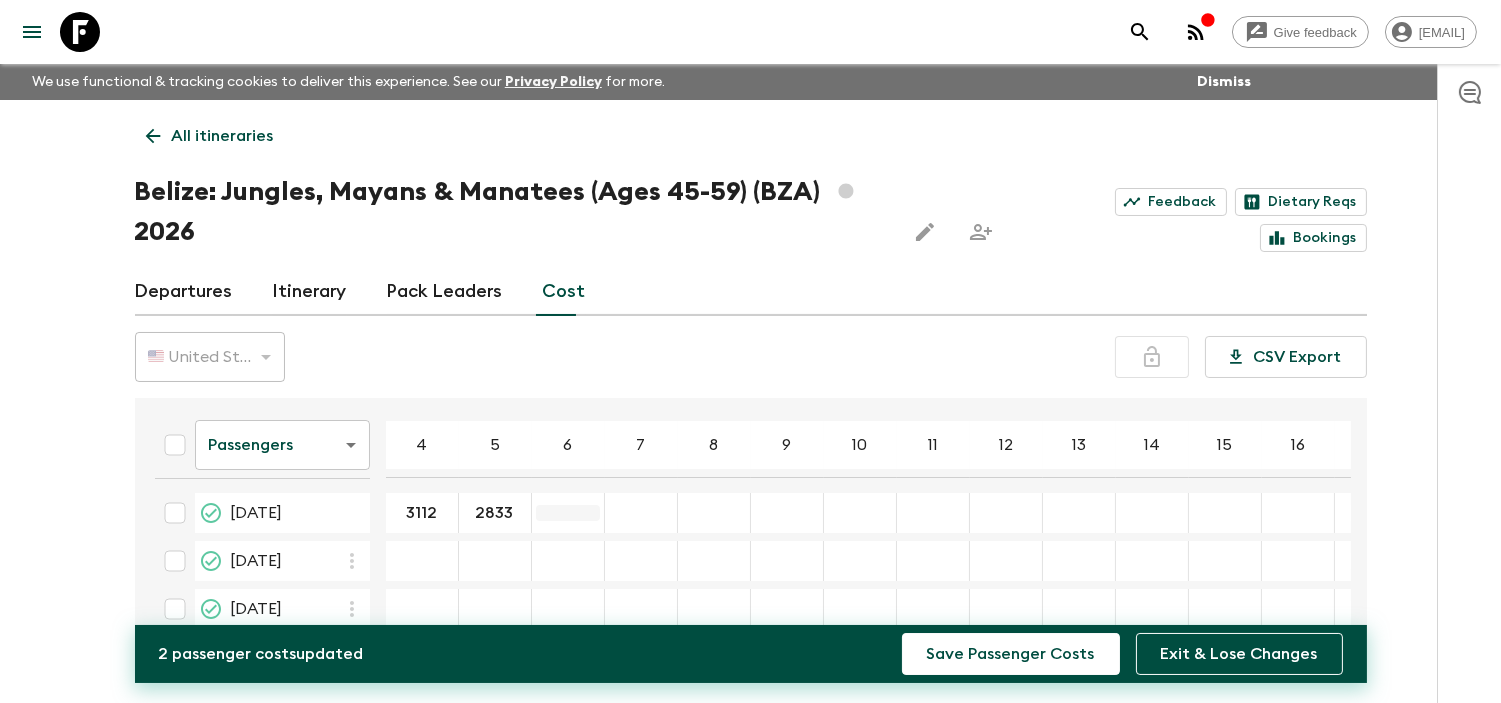 type on "2833" 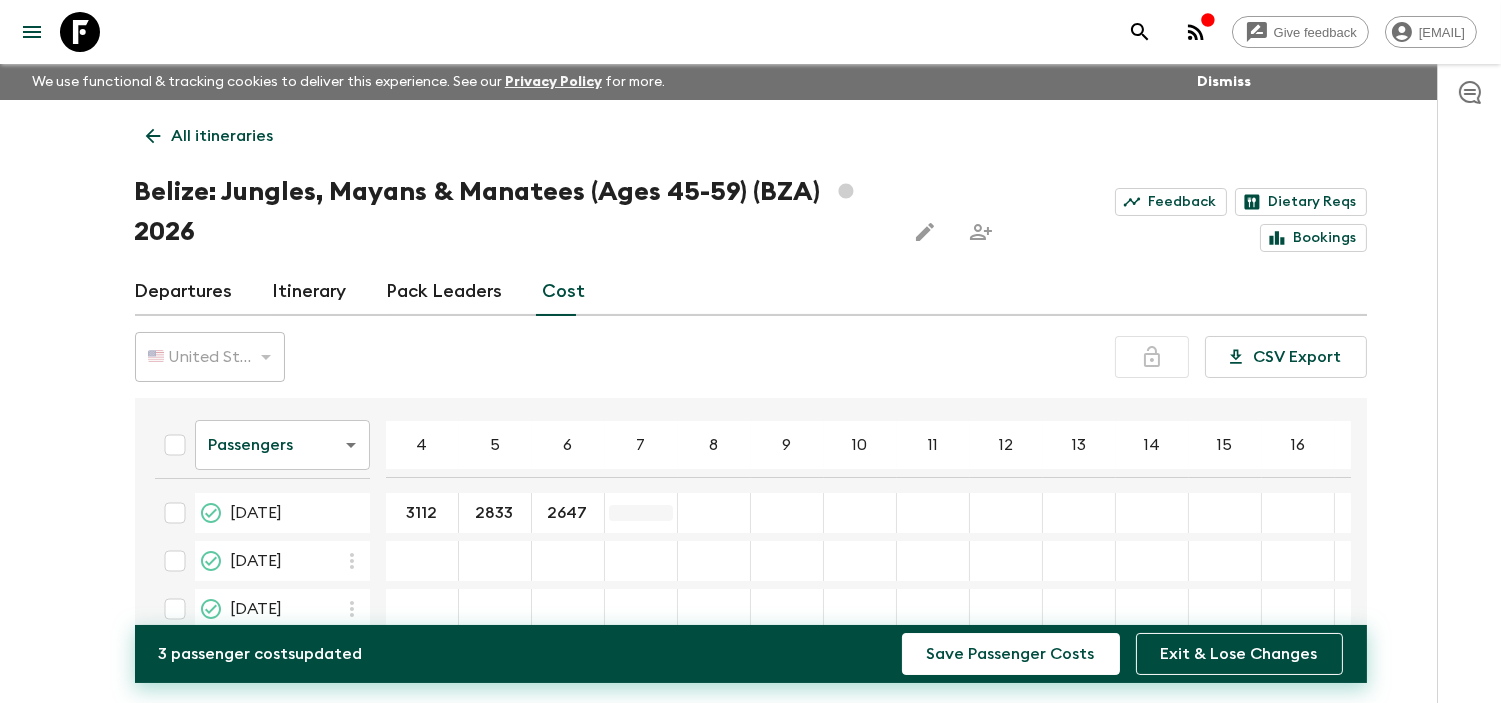 type on "2647" 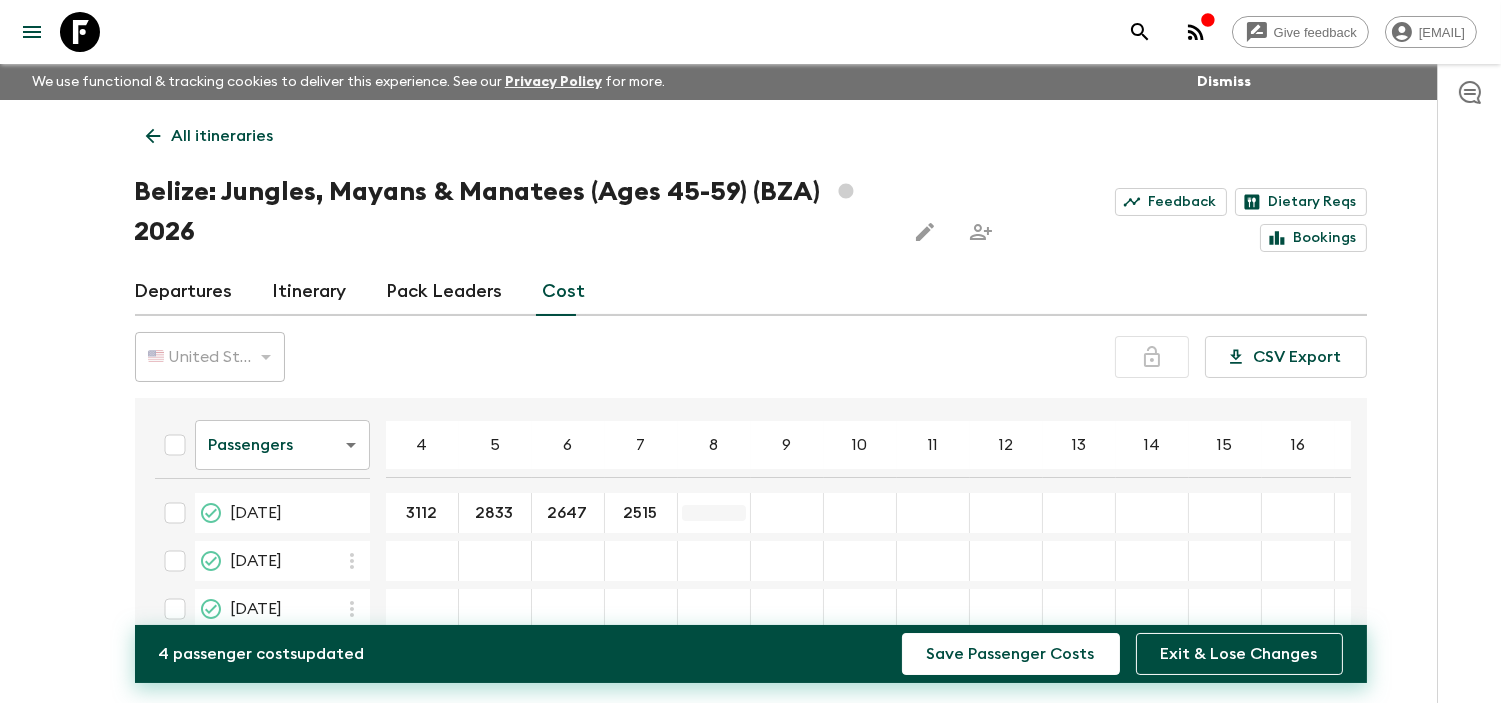 type on "2515" 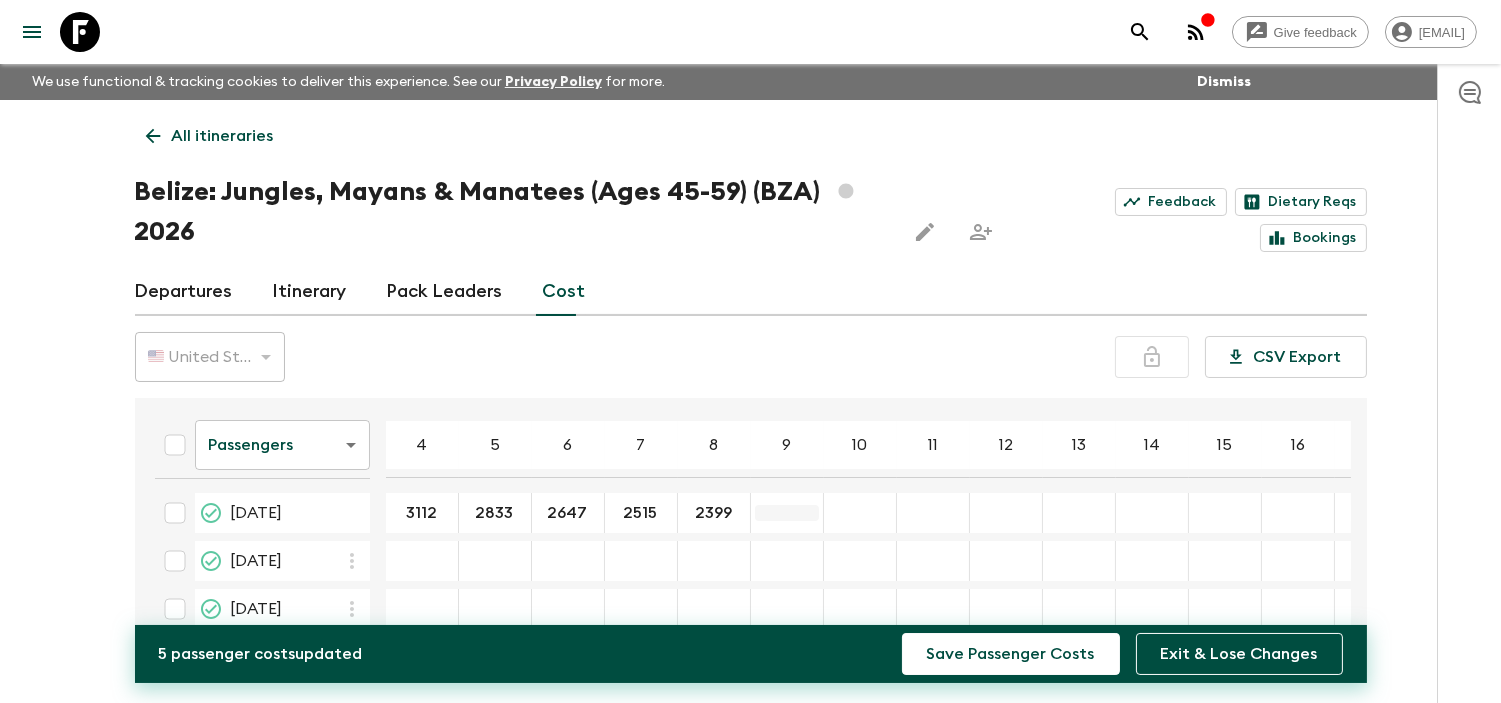 type on "2399" 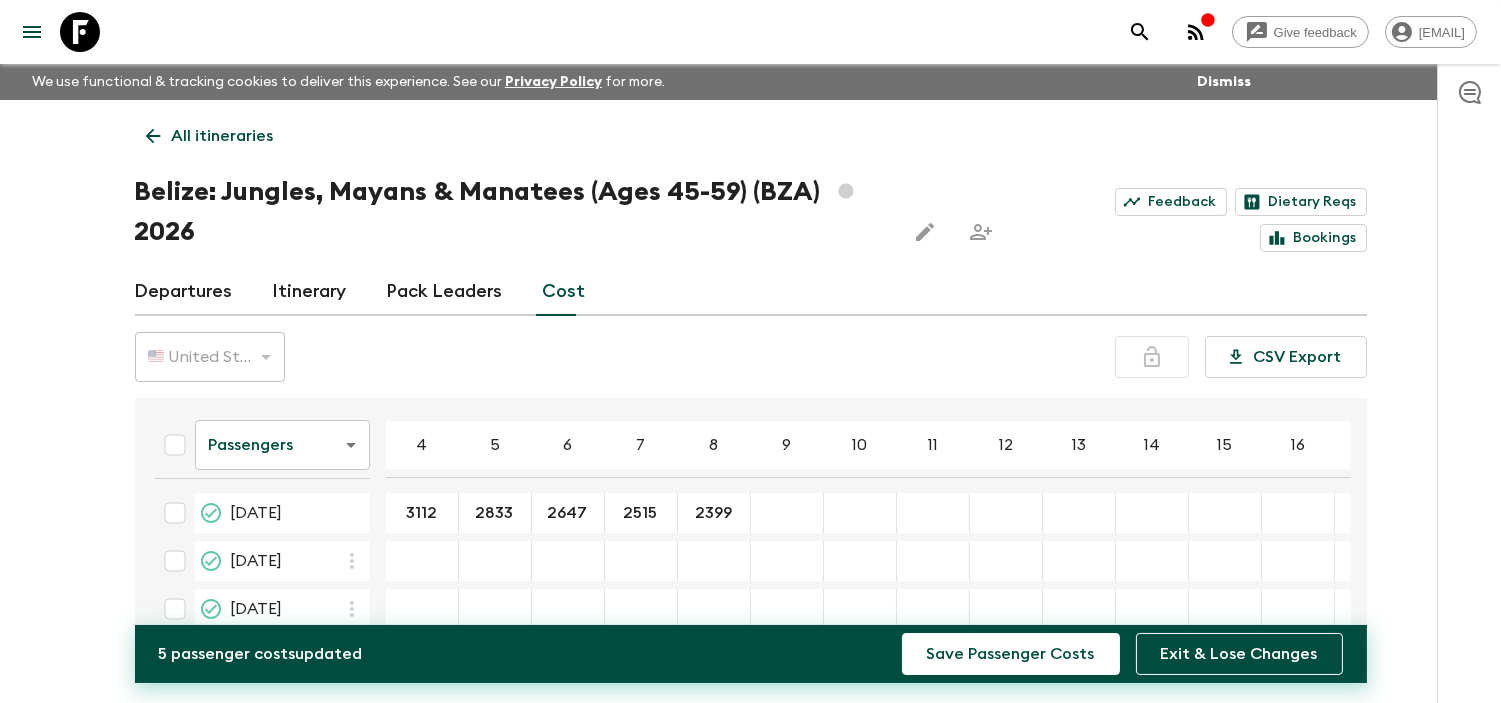 type on "9" 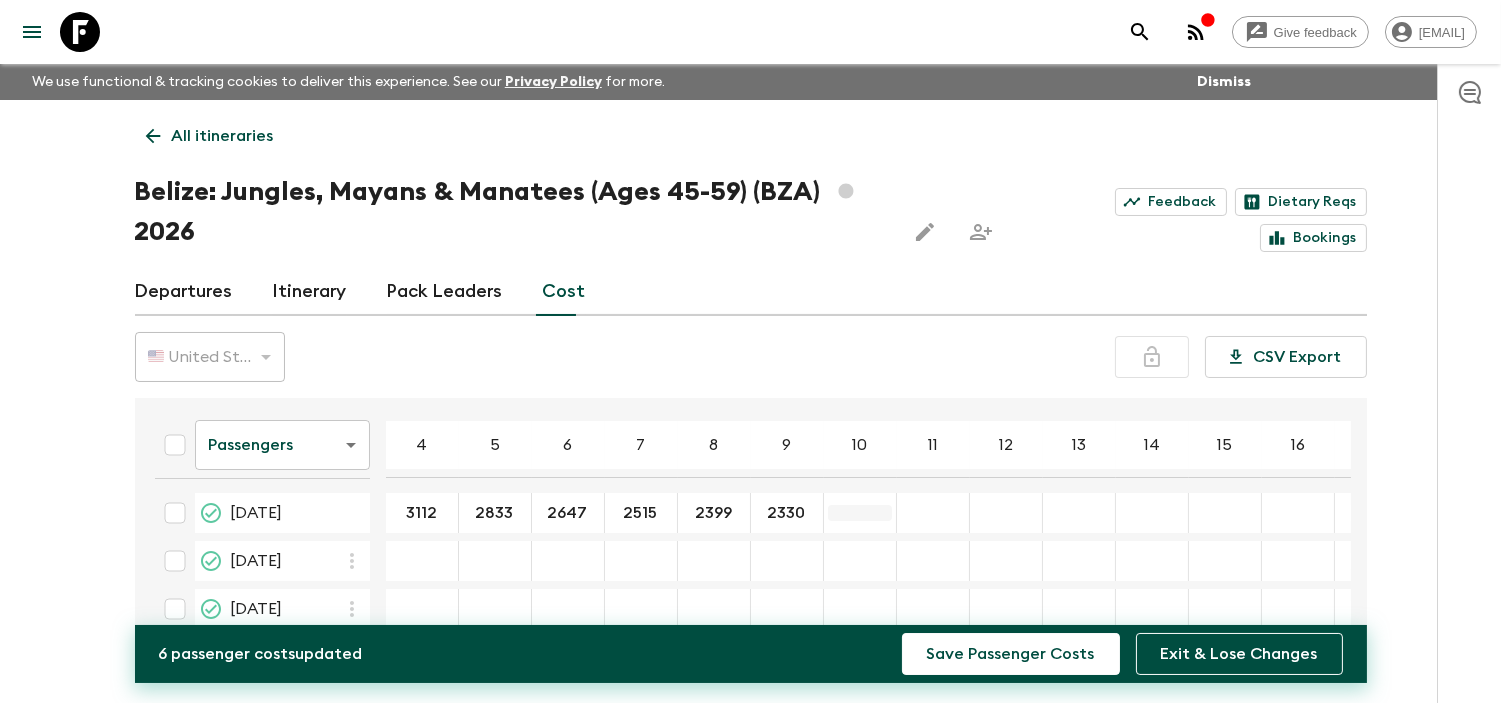 type on "2330" 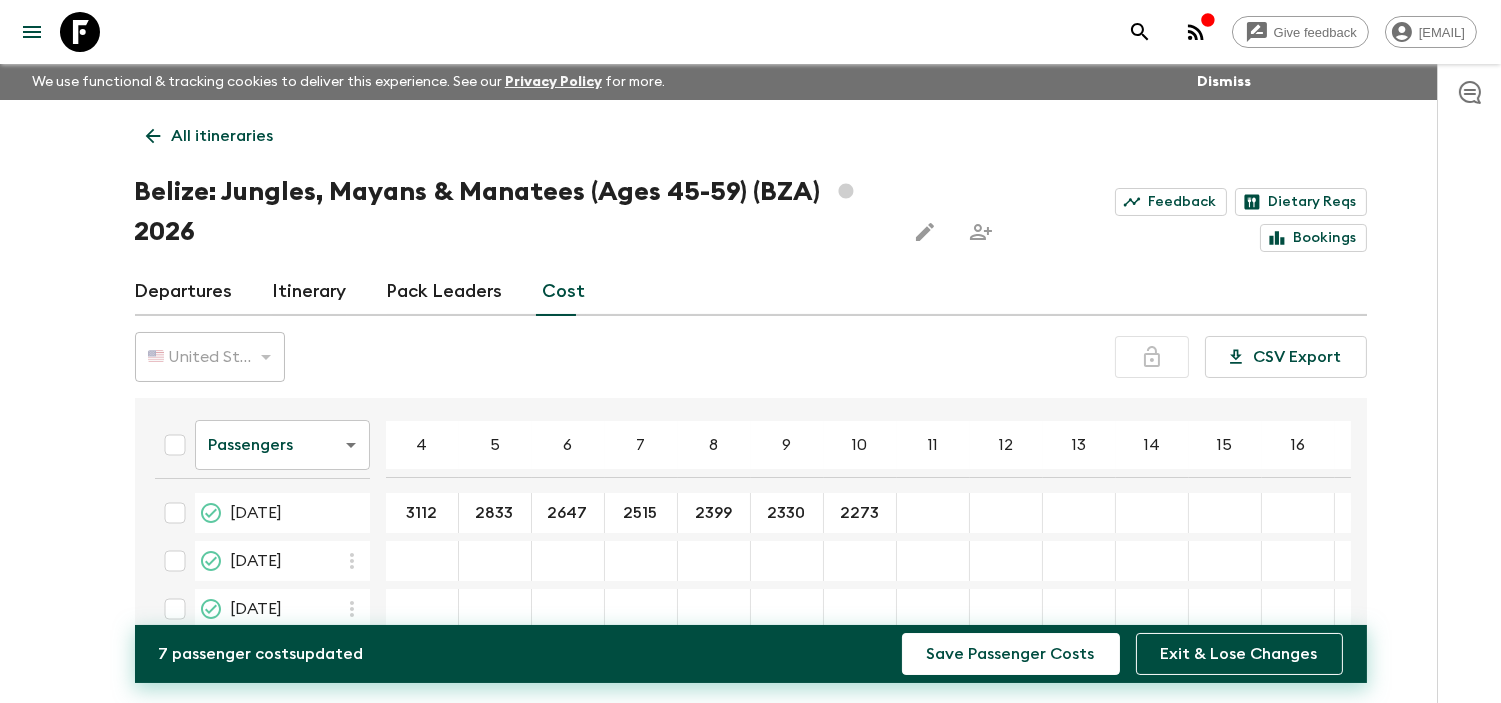 type on "2273" 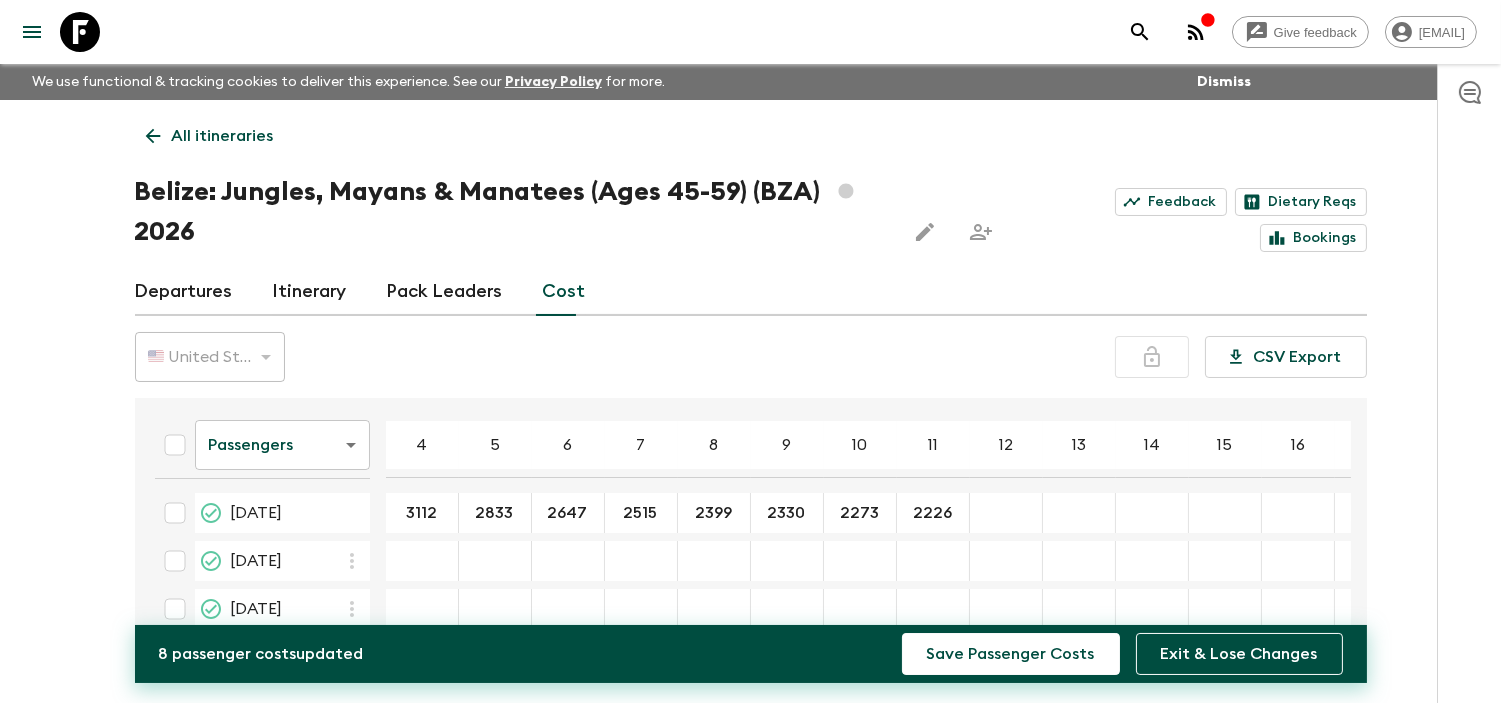 click at bounding box center (1006, 513) 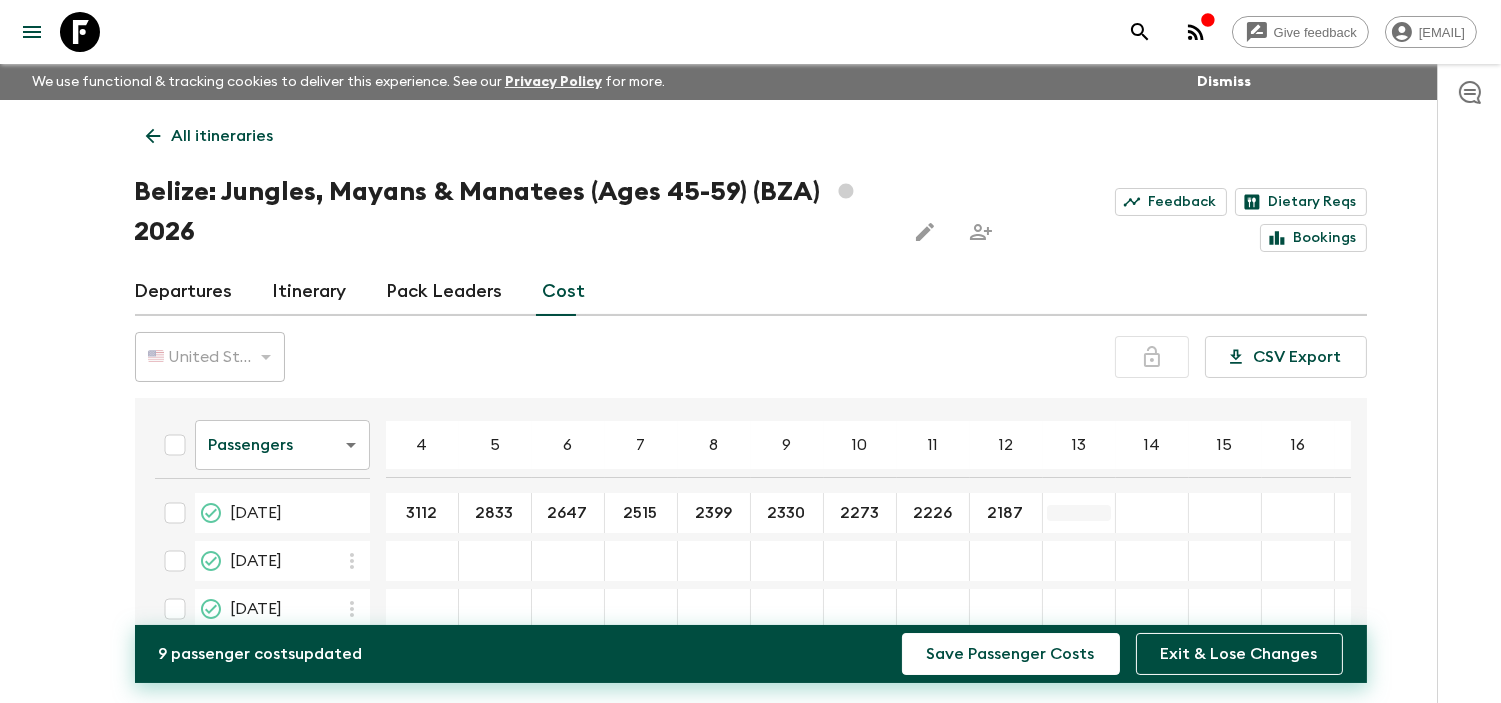 type on "2187" 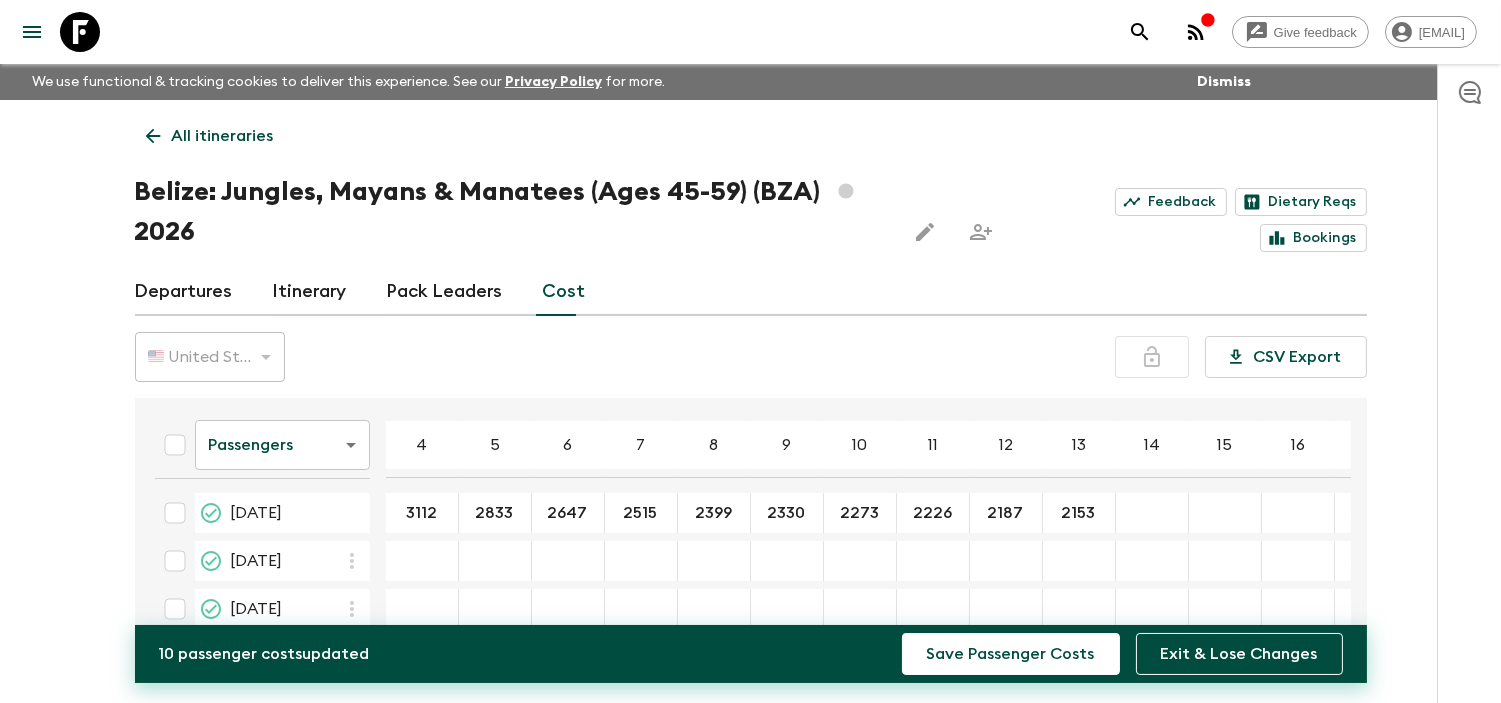 type on "2153" 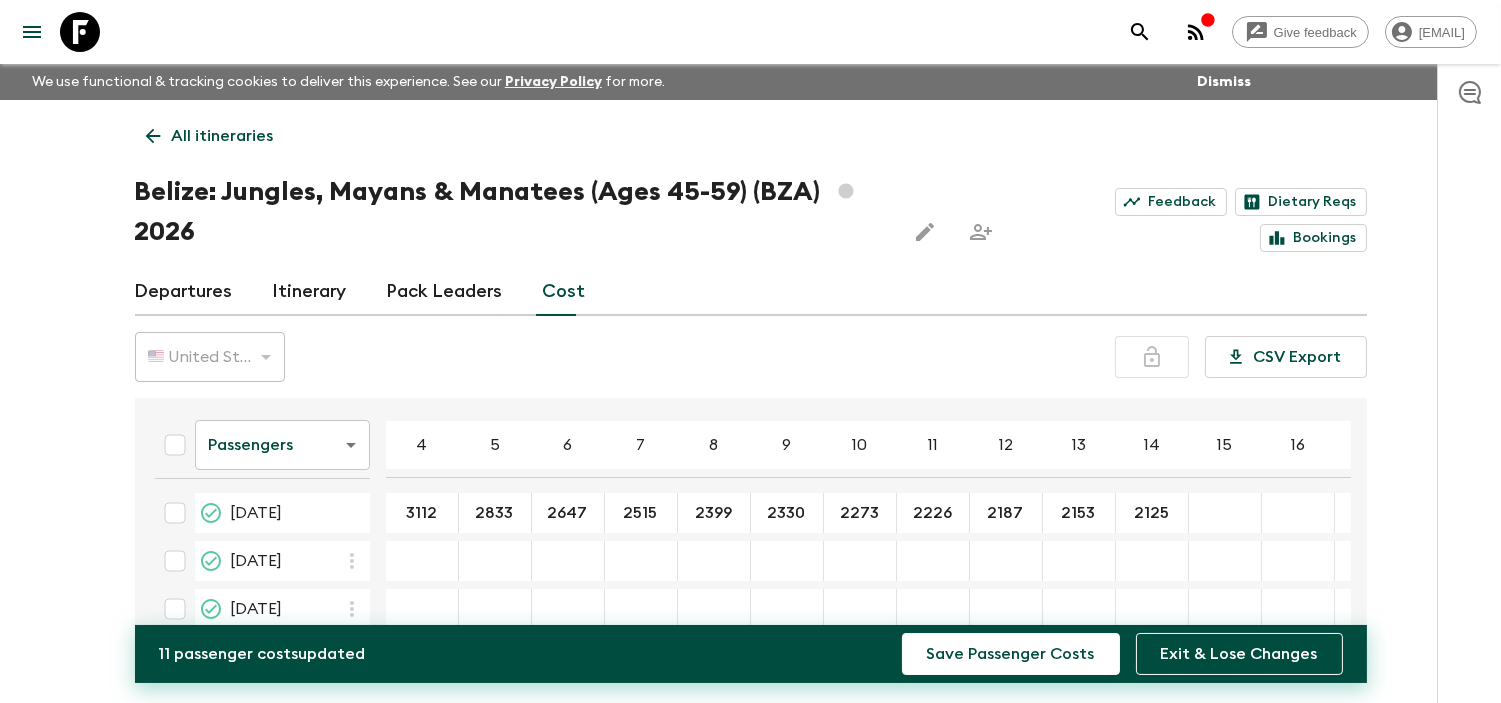 type on "2125" 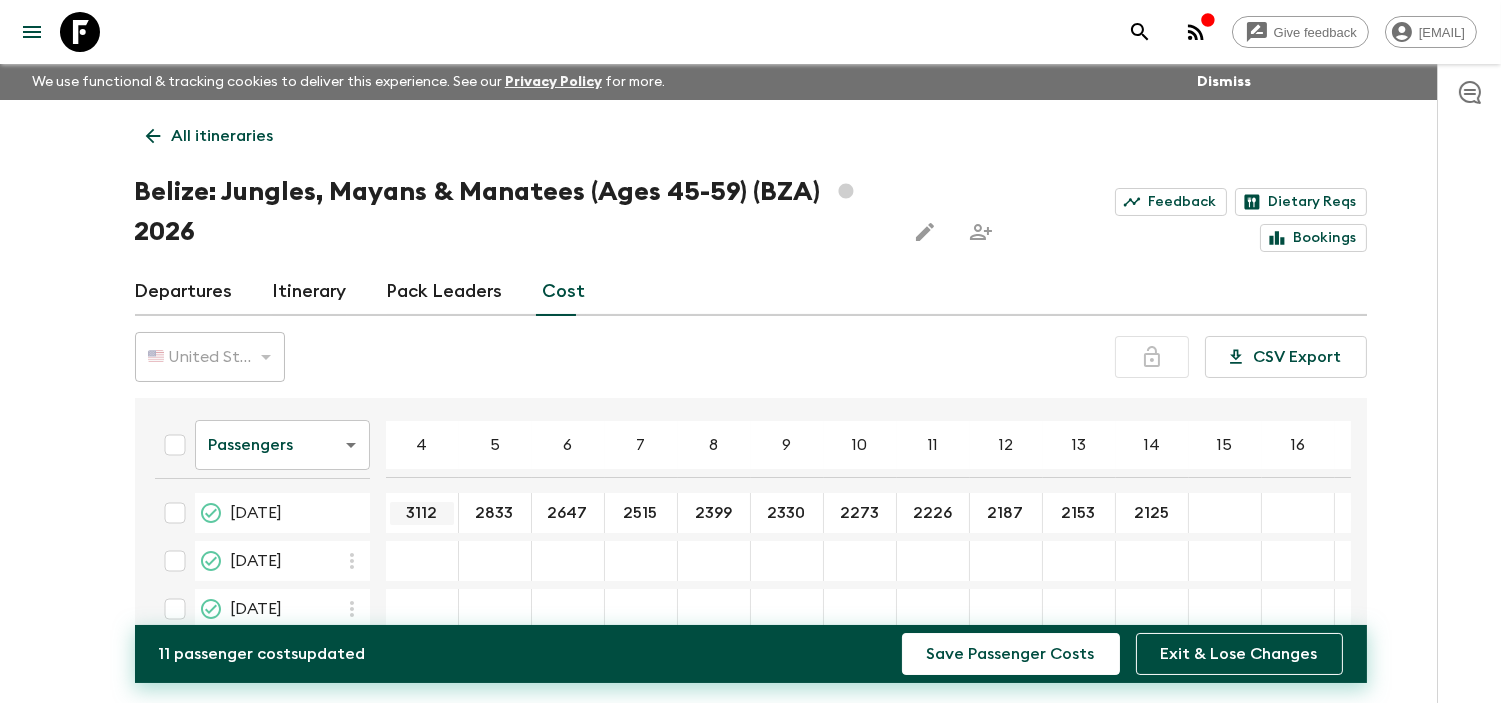 click on "3112" at bounding box center [422, 513] 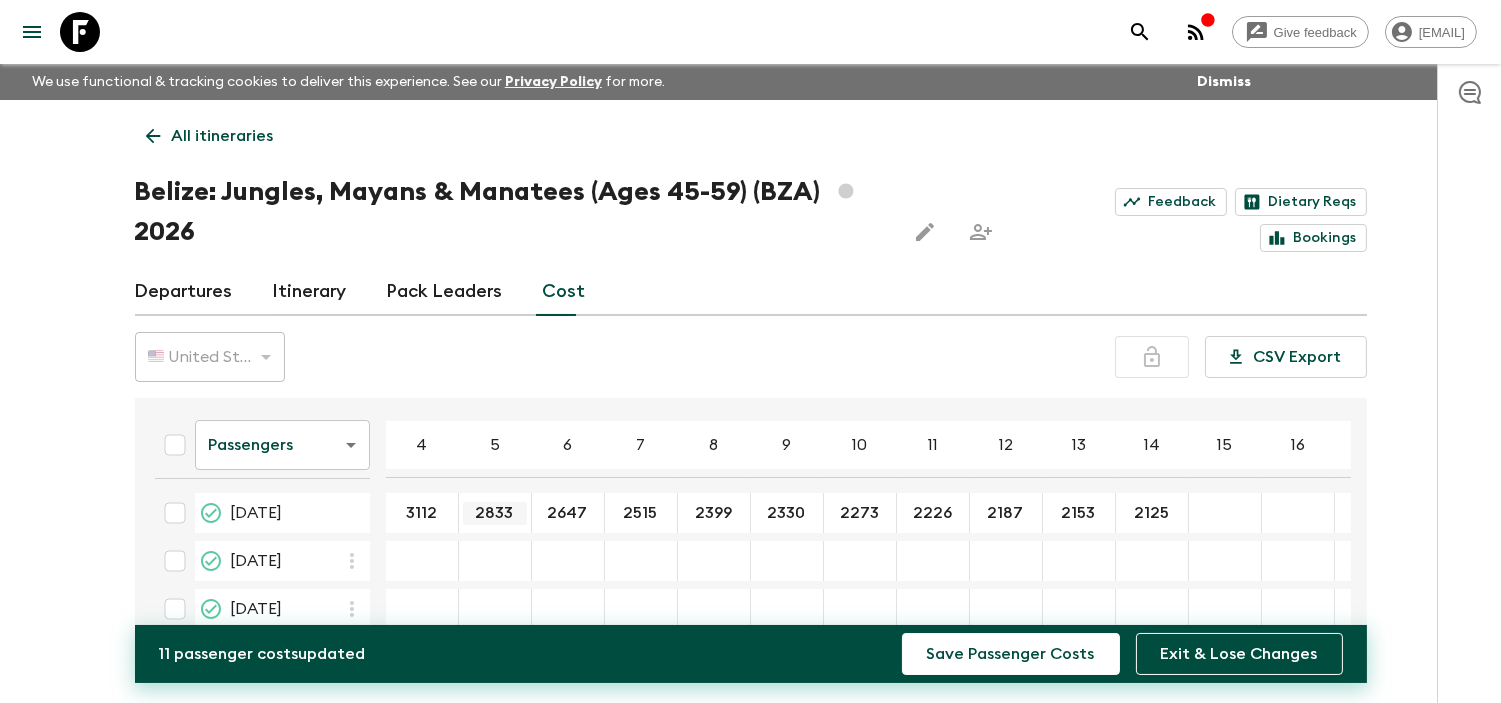 click on "2833" at bounding box center (495, 513) 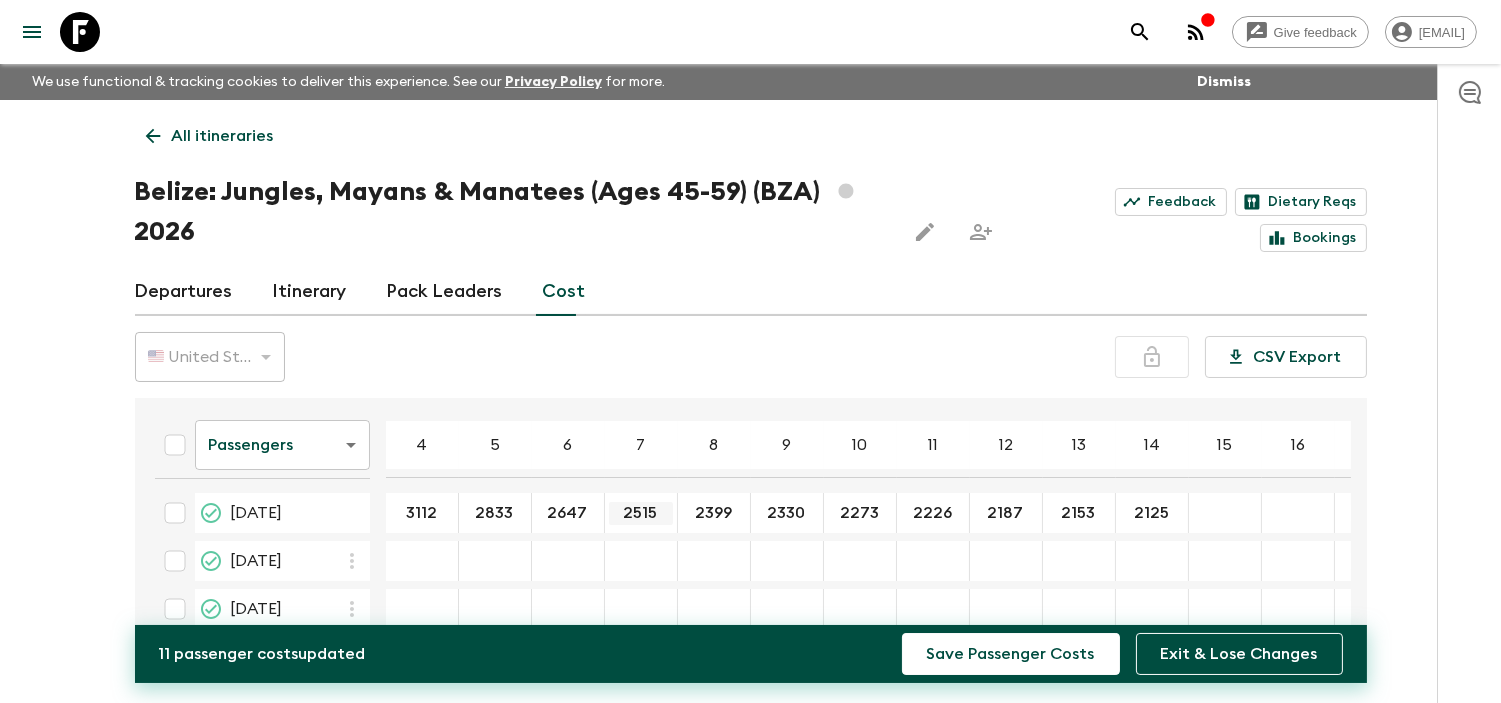 click on "2515" at bounding box center [641, 513] 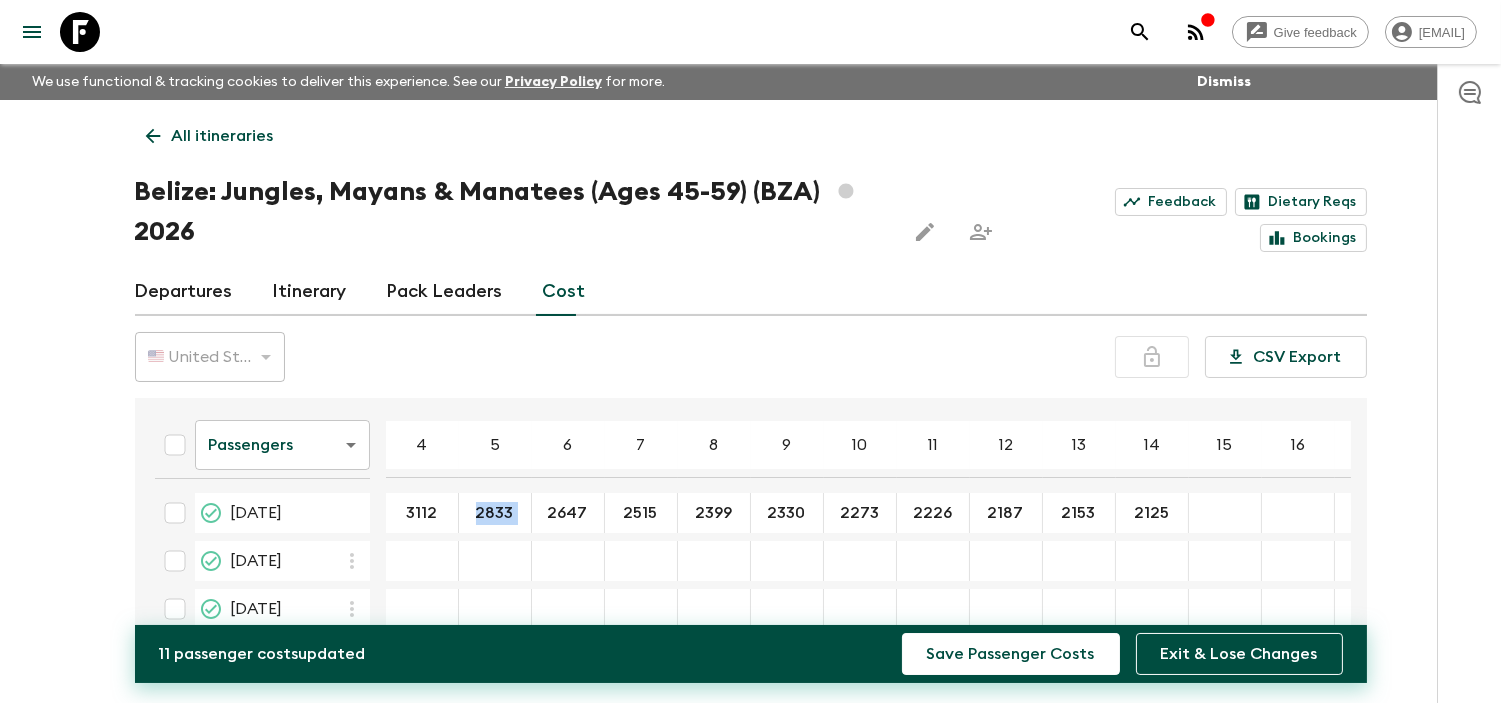click on "[DATE] 3112 ​ 2833 ​ 2647 ​ 2515 ​ 2399 ​ 2330 ​ 2273 ​ 2226 ​ 2187 ​ 2153 ​ 2125 ​" at bounding box center (809, 513) 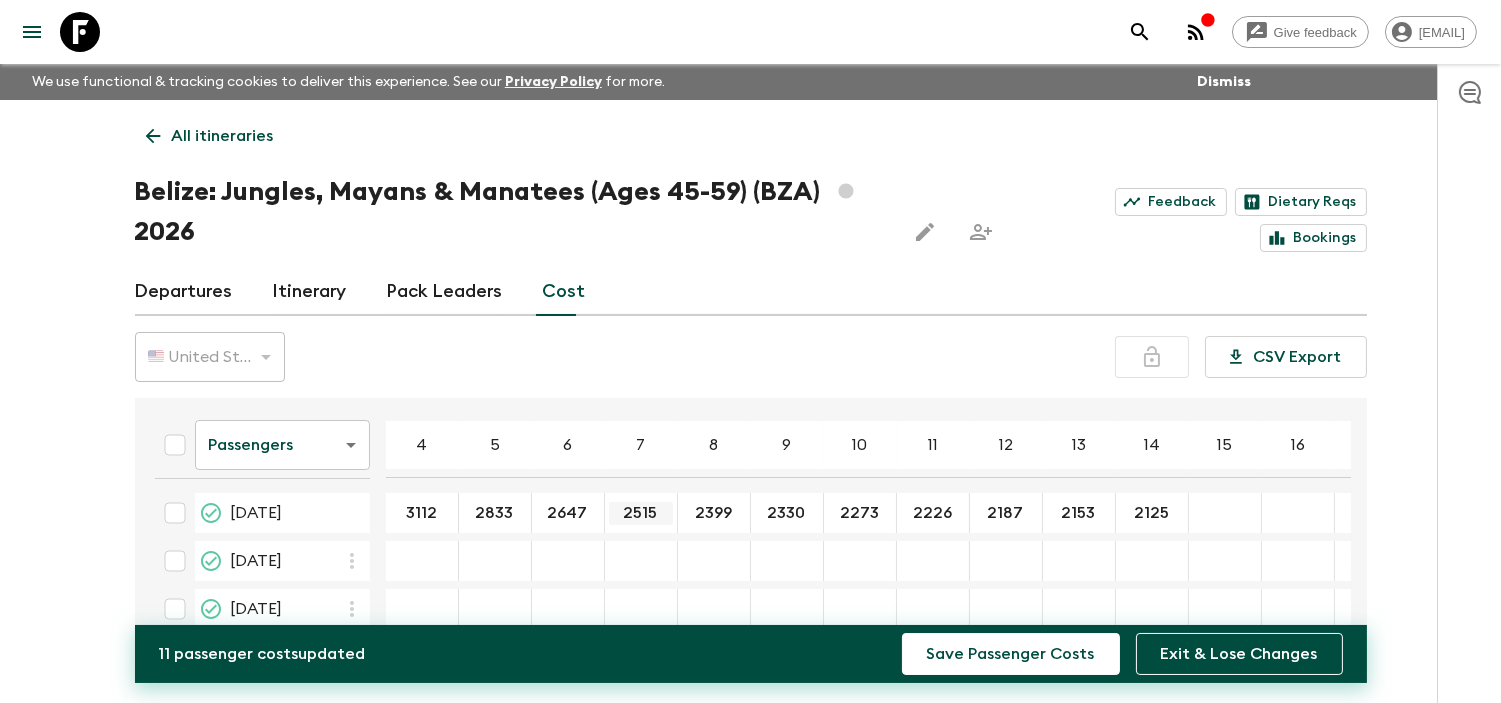click on "2515" at bounding box center [641, 513] 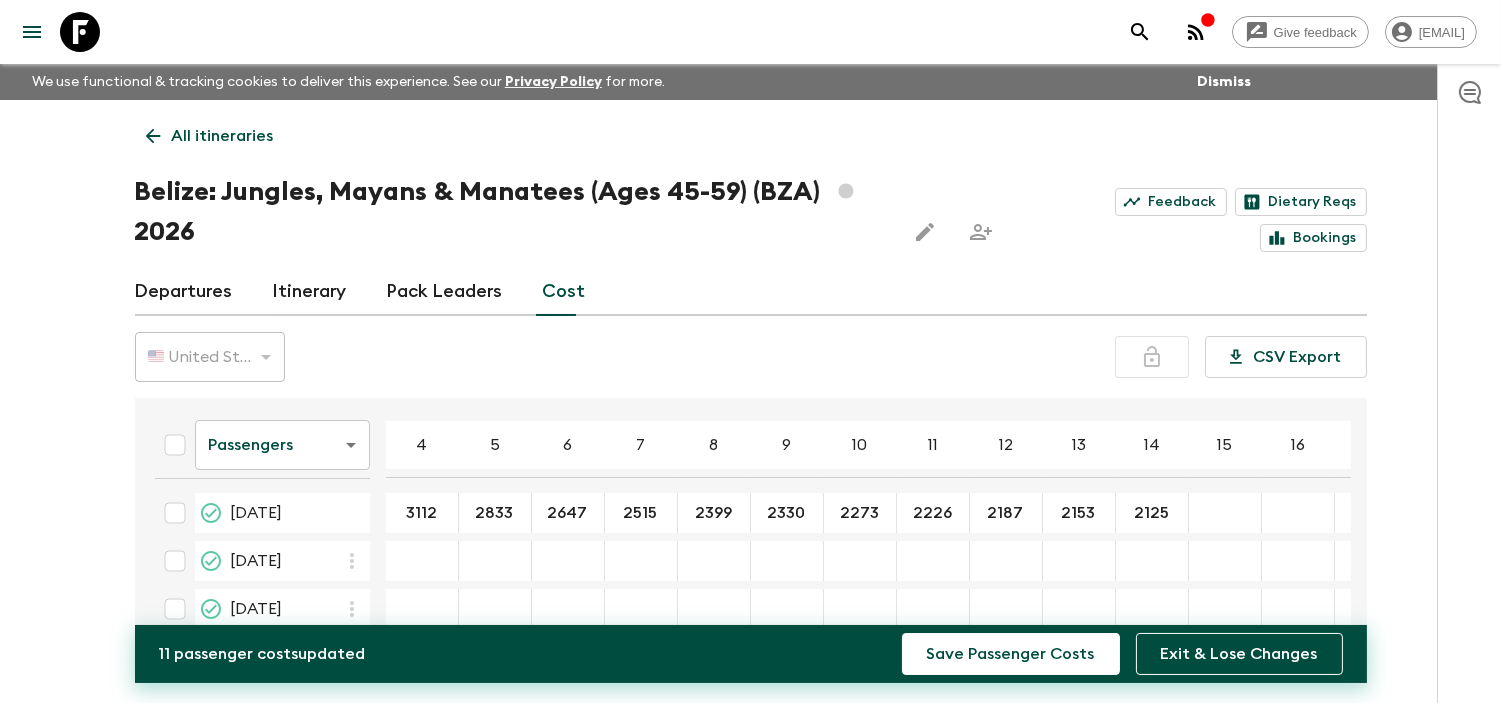 click on "2399 ​" at bounding box center (714, 513) 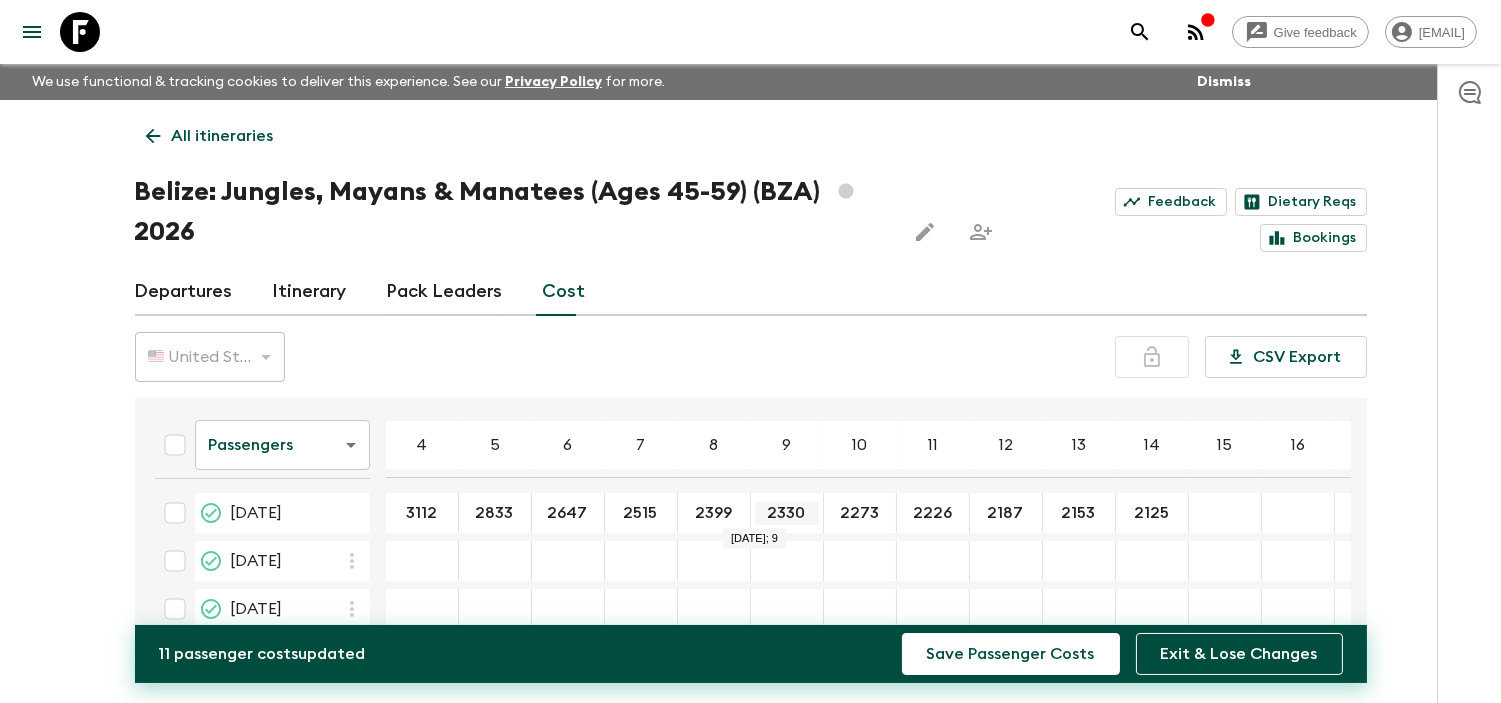 click on "2330" at bounding box center [787, 513] 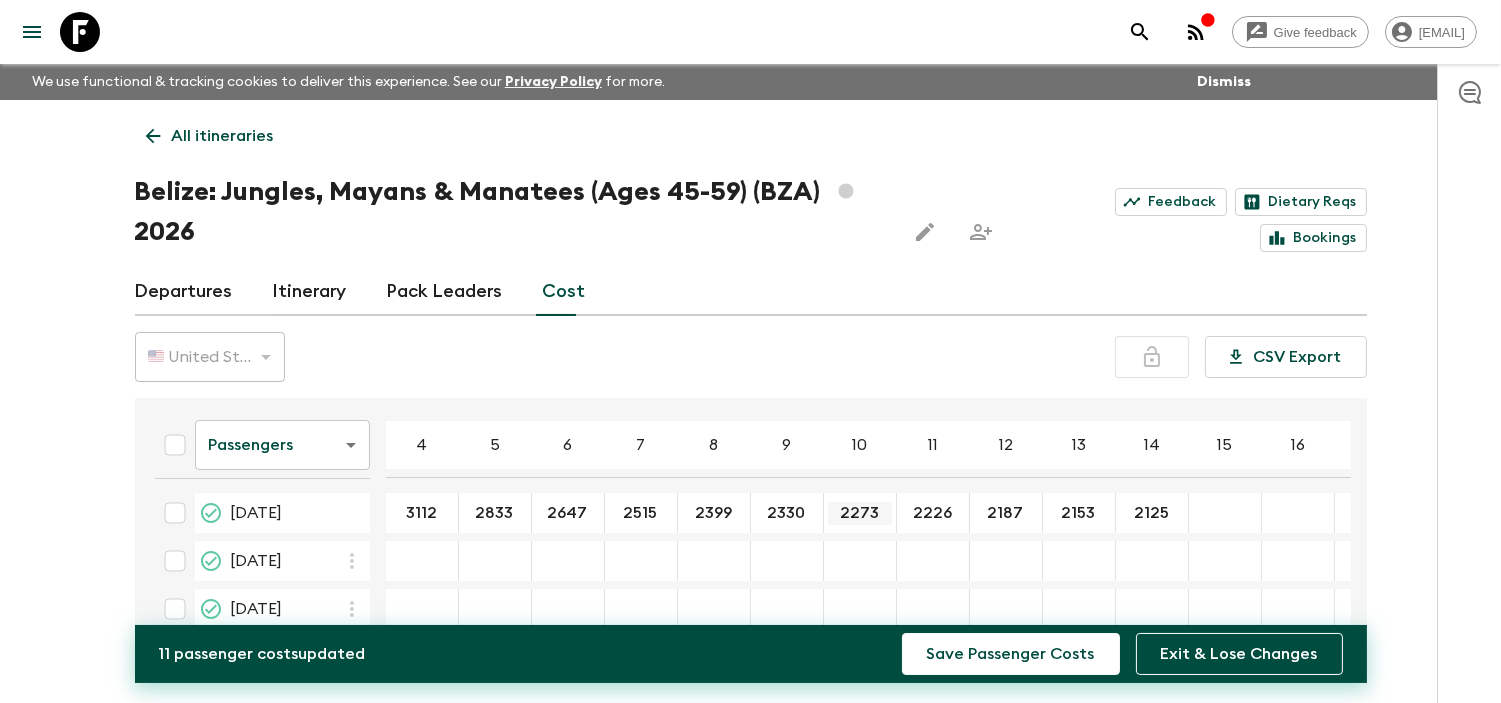click on "2273" at bounding box center (860, 513) 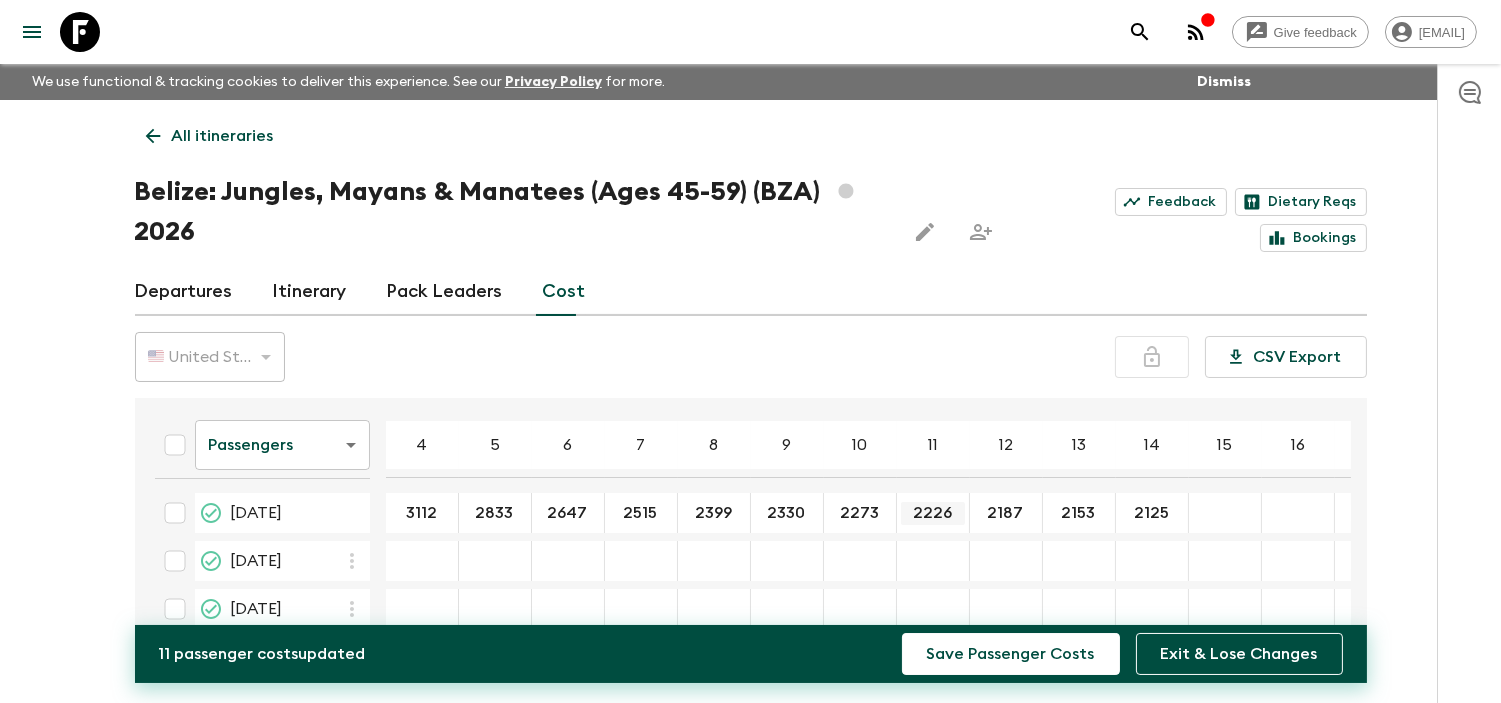 click on "2226" at bounding box center (933, 513) 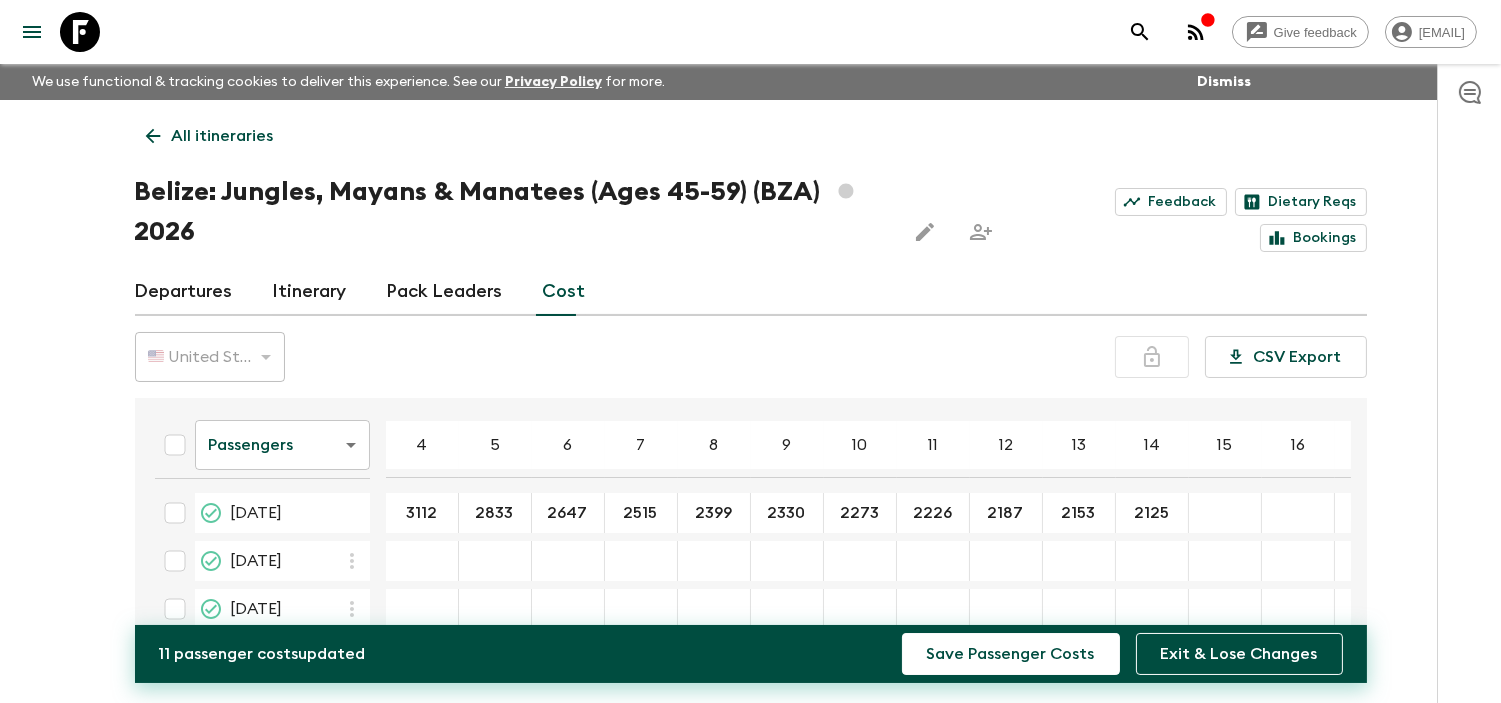 click on "2187 ​" at bounding box center [1006, 513] 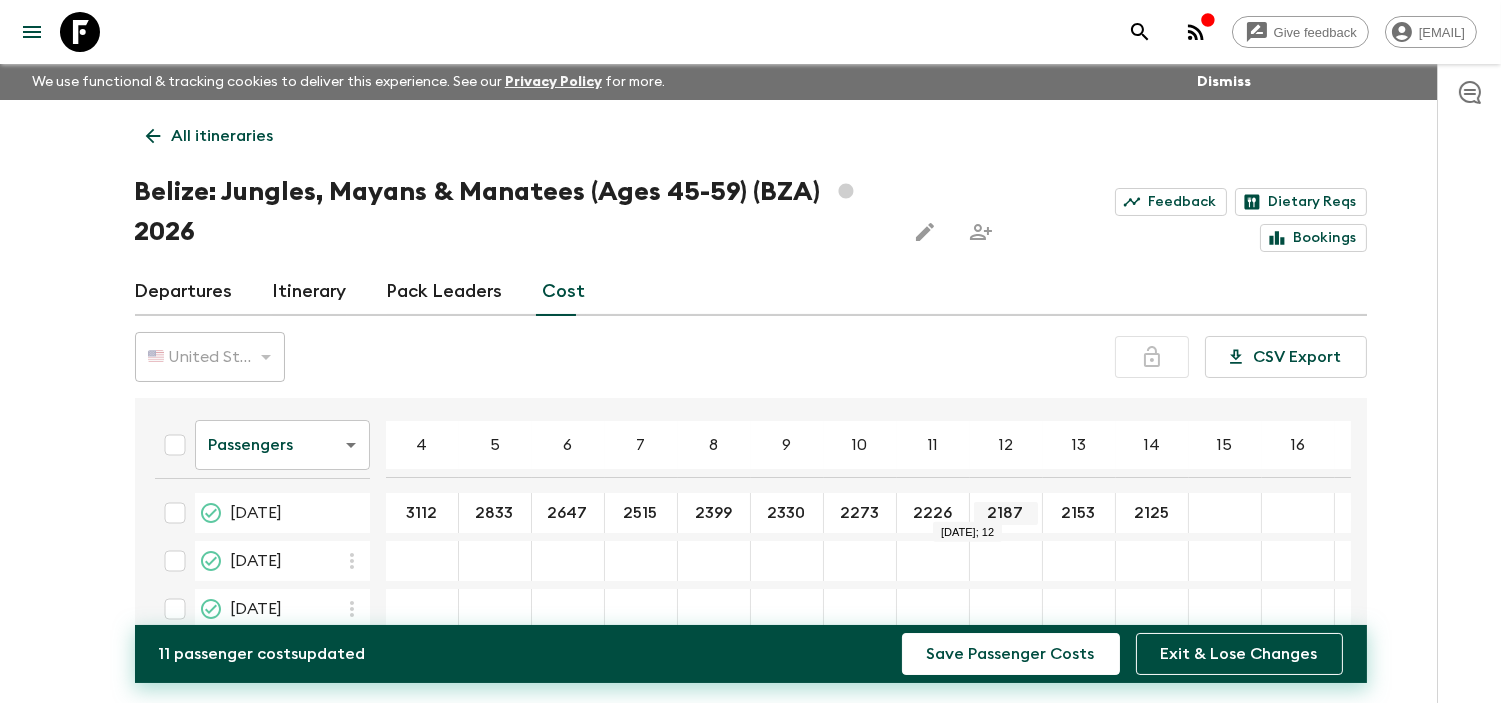 click on "2187" at bounding box center [1006, 513] 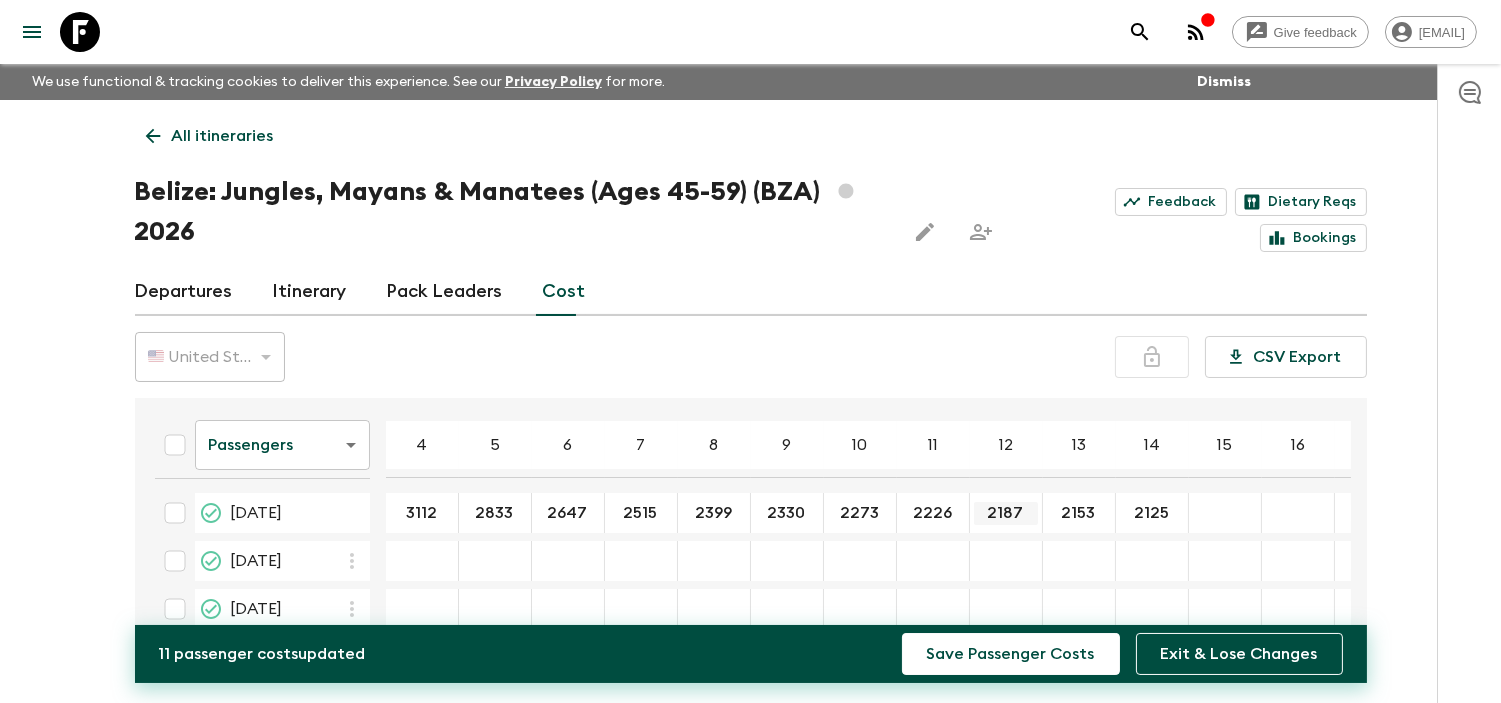click on "2187" at bounding box center [1006, 513] 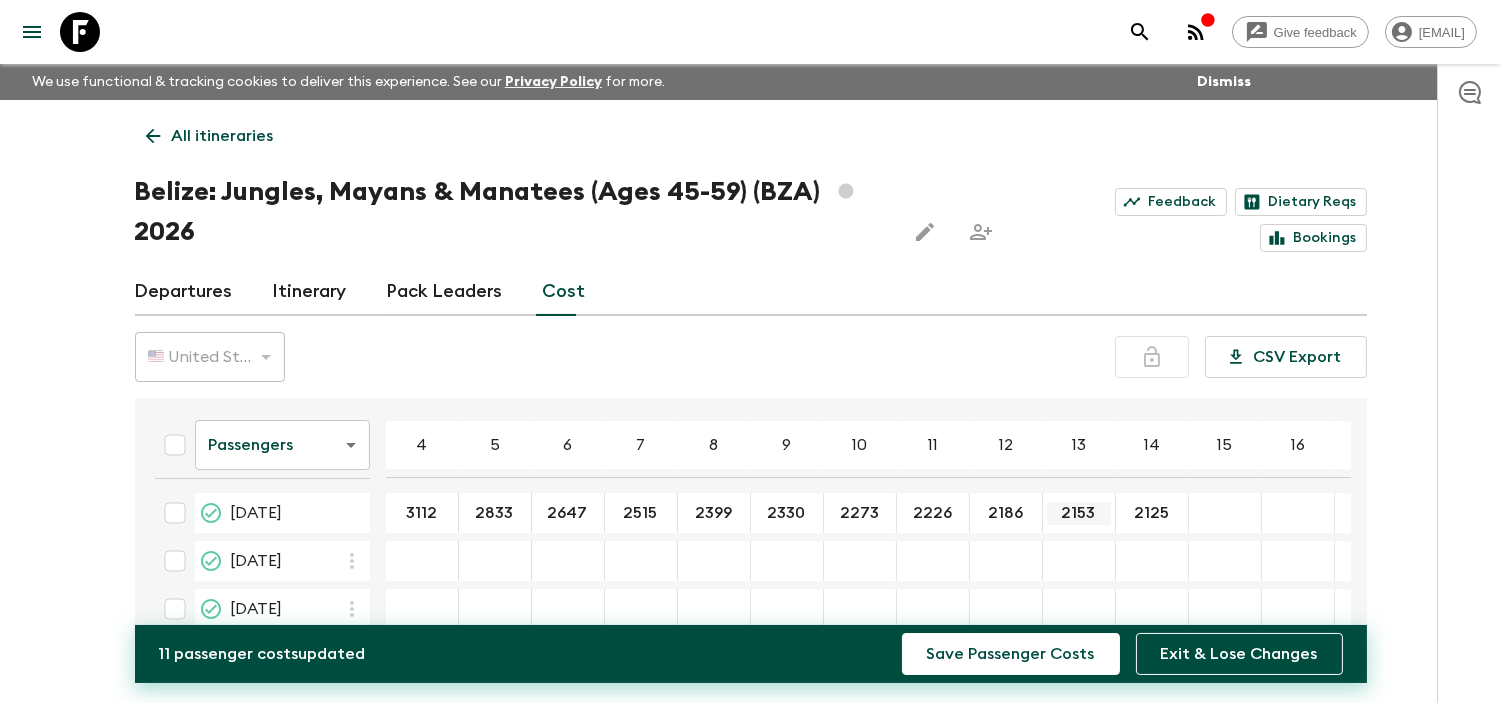 type on "2186" 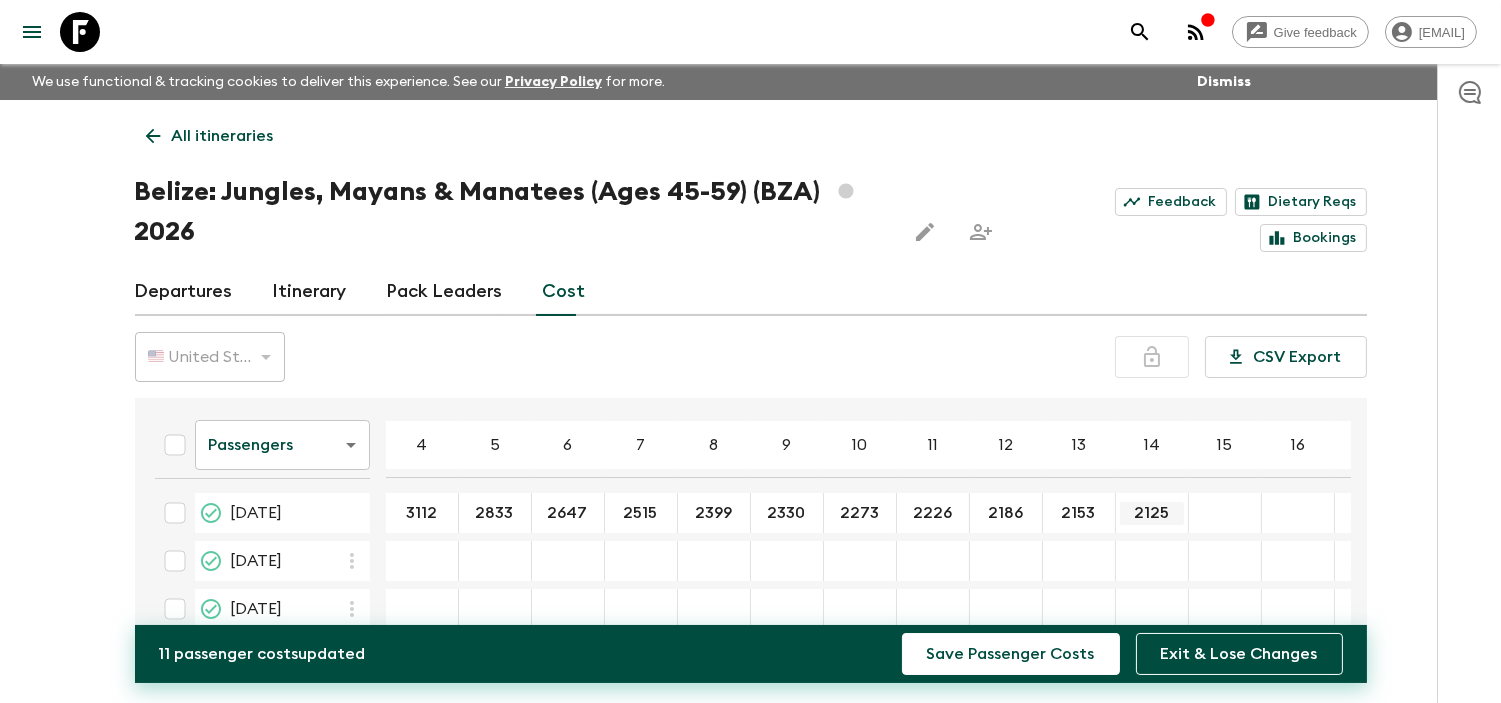 click on "2125" at bounding box center [1152, 513] 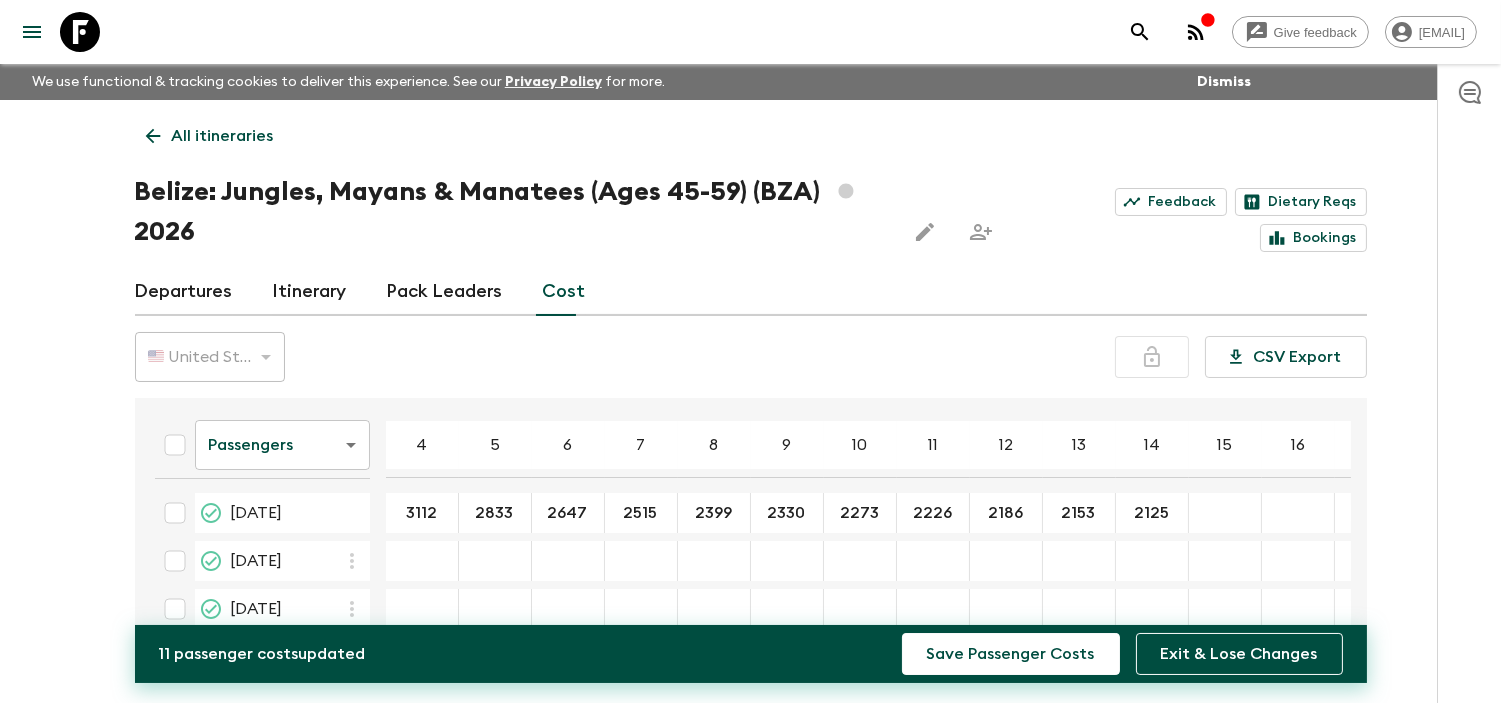 drag, startPoint x: 918, startPoint y: 545, endPoint x: 891, endPoint y: 526, distance: 33.01515 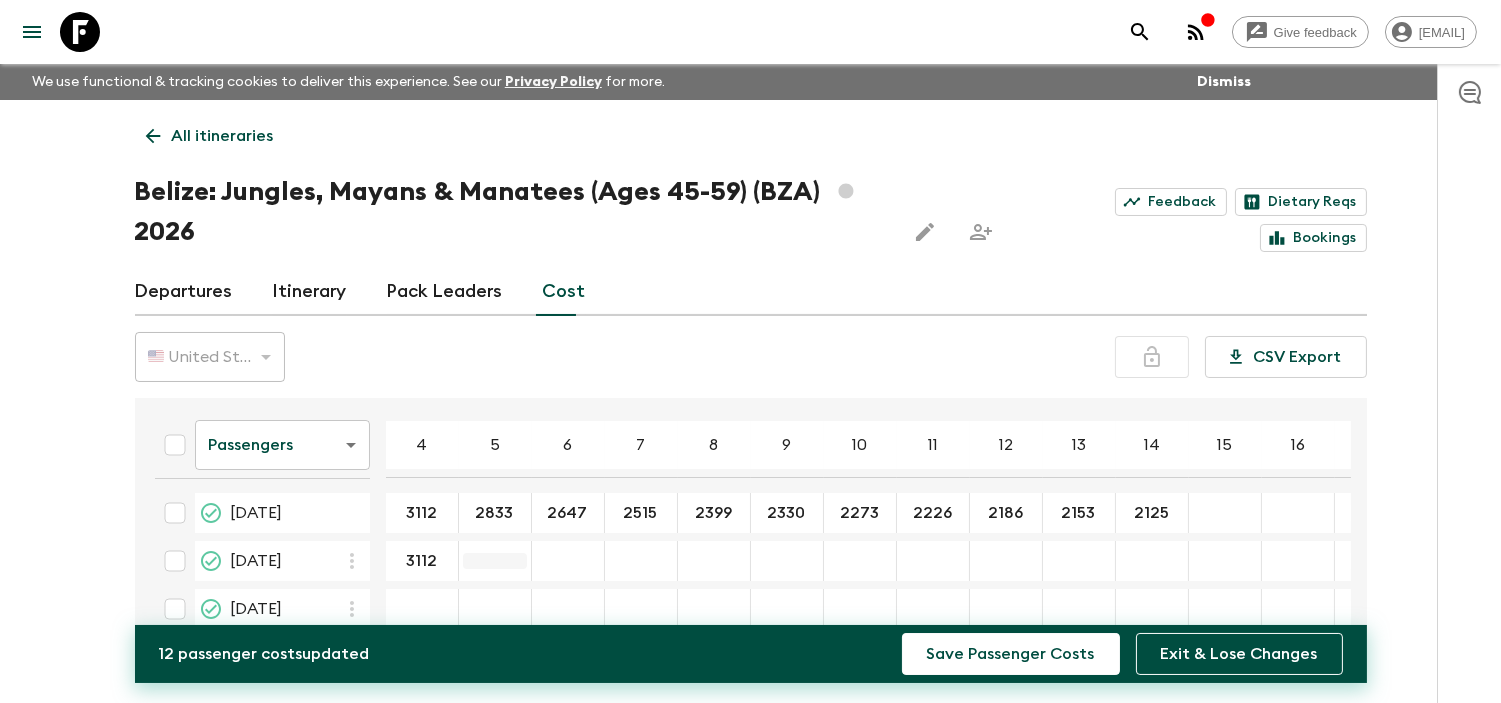 type on "3112" 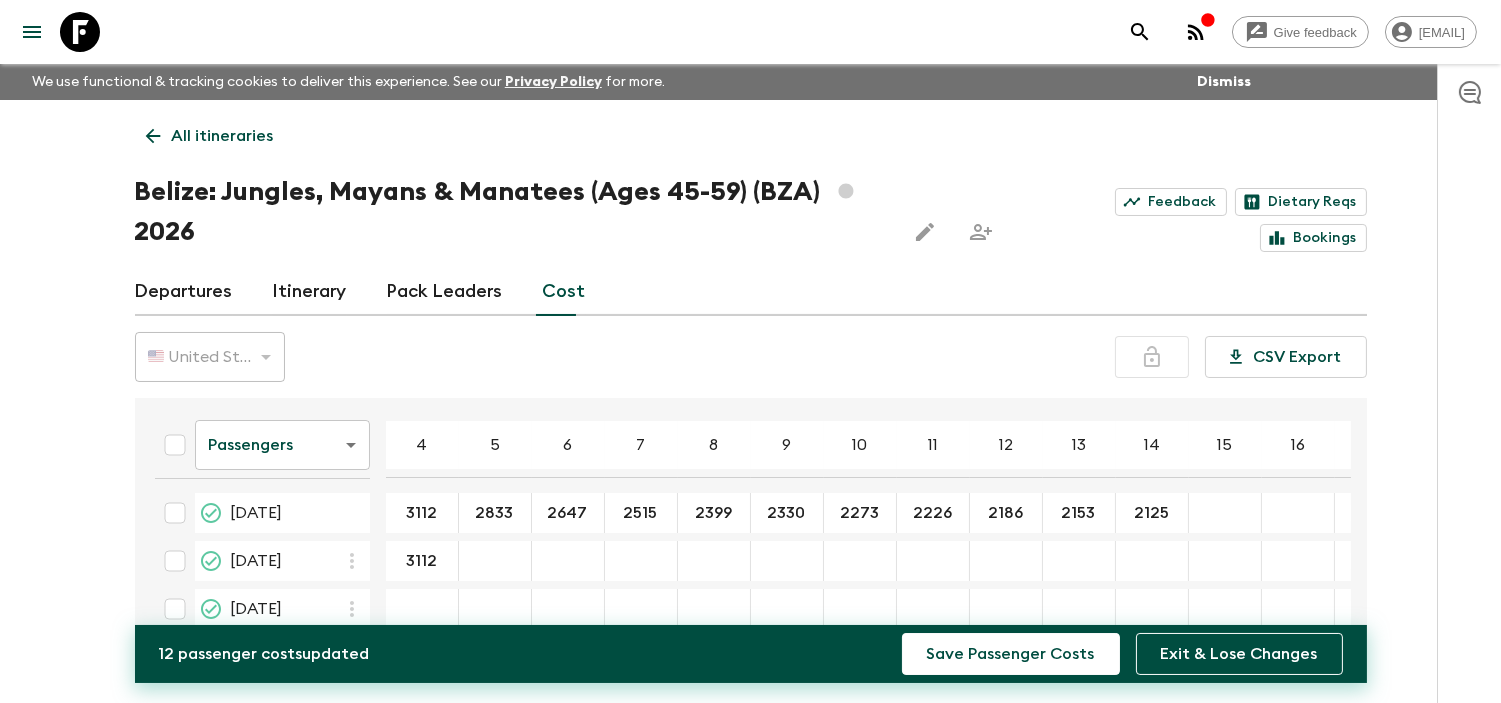 type on "2833" 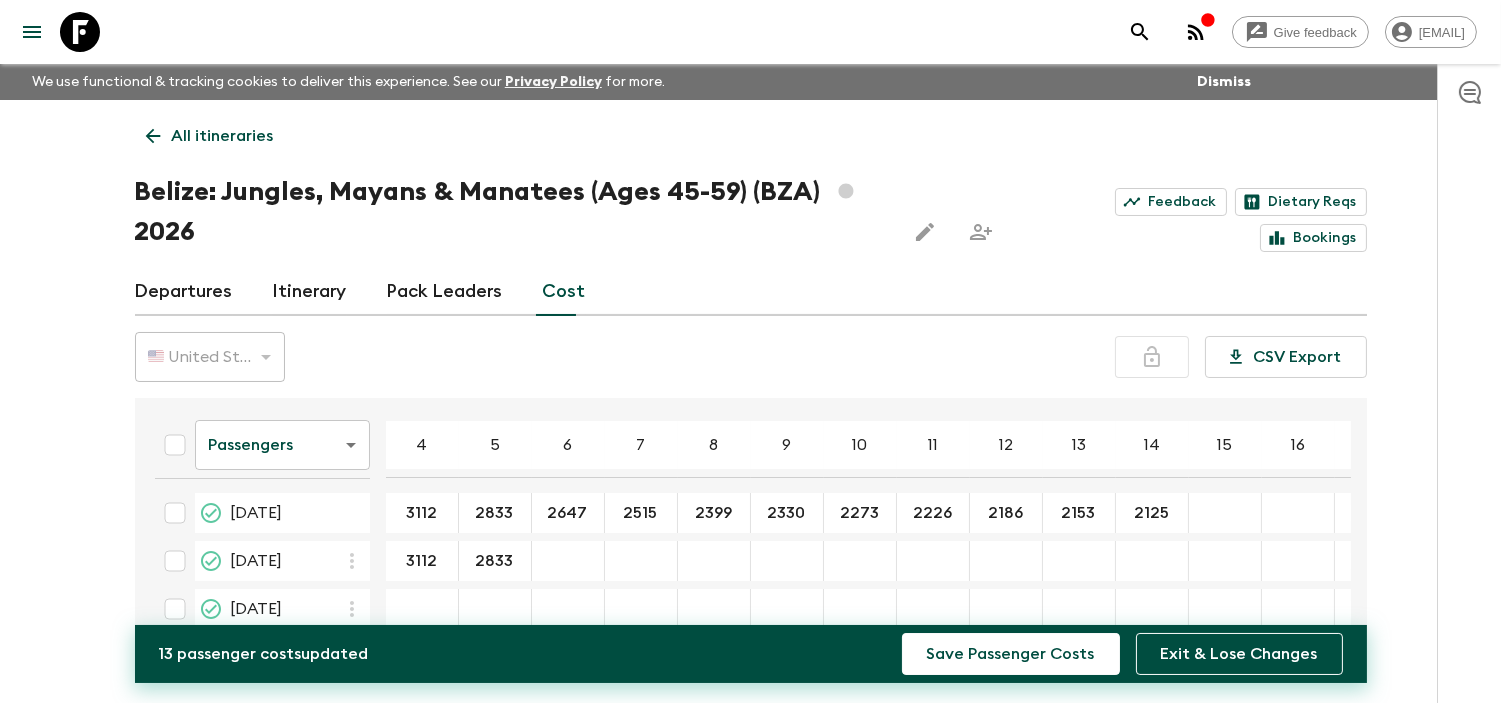 type on "2647" 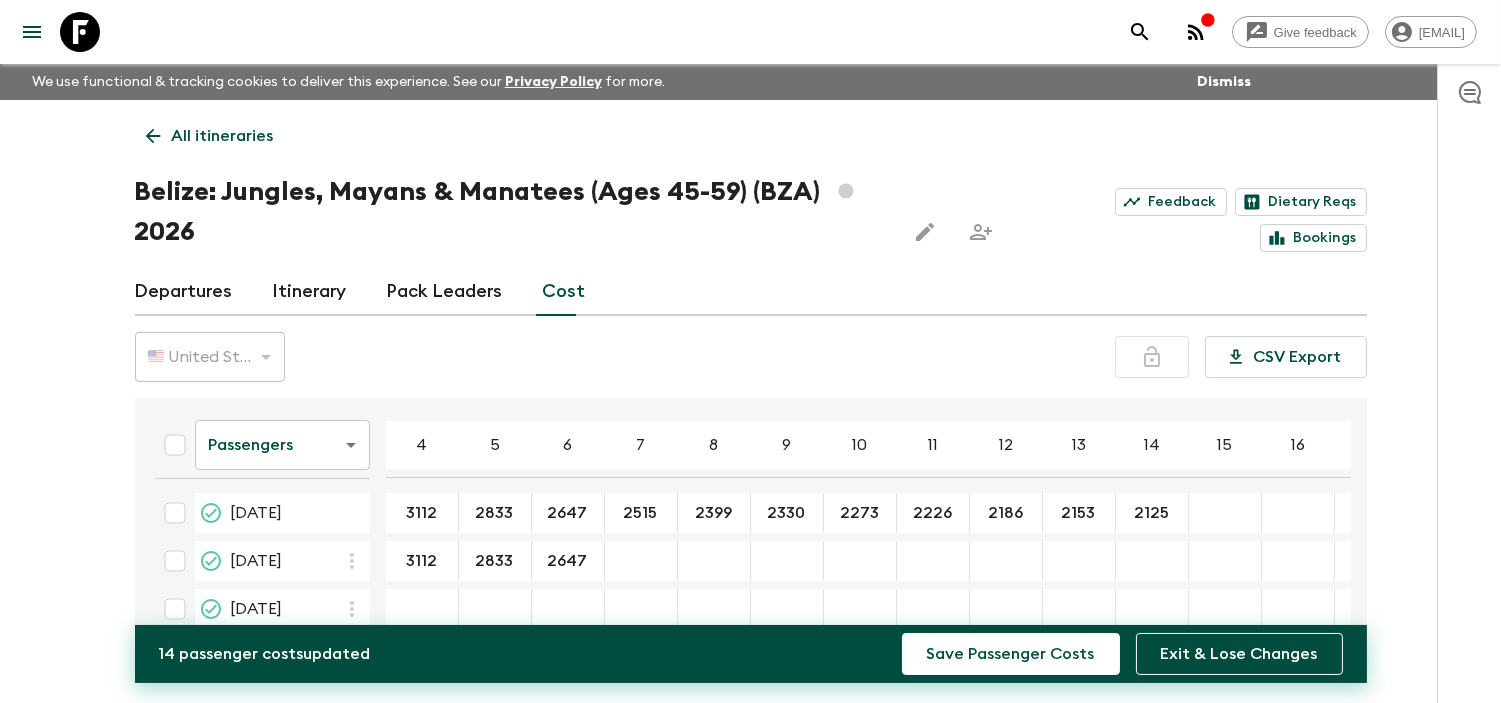 click at bounding box center (641, 561) 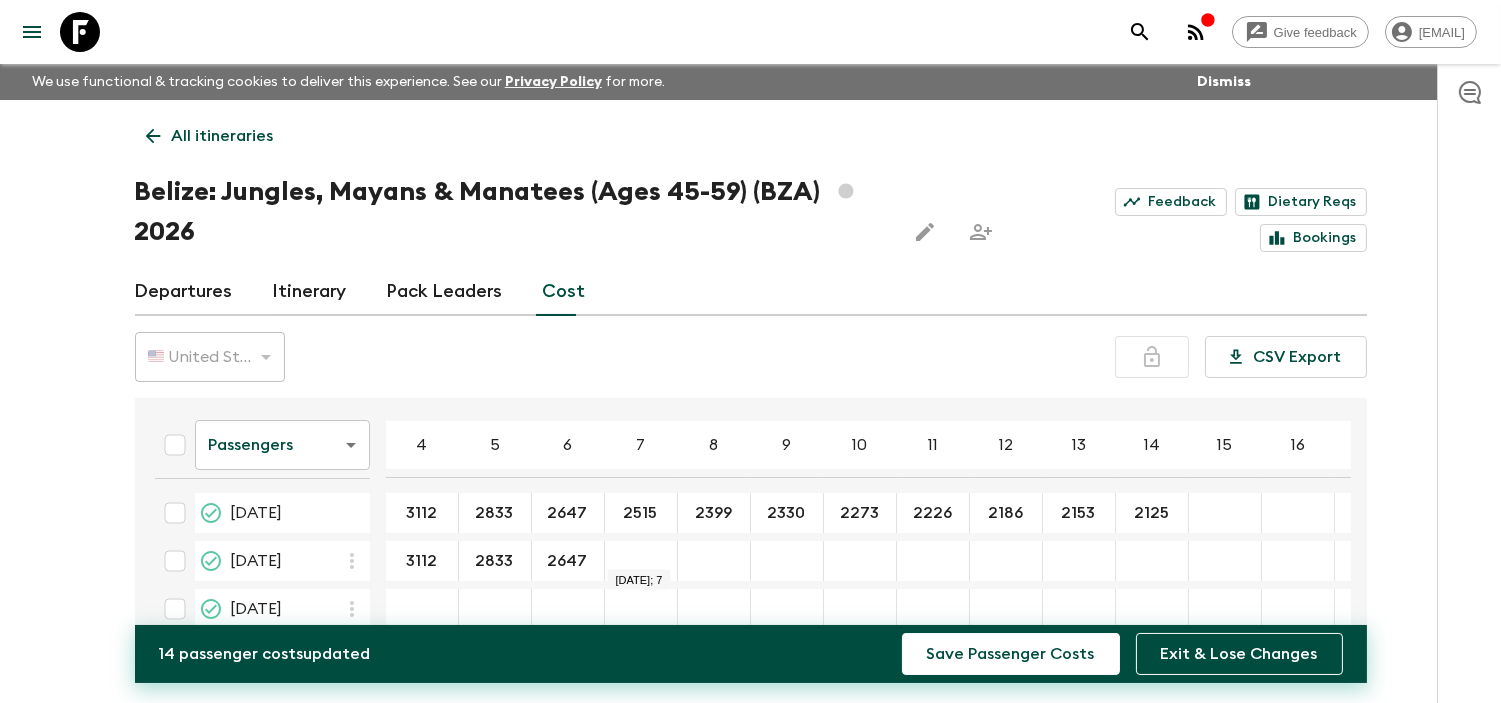 type on "2515" 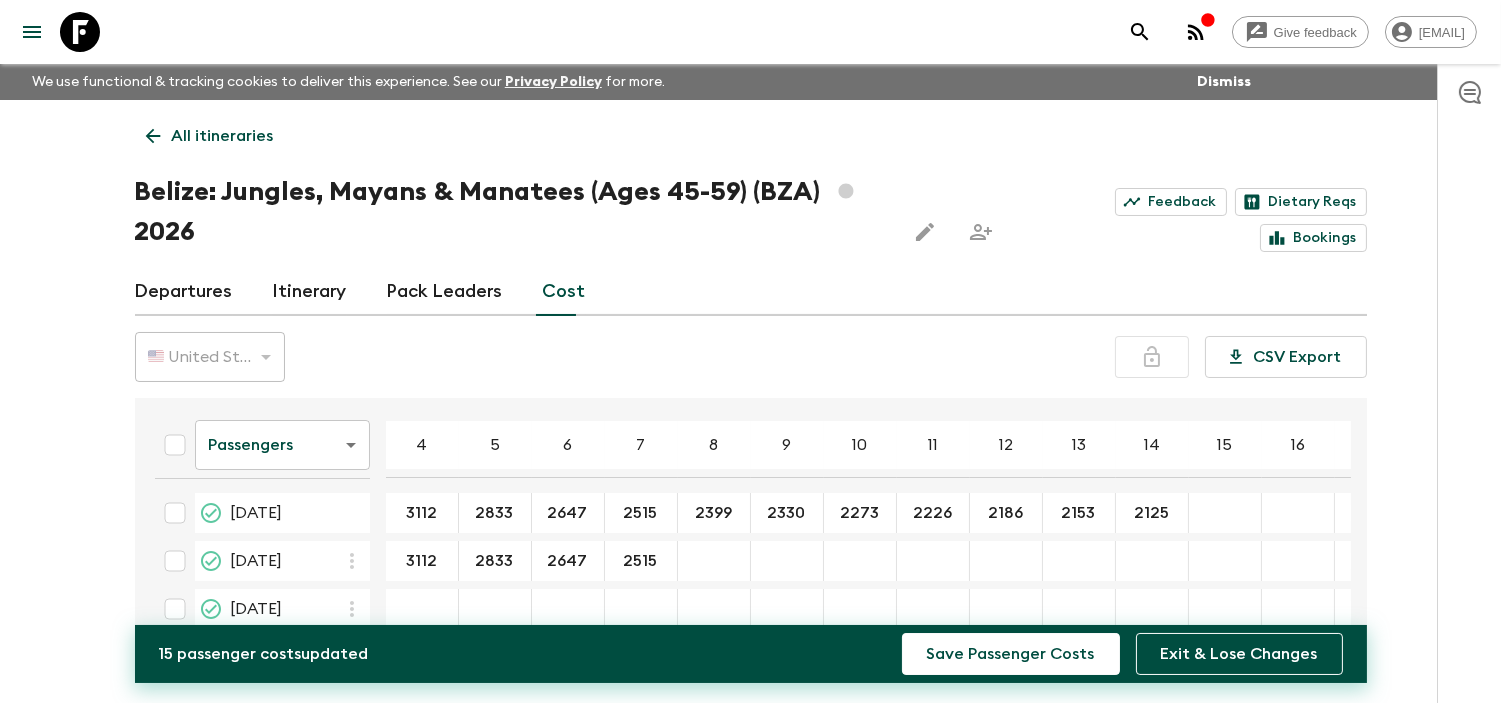 type on "2399" 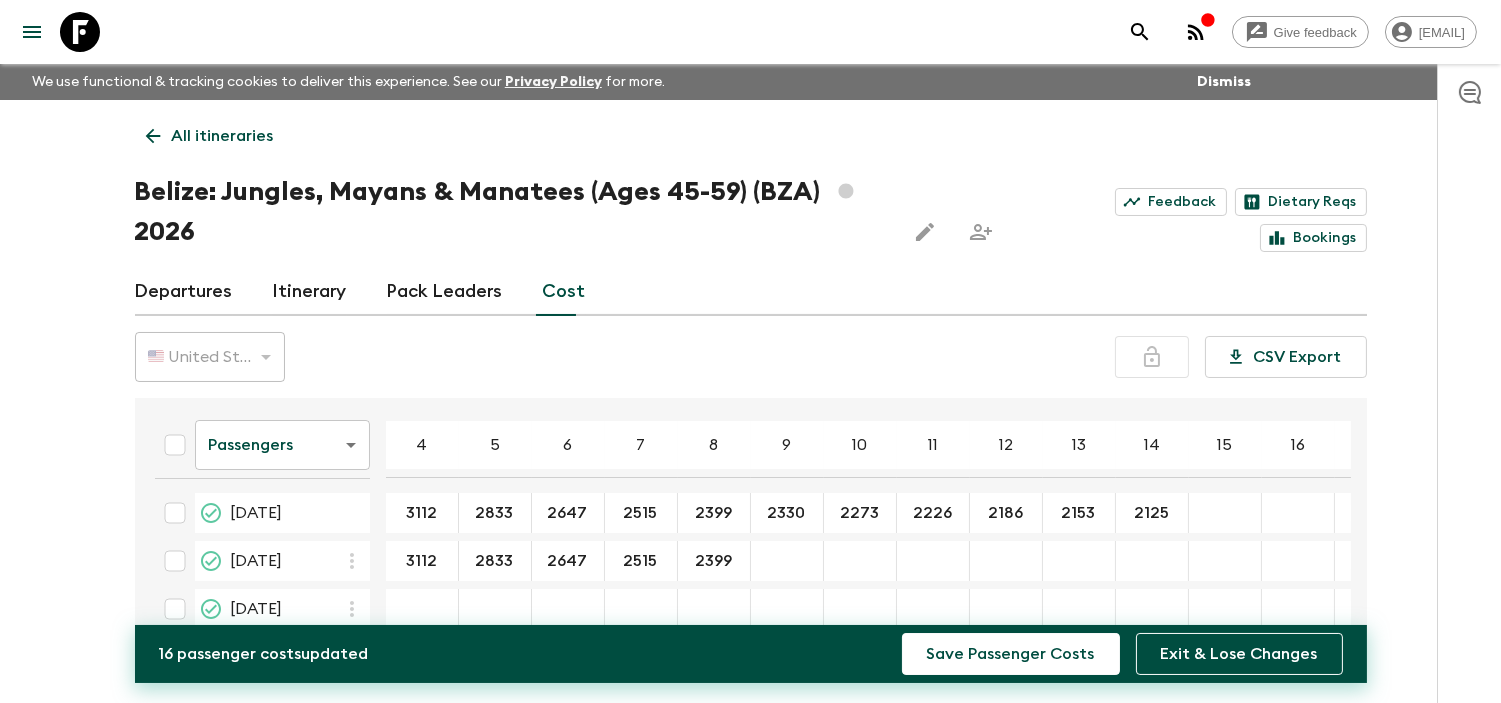 type on "2330" 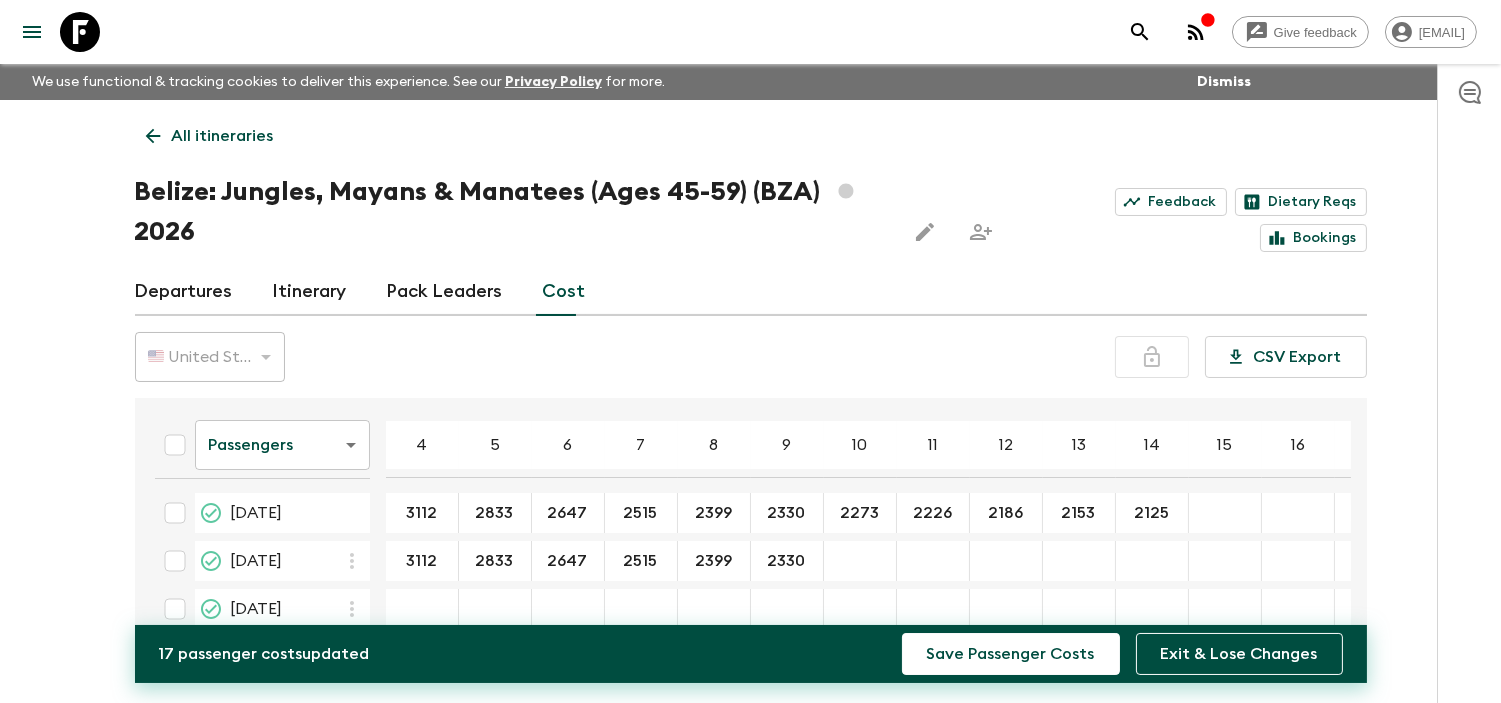 click at bounding box center [860, 561] 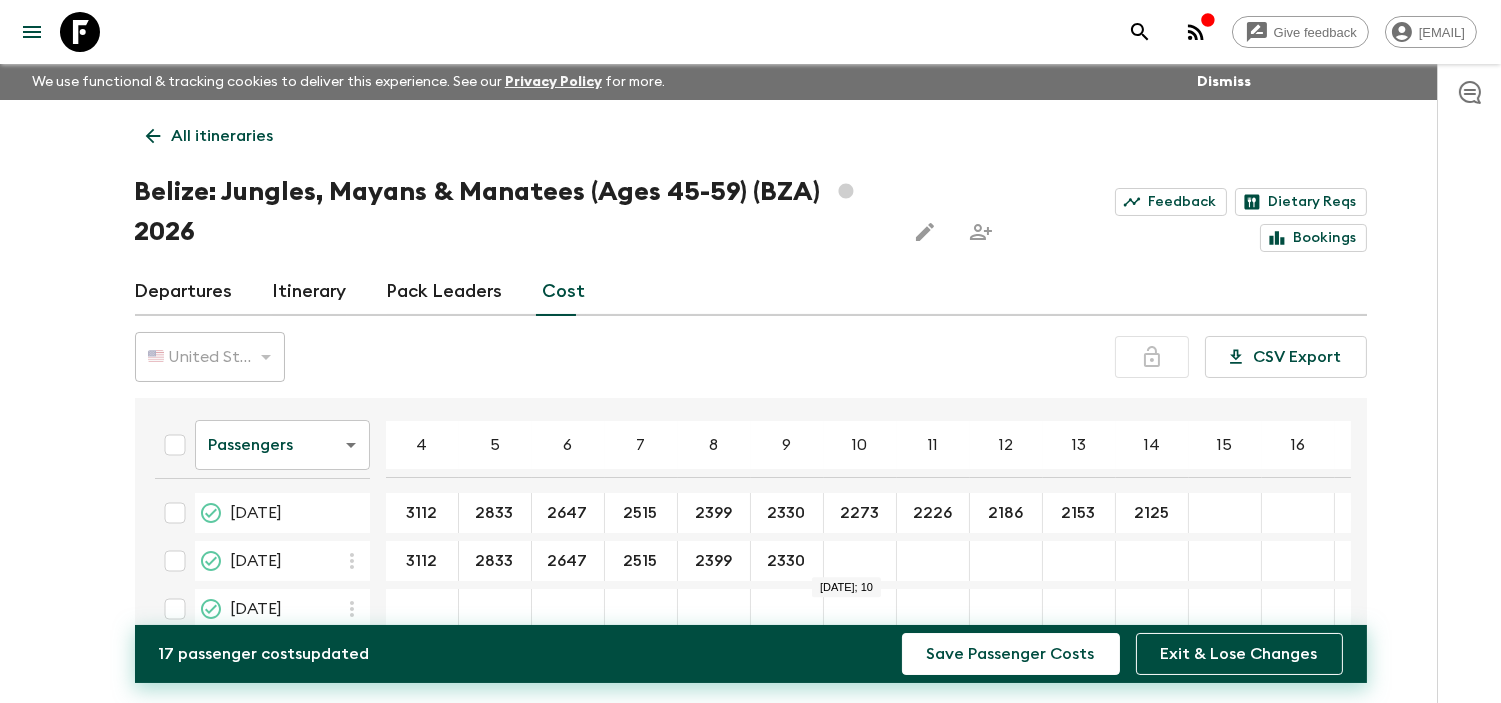 type on "2273" 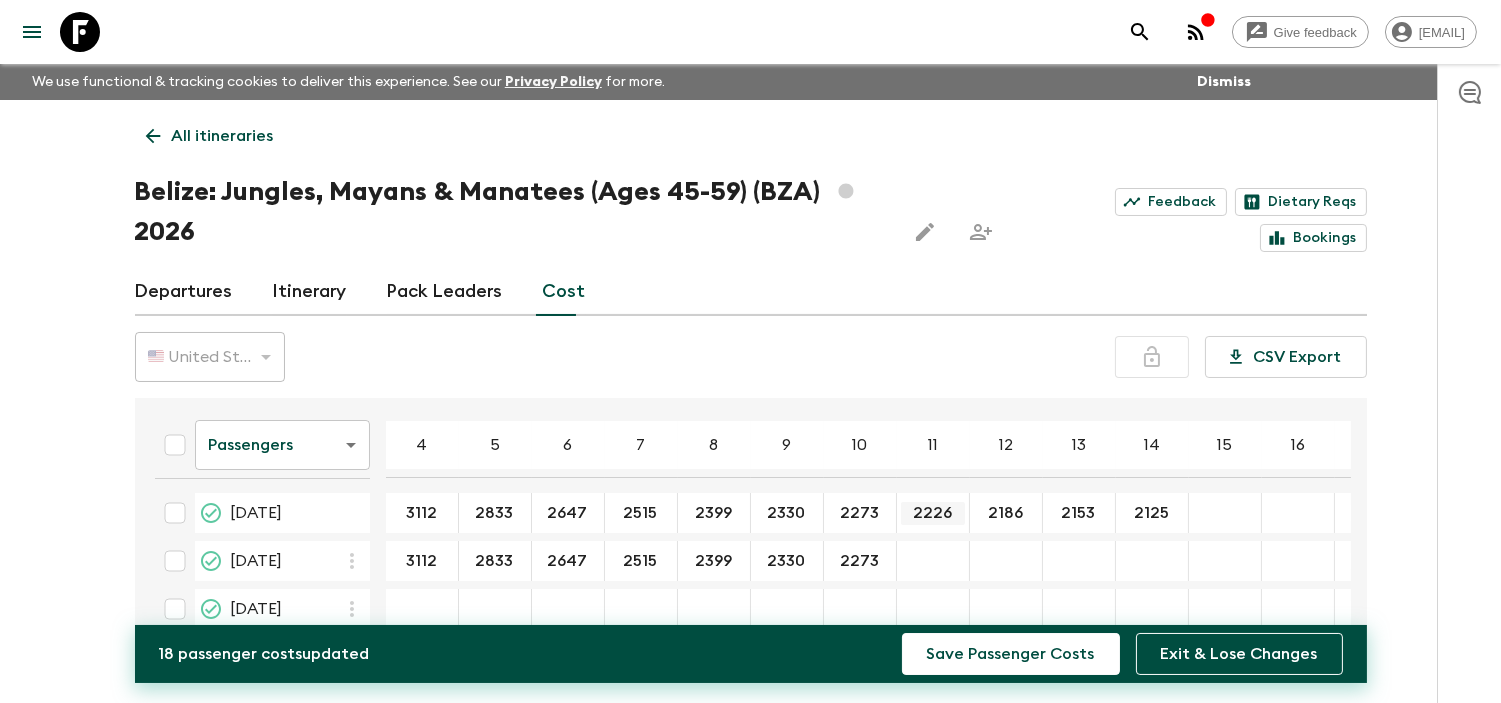 drag, startPoint x: 943, startPoint y: 517, endPoint x: 932, endPoint y: 516, distance: 11.045361 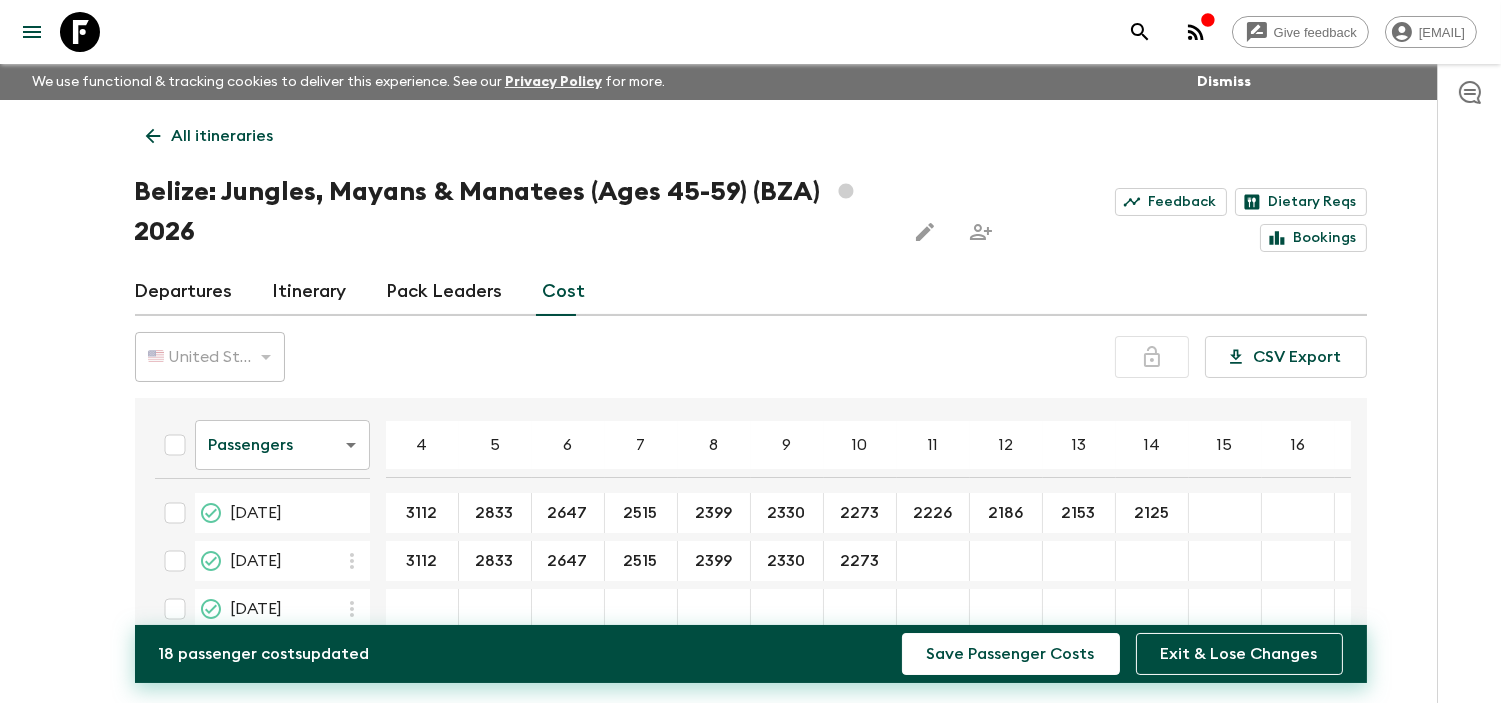 type on "2226" 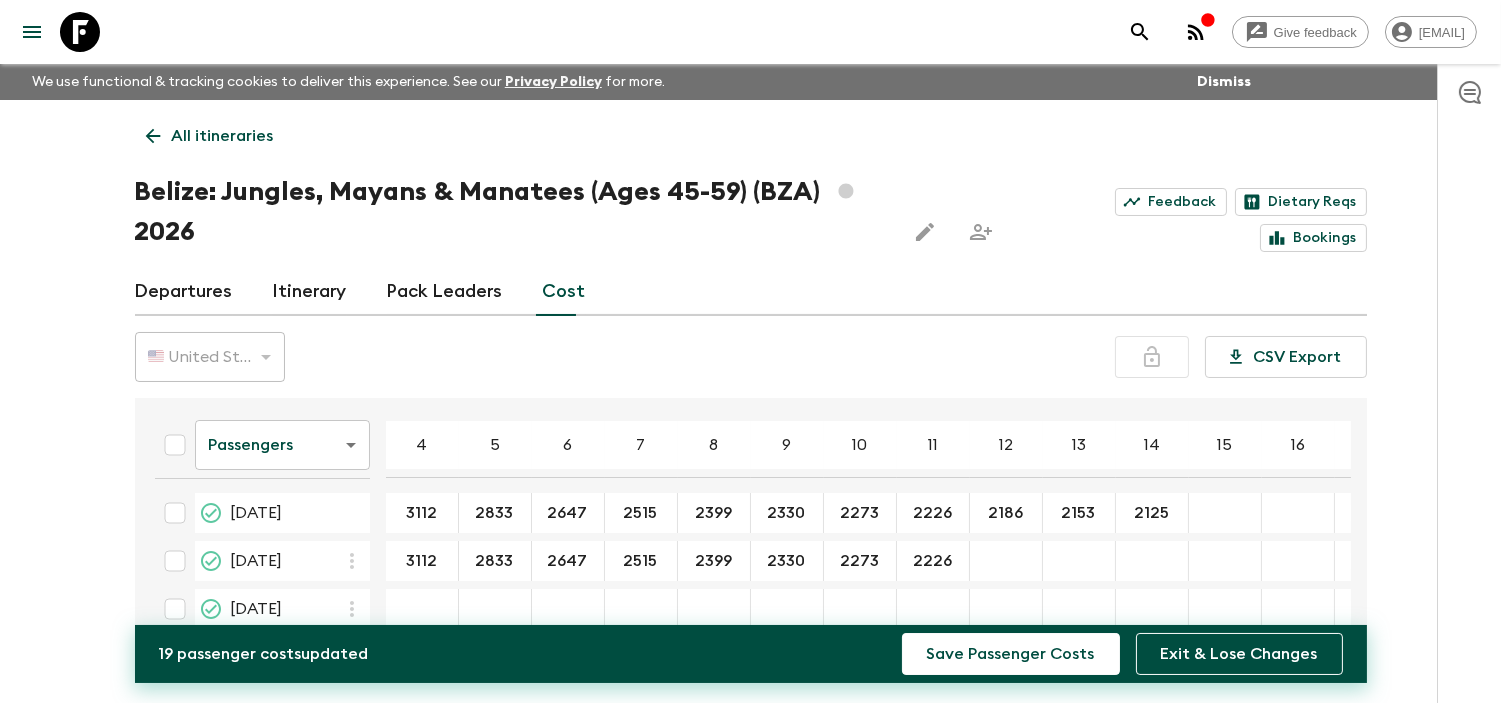 type on "2186" 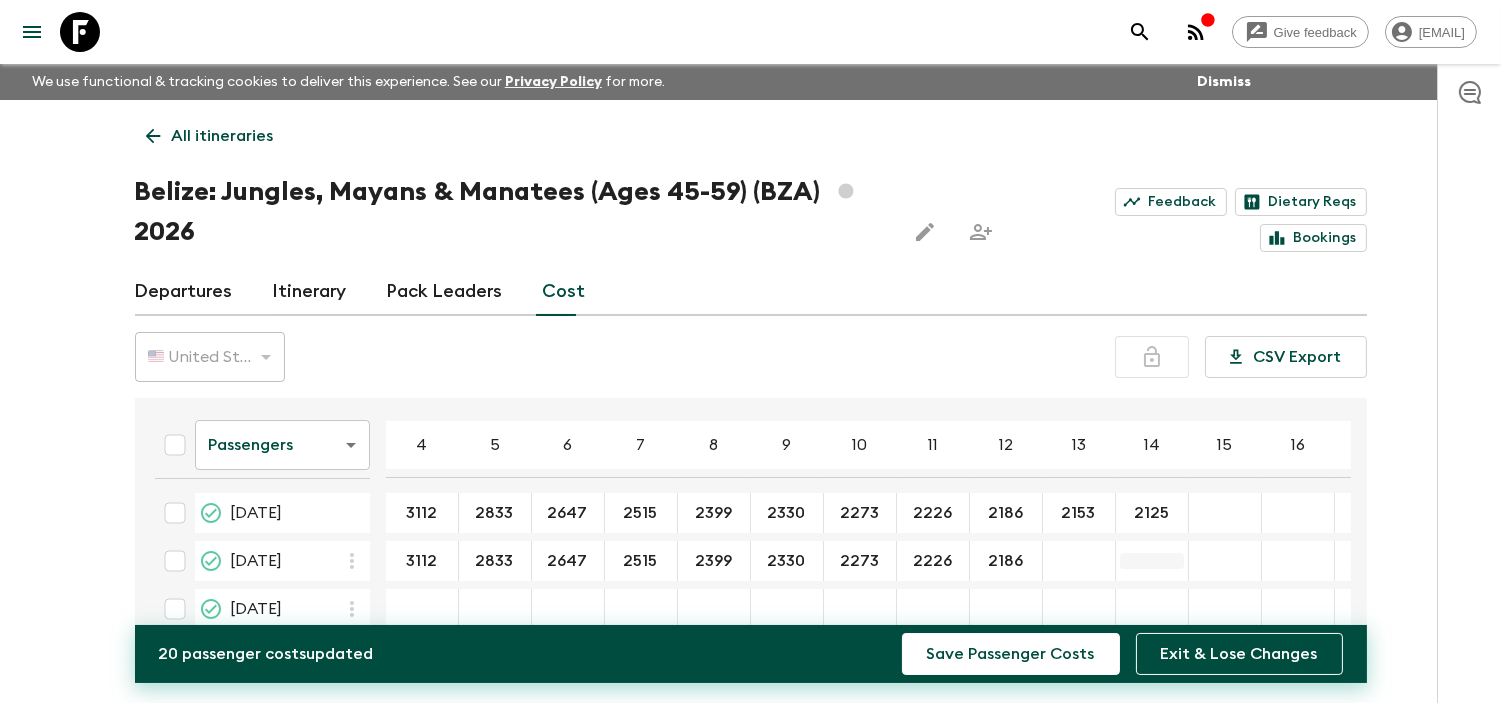 type on "2153" 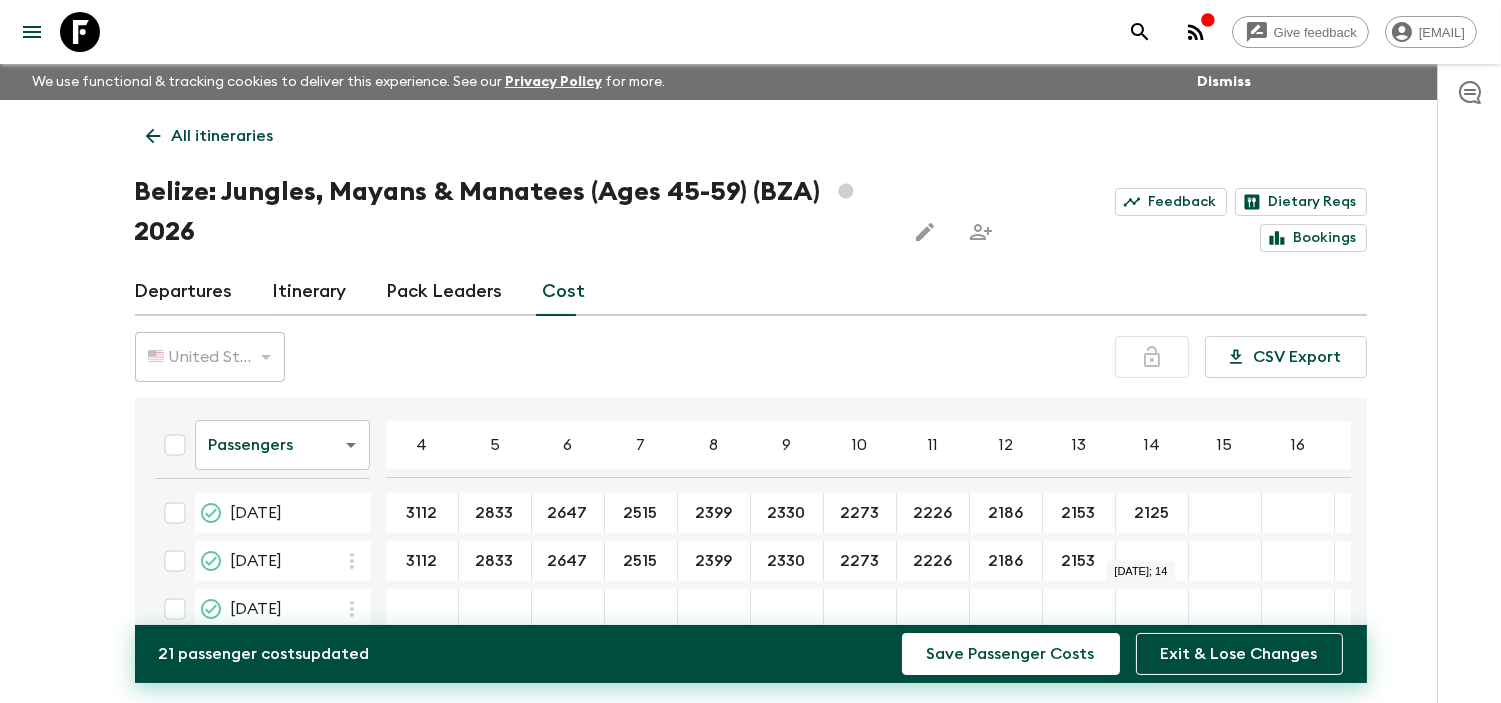 click at bounding box center [1152, 561] 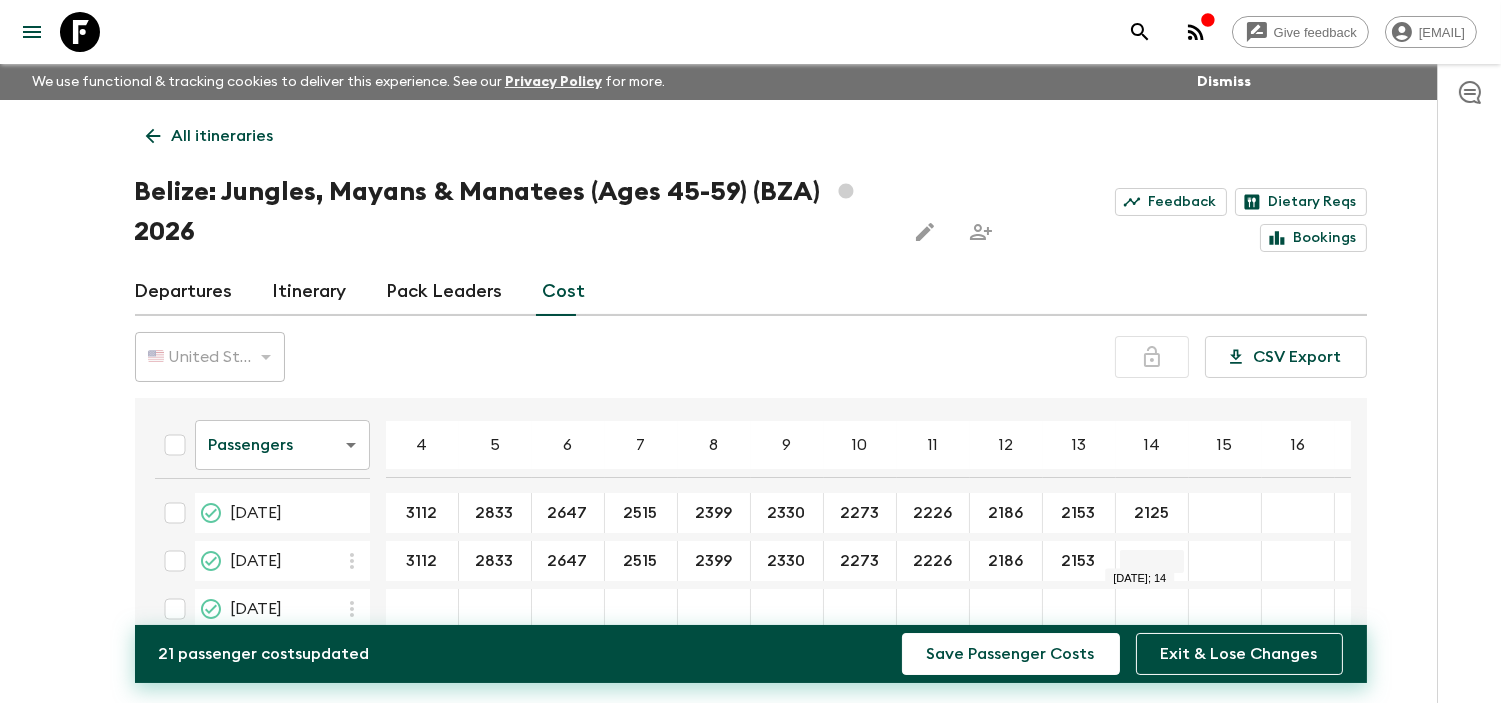 type on "2125" 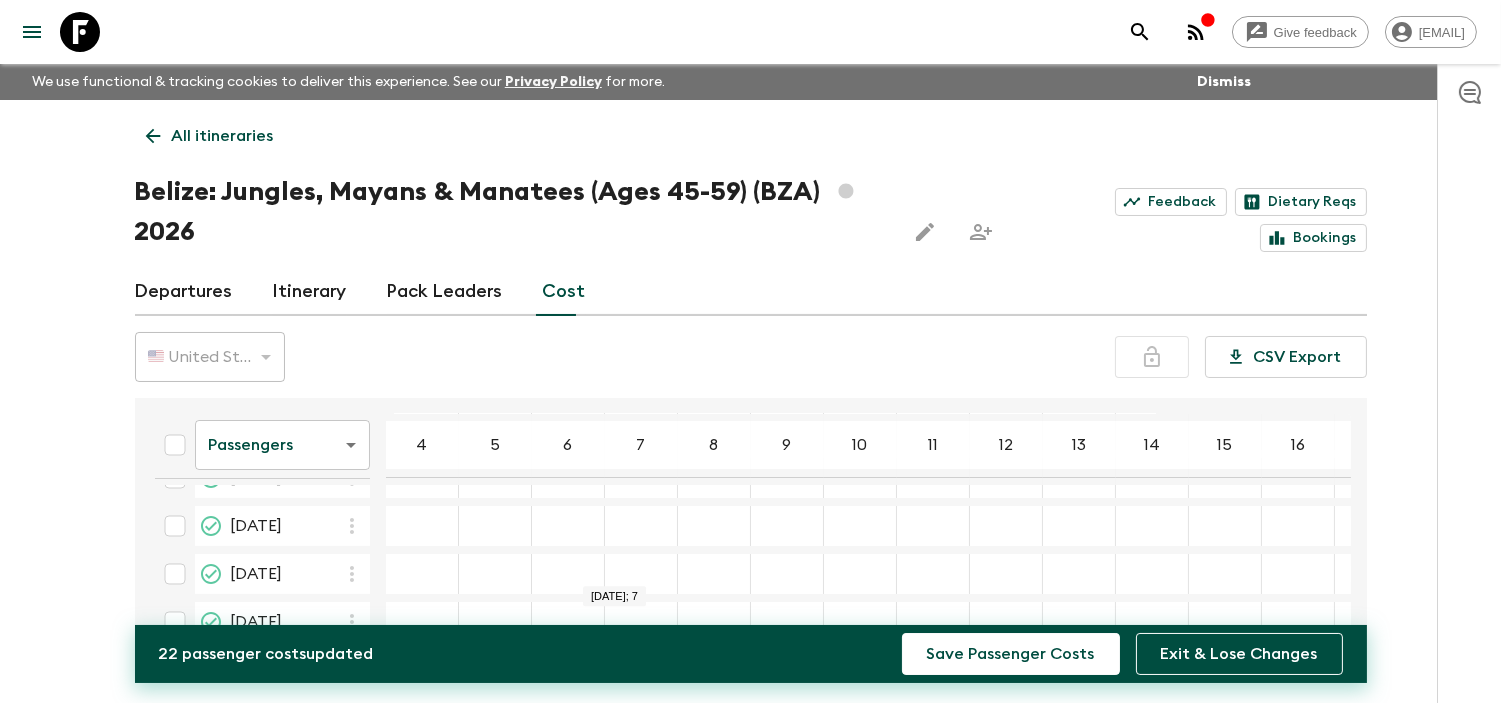 scroll, scrollTop: 86, scrollLeft: 0, axis: vertical 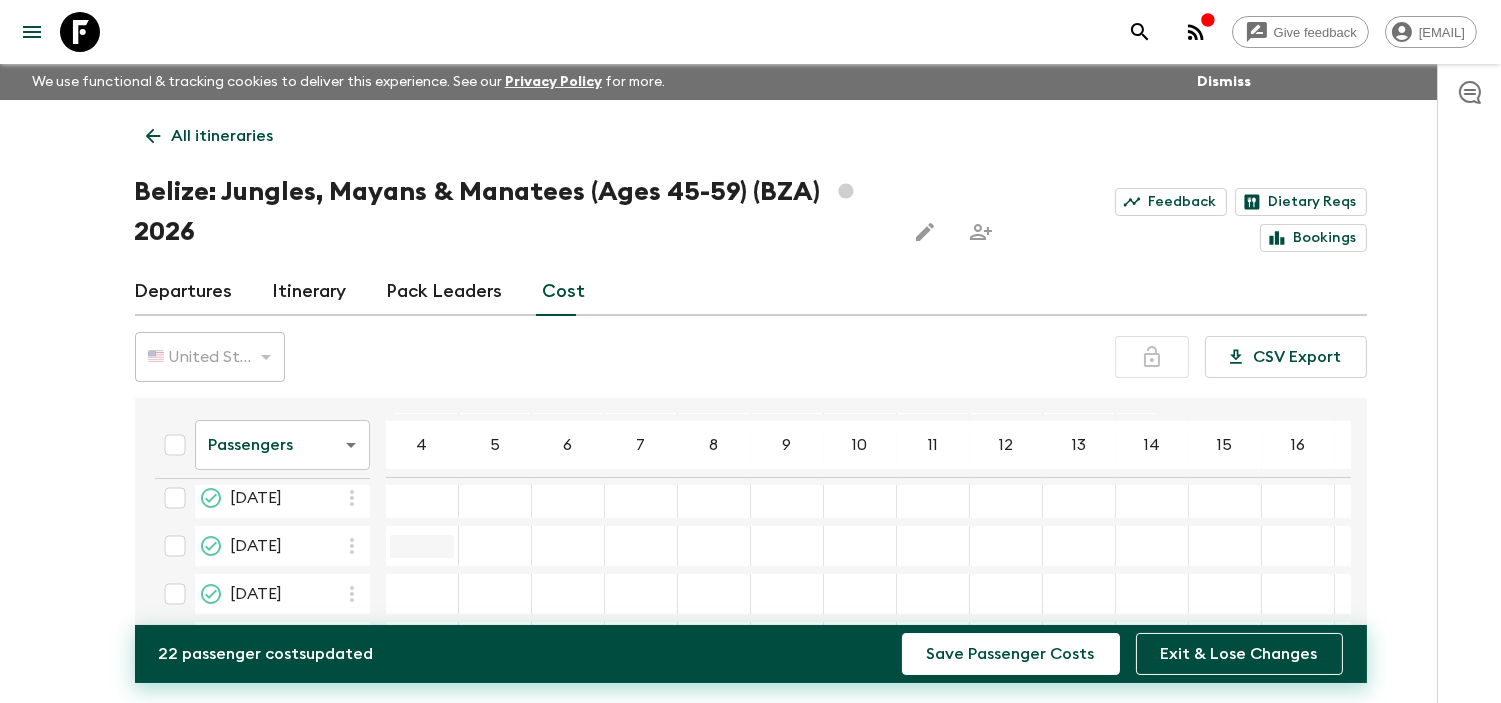 click at bounding box center (422, 546) 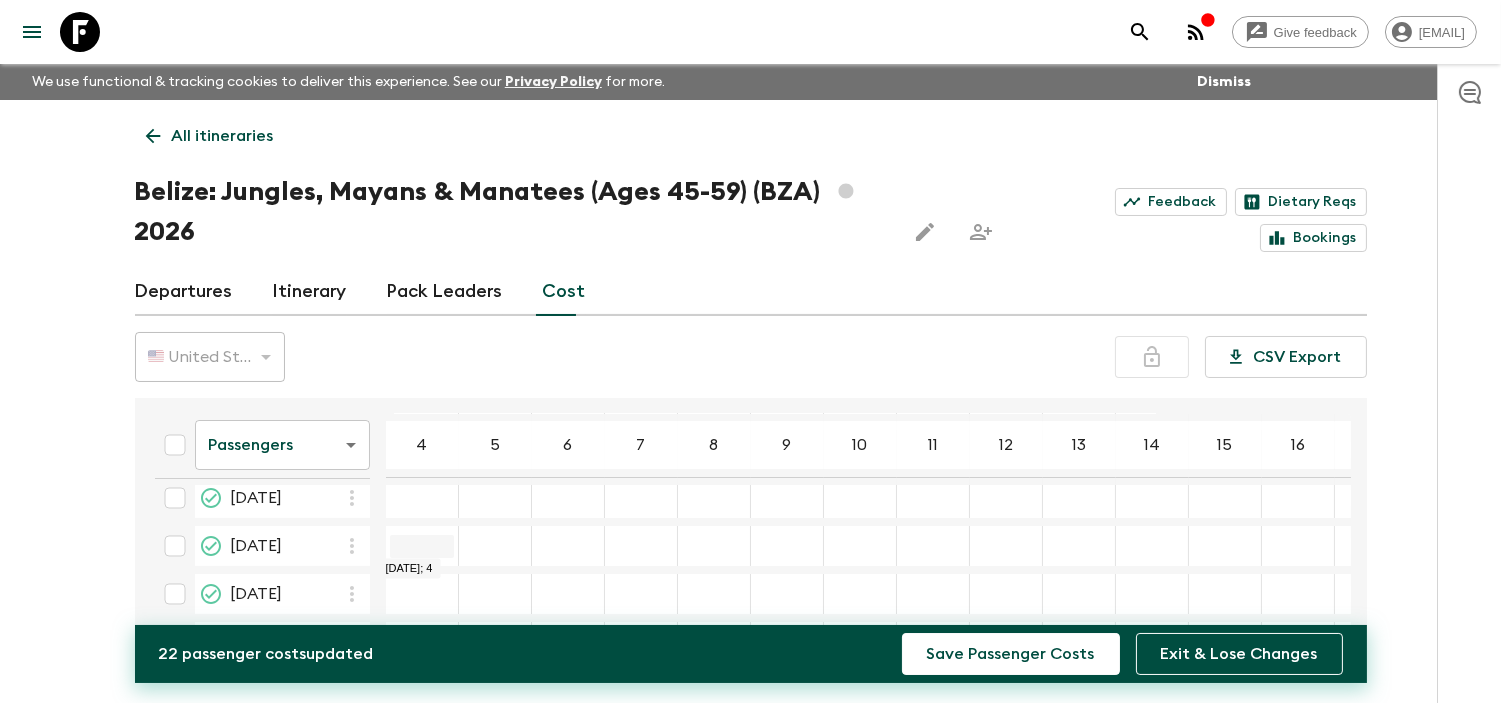 paste on "3112" 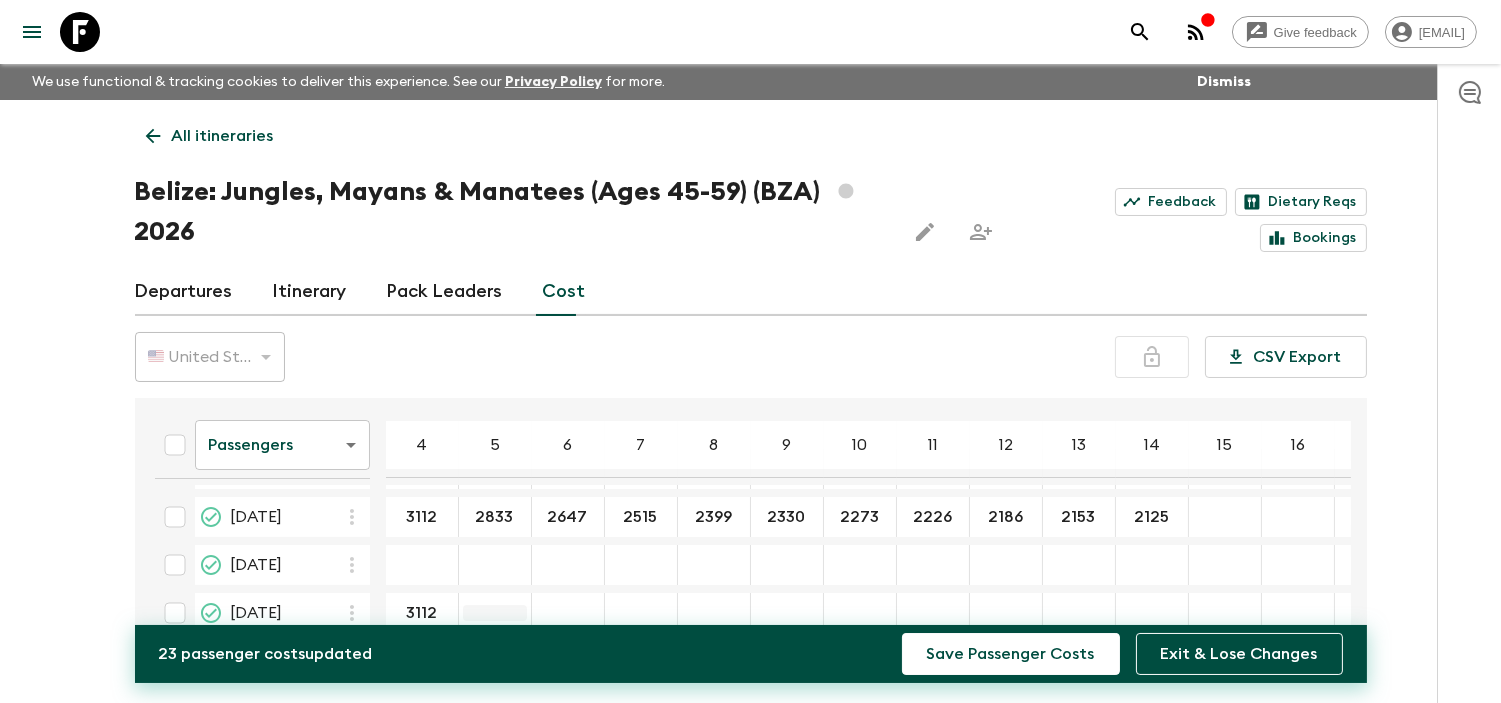 scroll, scrollTop: 46, scrollLeft: 0, axis: vertical 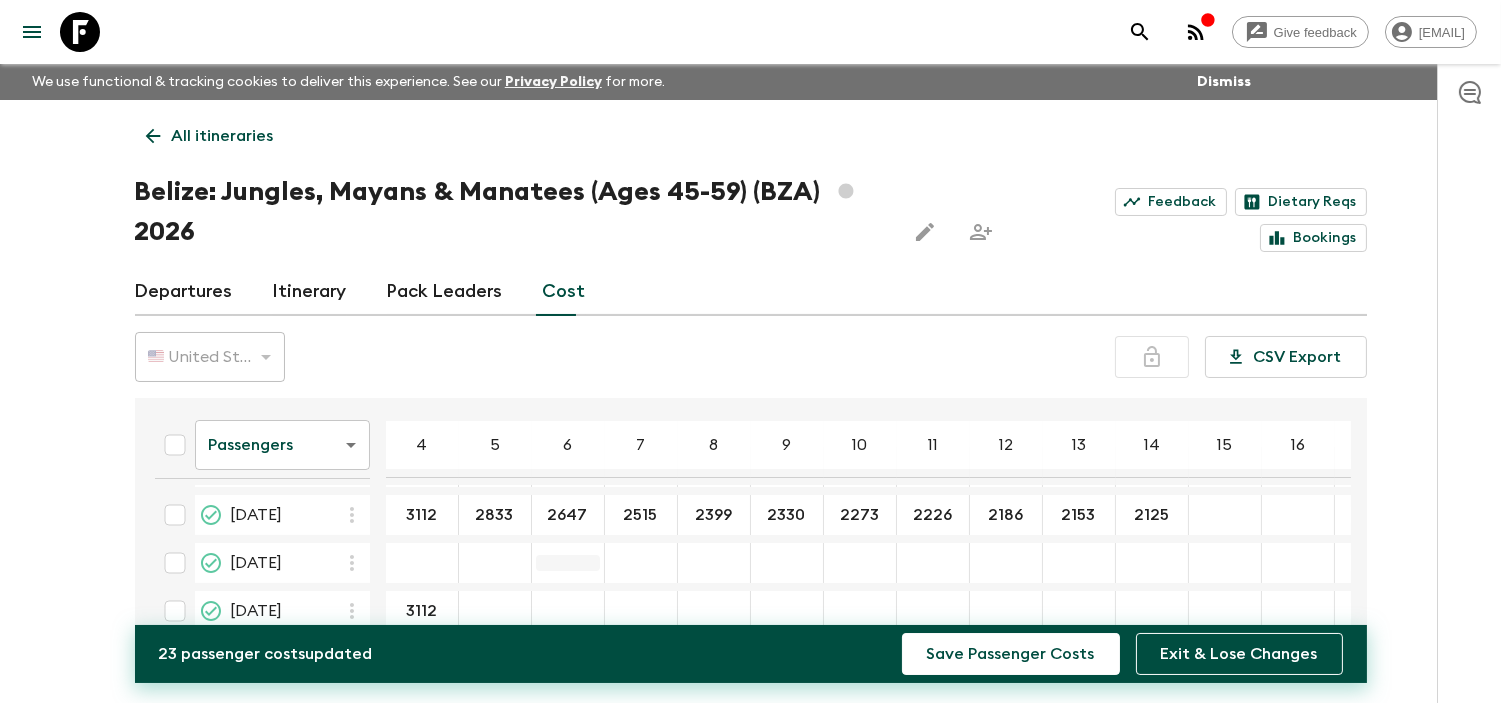 type on "2833" 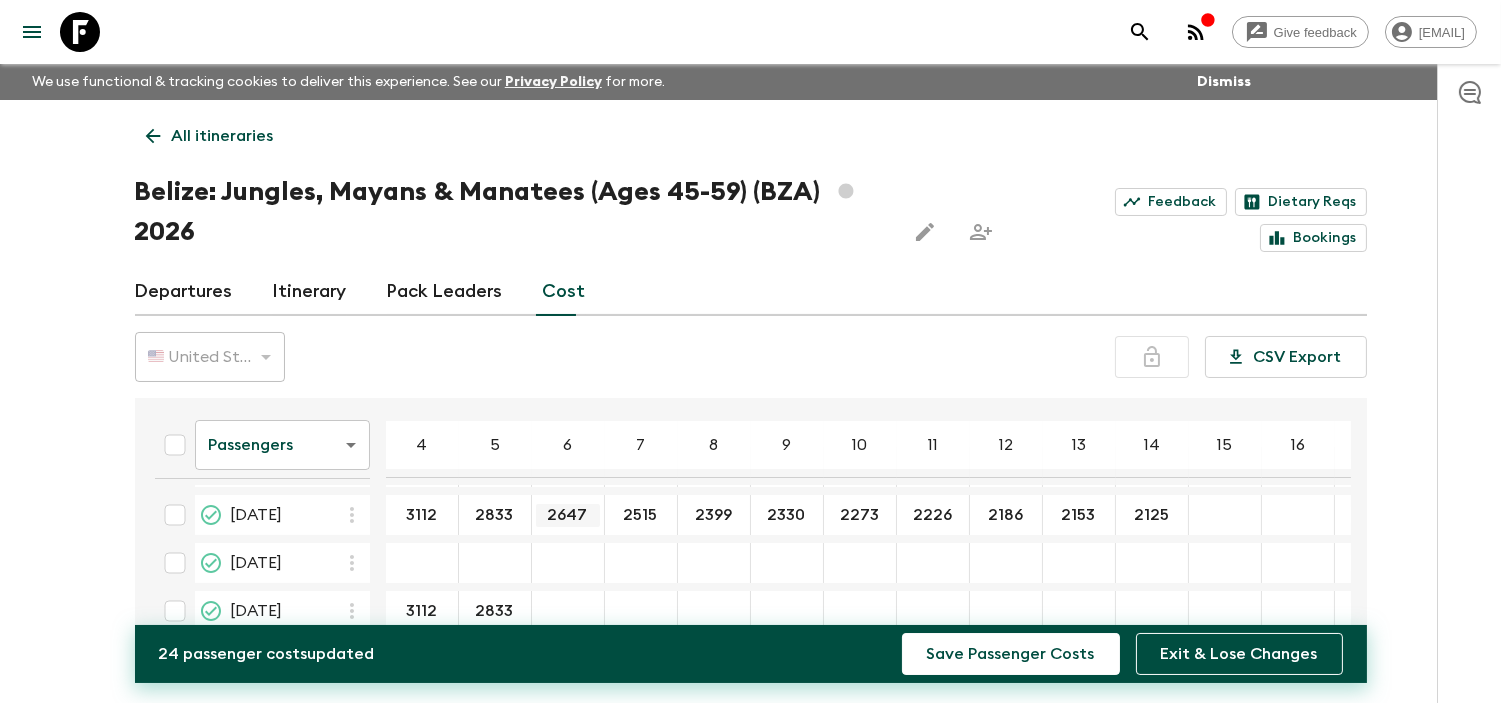 click on "2647" at bounding box center (568, 515) 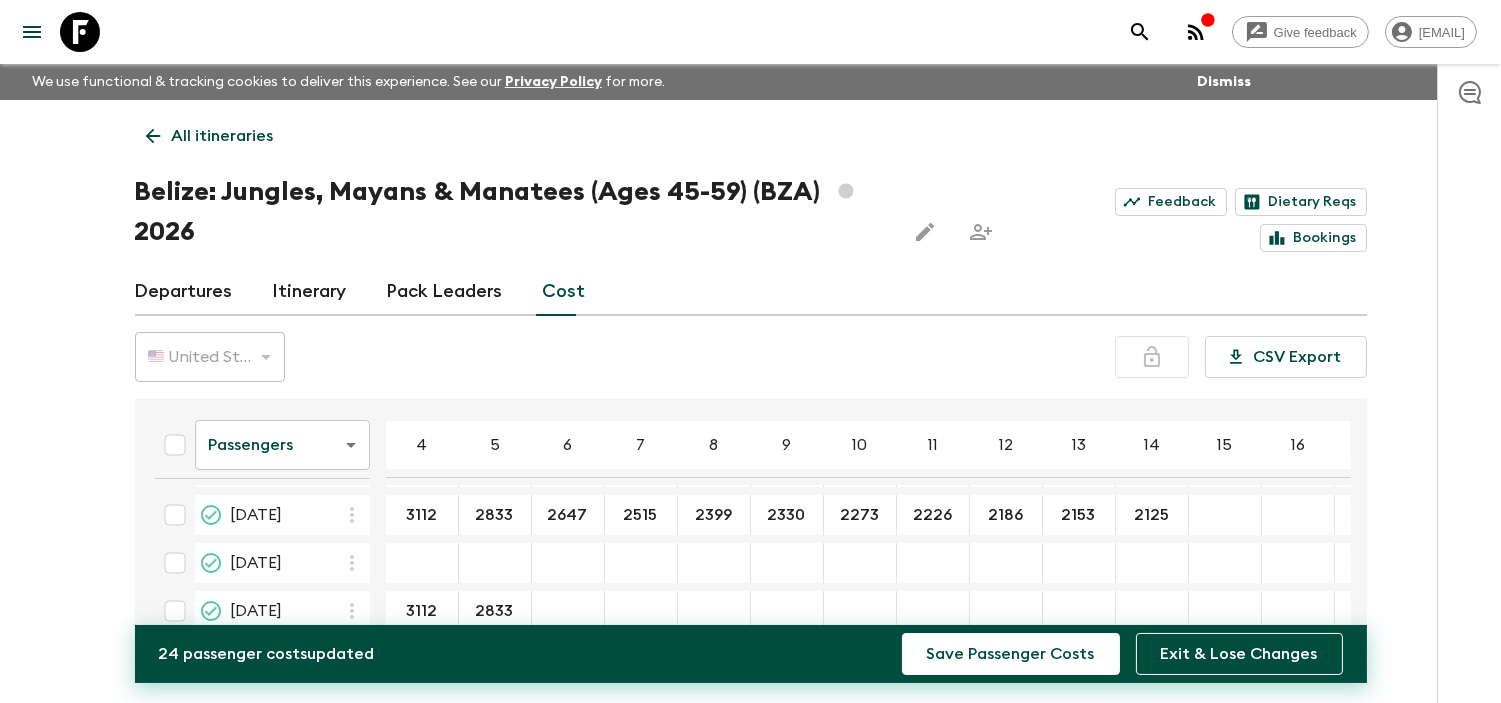 click on "Passengers passengersCost ​ 4 5 6 7 8 9 10 11 12 13 14 15 16 17 18 [DATE] 3112 ​ 2833 ​ 2647 ​ 2515 ​ 2399 ​ 2330 ​ 2273 ​ 2226 ​ 2186 ​ 2153 ​ 2125 ​ [DATE] 3112 ​ 2833 ​ 2647 ​ 2515 ​ 2399 ​ 2330 ​ 2273 ​ 2226 ​ 2186 ​ 2153 ​ 2125 ​ [DATE] [DATE] 3112 ​ 2833 ​ 23 Nov 2026 30 Dec 2026" at bounding box center (809, 547) 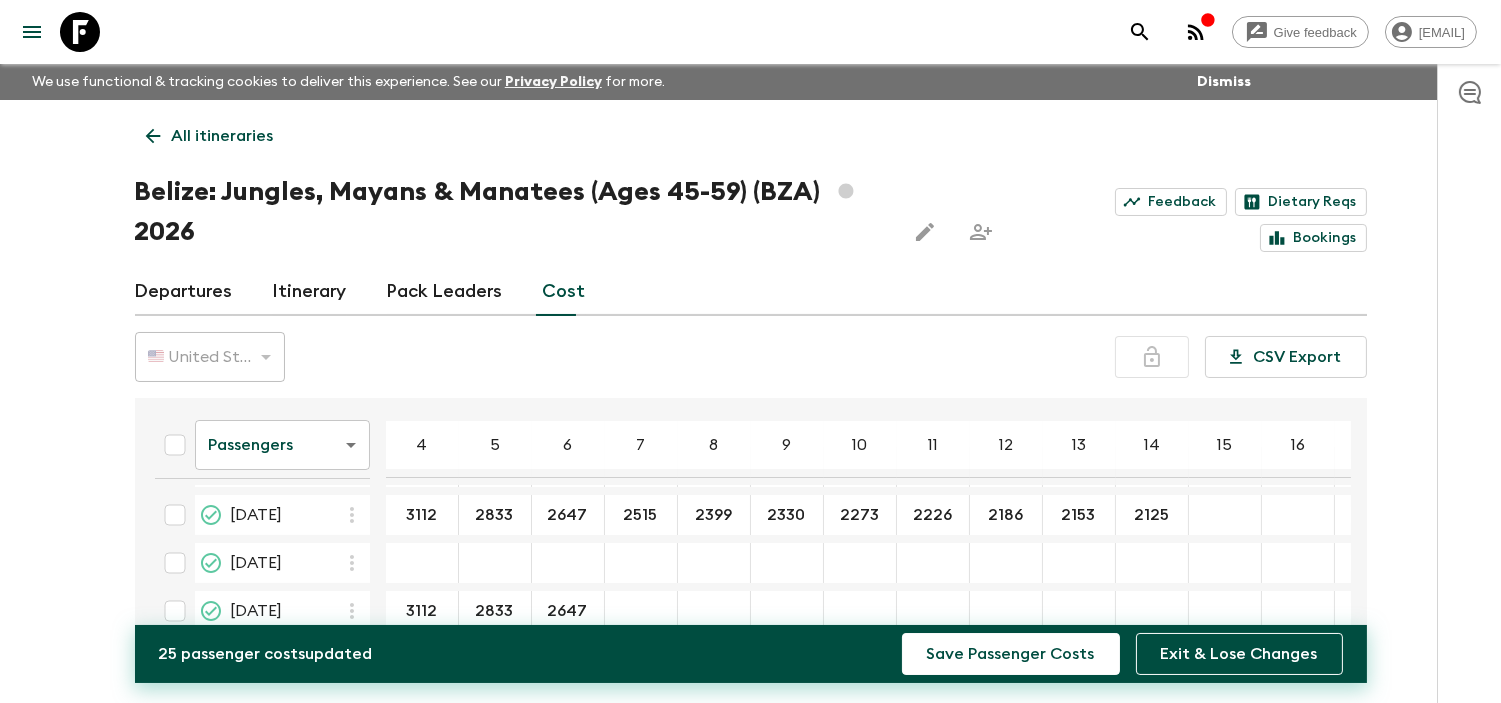 drag, startPoint x: 685, startPoint y: 502, endPoint x: 652, endPoint y: 531, distance: 43.931767 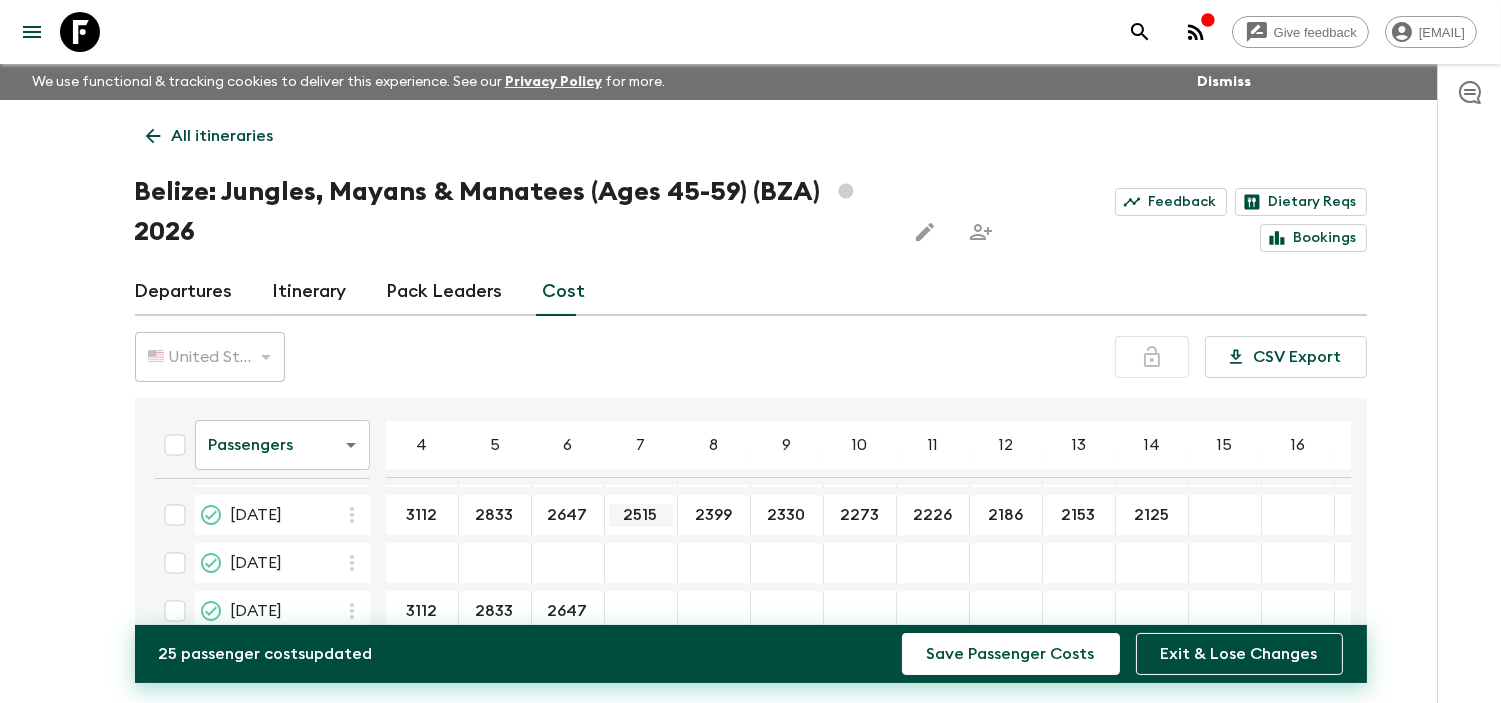 click on "2515" at bounding box center (641, 515) 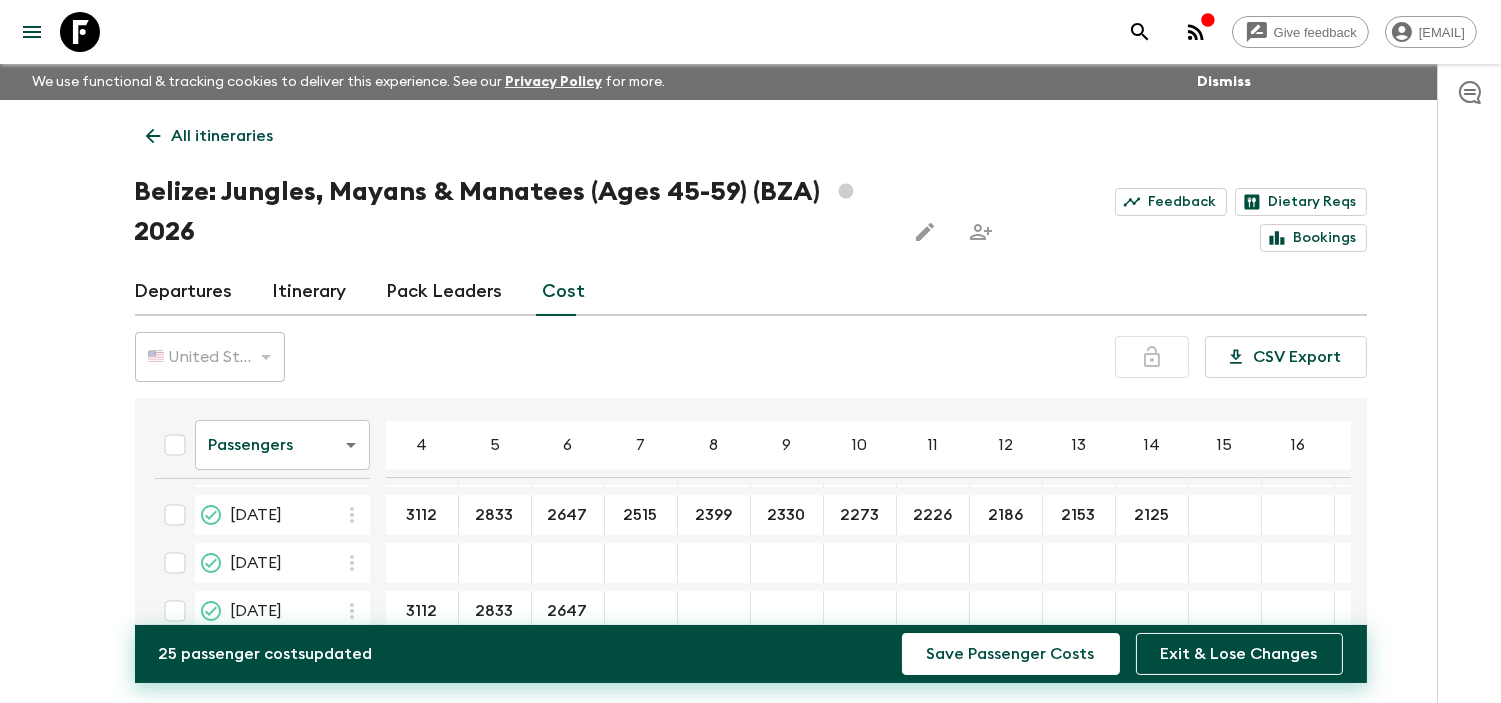 type on "2515" 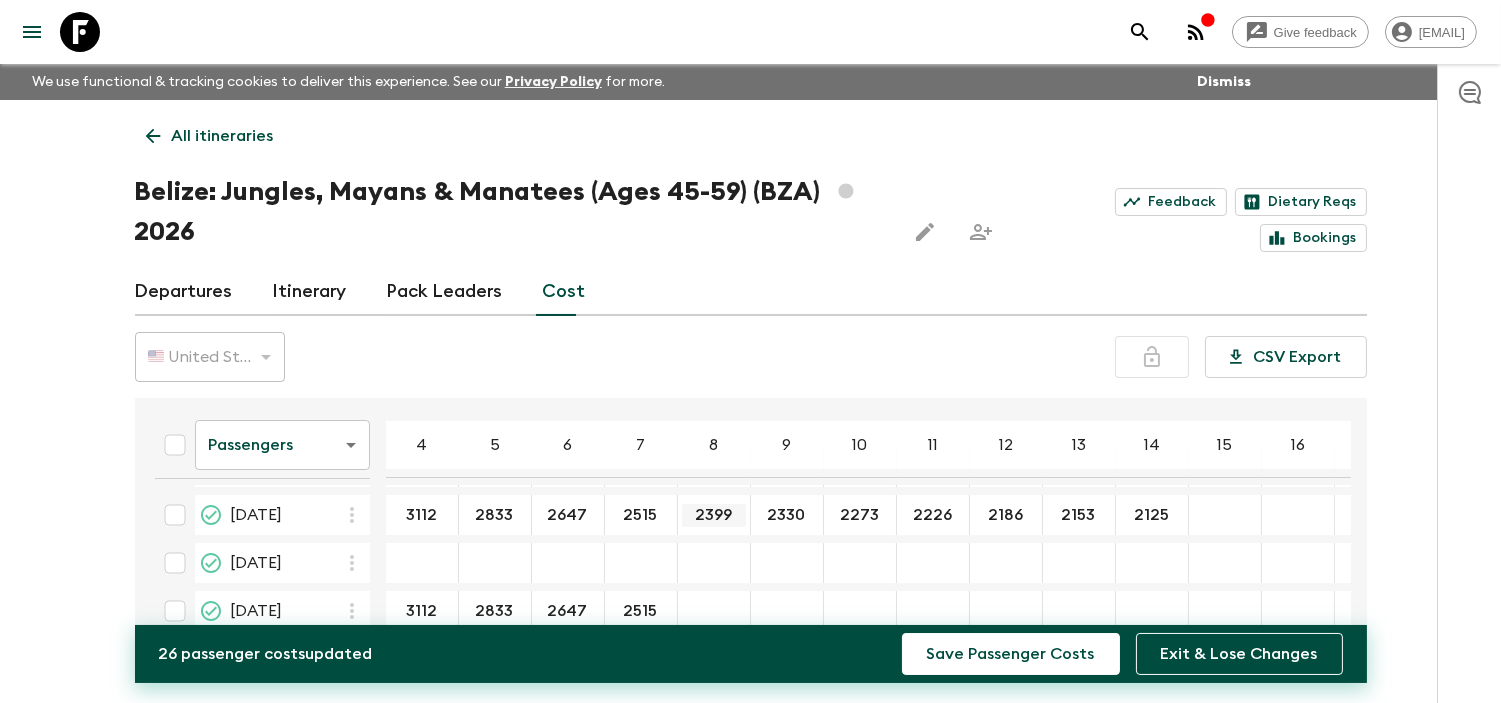 click on "2399" at bounding box center (714, 515) 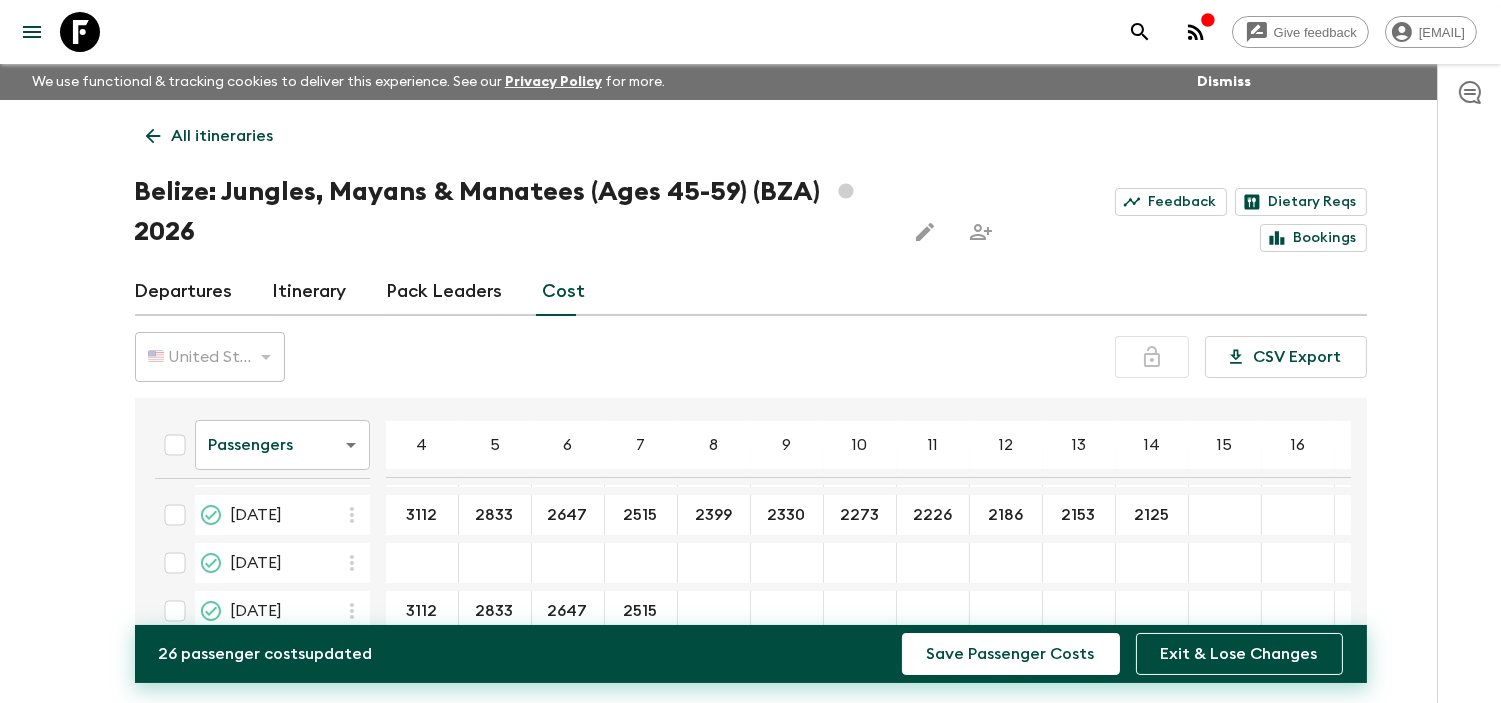 click on "Passengers passengersCost ​ 4 5 6 7 8 9 10 11 12 13 14 15 16 17 18 [DATE] 3112 ​ 2833 ​ 2647 ​ 2515 ​ 2399 ​ 2330 ​ 2273 ​ 2226 ​ 2186 ​ 2153 ​ 2125 ​ [DATE] 3112 ​ 2833 ​ 2647 ​ 2515 ​ 2399 ​ 2330 ​ 2273 ​ 2226 ​ 2186 ​ 2153 ​ 2125 ​ [DATE] [DATE] 3112 ​ 2833 ​ 23 Nov 2026 30 Dec 2026" at bounding box center (809, 547) 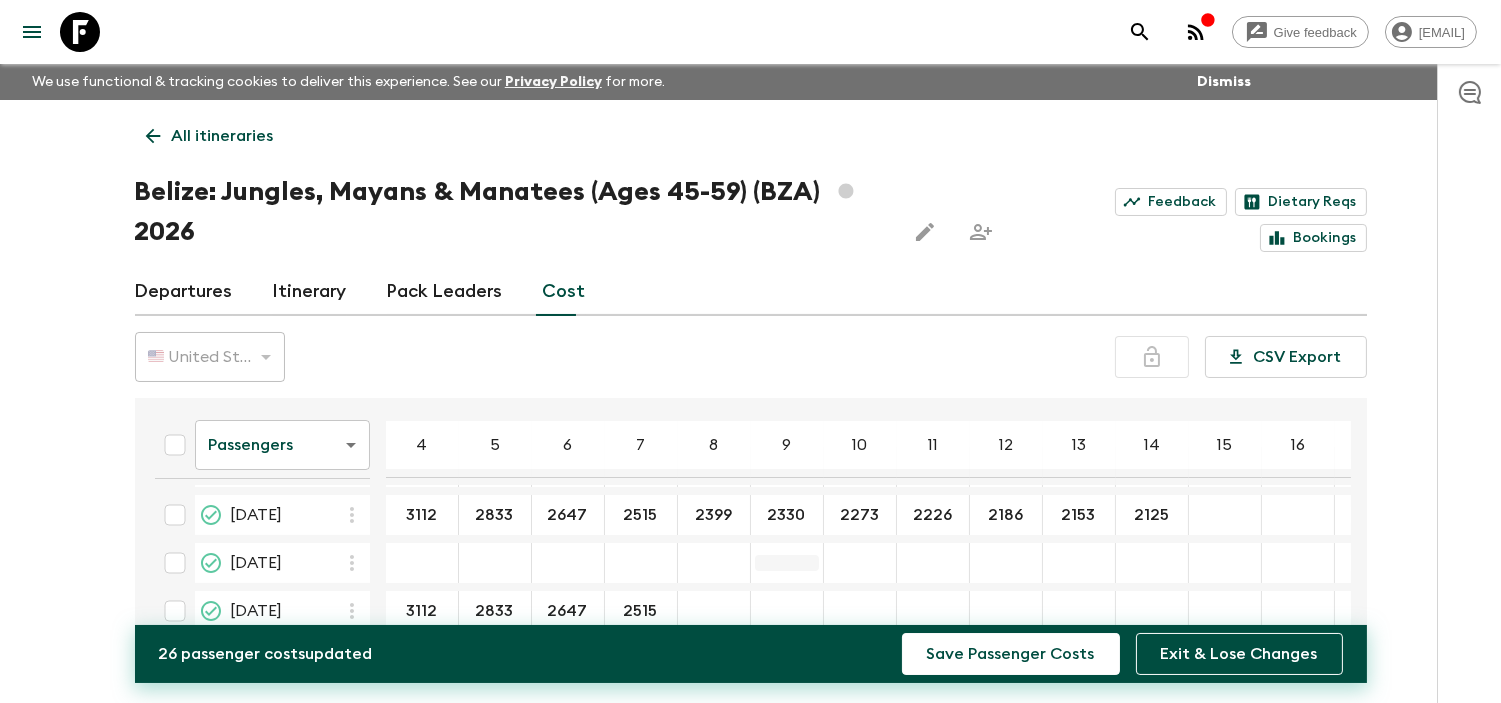 type on "2399" 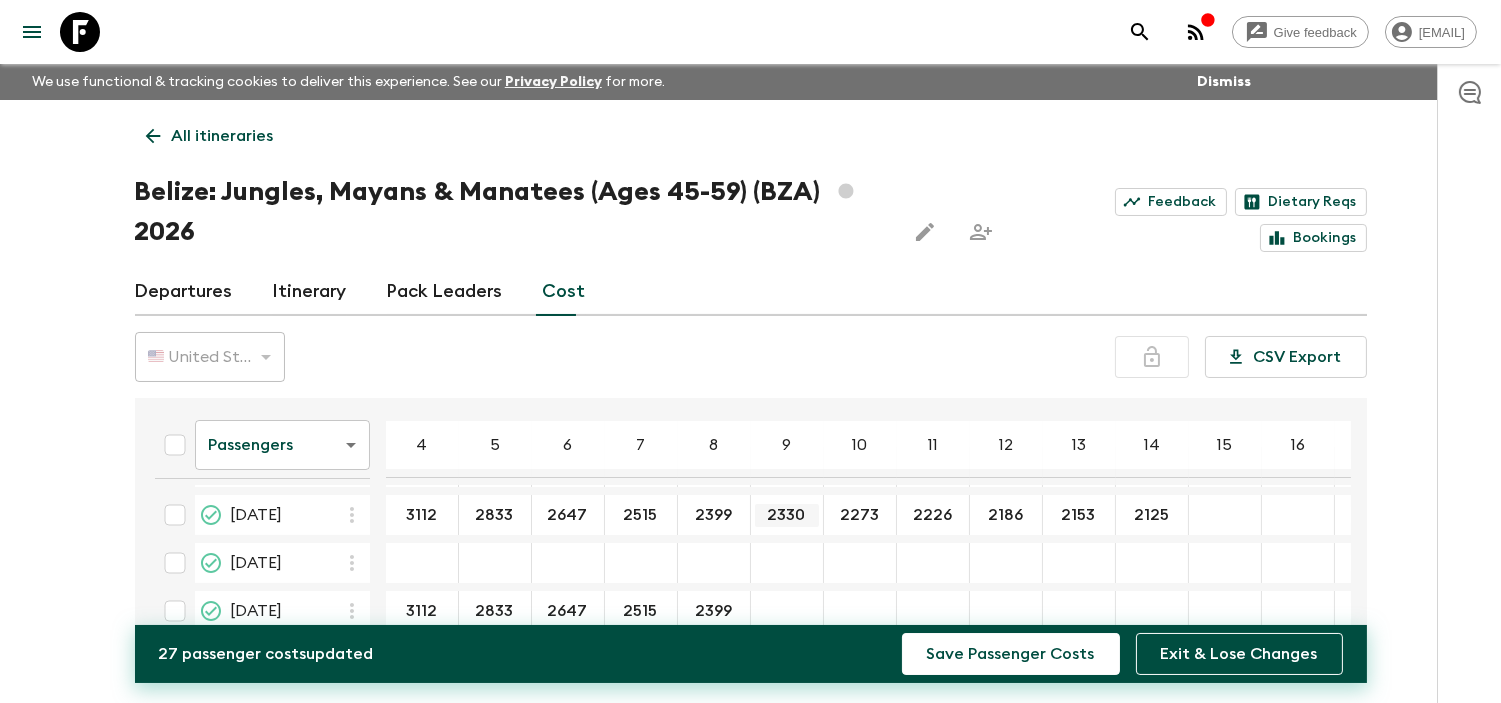 click on "2330" at bounding box center [787, 515] 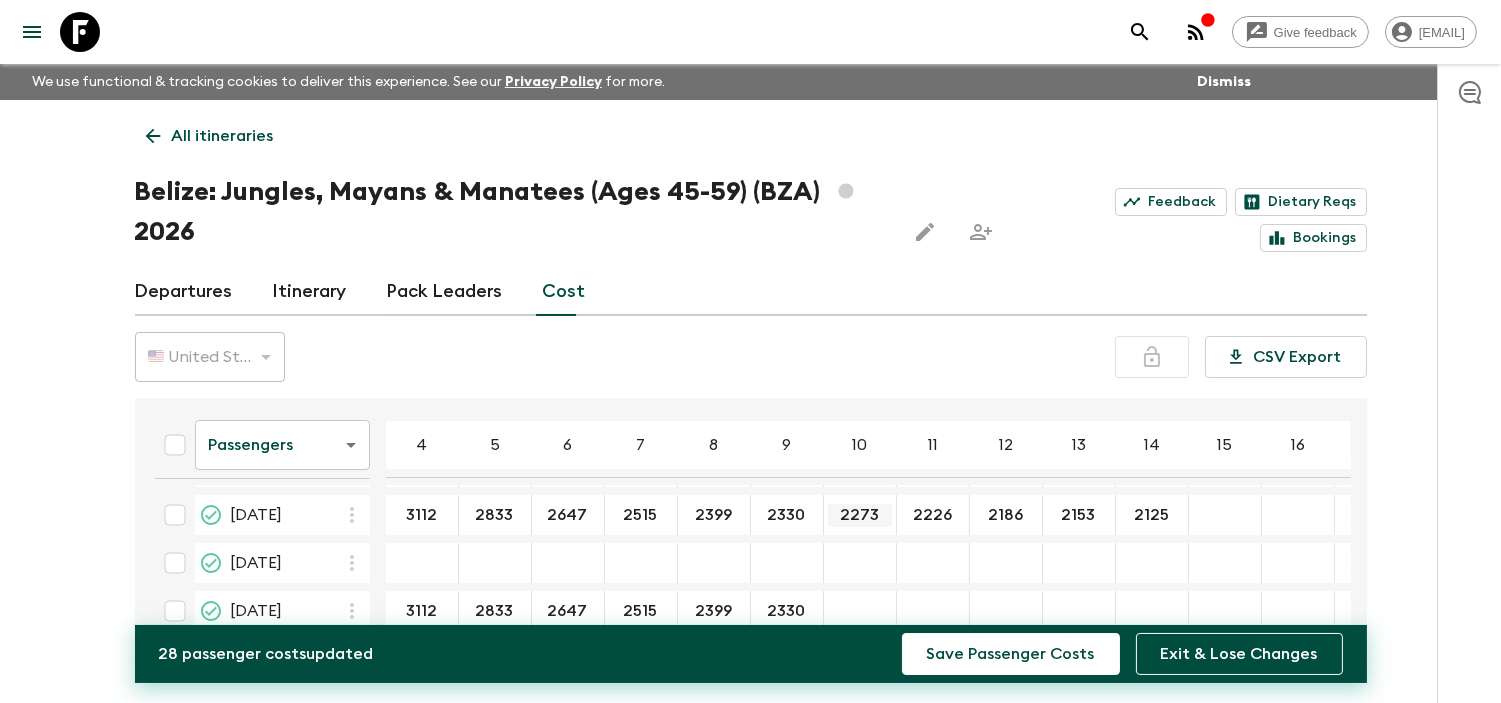 click on "2273" at bounding box center [860, 515] 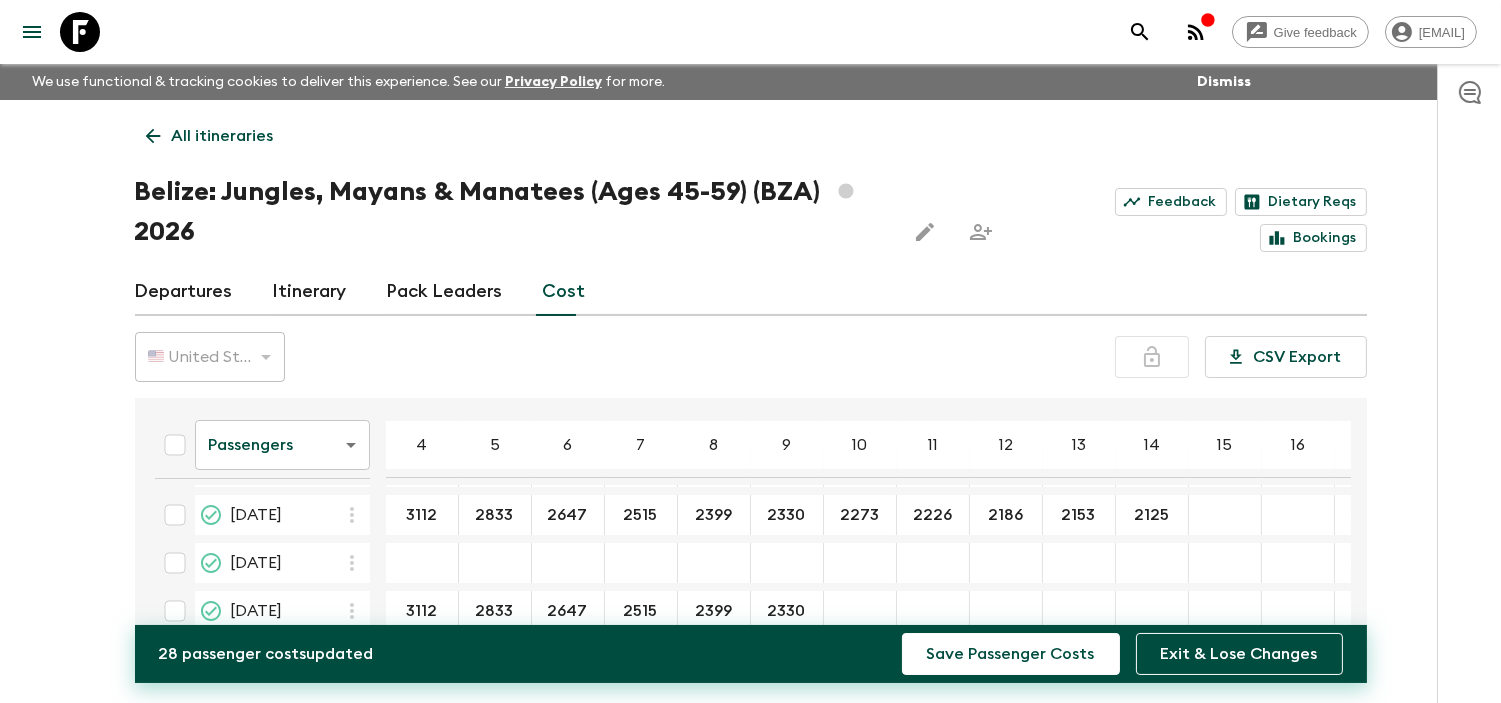 type on "2273" 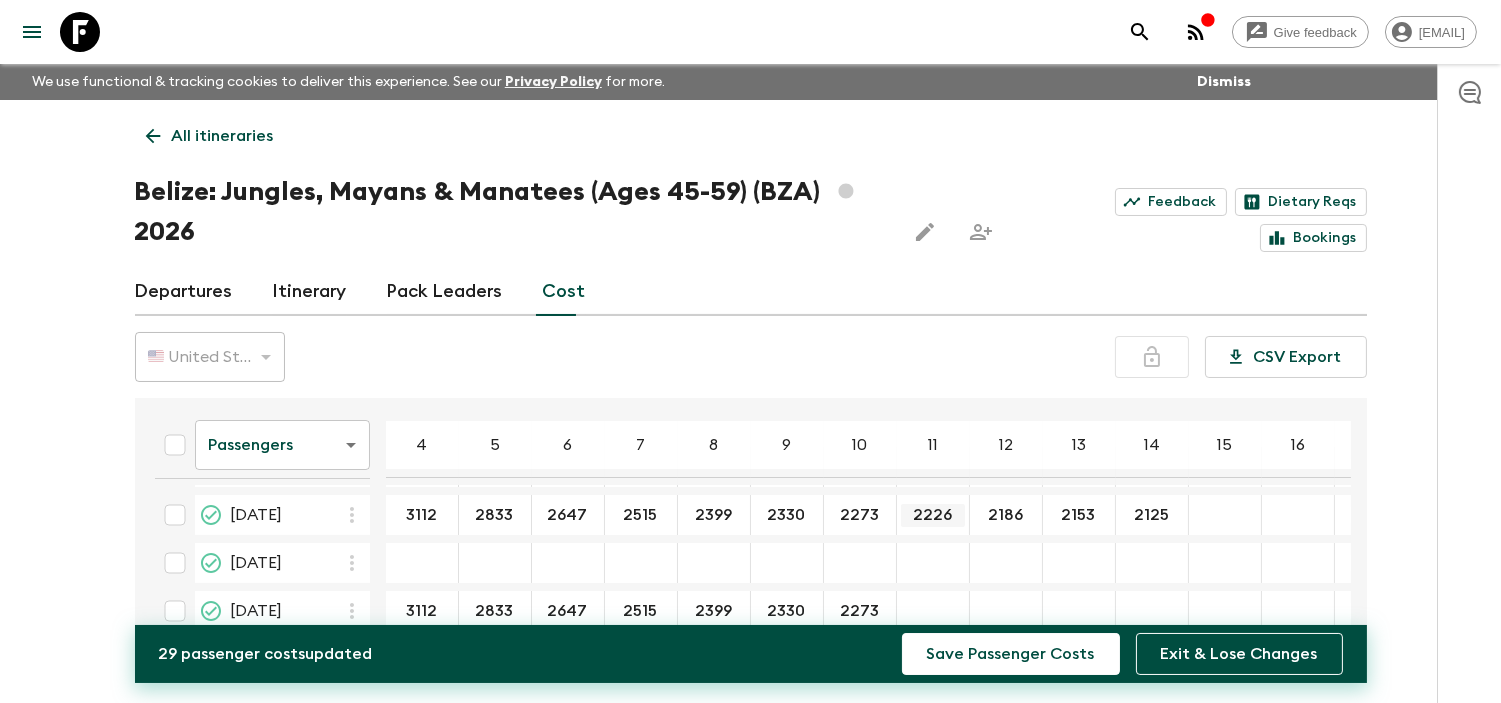 click on "2226" at bounding box center (933, 515) 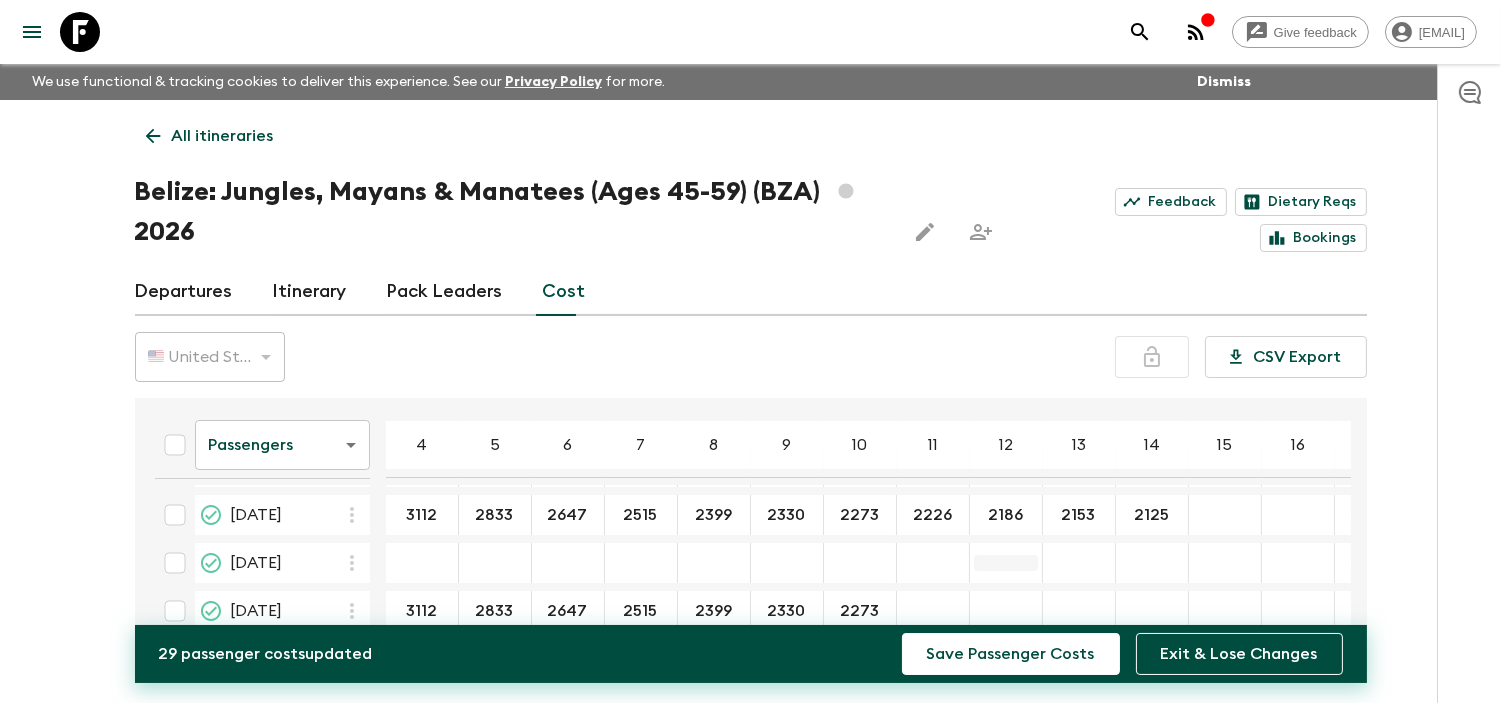 type on "2226" 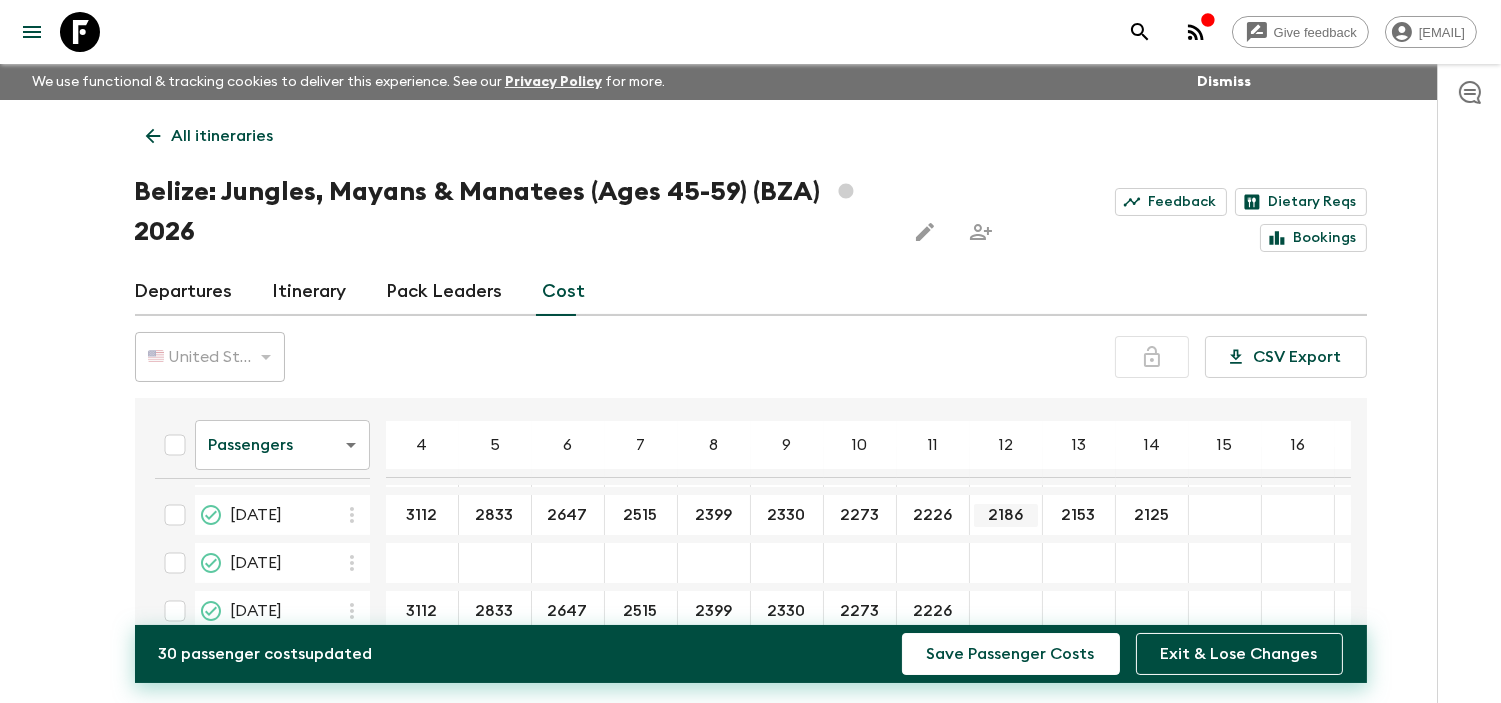 click on "2186" at bounding box center [1006, 515] 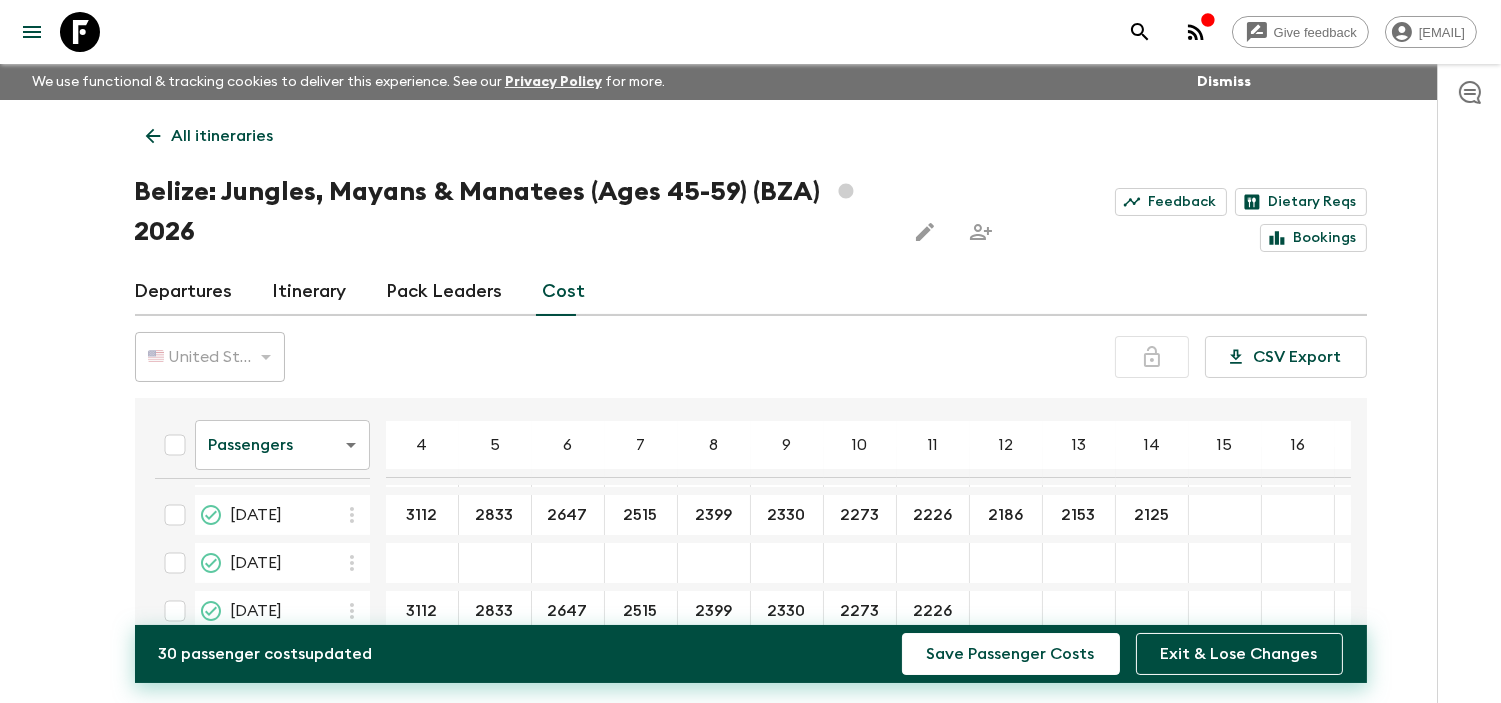 click at bounding box center [1006, 611] 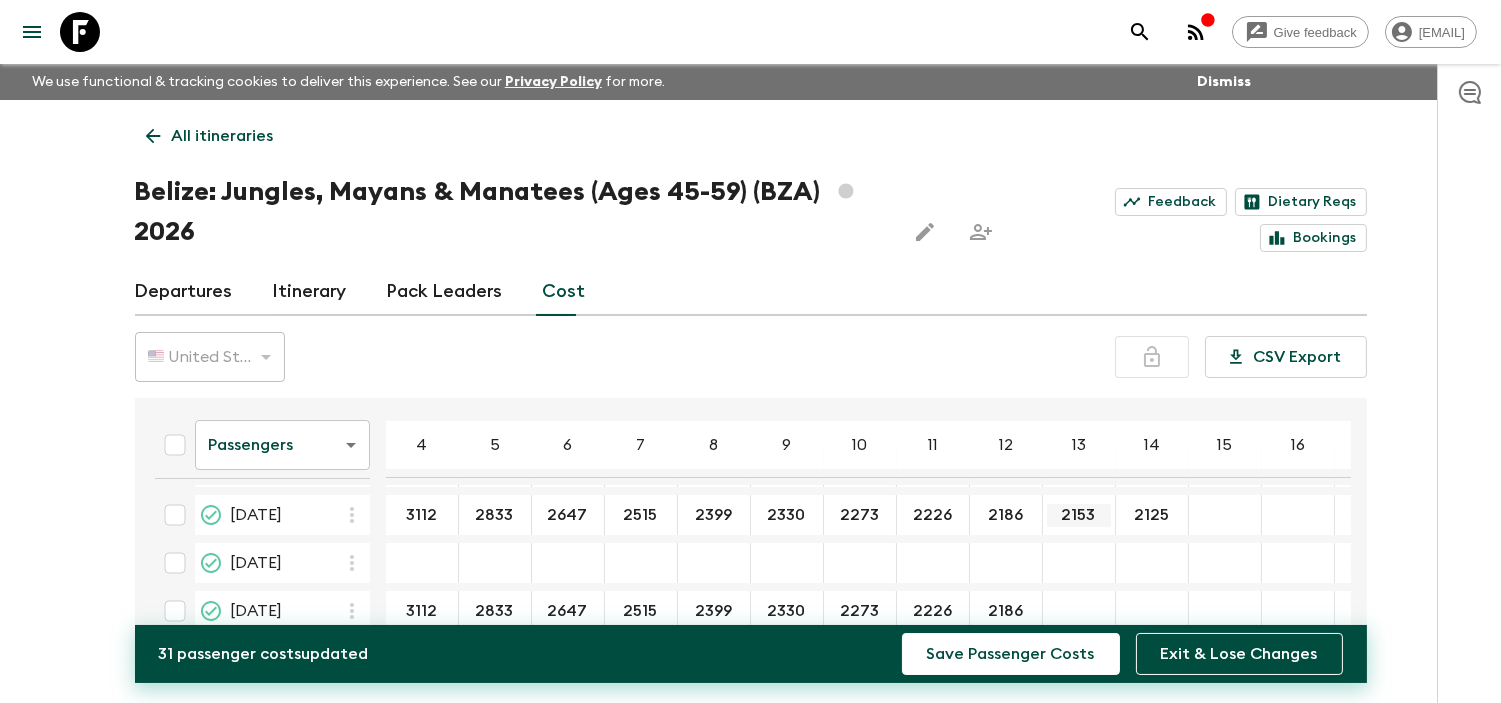 click on "2153" at bounding box center [1079, 515] 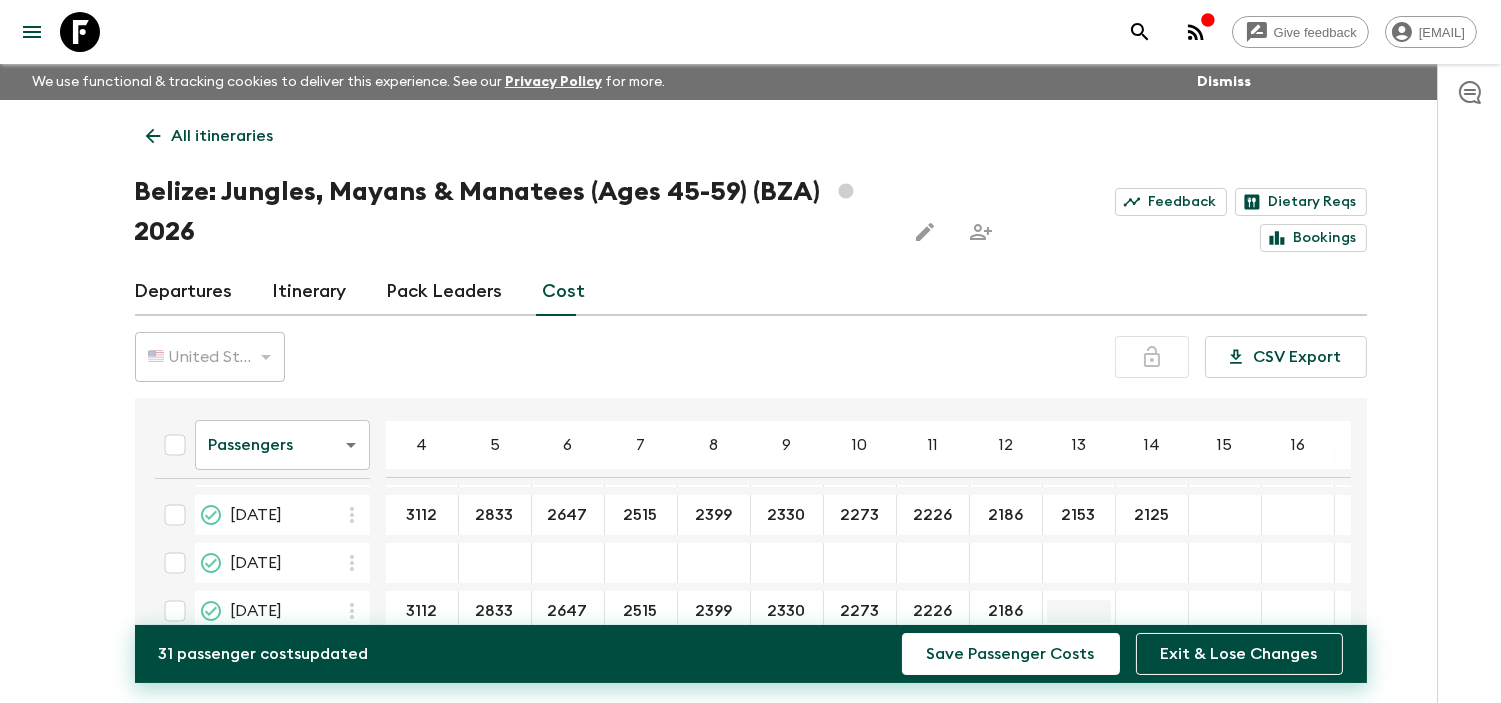 click at bounding box center (1079, 611) 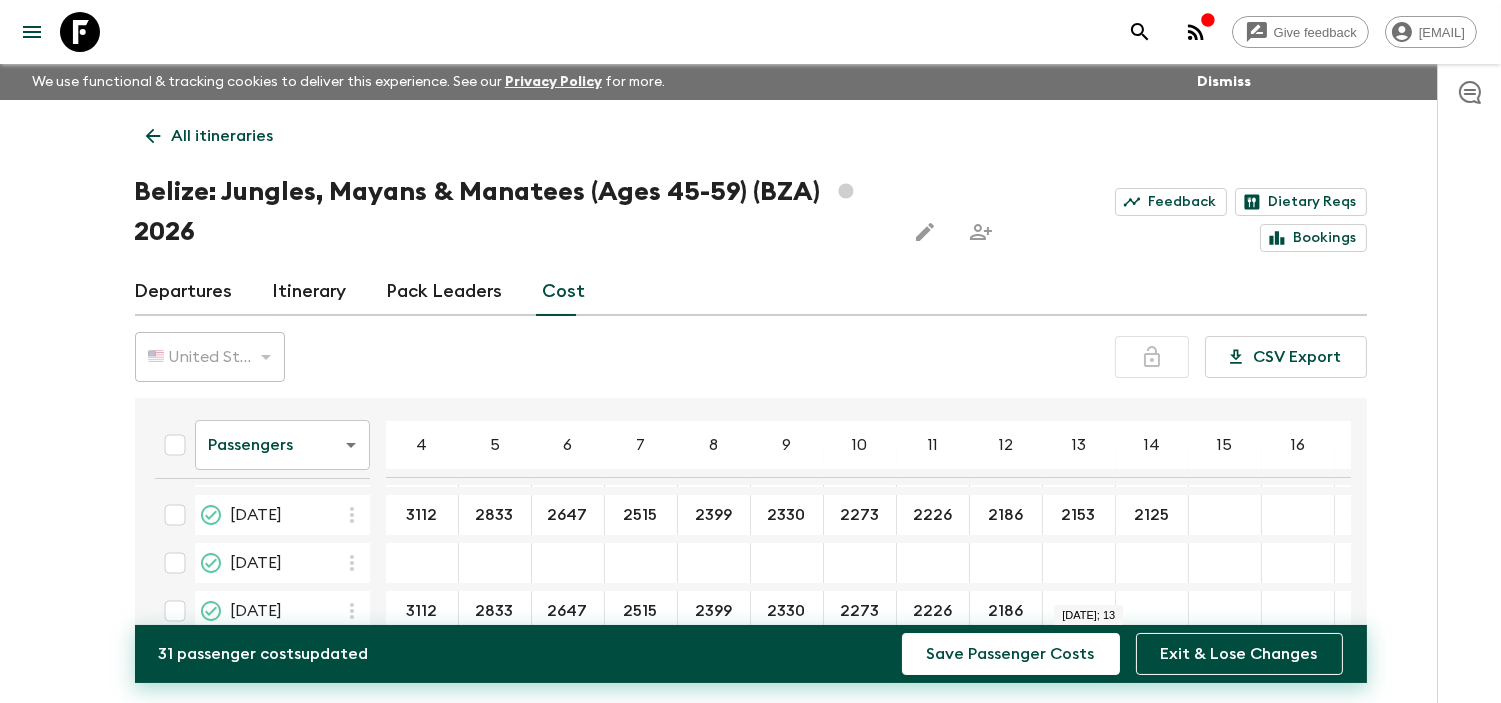type on "2153" 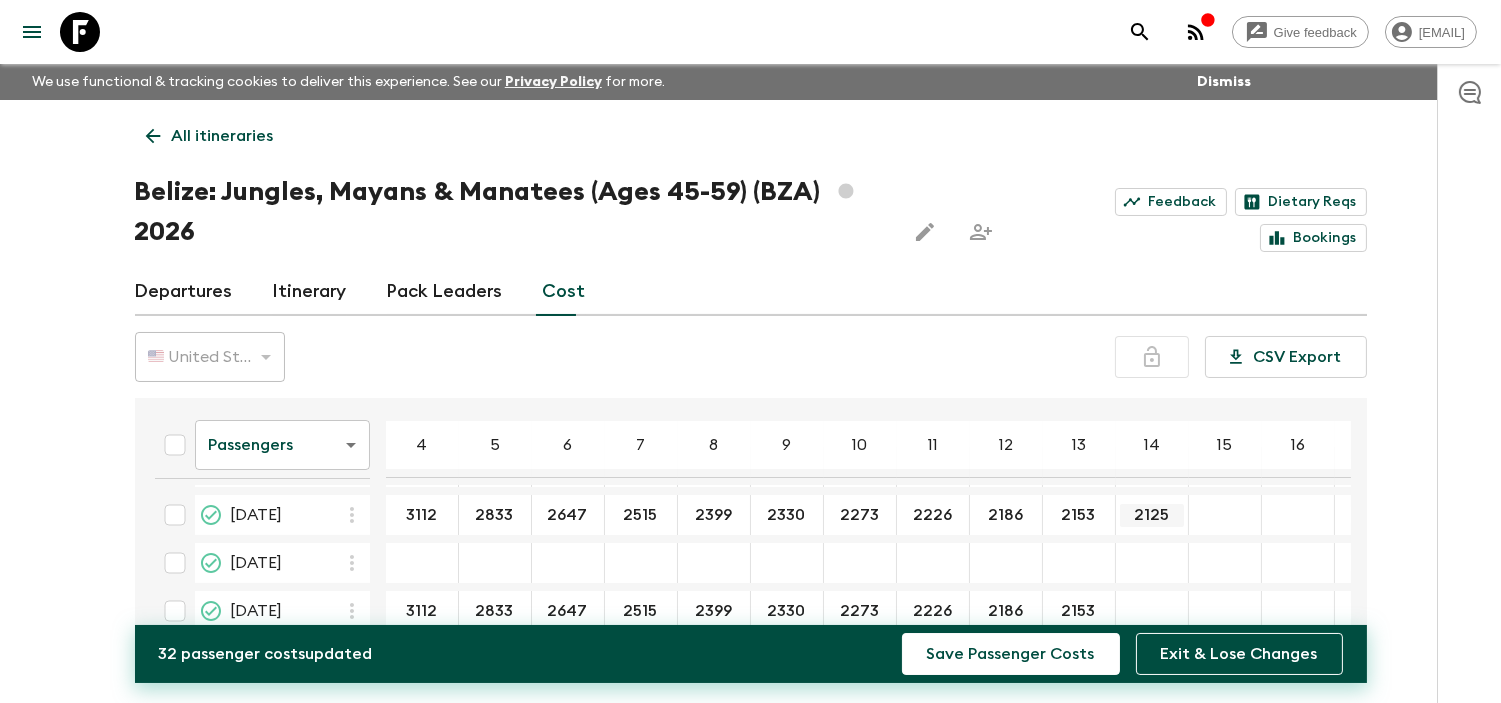 click on "2125" at bounding box center [1152, 515] 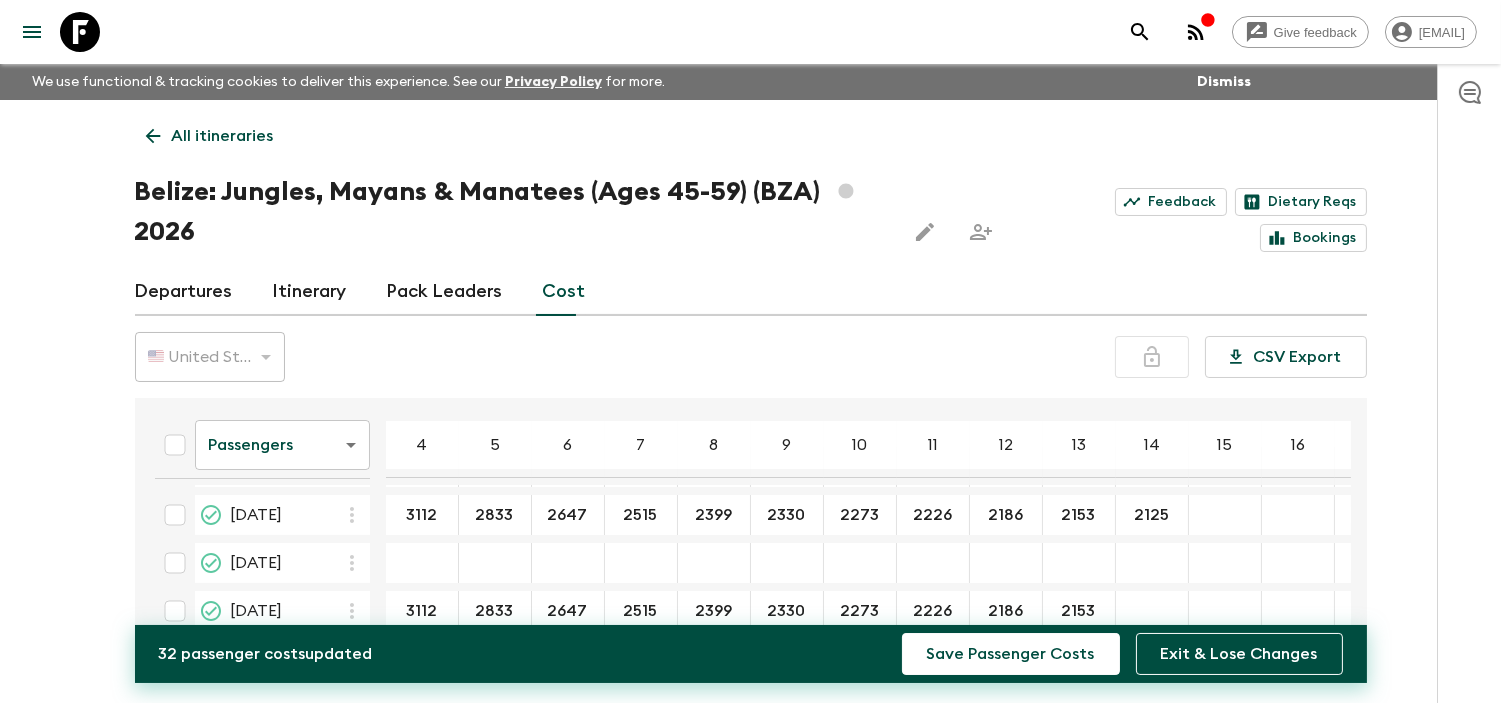 click at bounding box center (1152, 611) 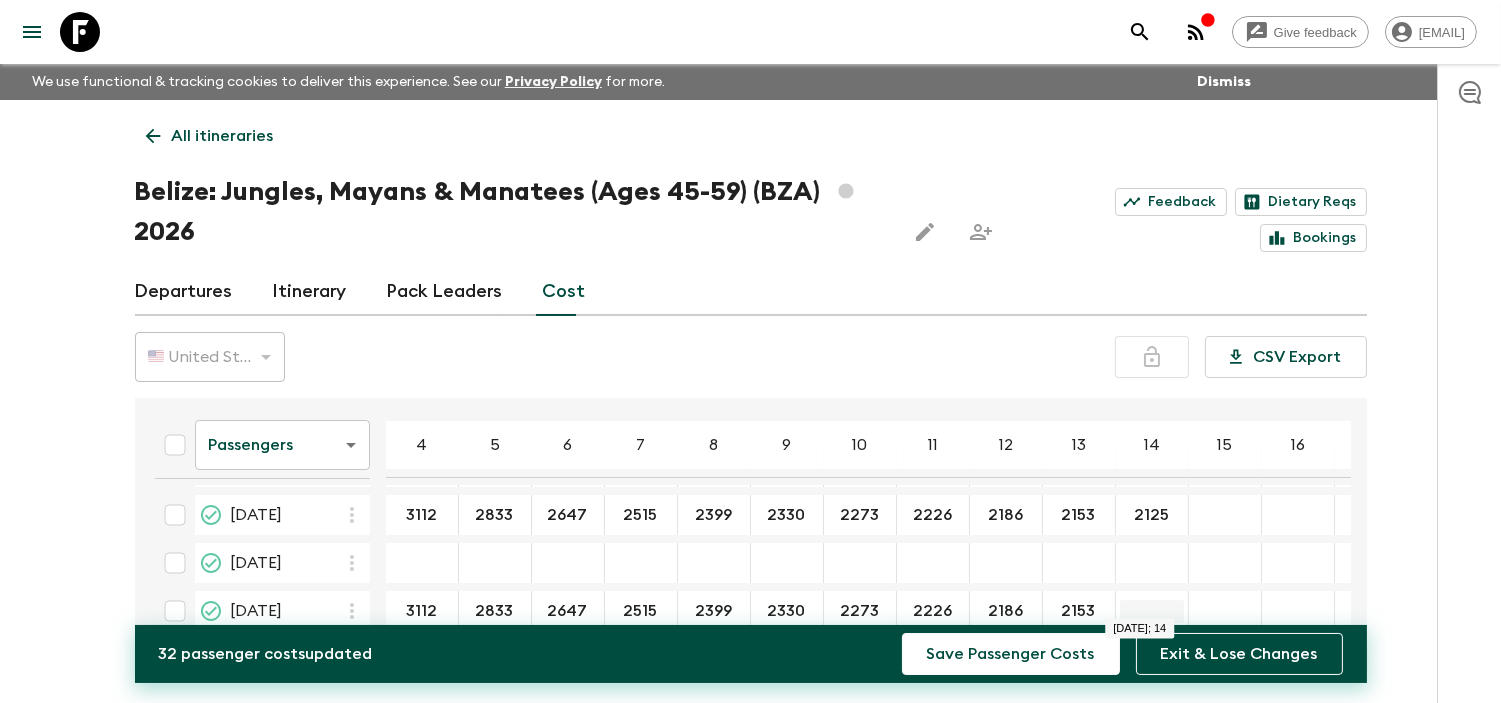 type on "2125" 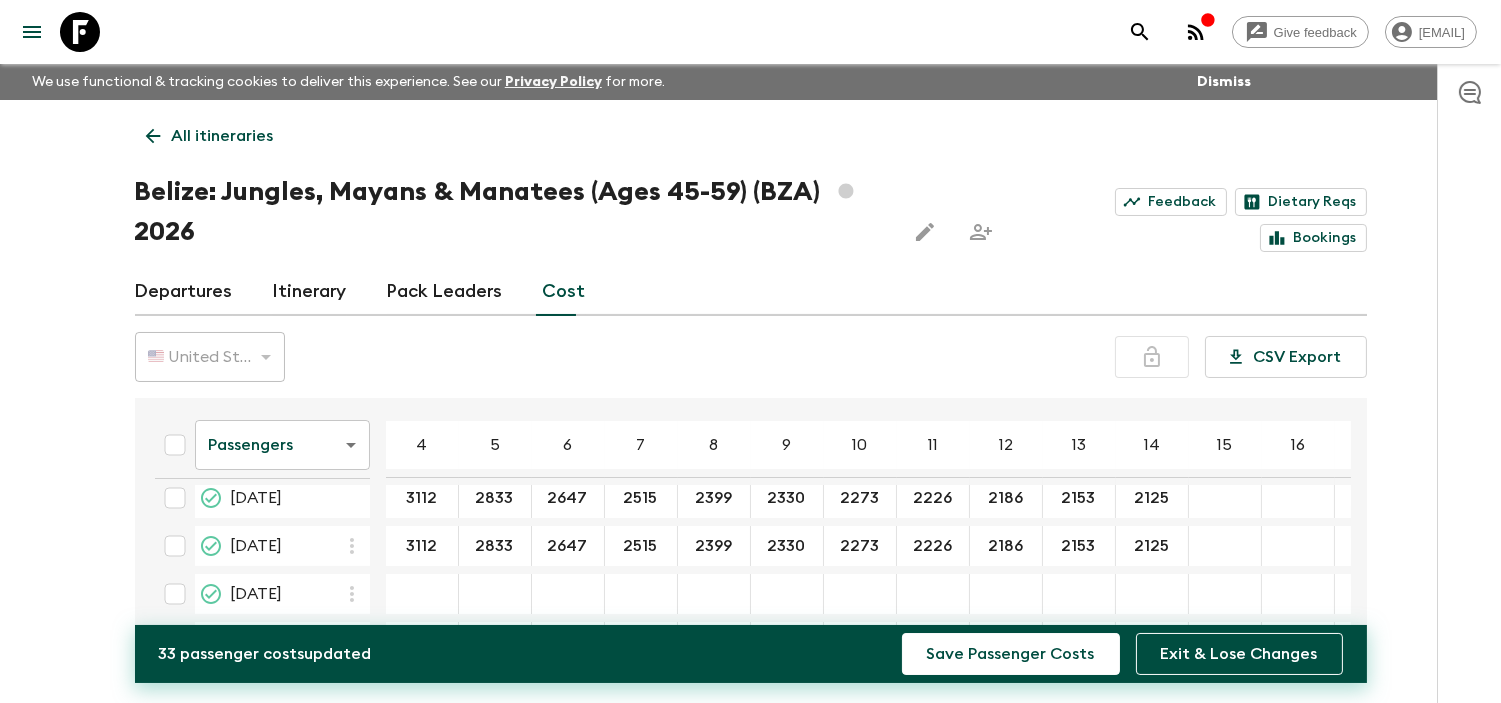 scroll, scrollTop: 0, scrollLeft: 0, axis: both 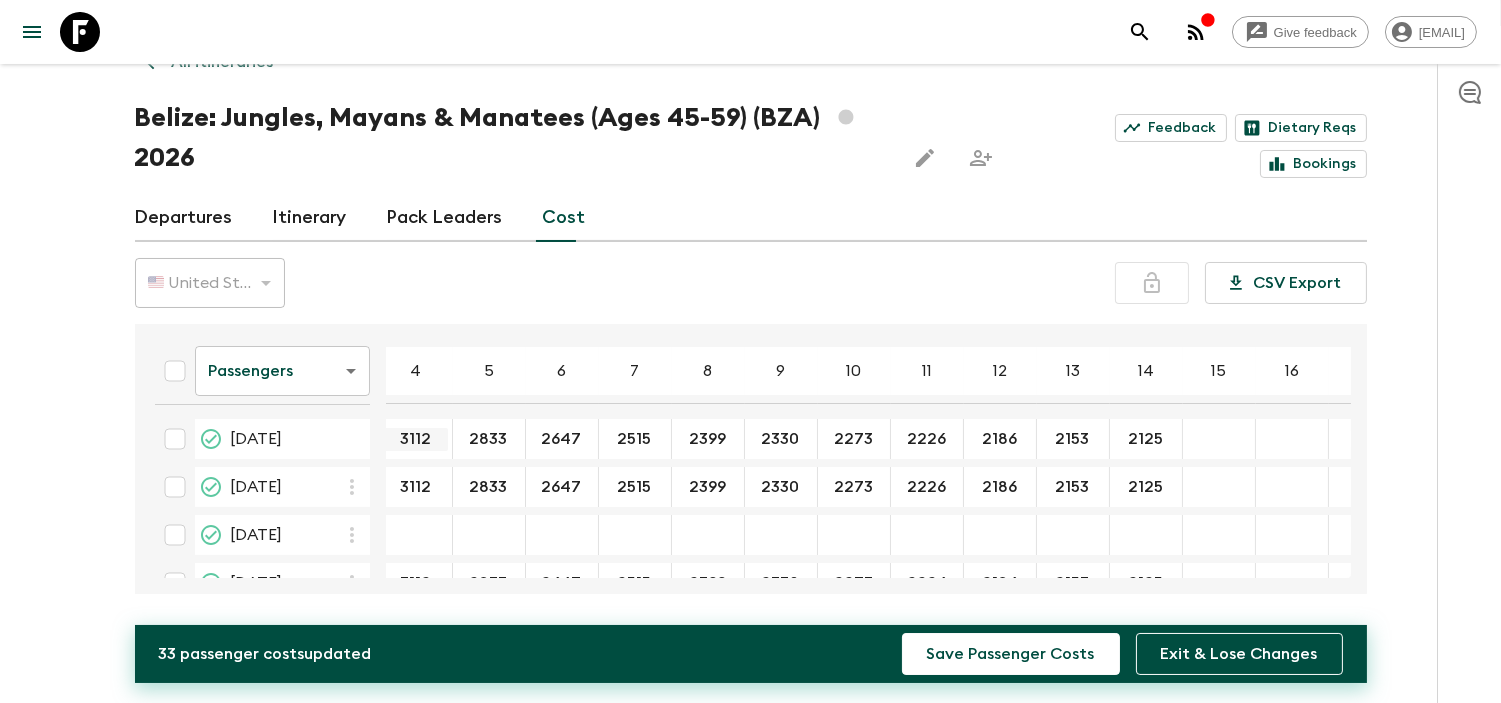 click on "3112" at bounding box center (416, 439) 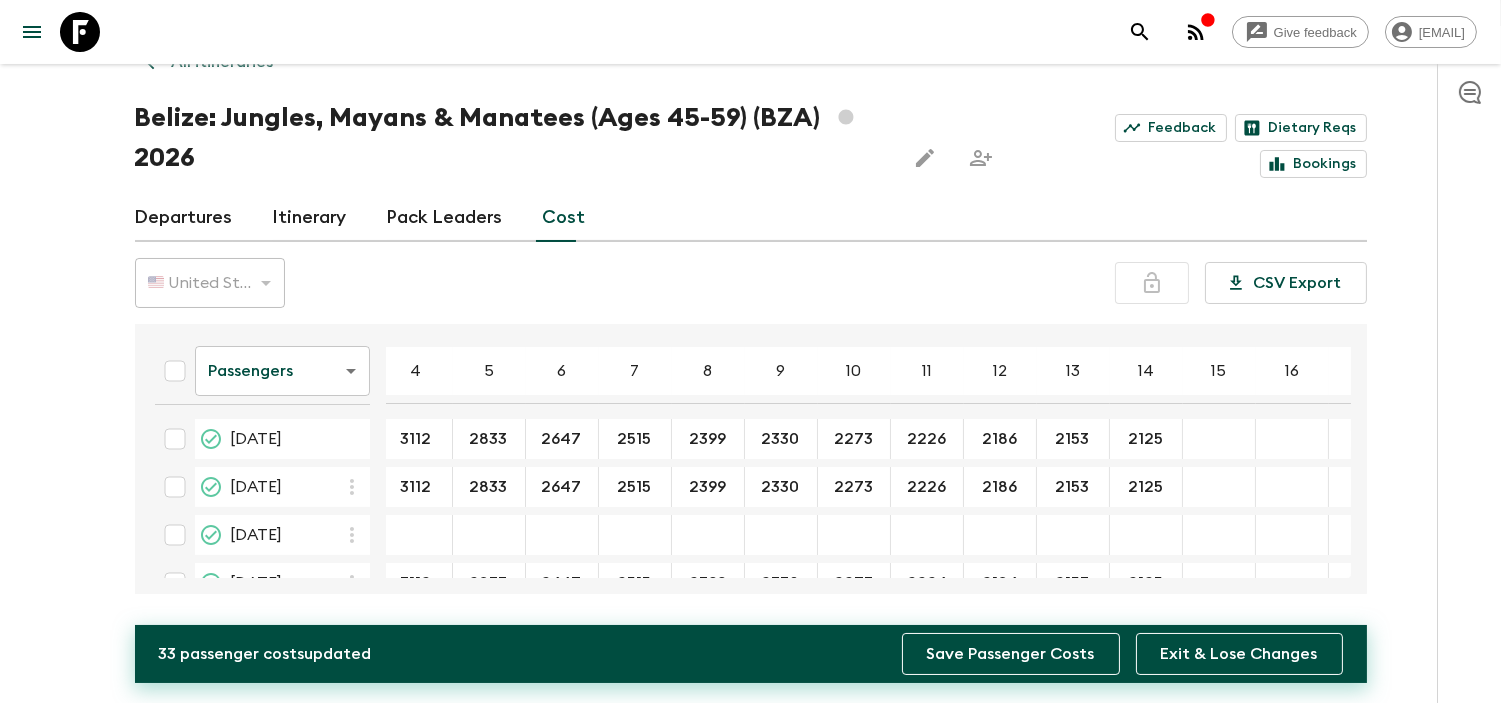 click on "Save Passenger Costs" at bounding box center [1011, 654] 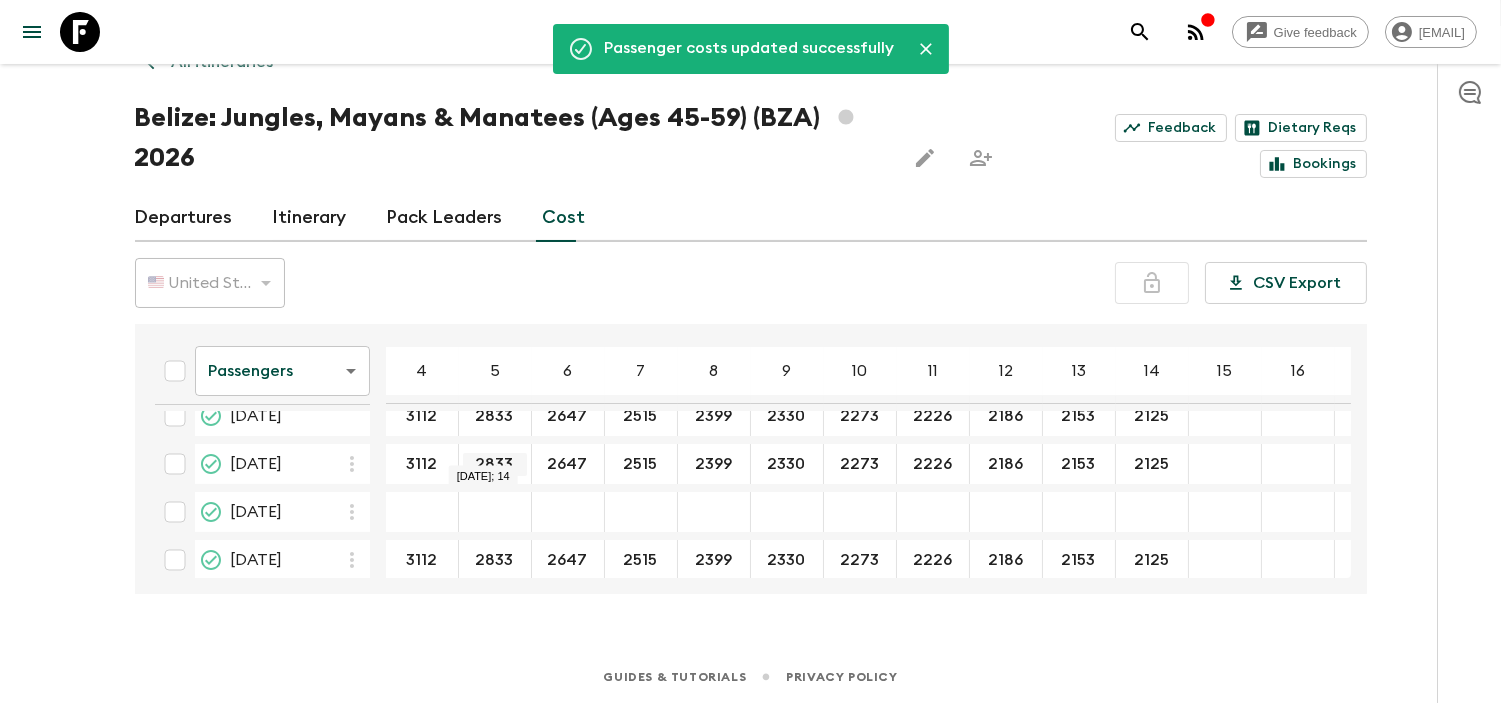 scroll, scrollTop: 0, scrollLeft: 0, axis: both 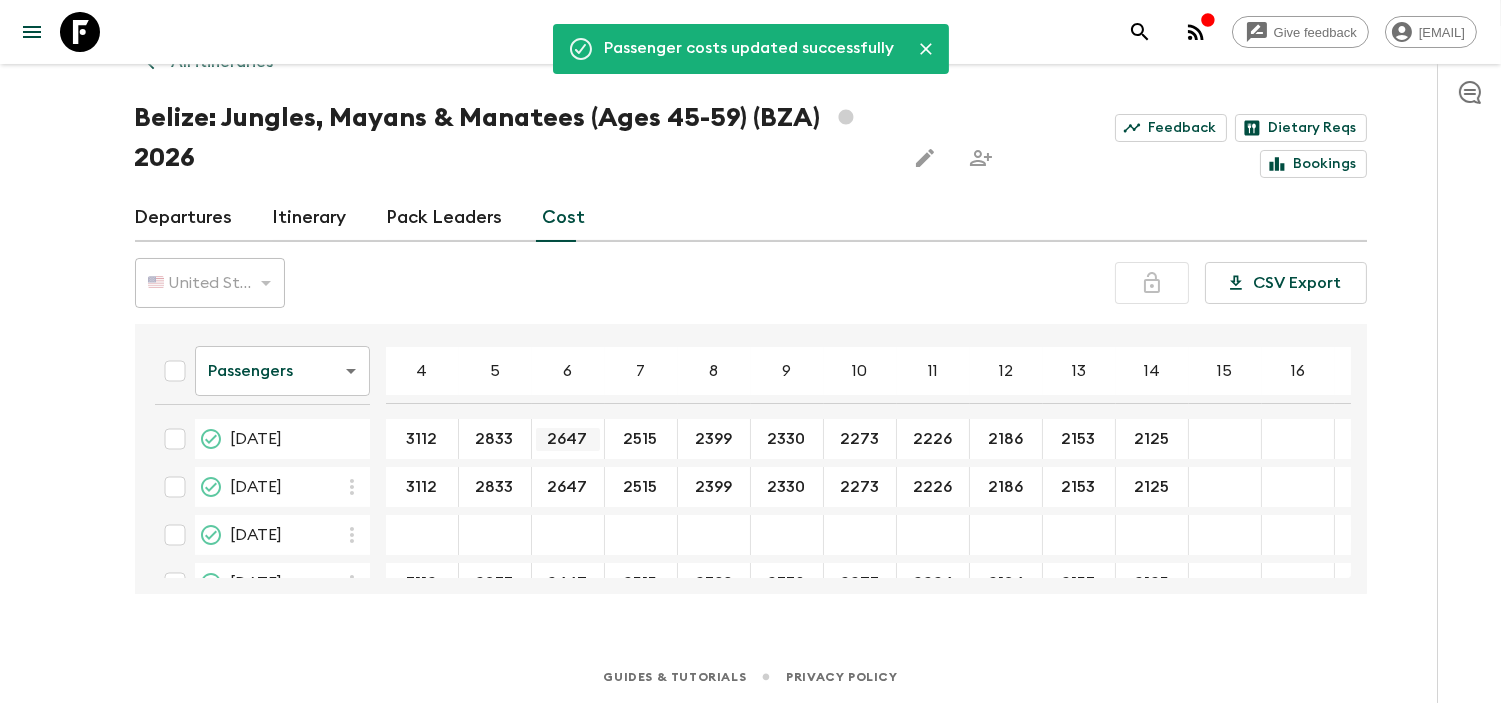 click on "2647" at bounding box center [568, 439] 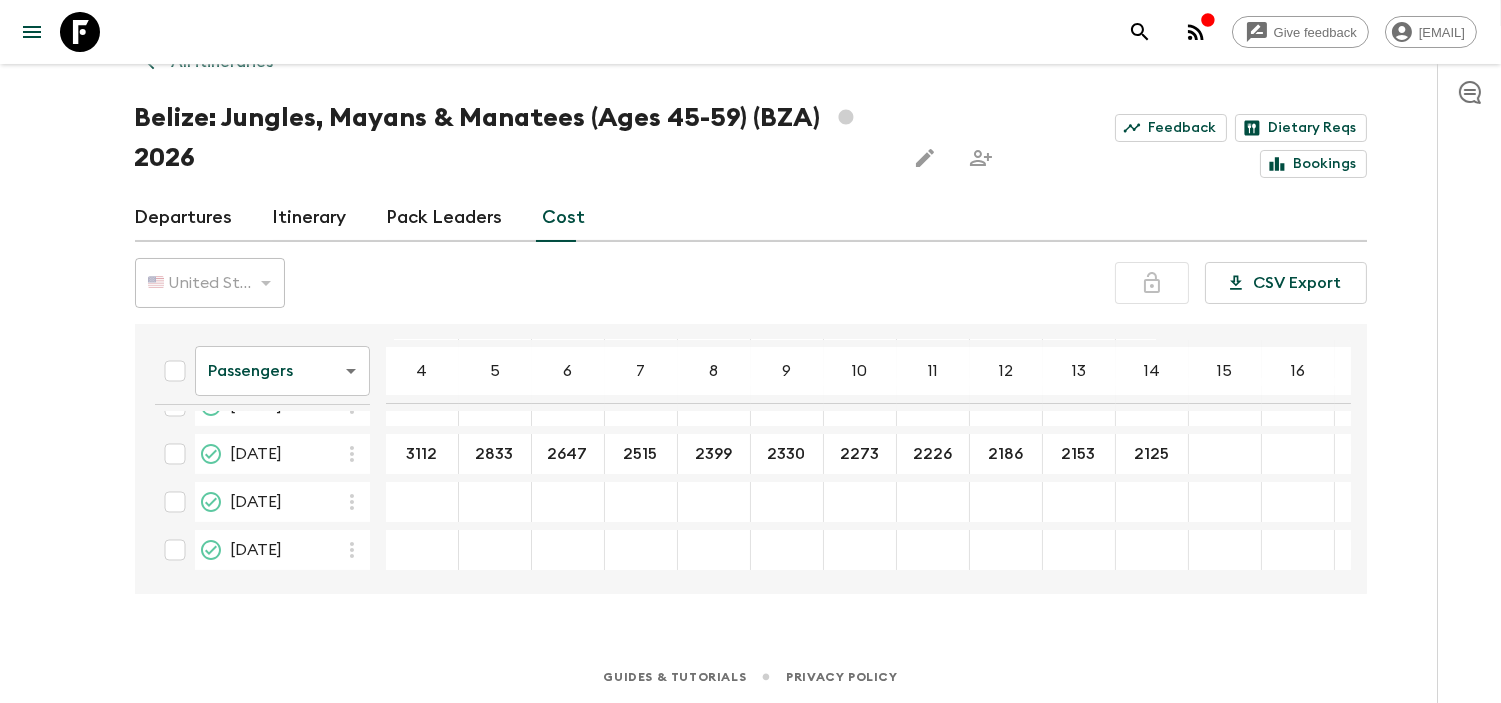 scroll, scrollTop: 0, scrollLeft: 0, axis: both 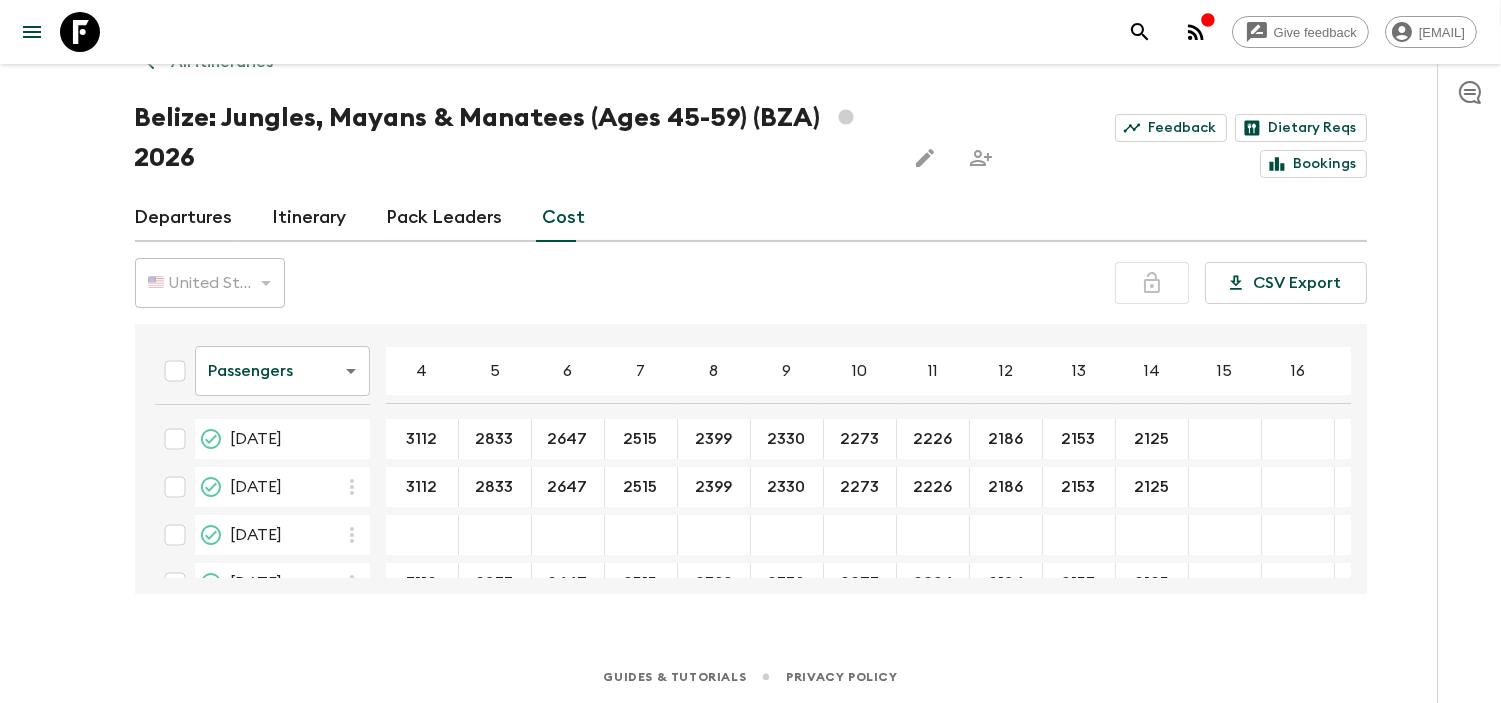 click on "2515 ​" at bounding box center [641, 439] 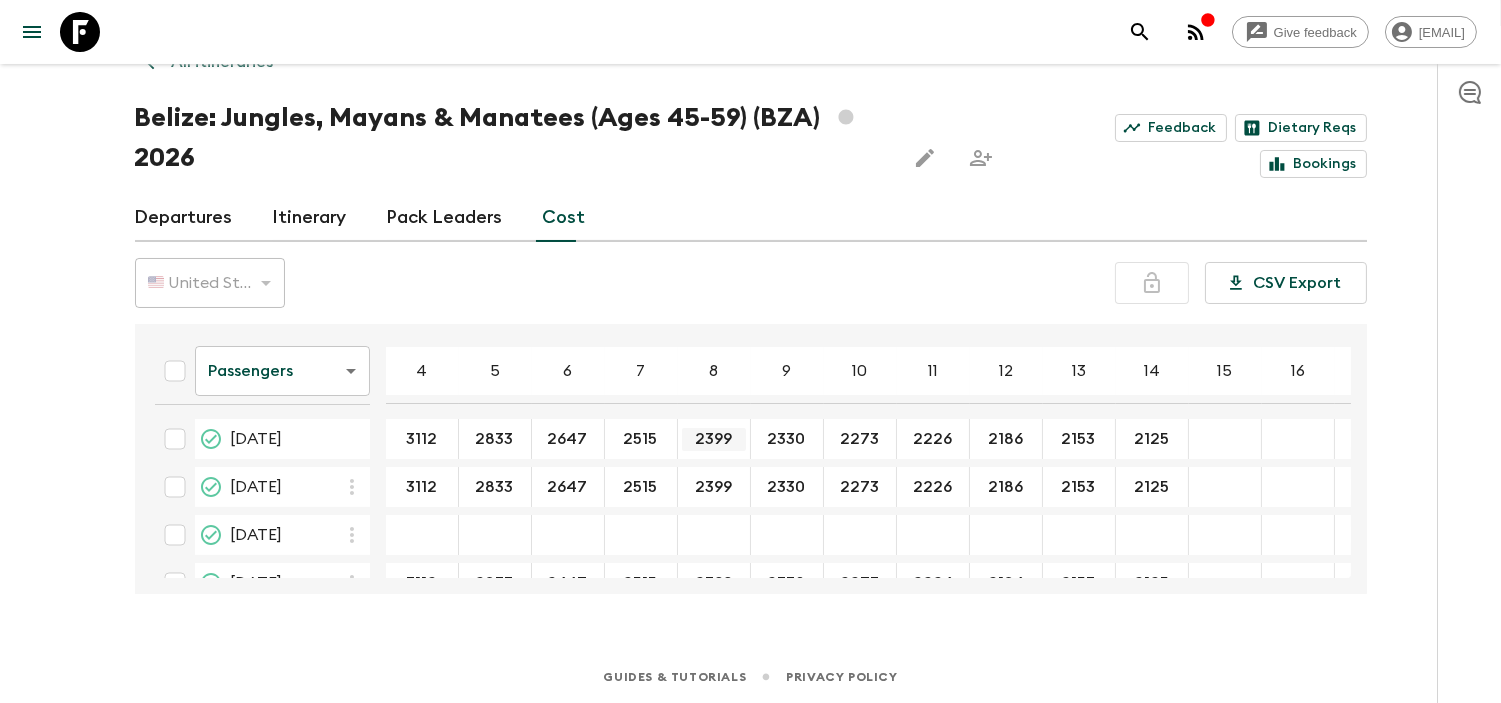 click on "2399" at bounding box center [714, 439] 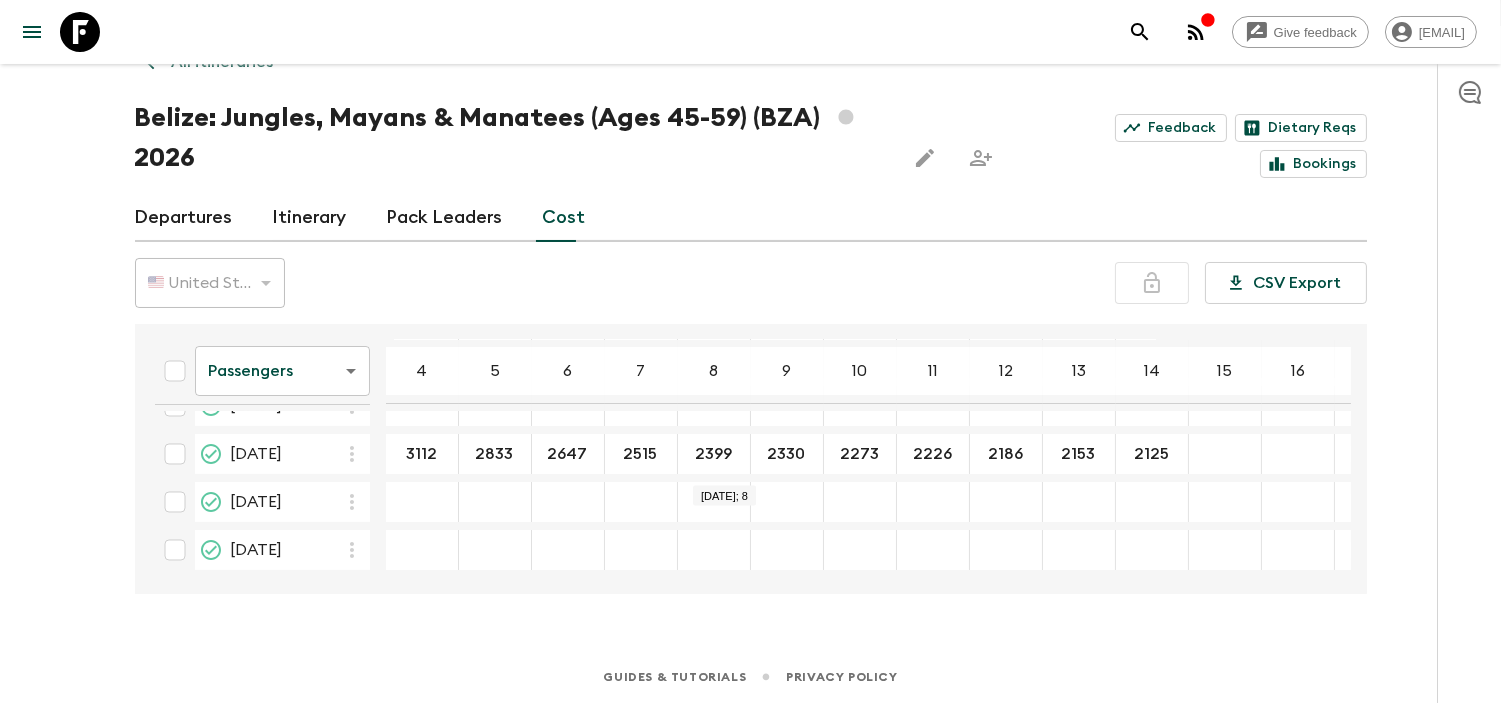 scroll, scrollTop: 0, scrollLeft: 0, axis: both 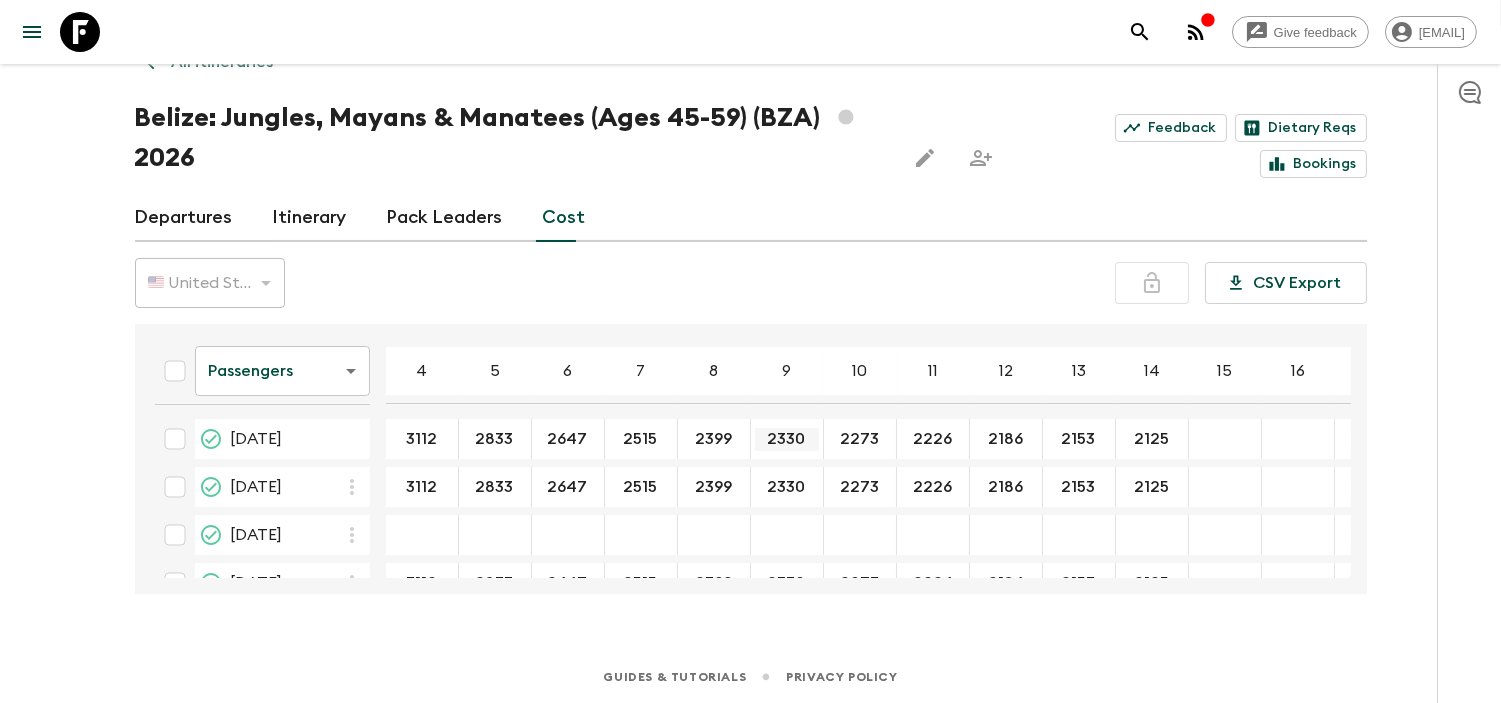 click on "2330" at bounding box center [787, 439] 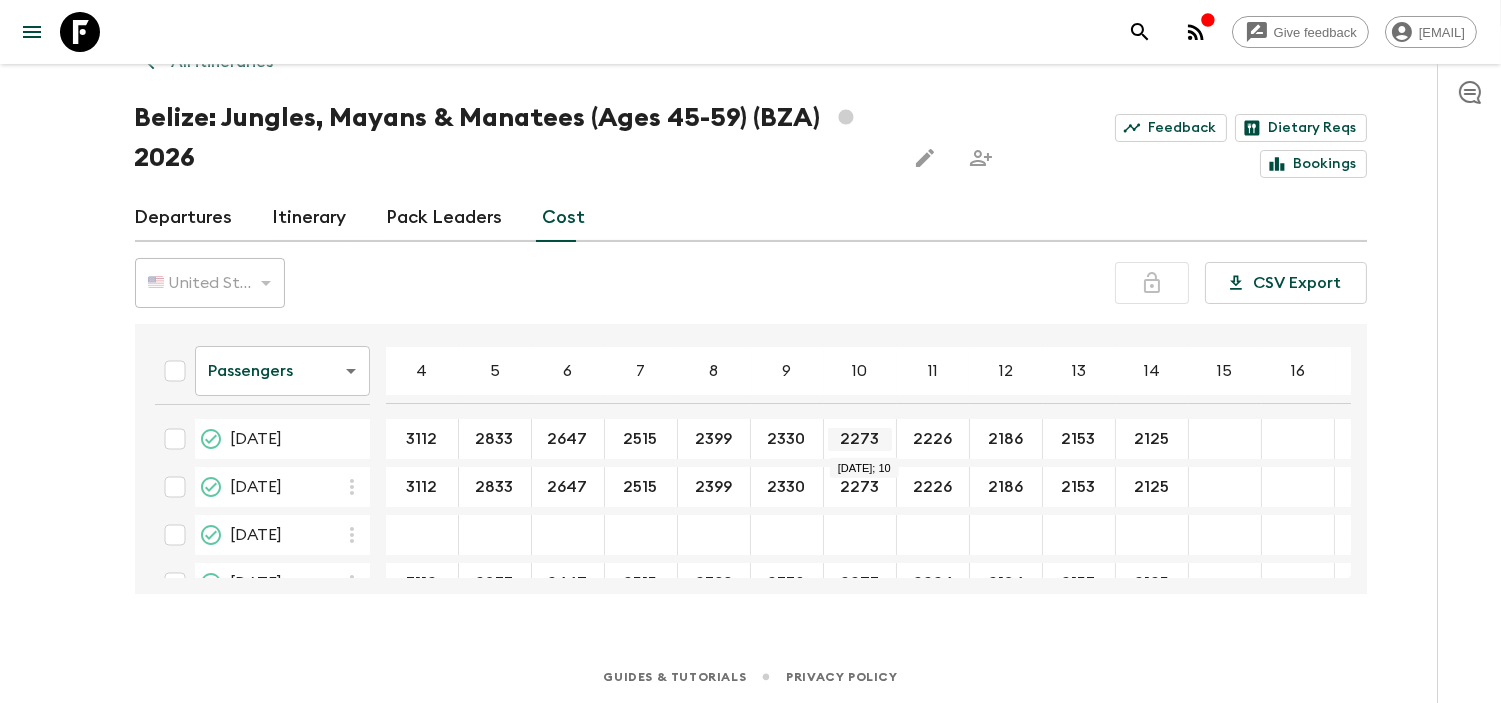 click on "2273" at bounding box center (860, 439) 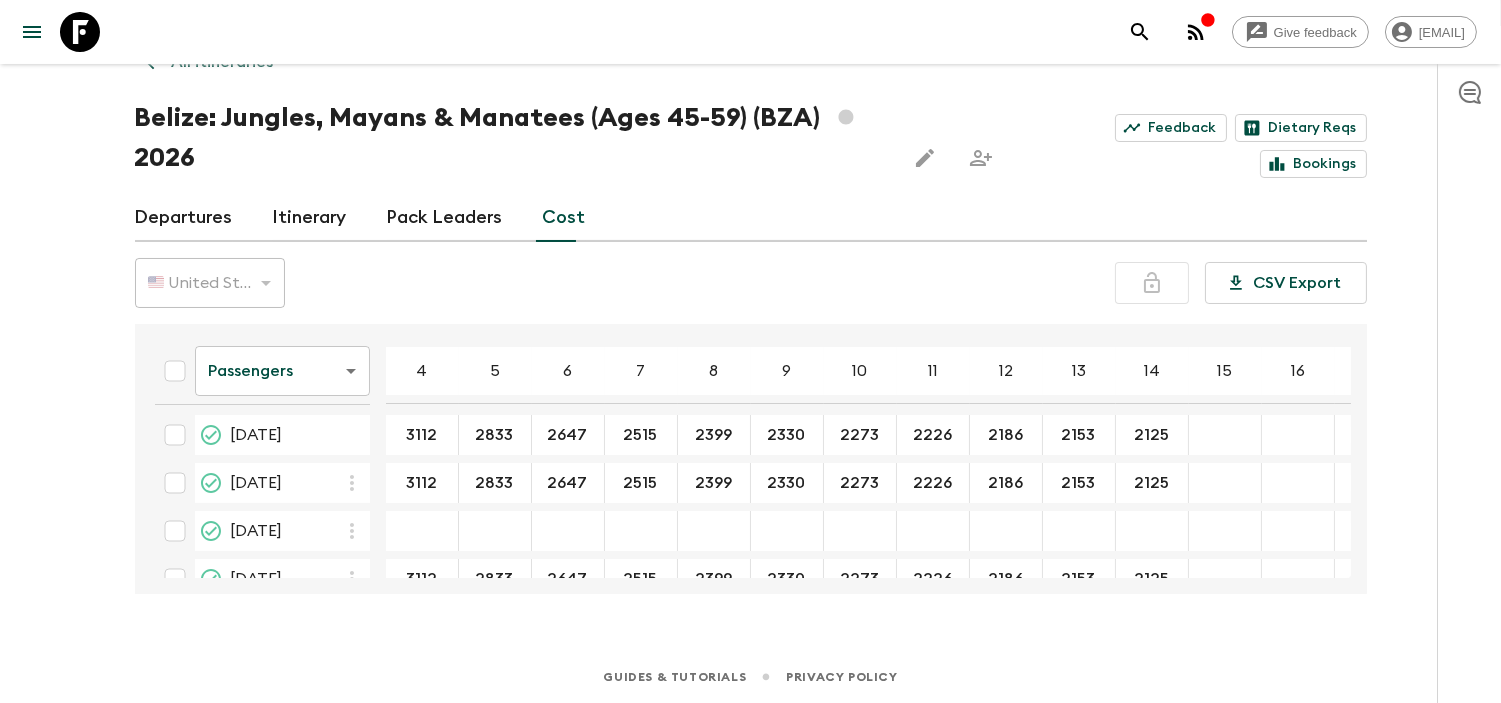 scroll, scrollTop: 0, scrollLeft: 0, axis: both 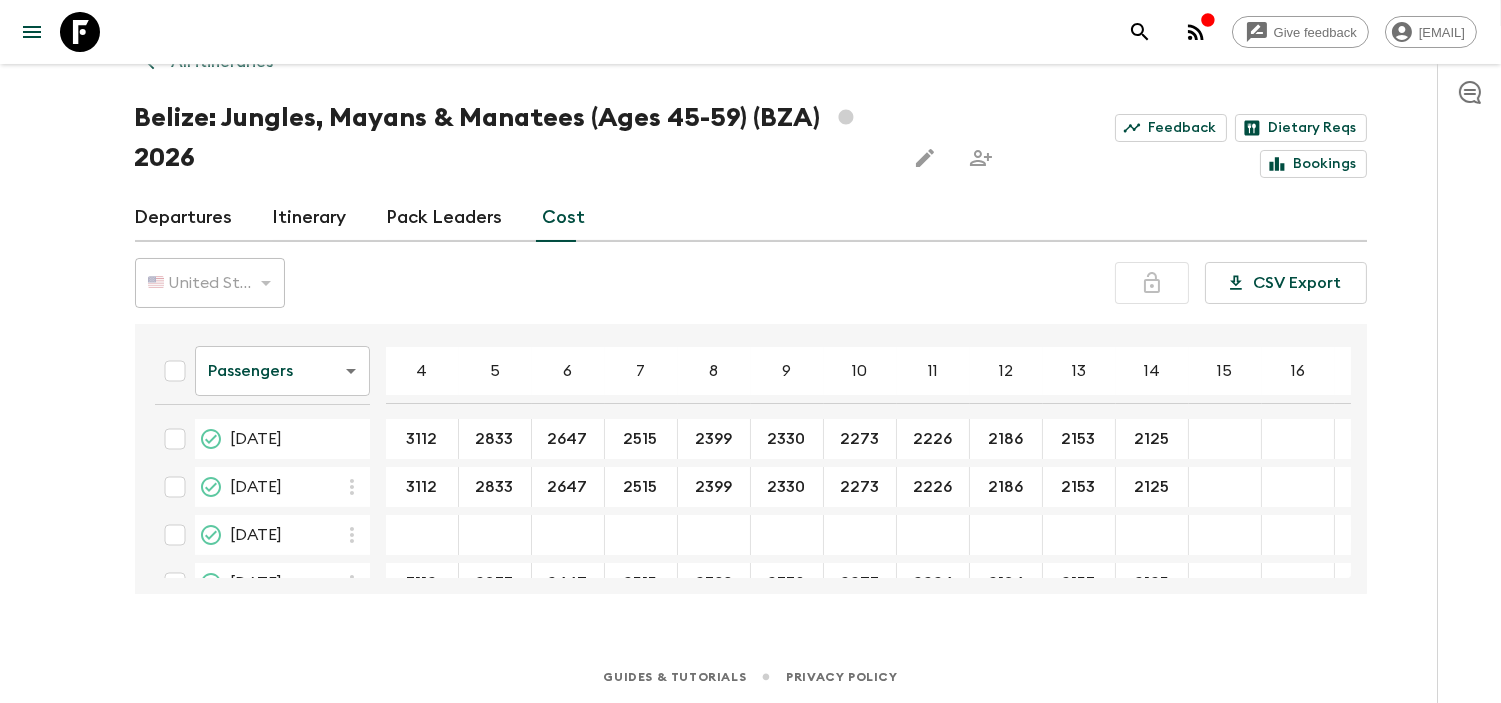drag, startPoint x: 933, startPoint y: 464, endPoint x: 935, endPoint y: 454, distance: 10.198039 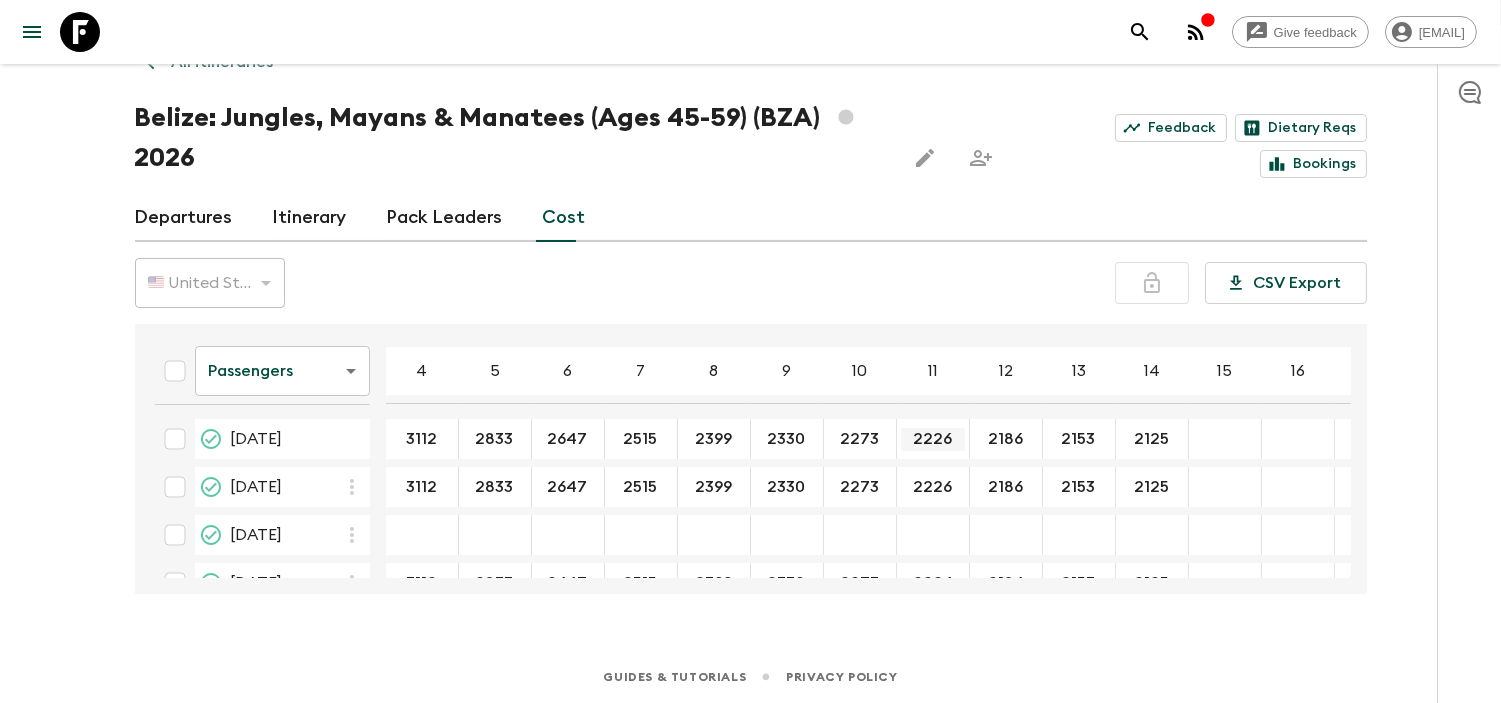 click on "2226" at bounding box center (933, 439) 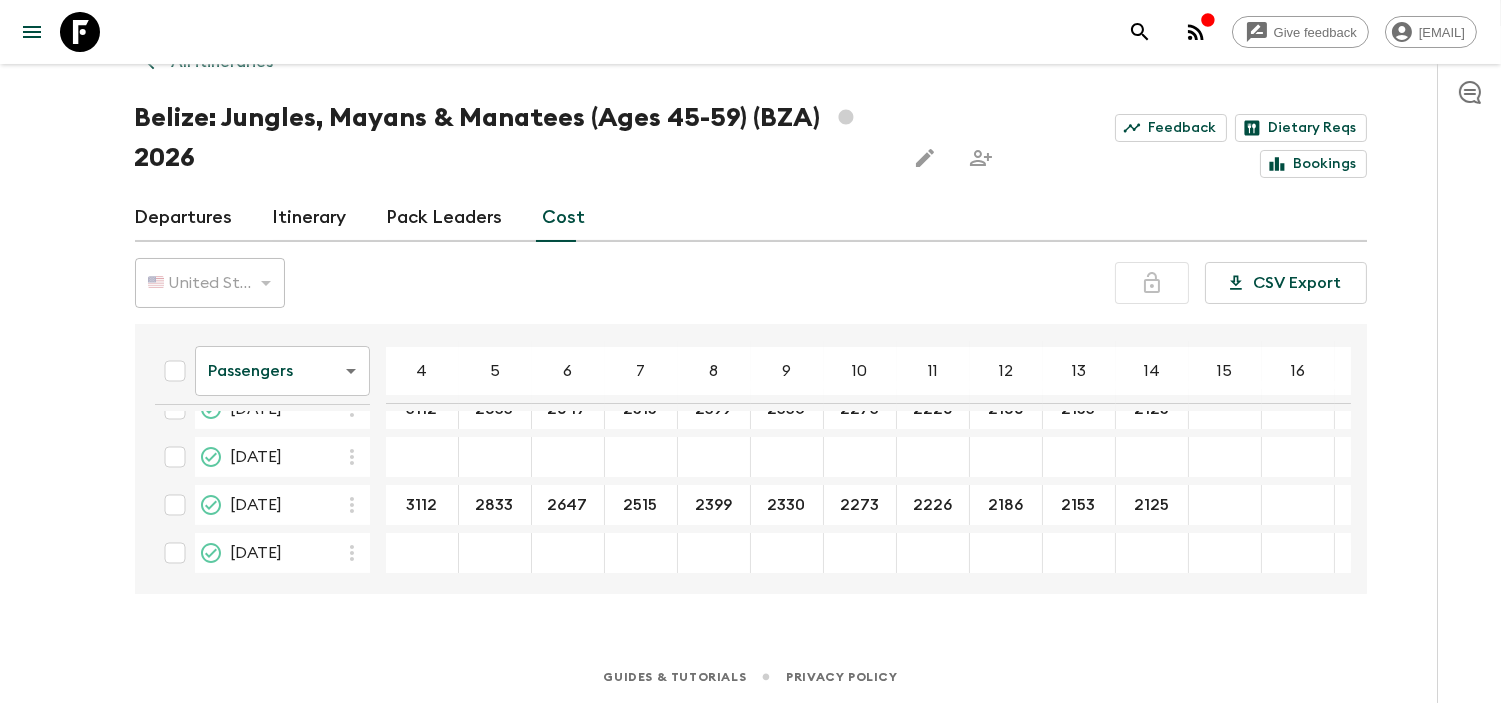 scroll, scrollTop: 0, scrollLeft: 0, axis: both 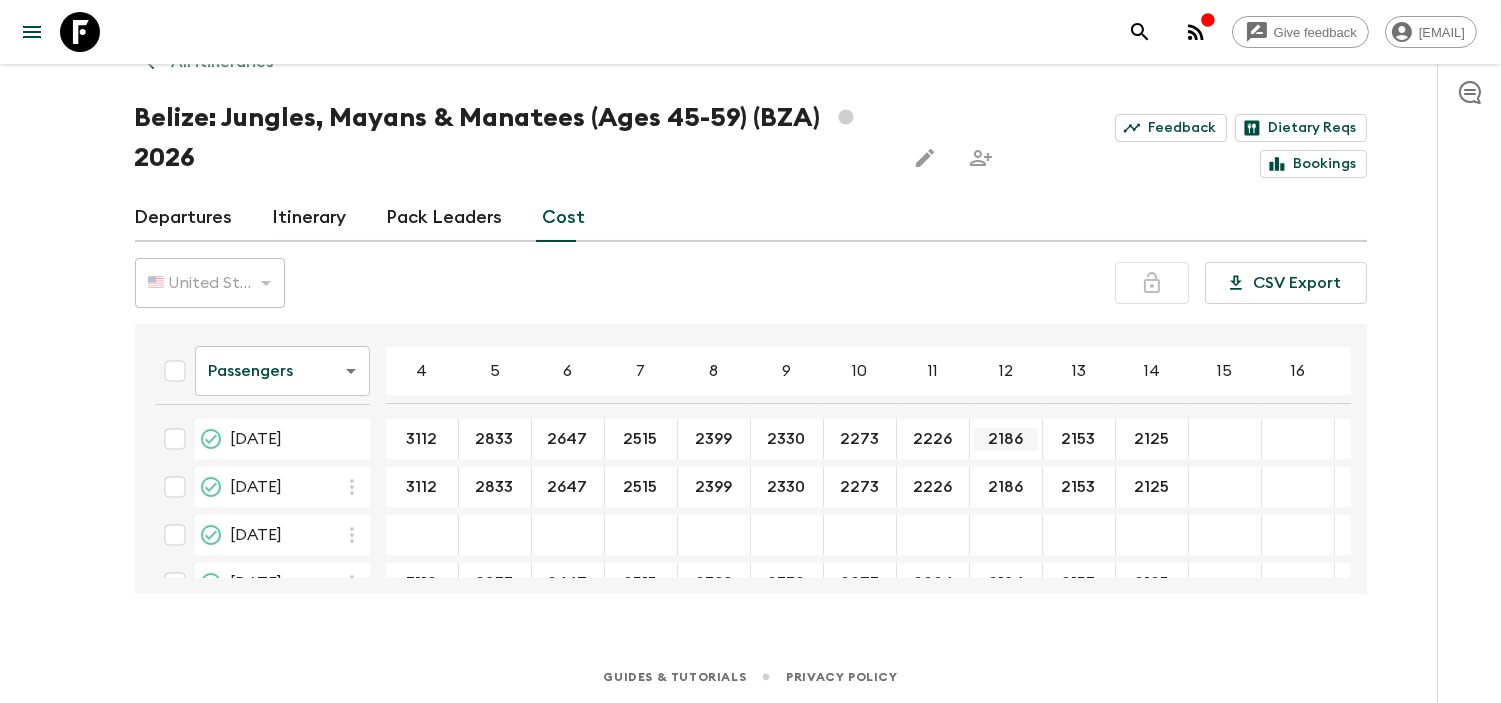click on "2186" at bounding box center (1006, 439) 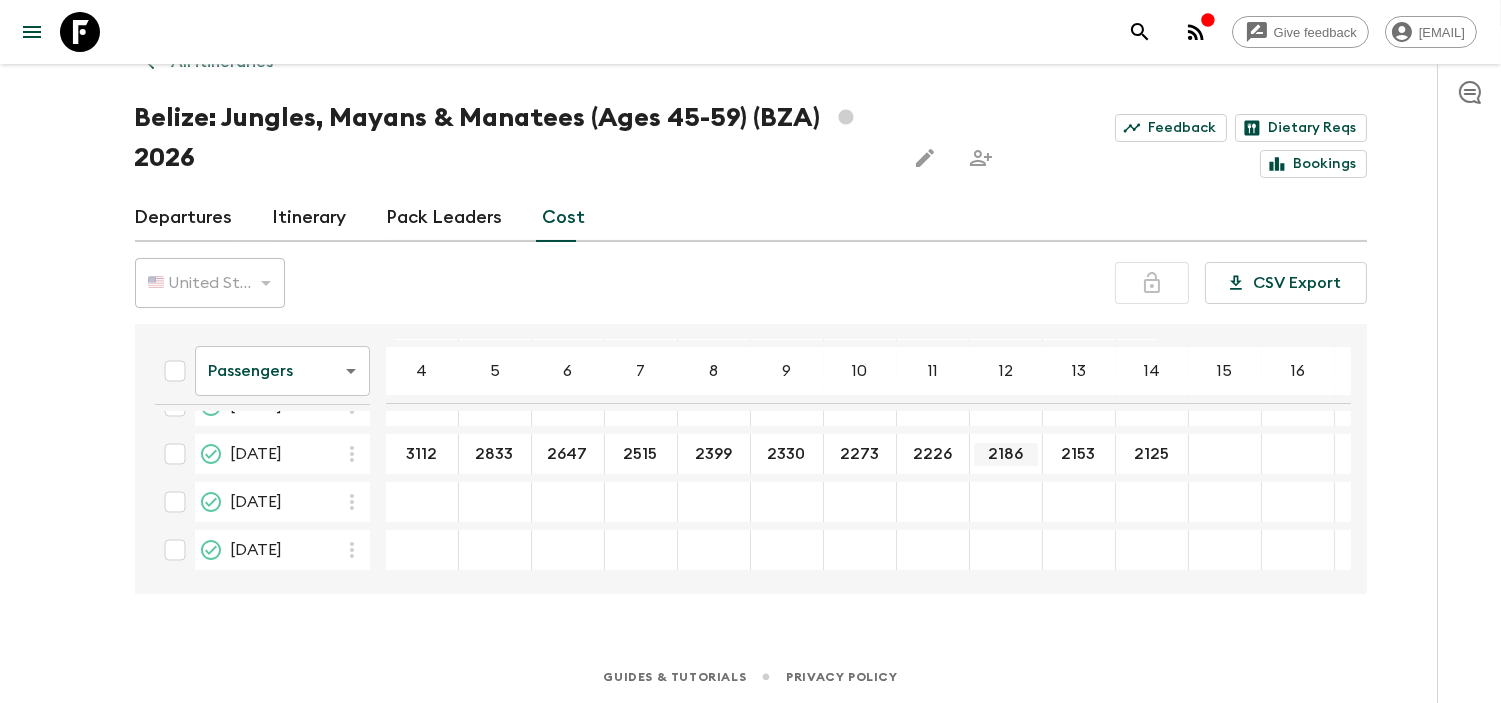 scroll, scrollTop: 0, scrollLeft: 0, axis: both 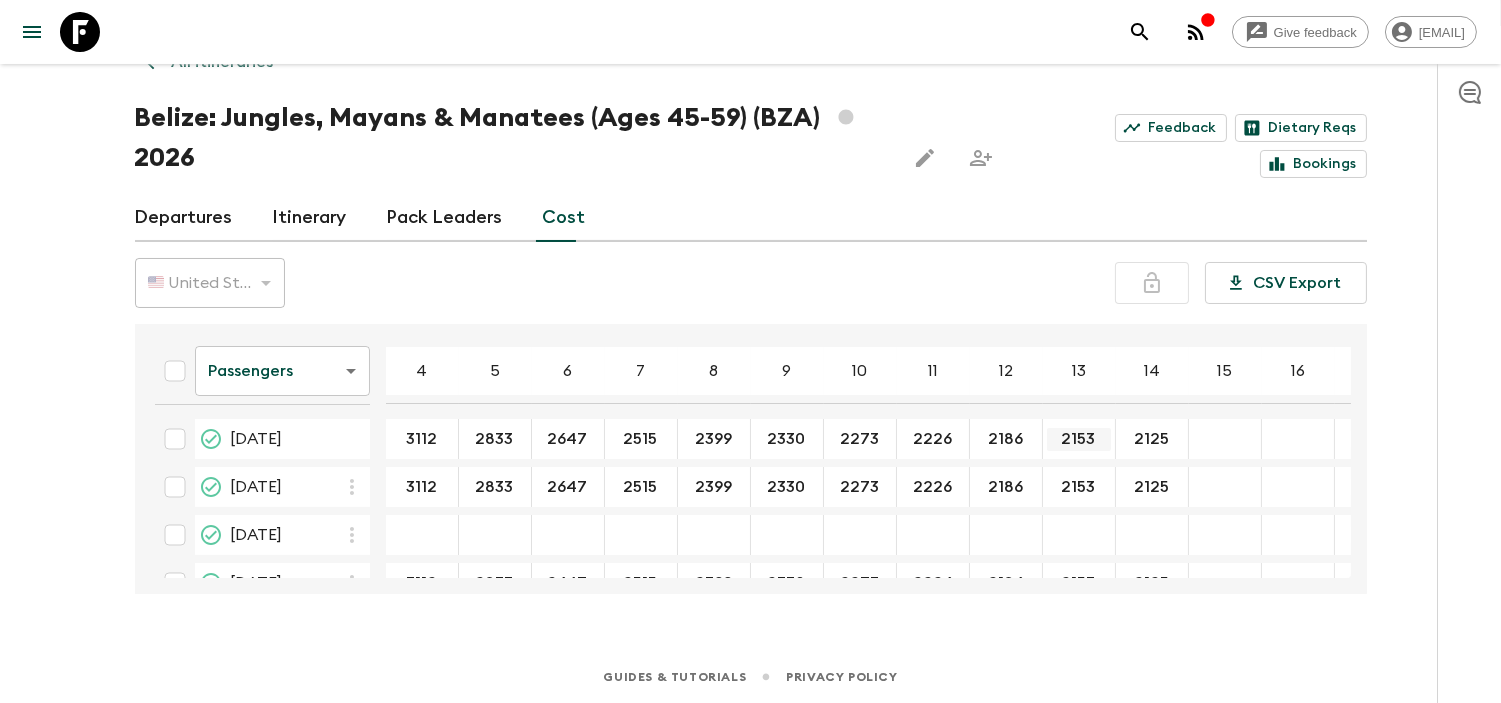 click on "2153" at bounding box center [1079, 439] 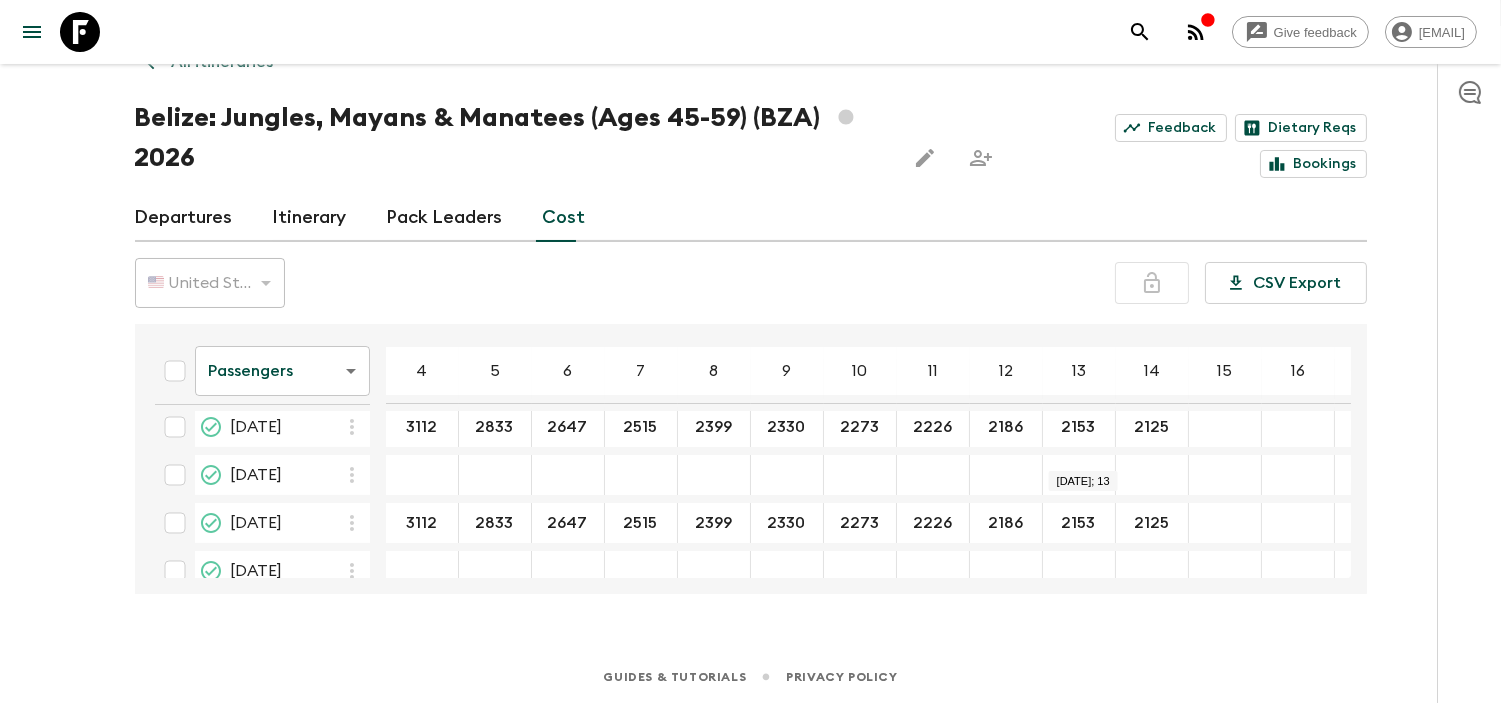 scroll, scrollTop: 0, scrollLeft: 0, axis: both 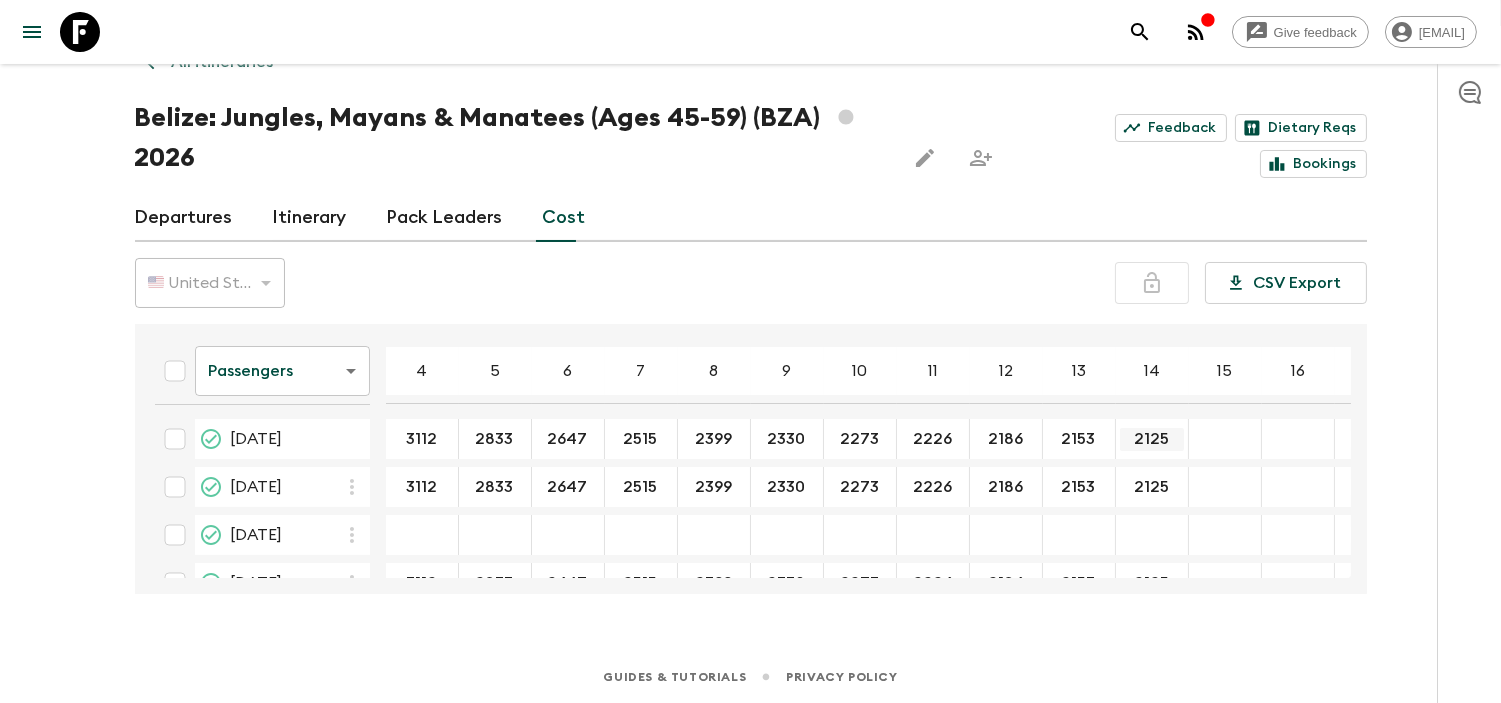 click on "2125" at bounding box center (1152, 439) 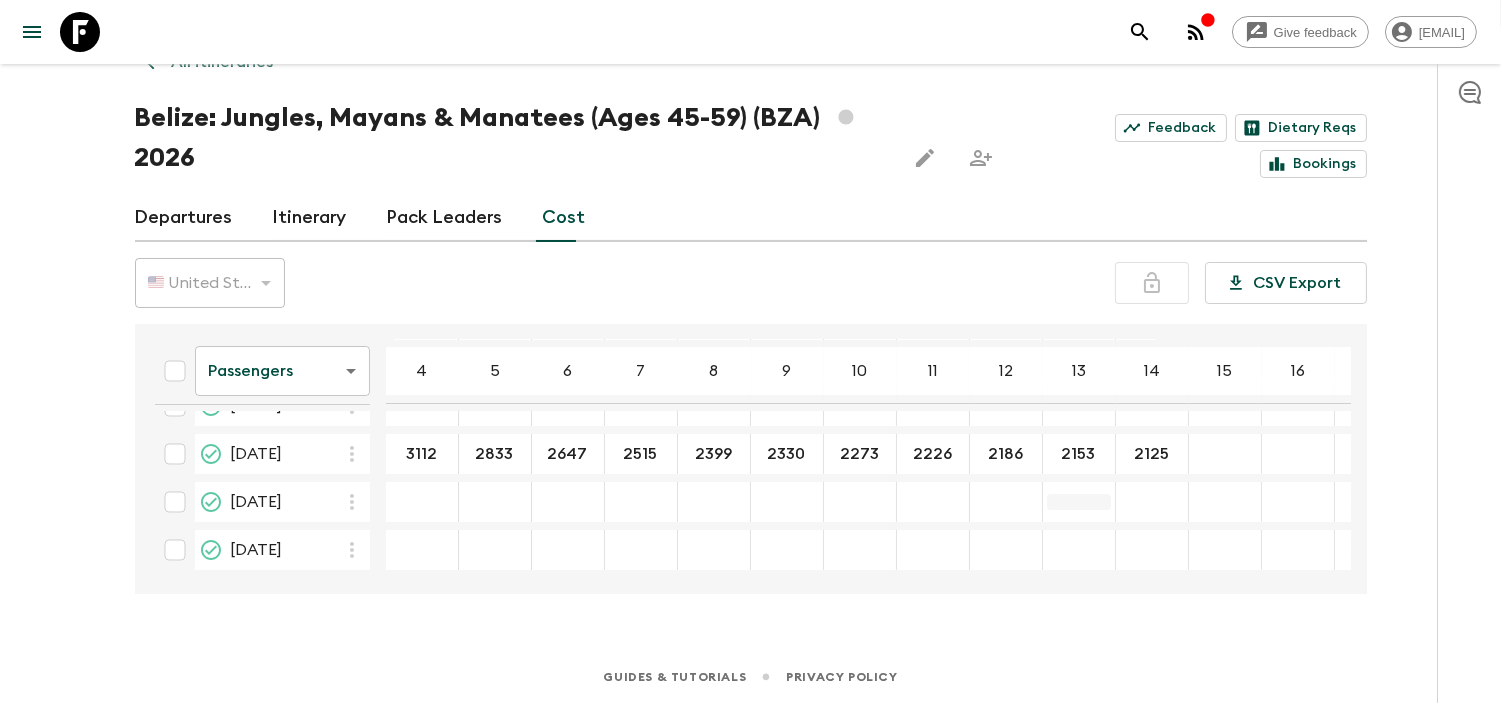 scroll, scrollTop: 0, scrollLeft: 0, axis: both 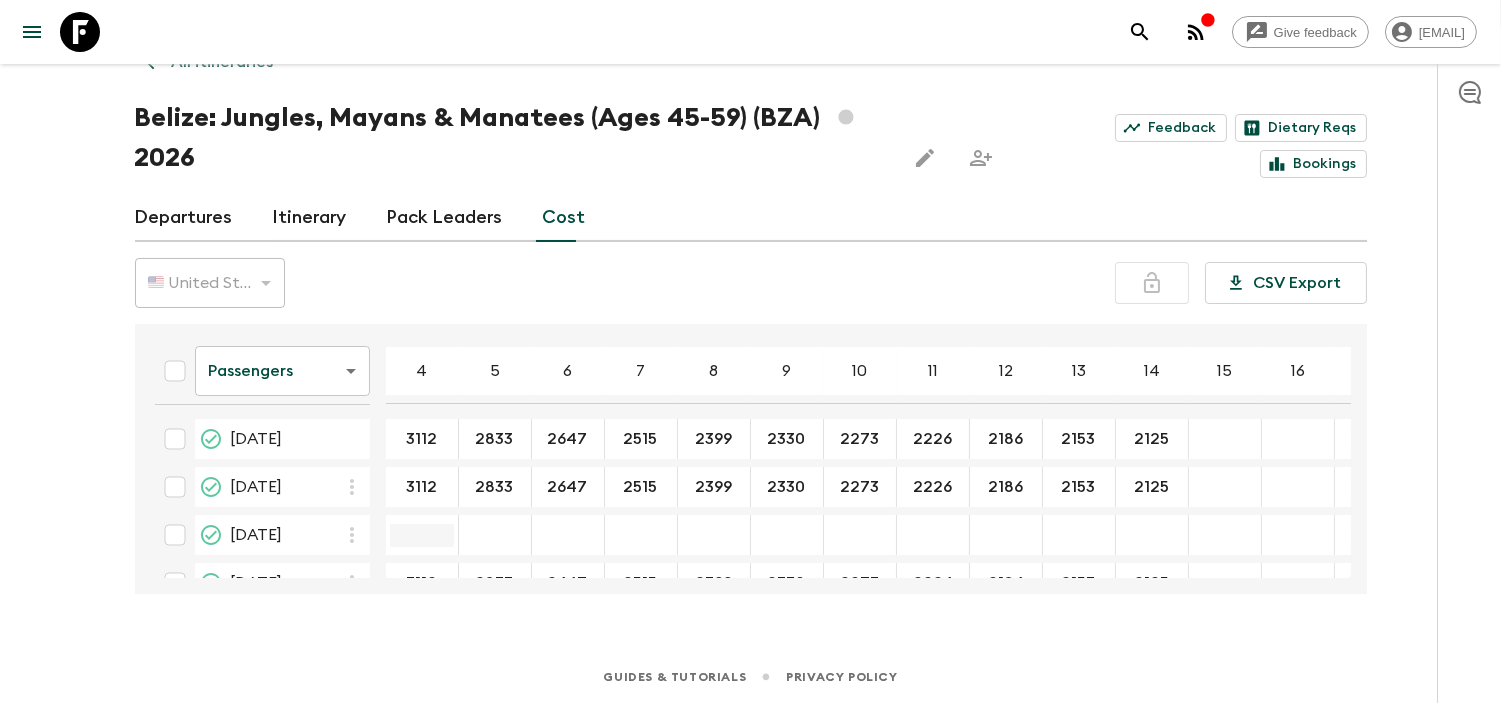 drag, startPoint x: 425, startPoint y: 534, endPoint x: 422, endPoint y: 524, distance: 10.440307 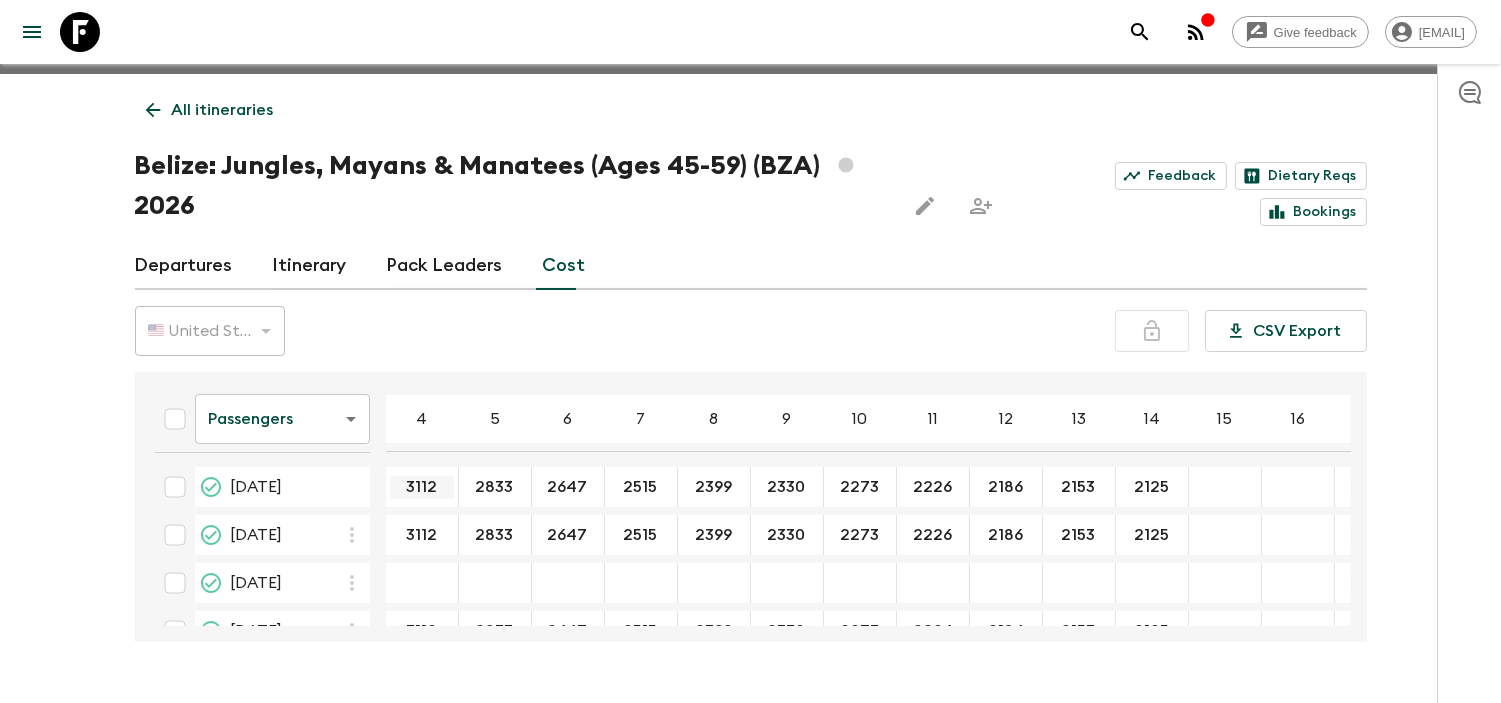 scroll, scrollTop: 0, scrollLeft: 0, axis: both 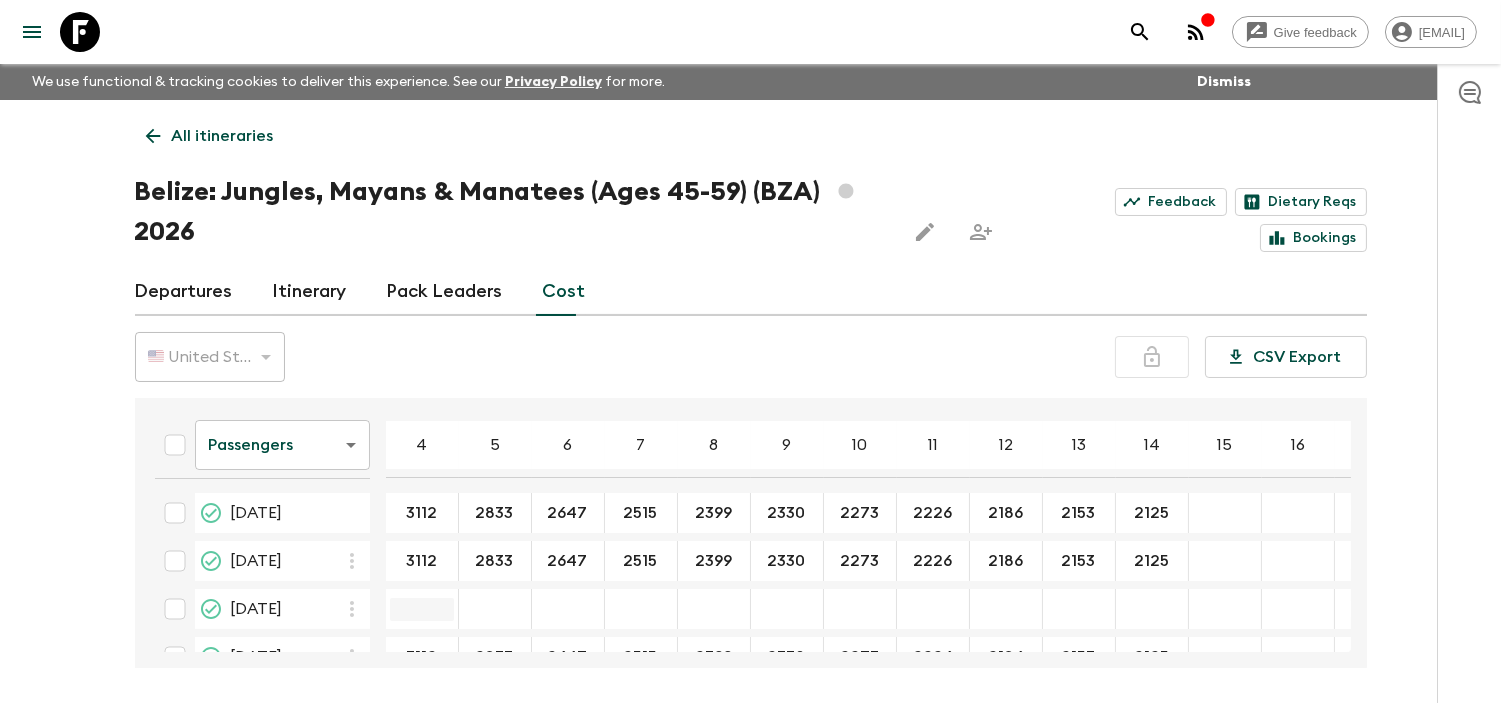 click at bounding box center [422, 609] 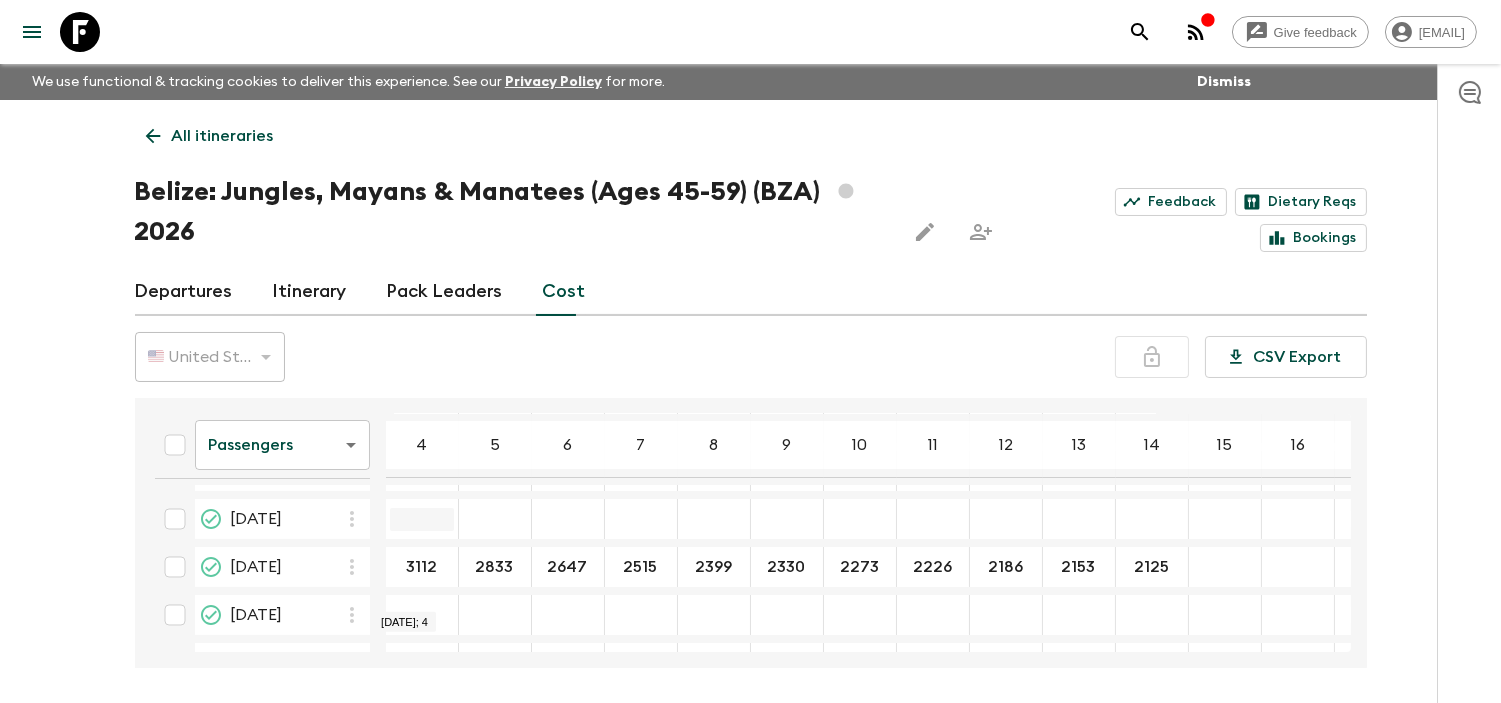 scroll, scrollTop: 91, scrollLeft: 0, axis: vertical 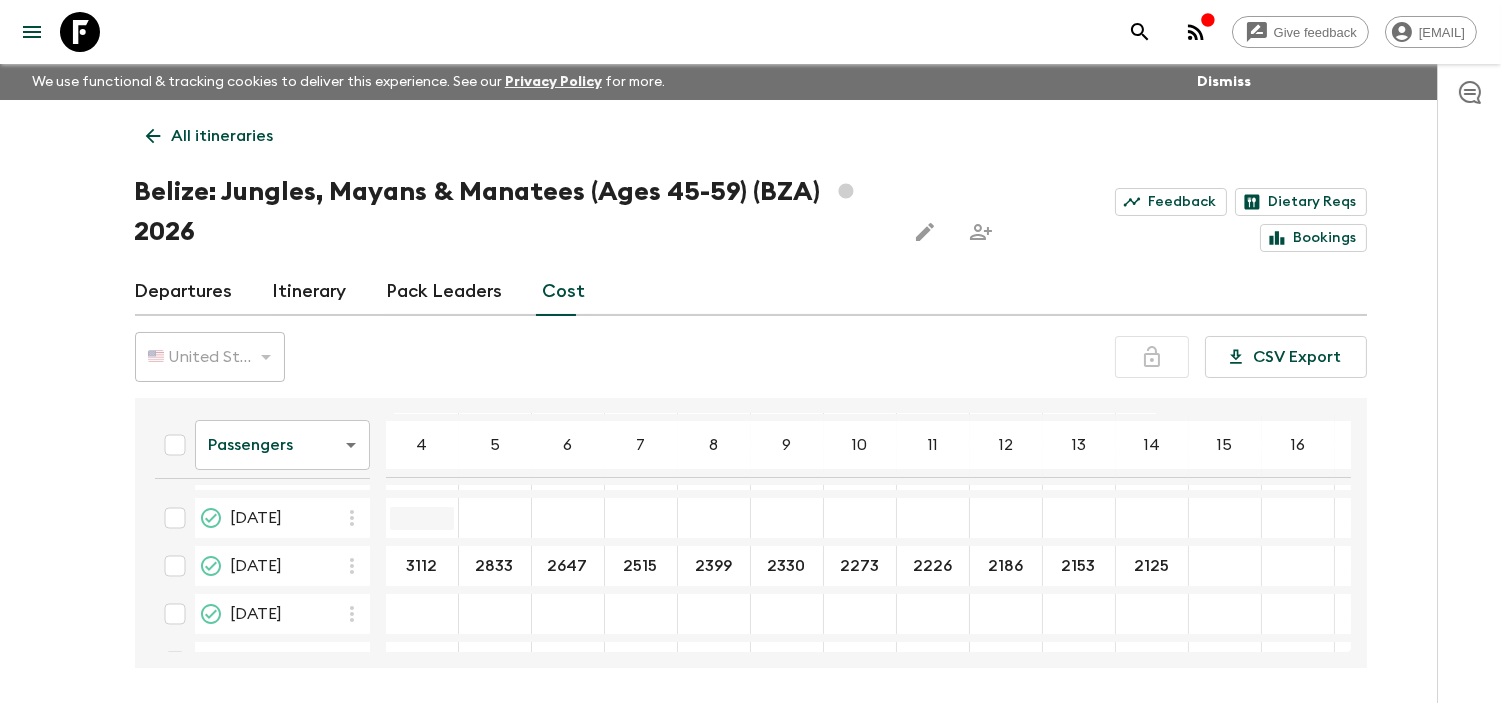 click at bounding box center (422, 518) 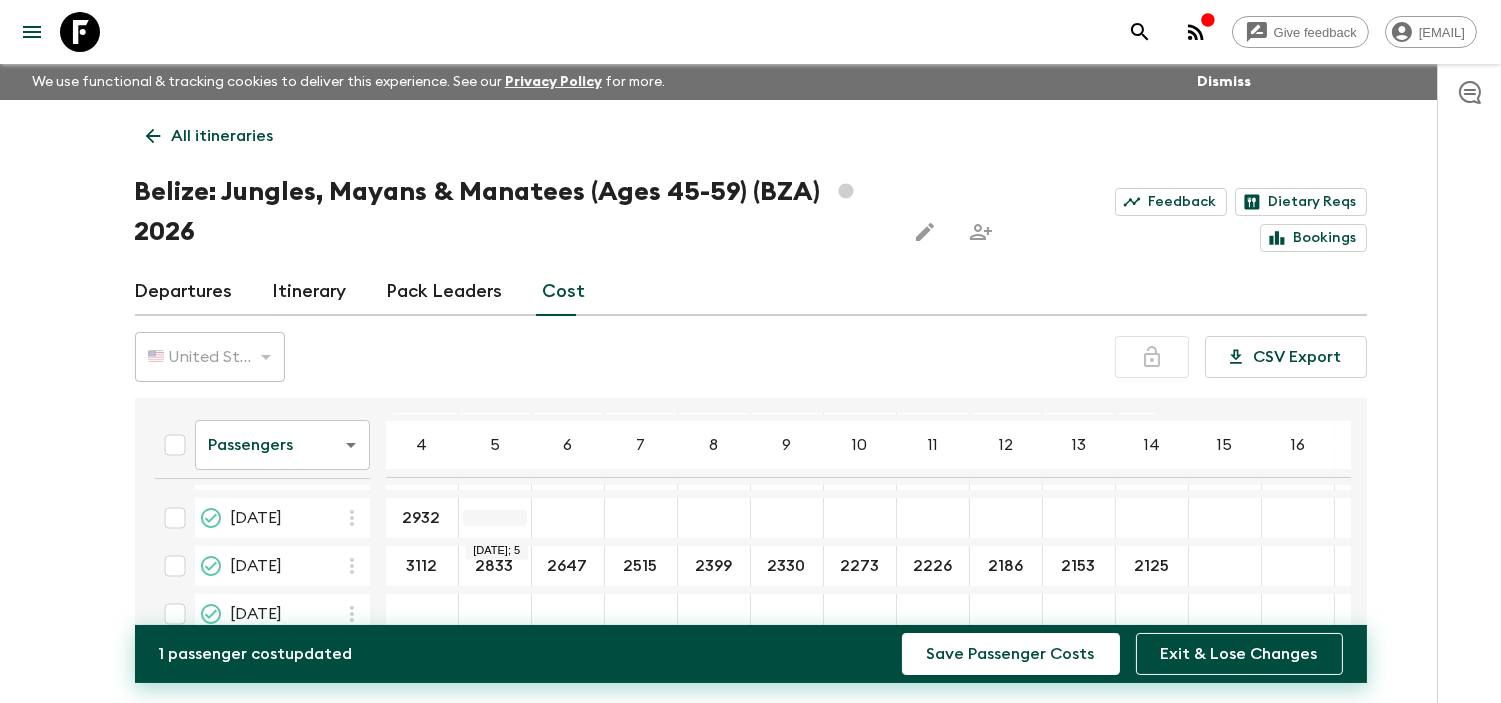 type on "2932" 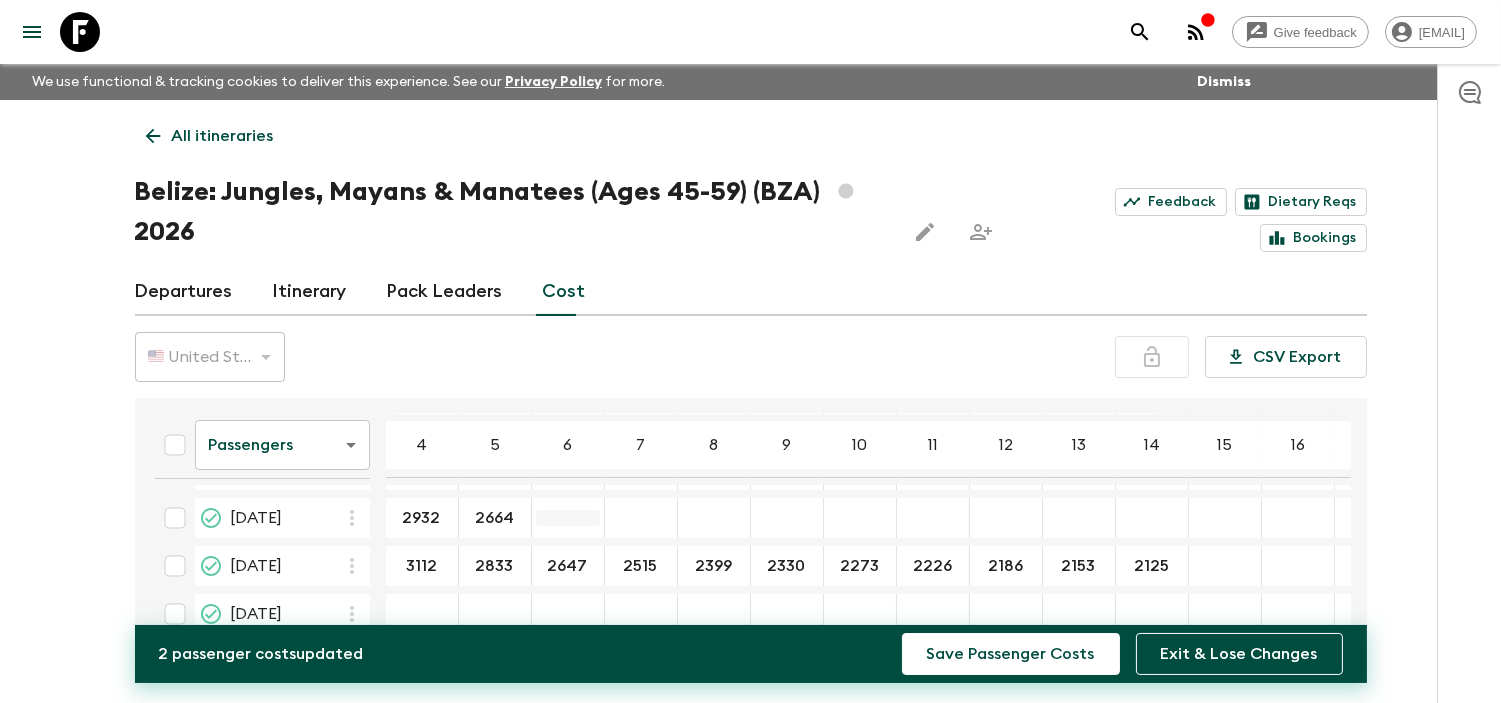 type on "2664" 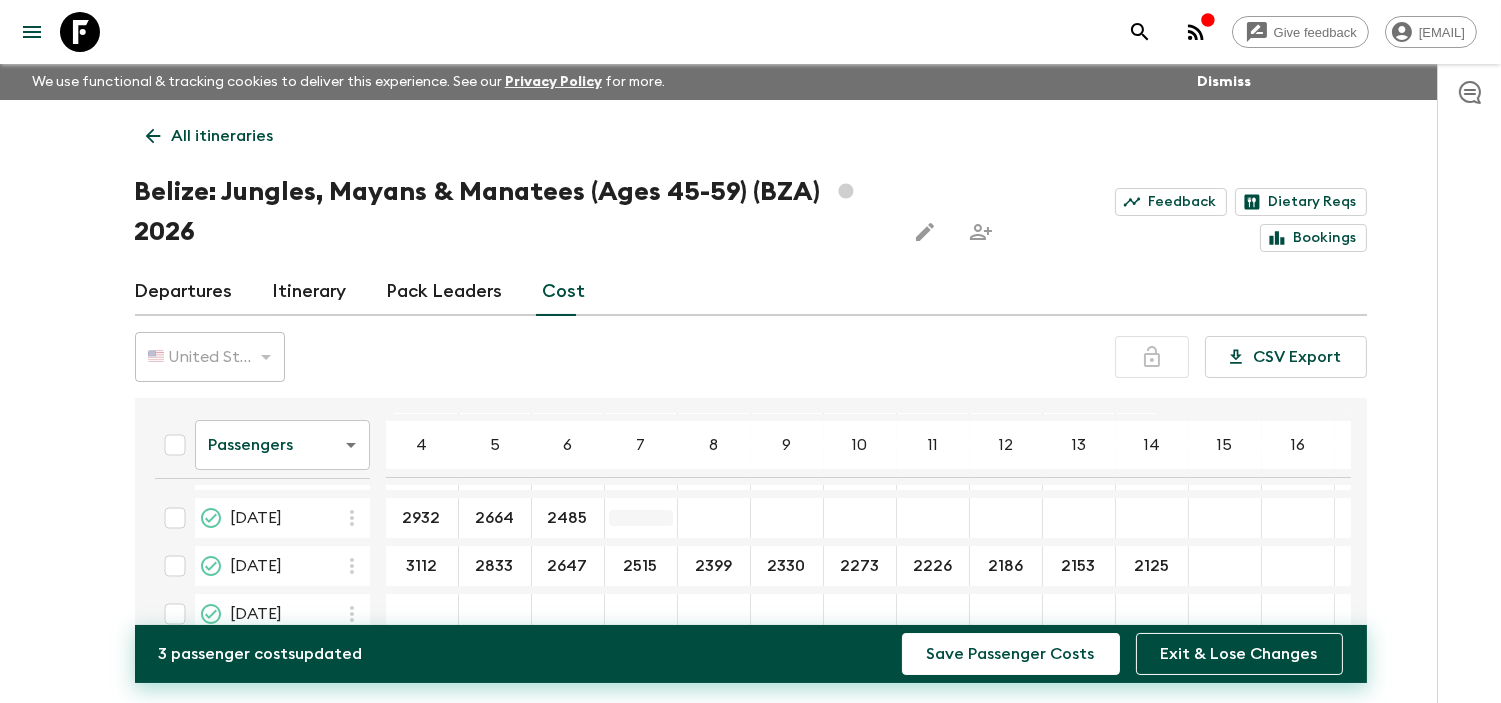type on "2485" 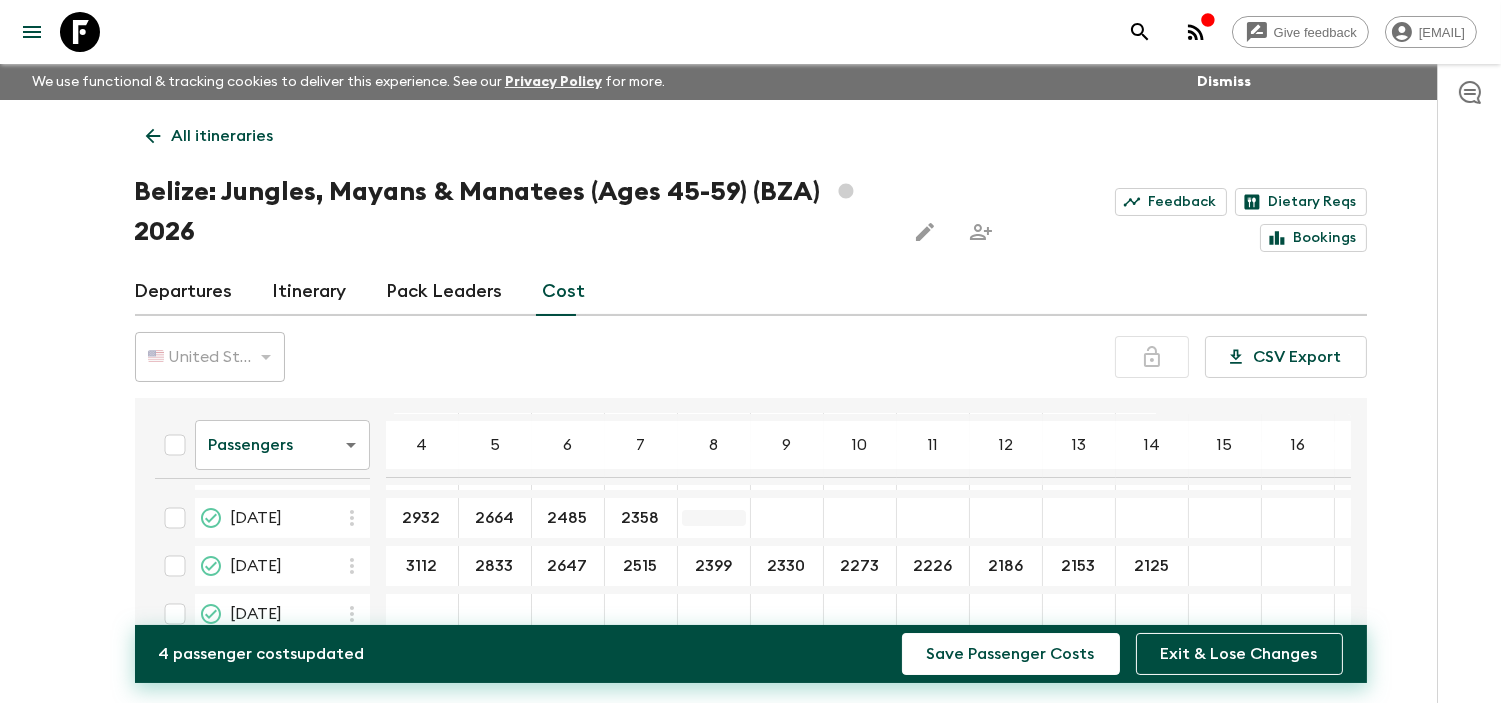 type on "2358" 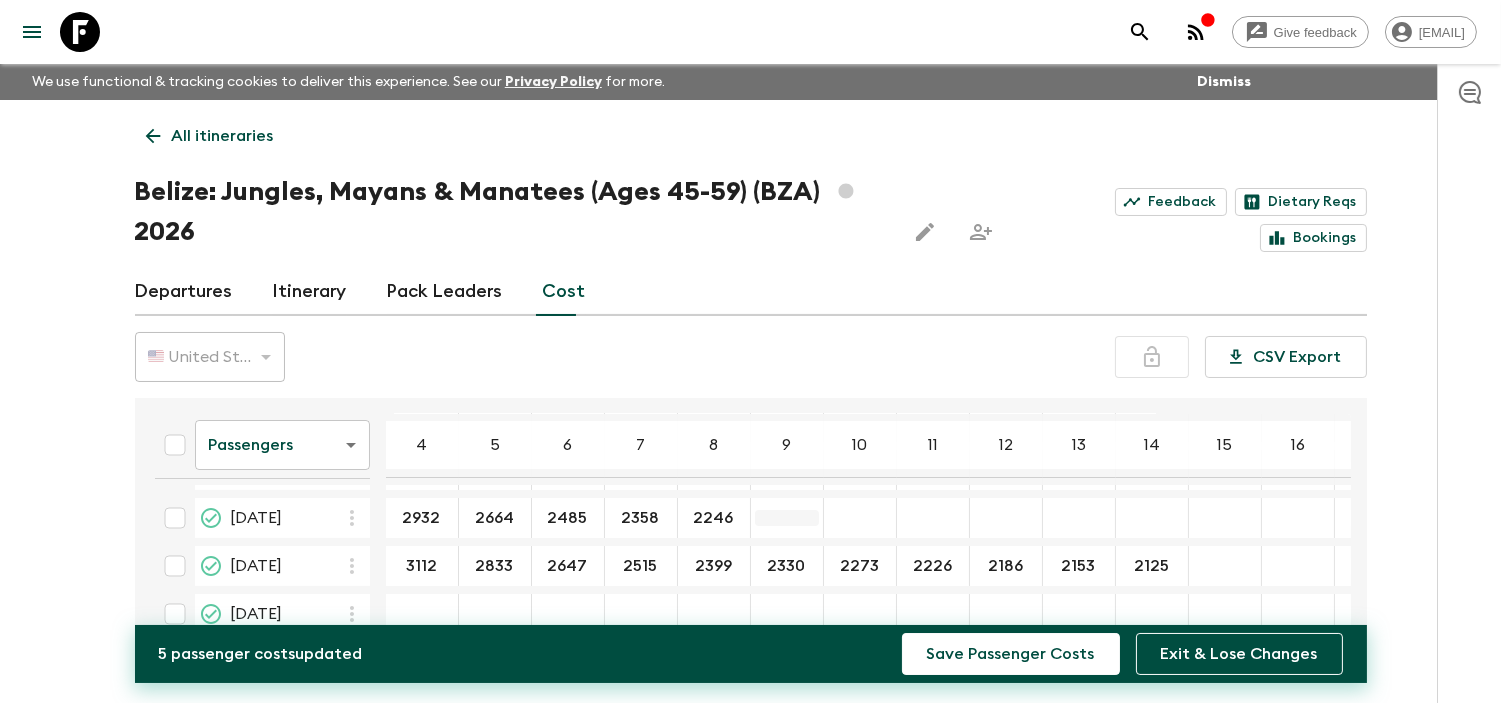 type on "2246" 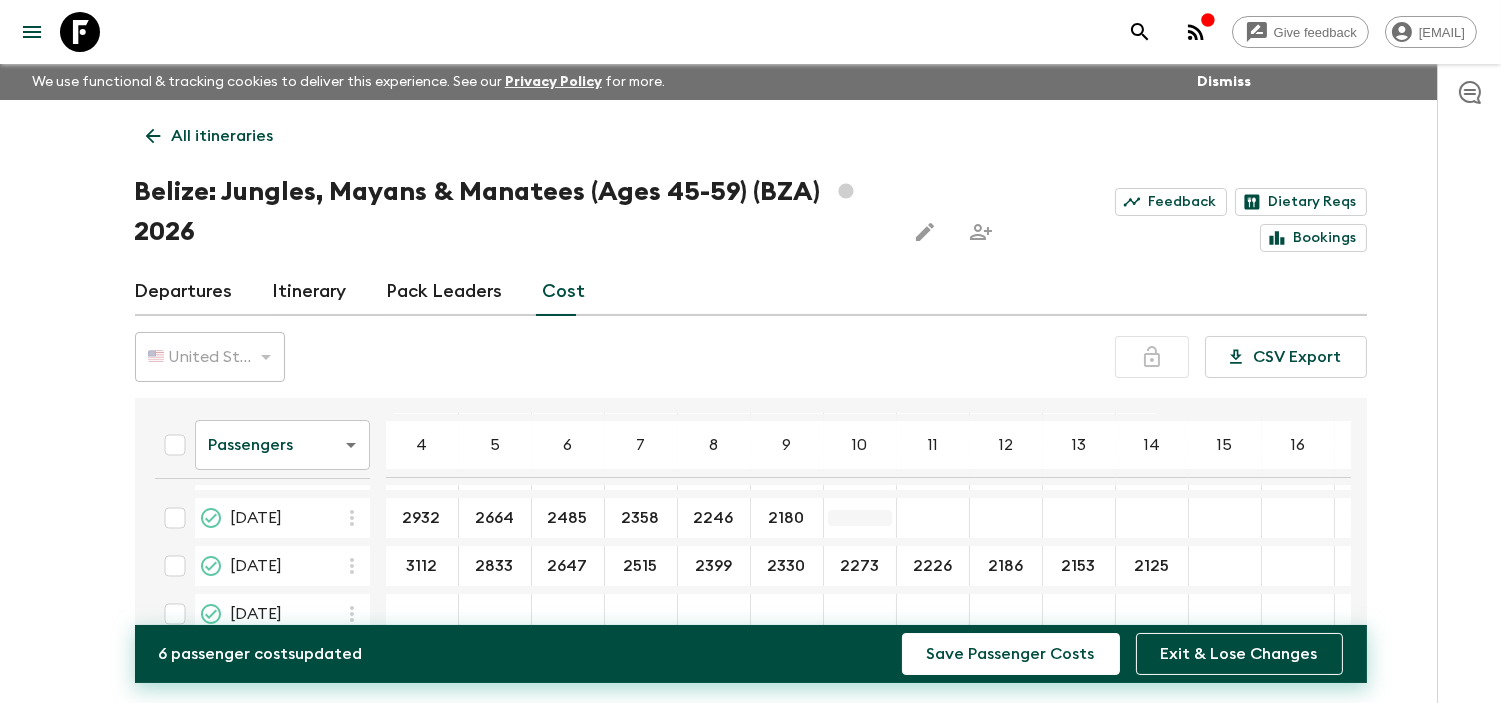 type on "2180" 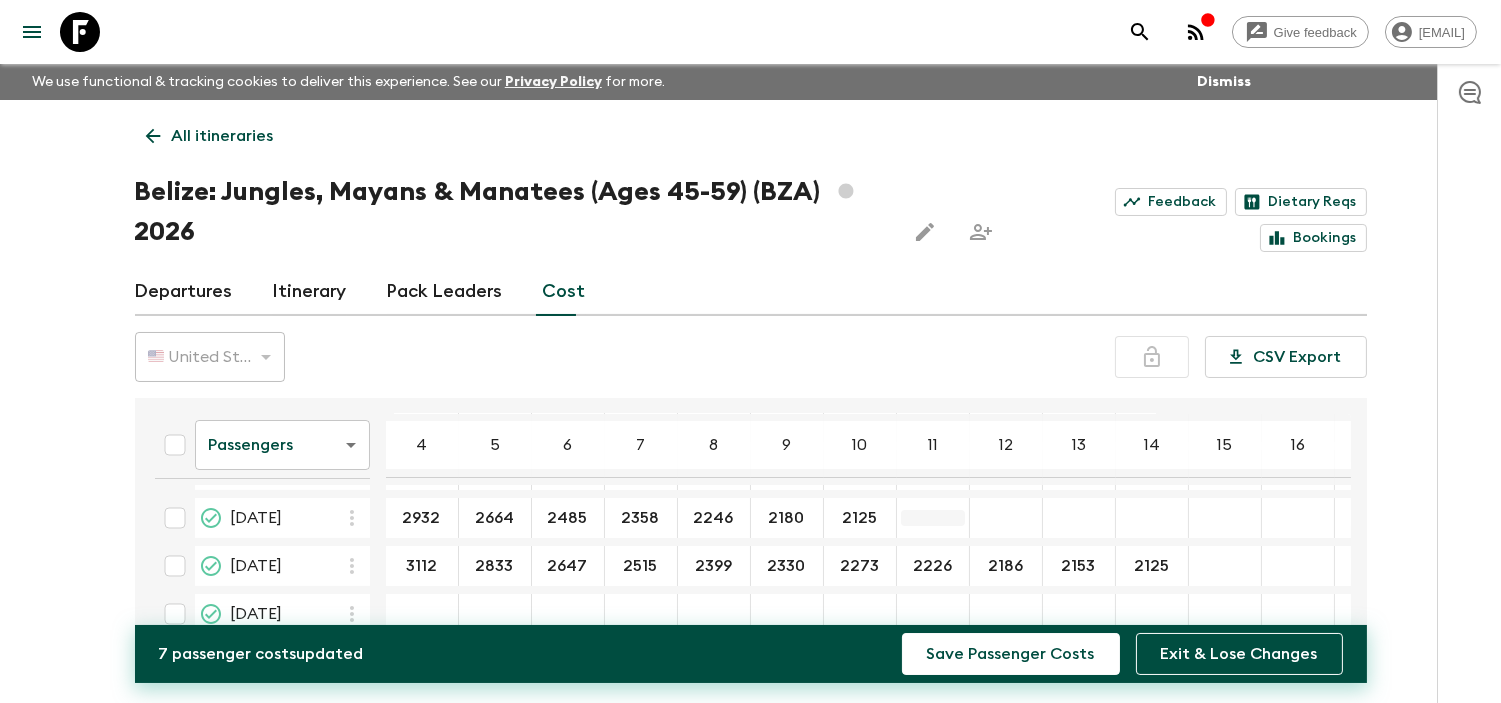 type on "2125" 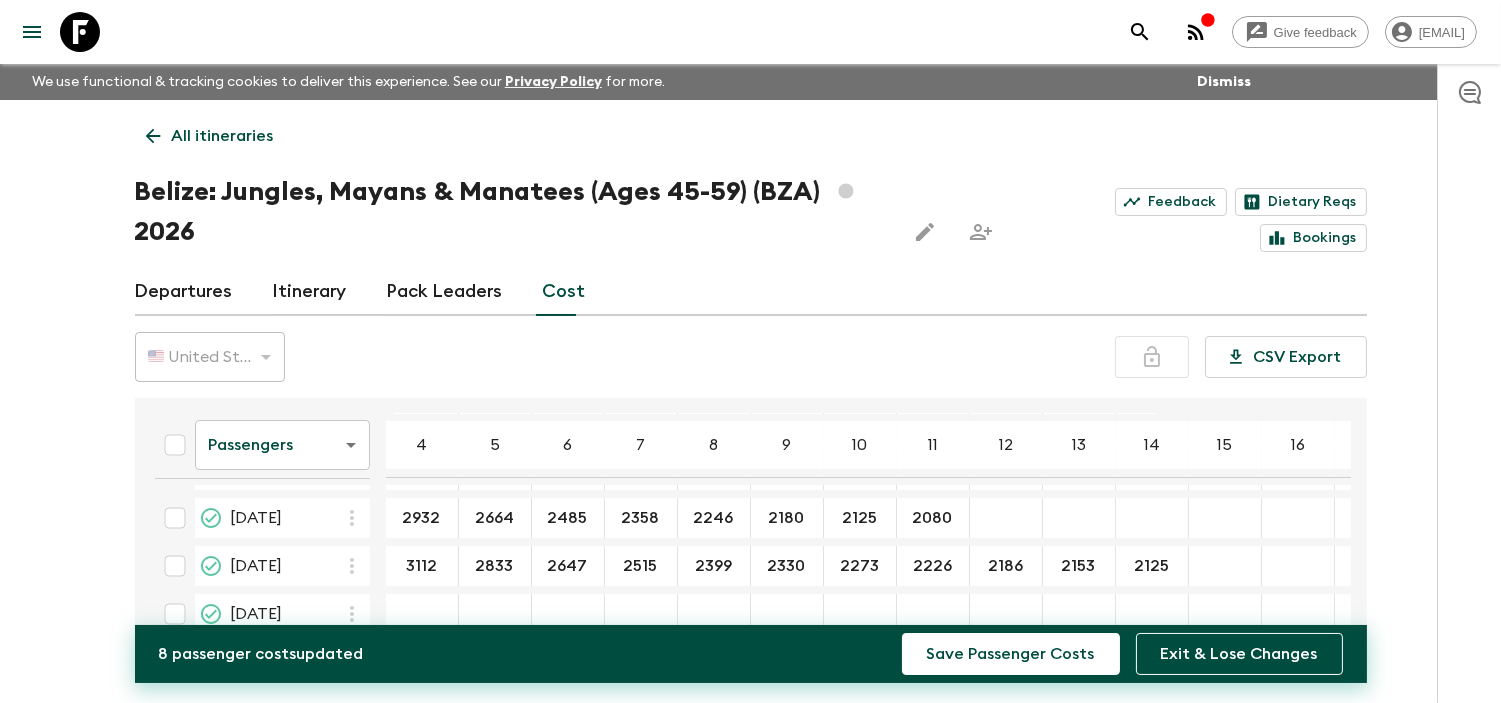 type on "2080" 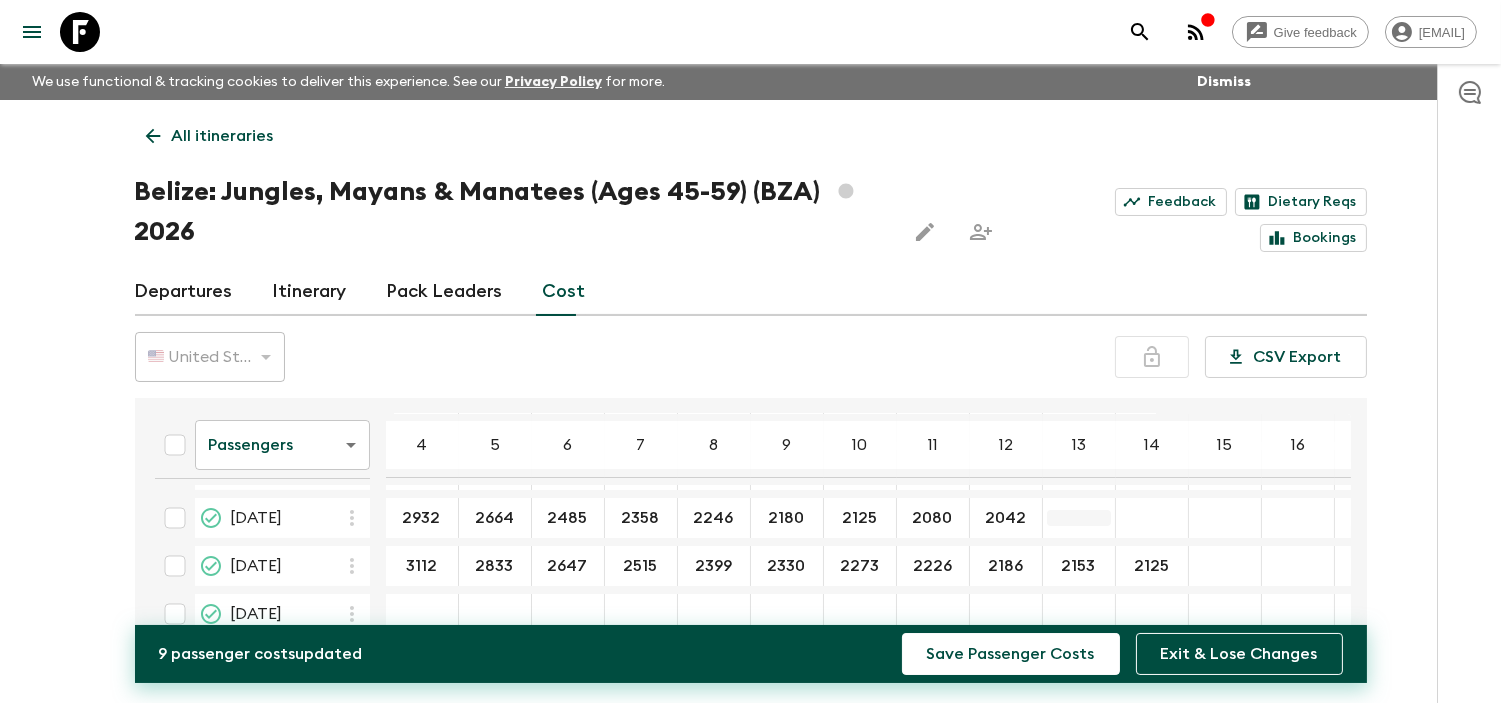 type on "2042" 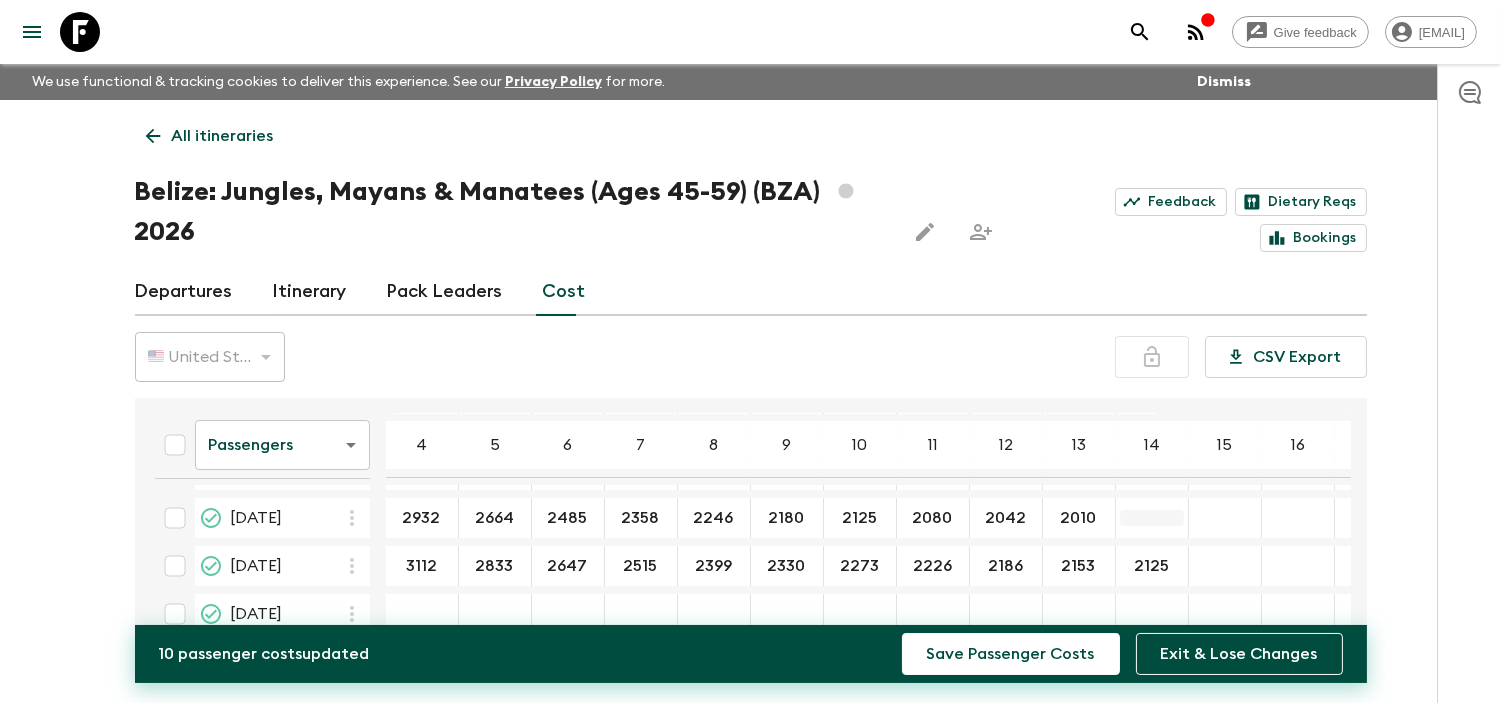 type on "2010" 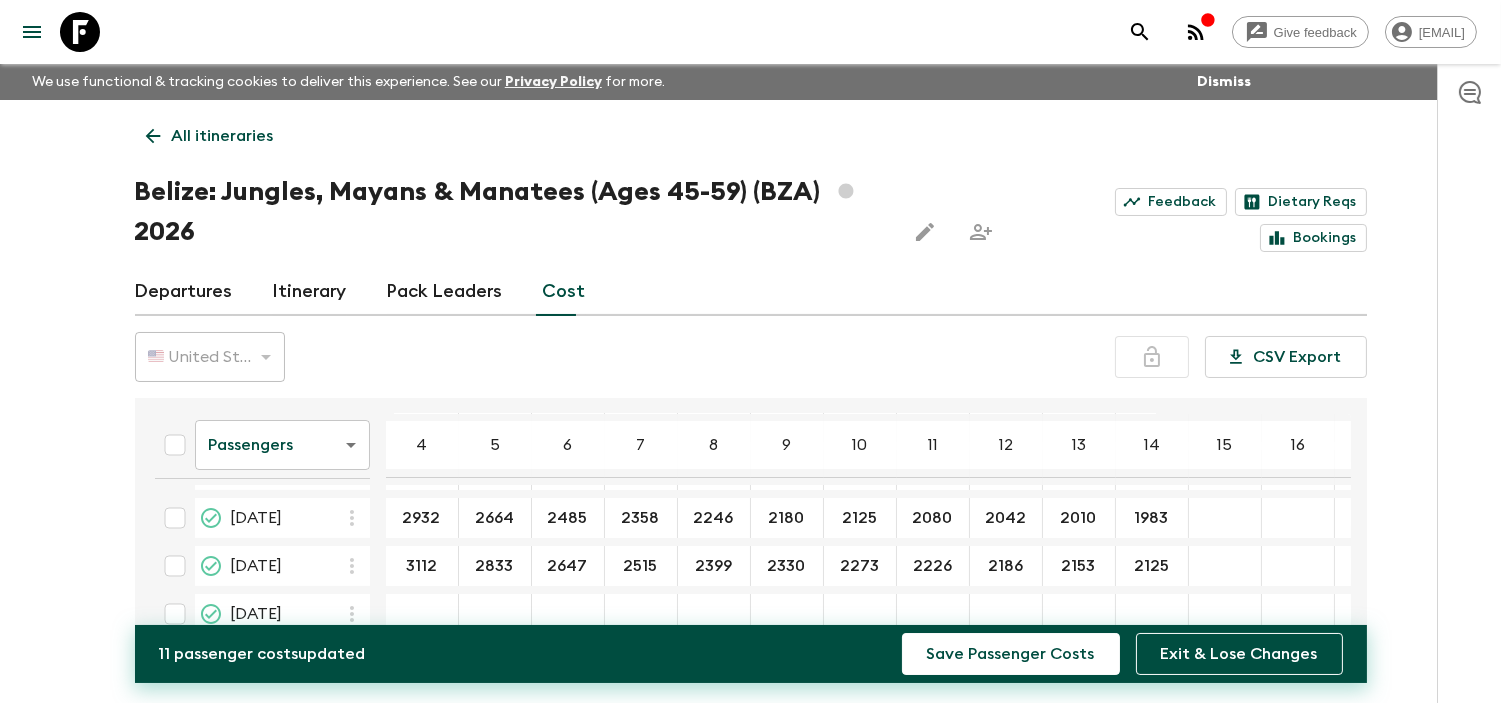 type on "1983" 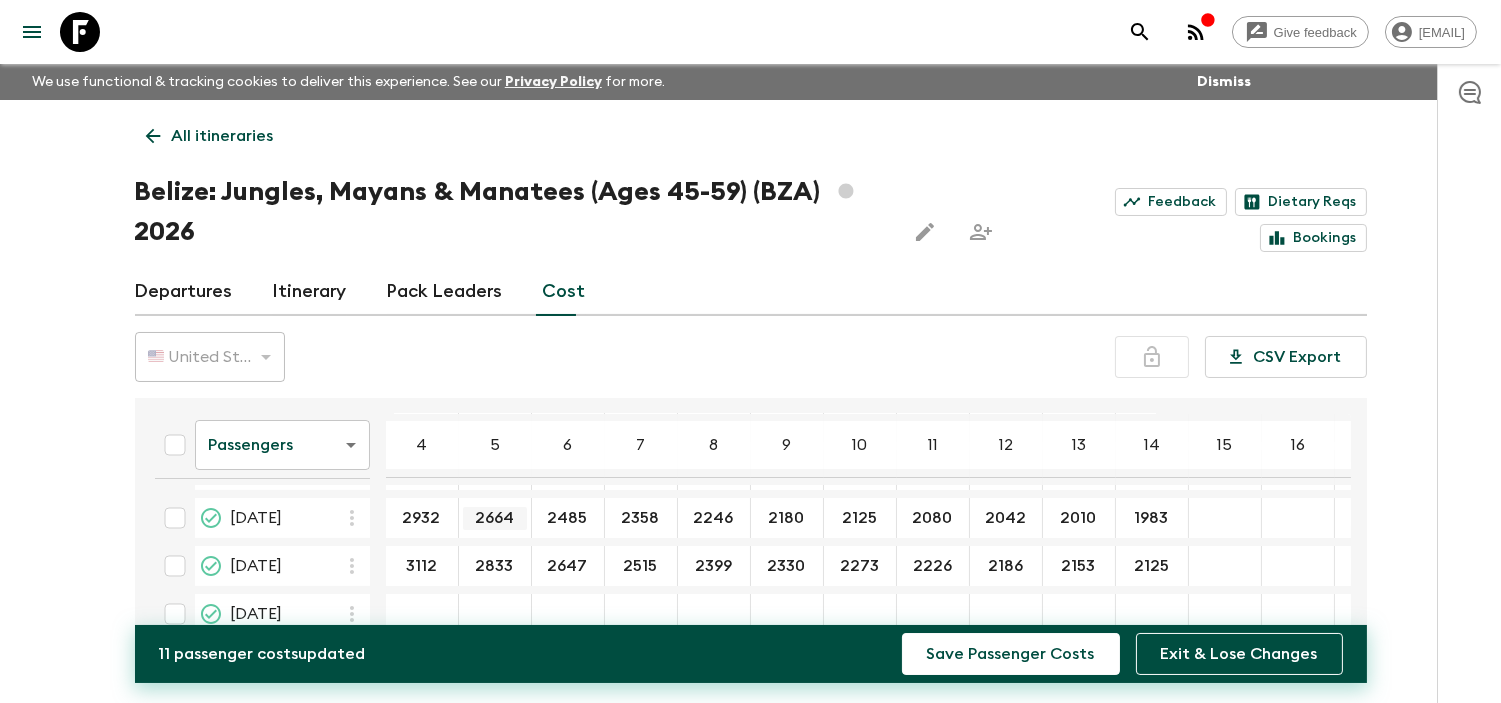 click on "2664" at bounding box center [495, 518] 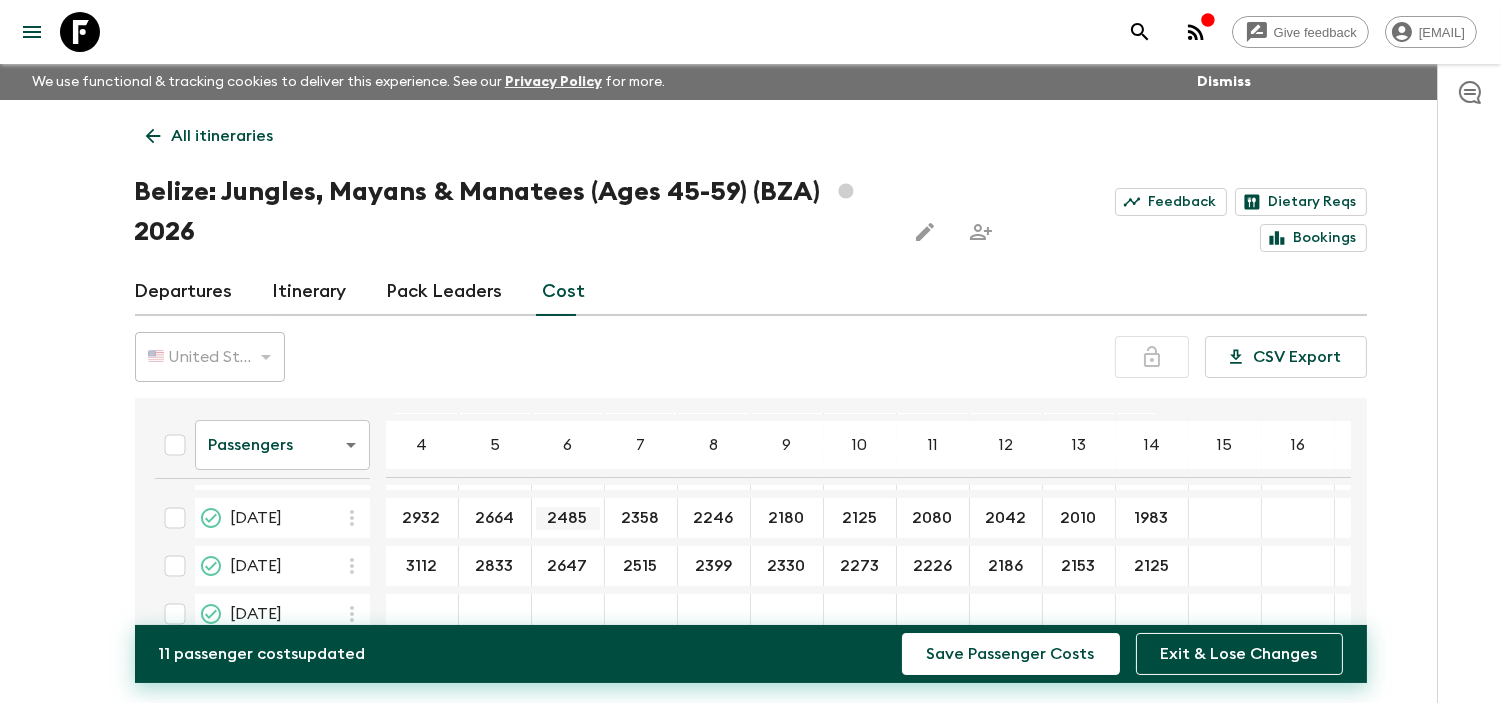 click on "2485" at bounding box center (568, 518) 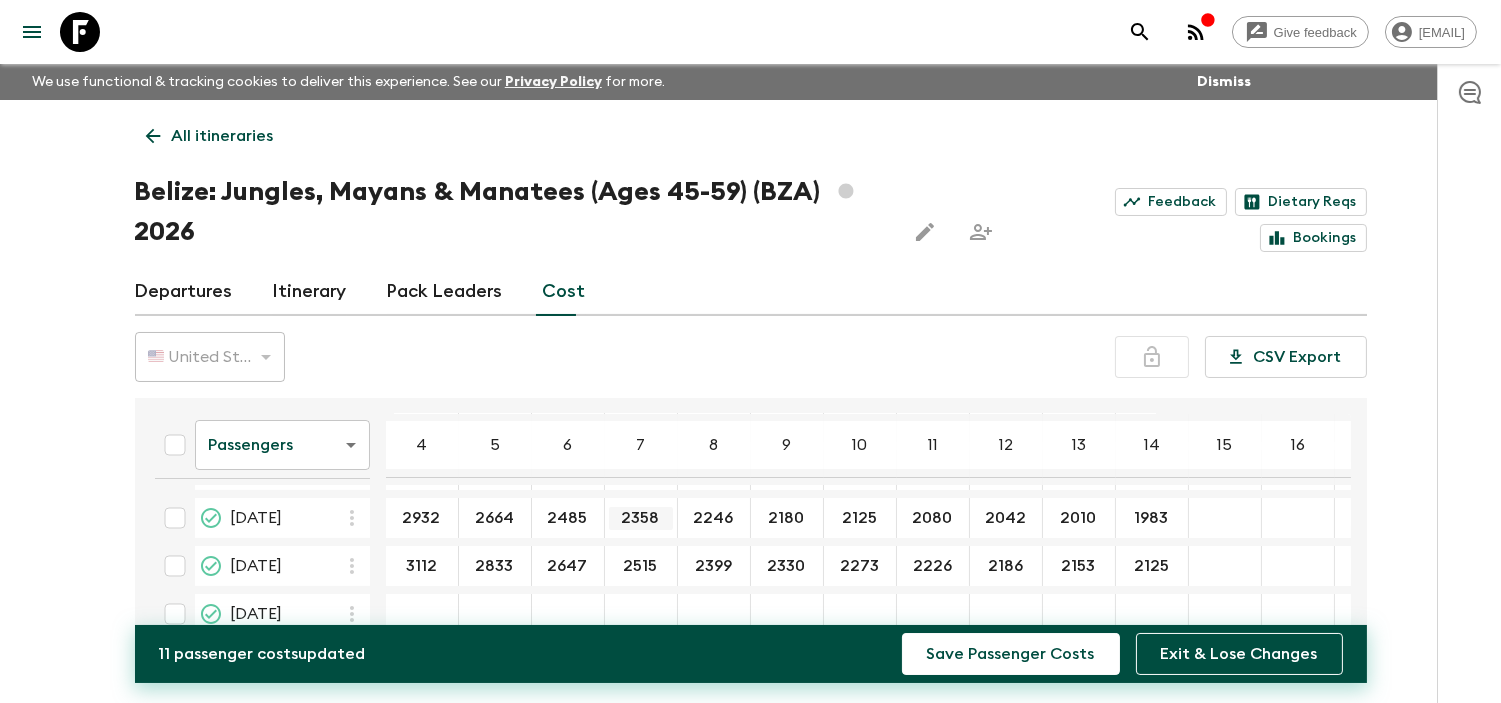 click on "2358" at bounding box center (641, 518) 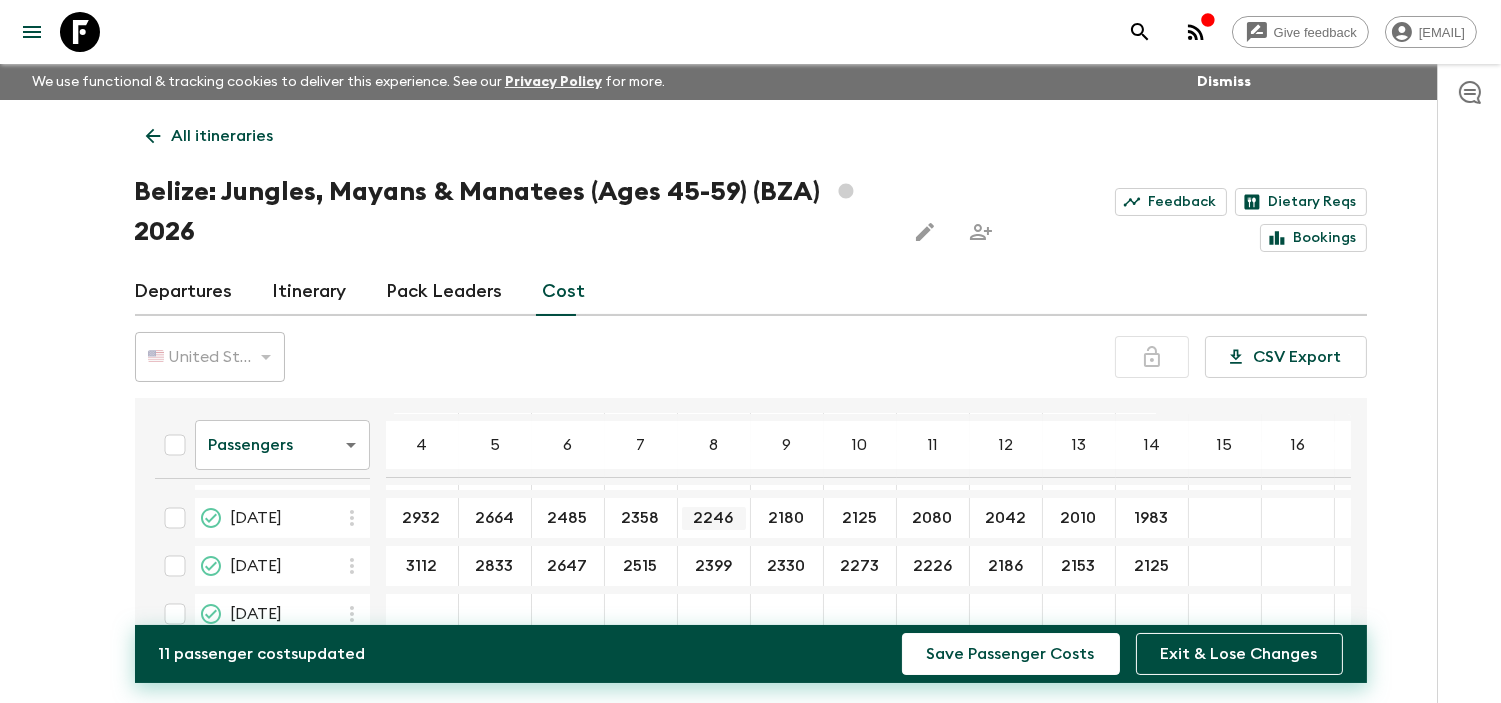 click on "2246" at bounding box center [714, 518] 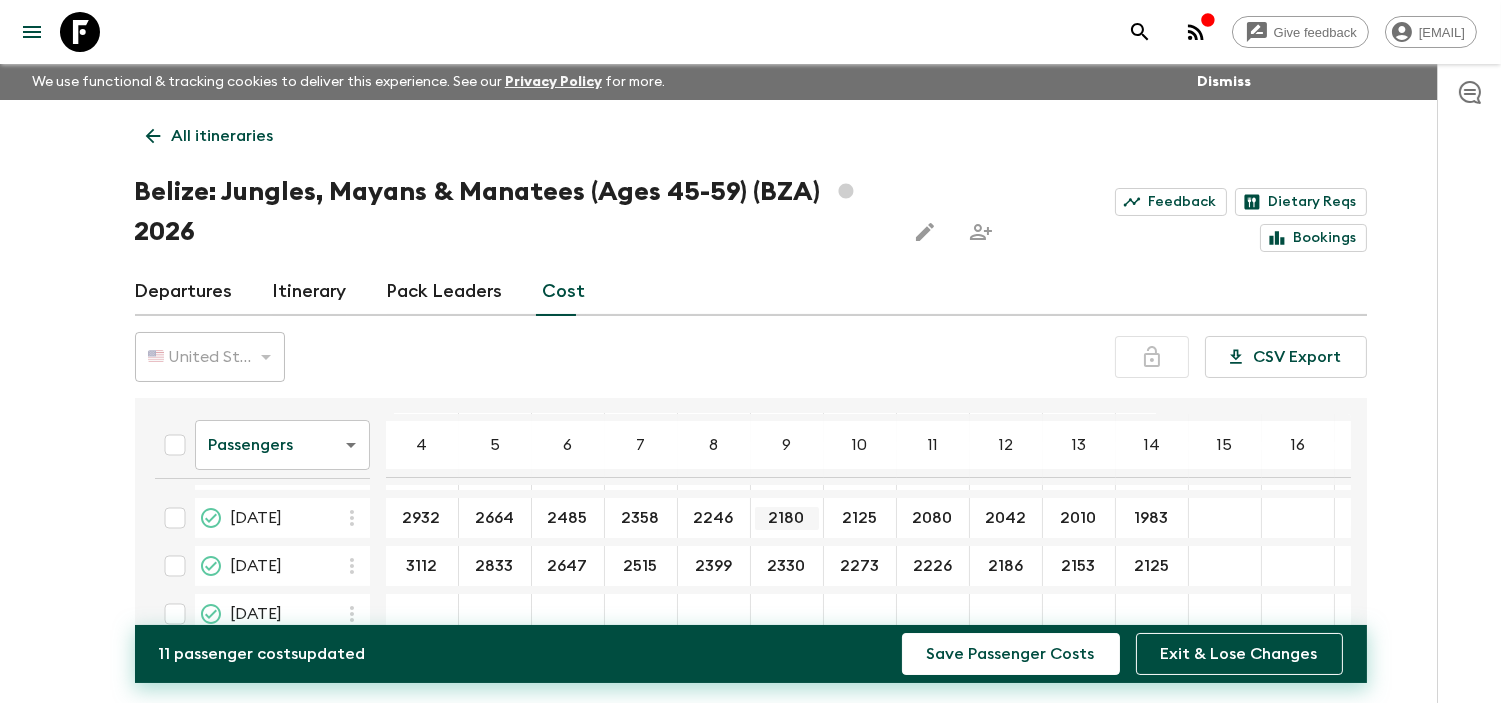 click on "2180" at bounding box center [787, 518] 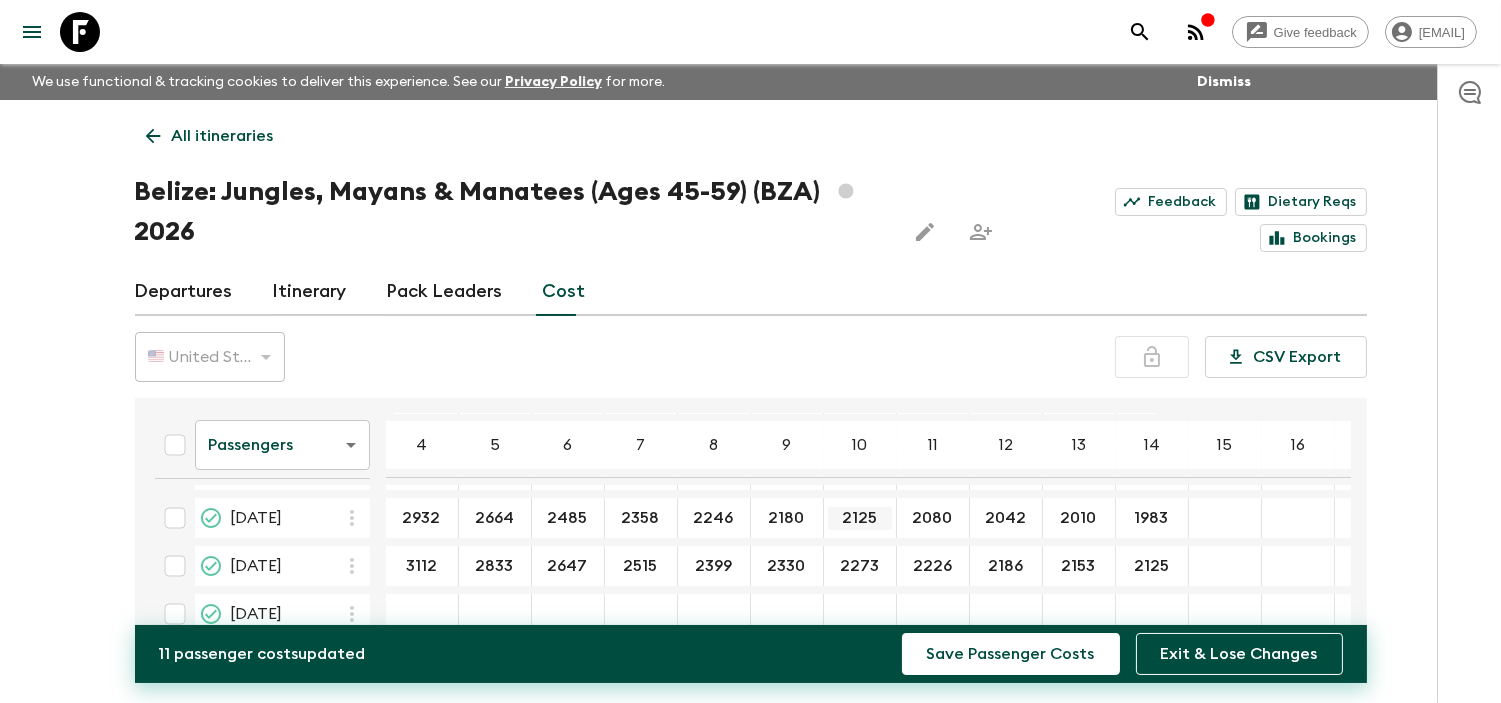 click on "2125" at bounding box center [860, 518] 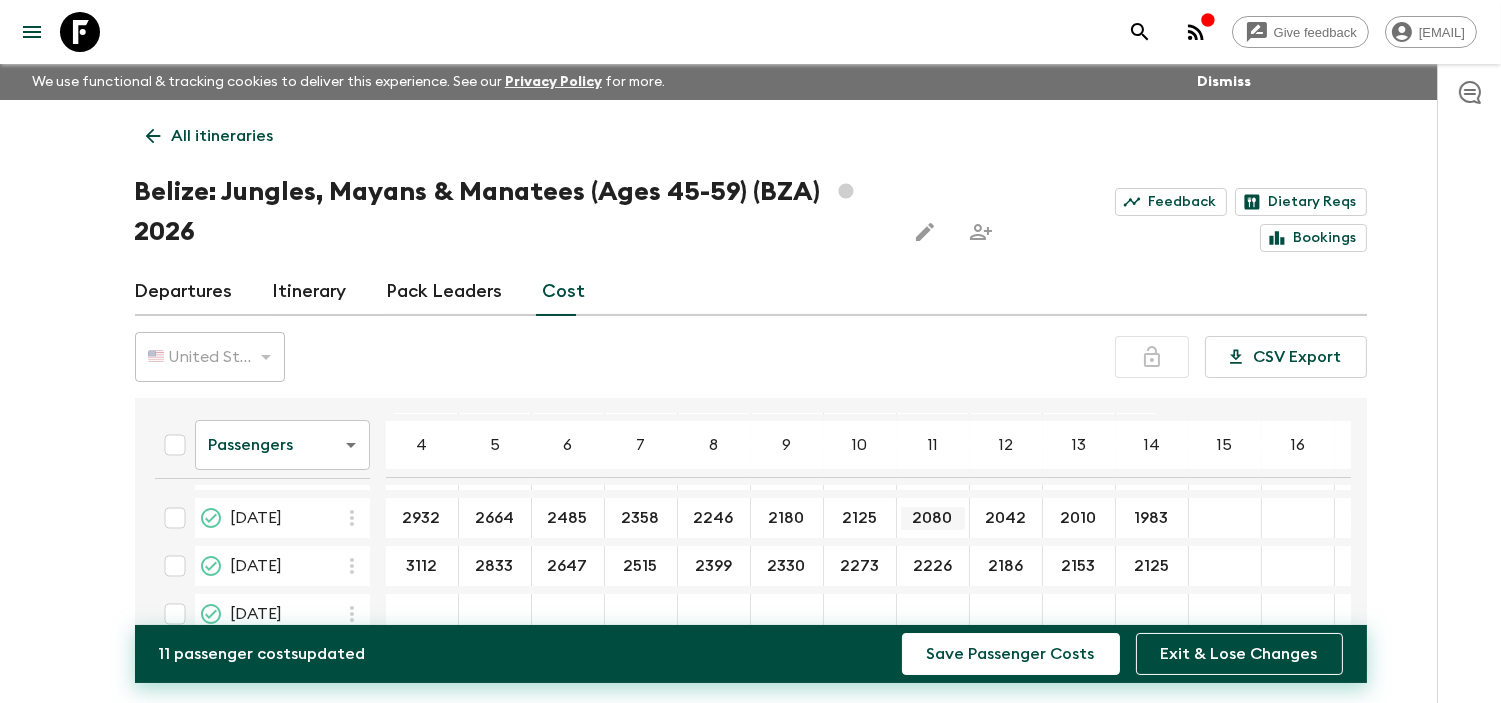 click on "2080" at bounding box center (933, 518) 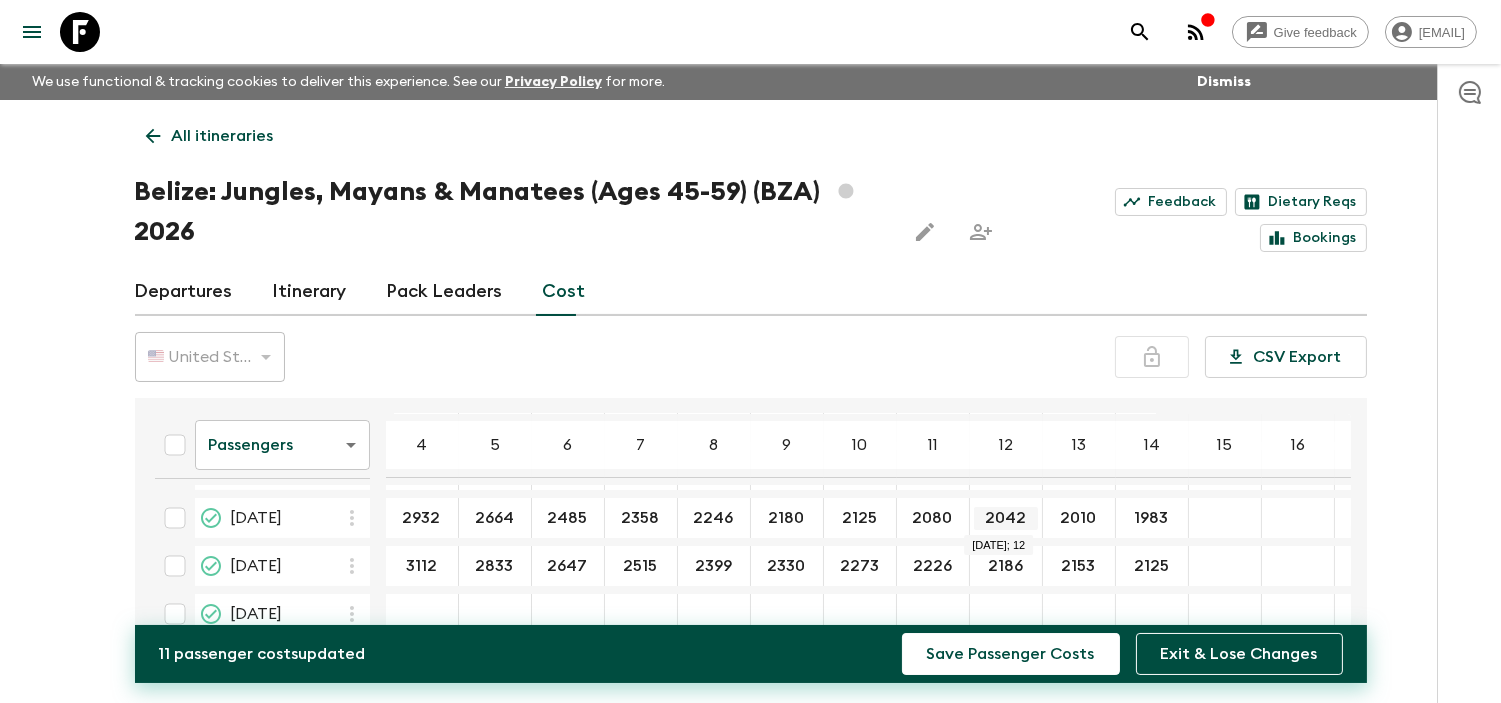 click on "2042" at bounding box center [1006, 518] 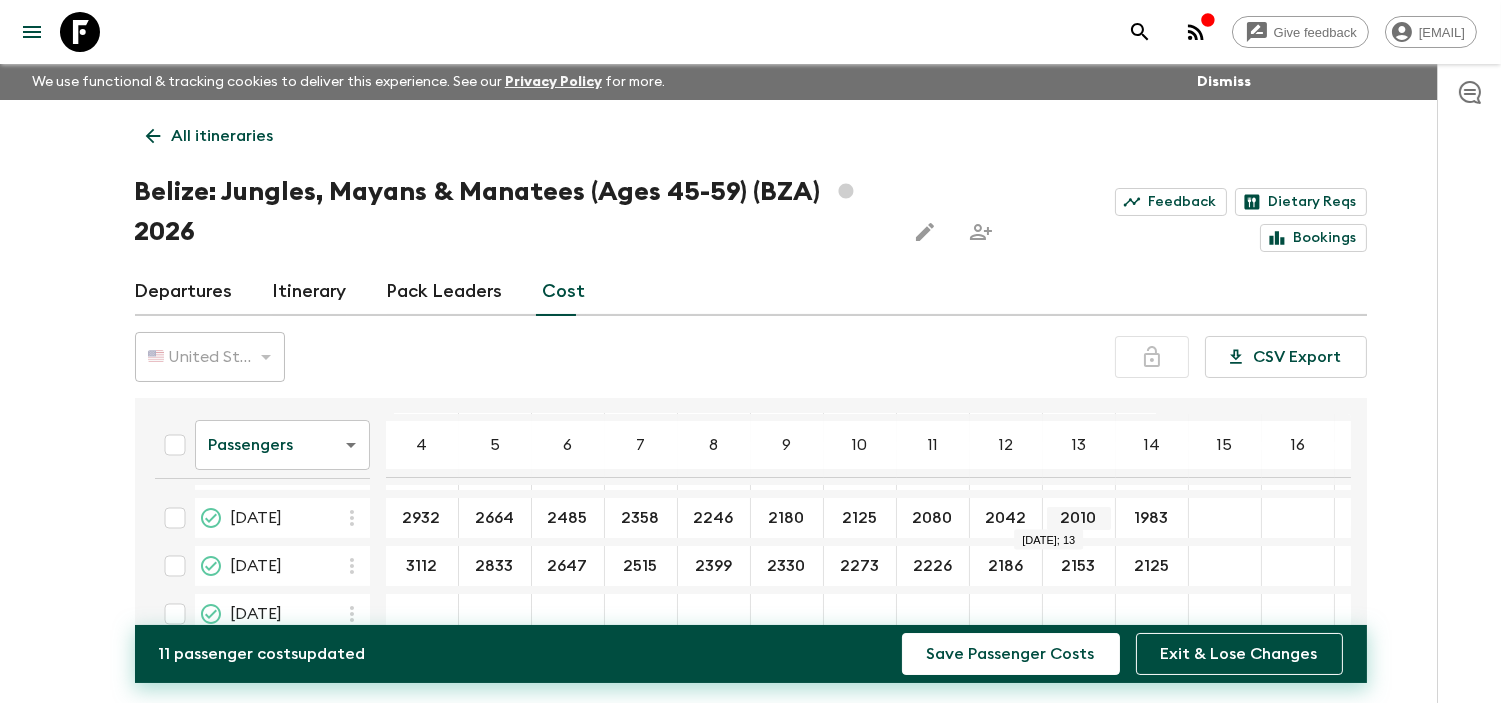 click on "2010" at bounding box center [1079, 518] 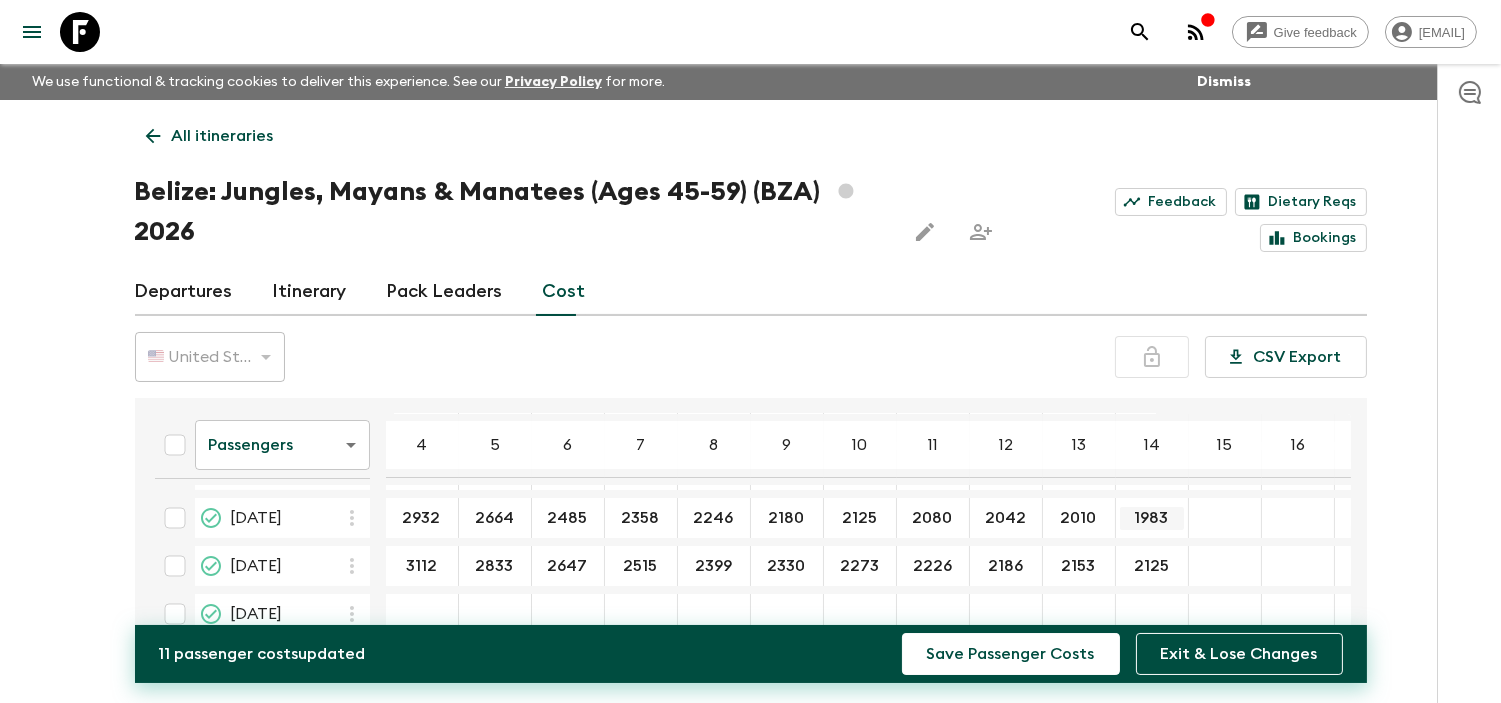 click on "1983" at bounding box center (1152, 518) 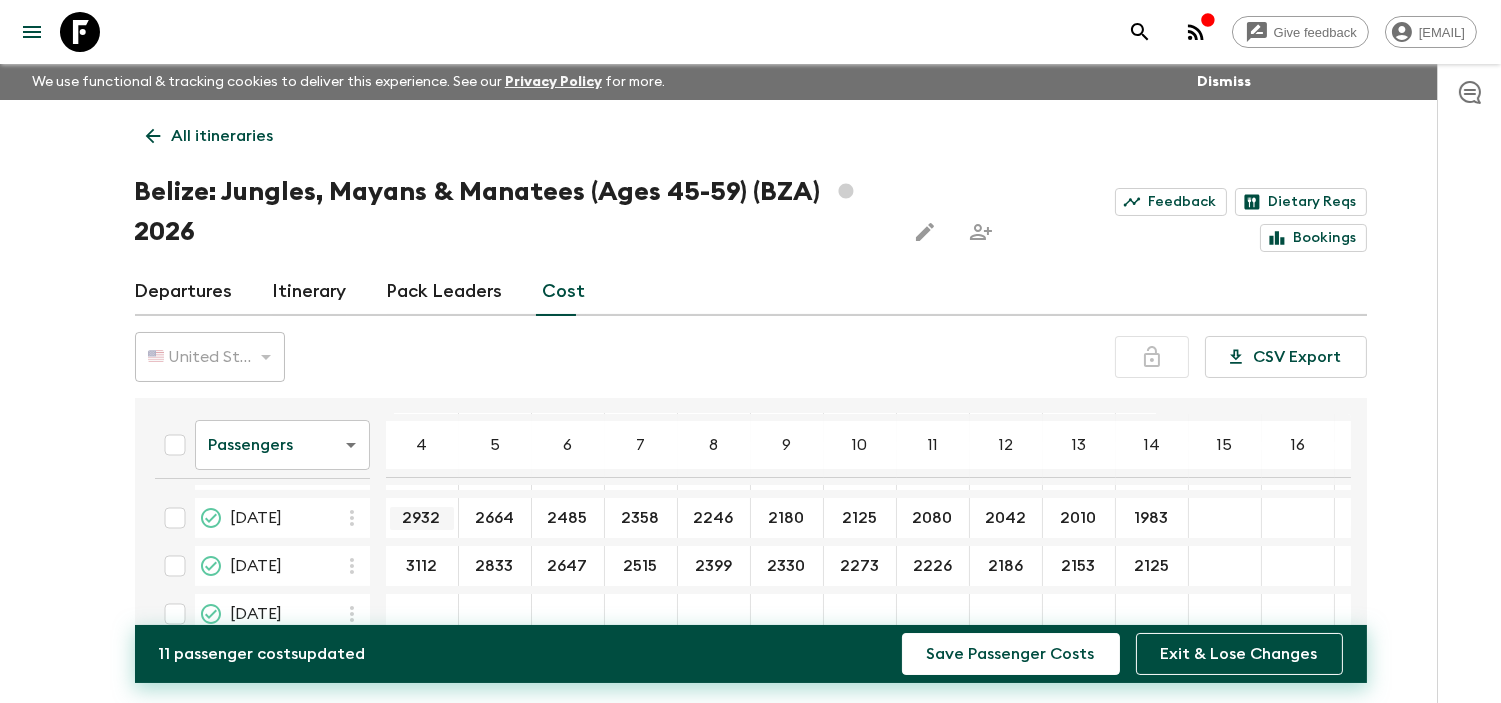 click on "2932" at bounding box center (422, 518) 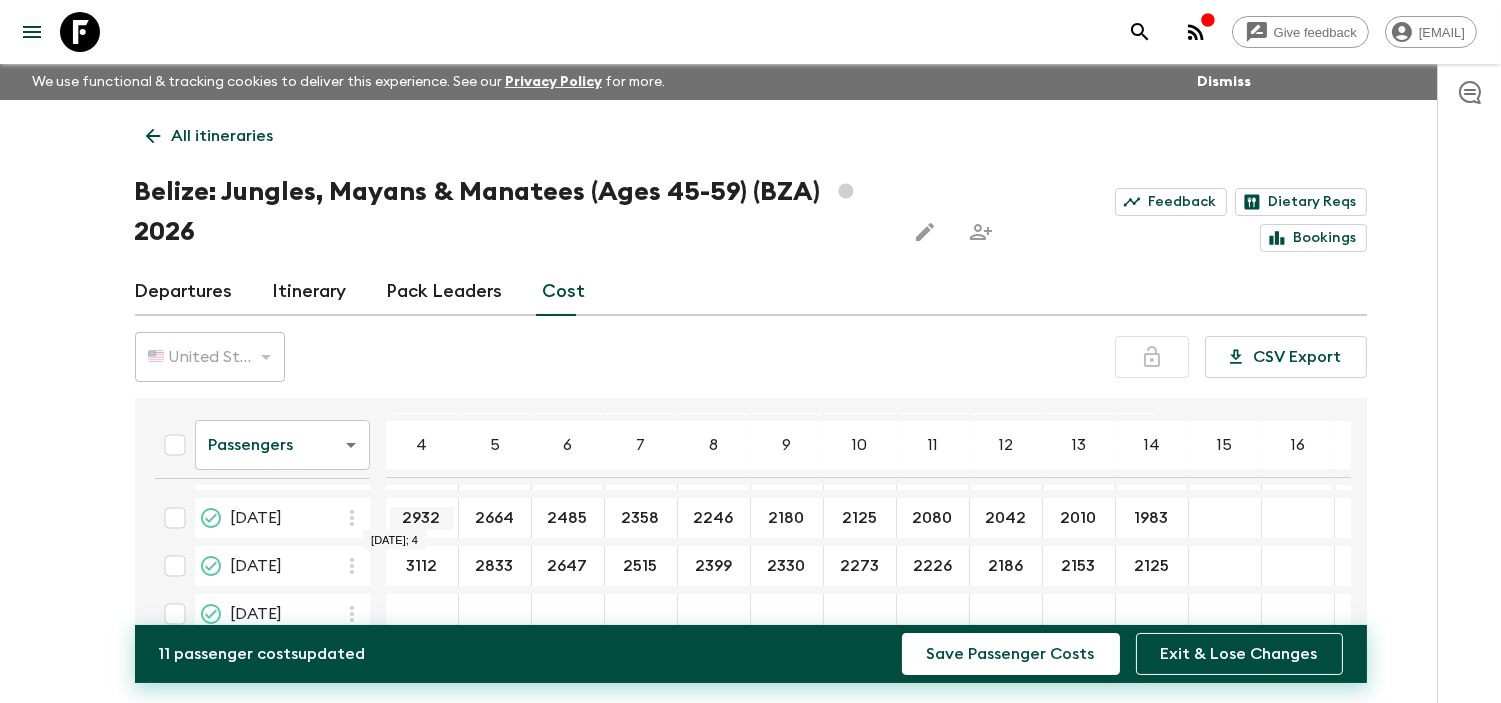 click on "2932" at bounding box center (422, 518) 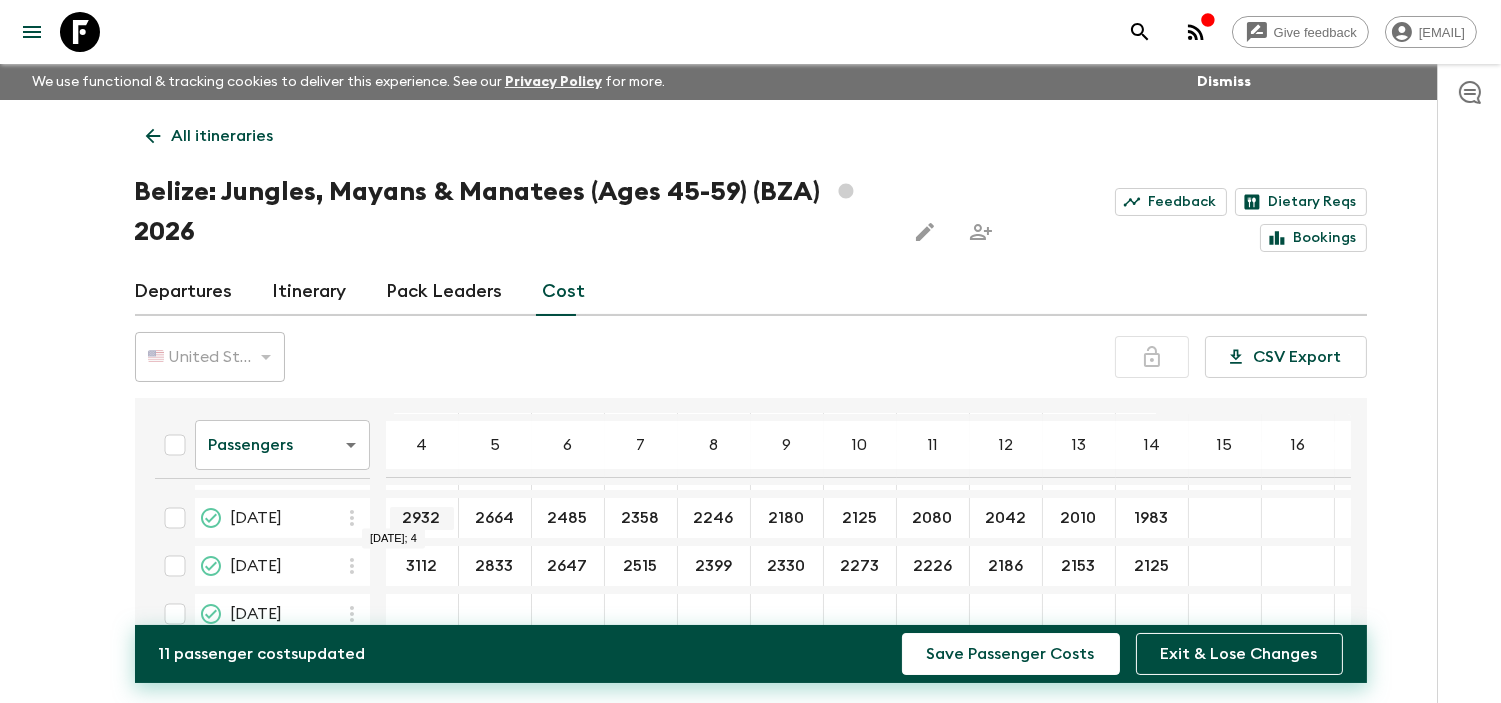 click on "2932" at bounding box center (422, 518) 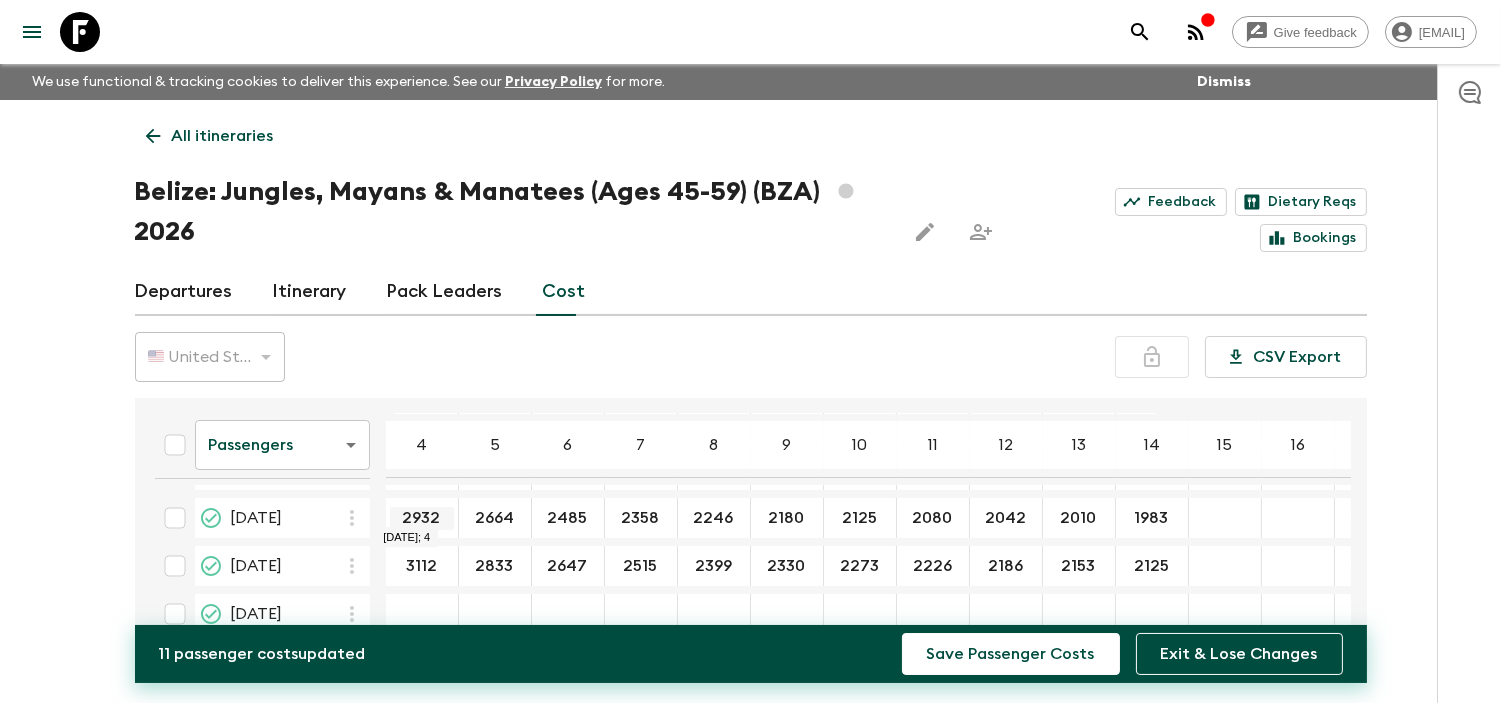 drag, startPoint x: 406, startPoint y: 513, endPoint x: 426, endPoint y: 515, distance: 20.09975 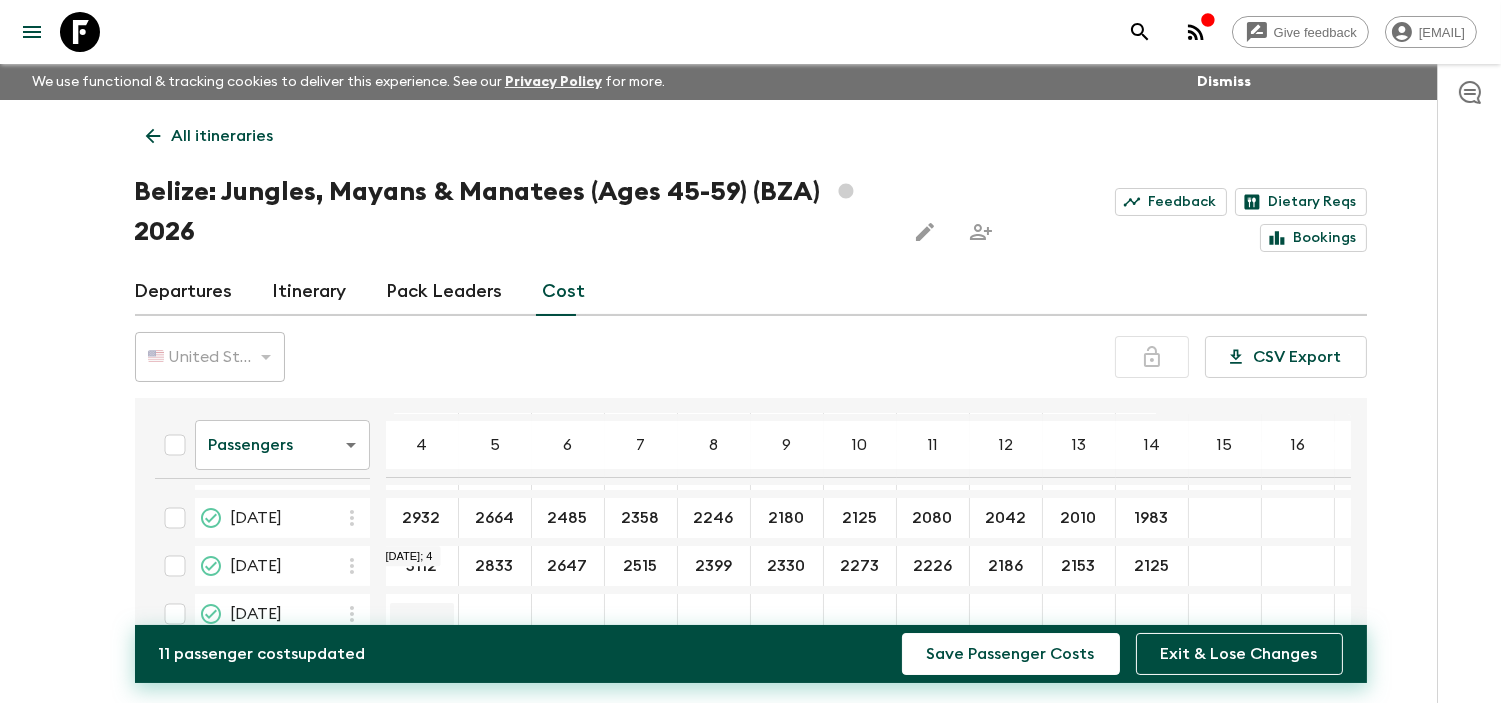 paste 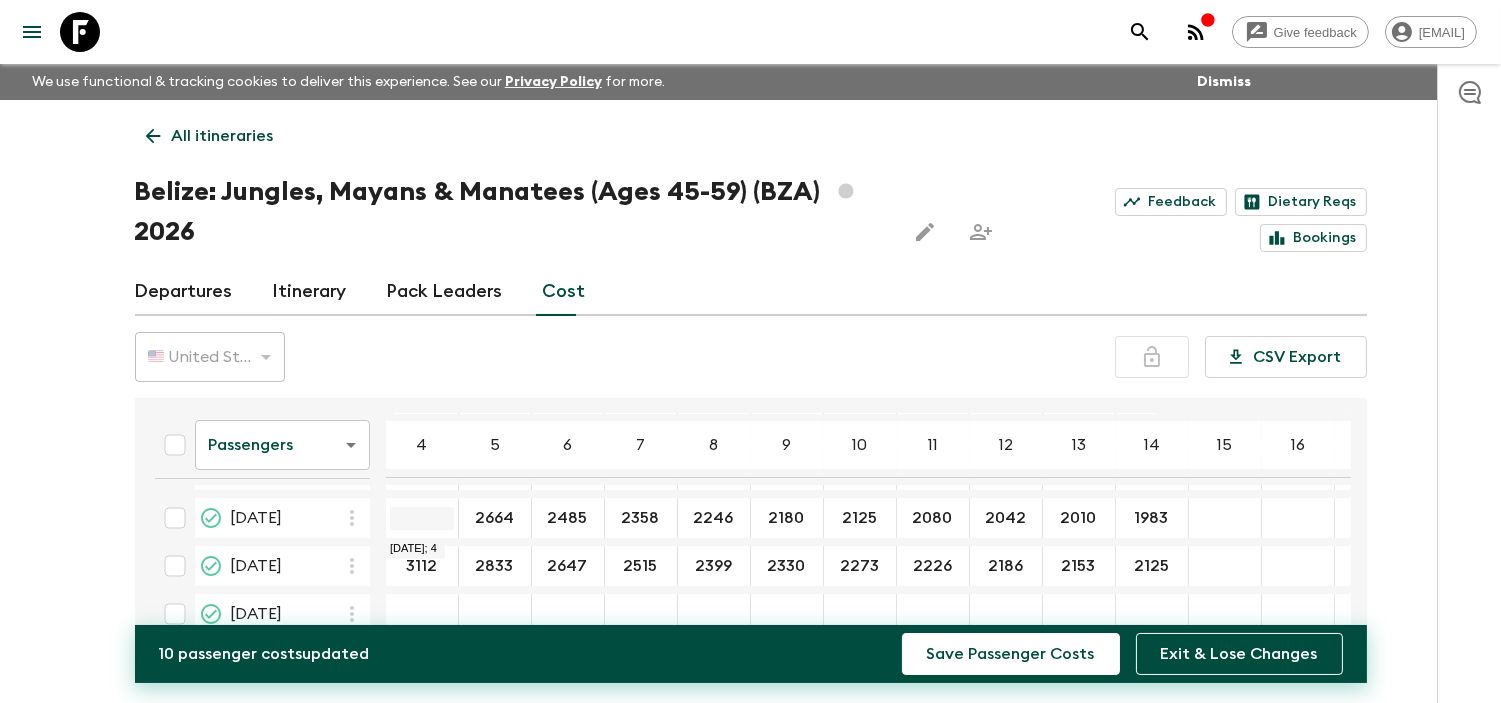 click at bounding box center (422, 518) 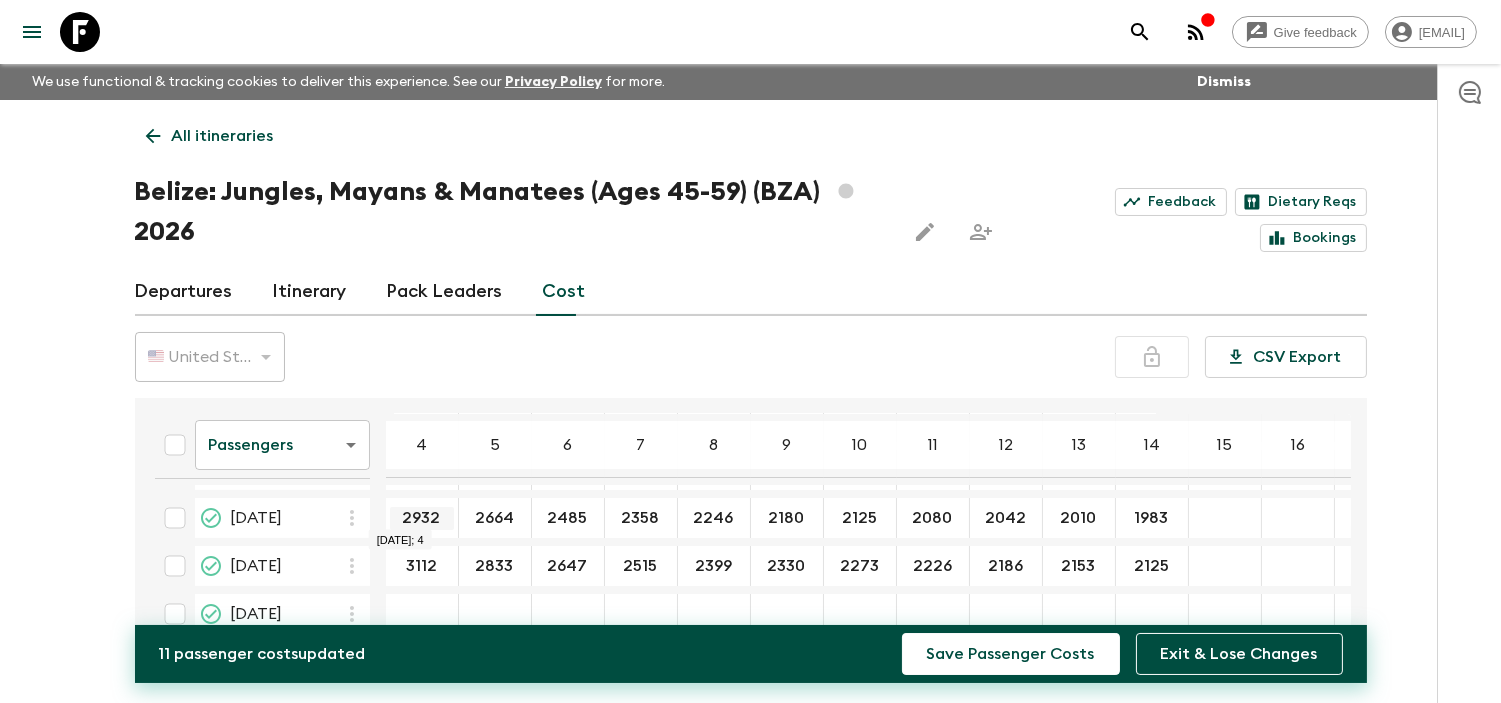 drag, startPoint x: 448, startPoint y: 515, endPoint x: 414, endPoint y: 516, distance: 34.0147 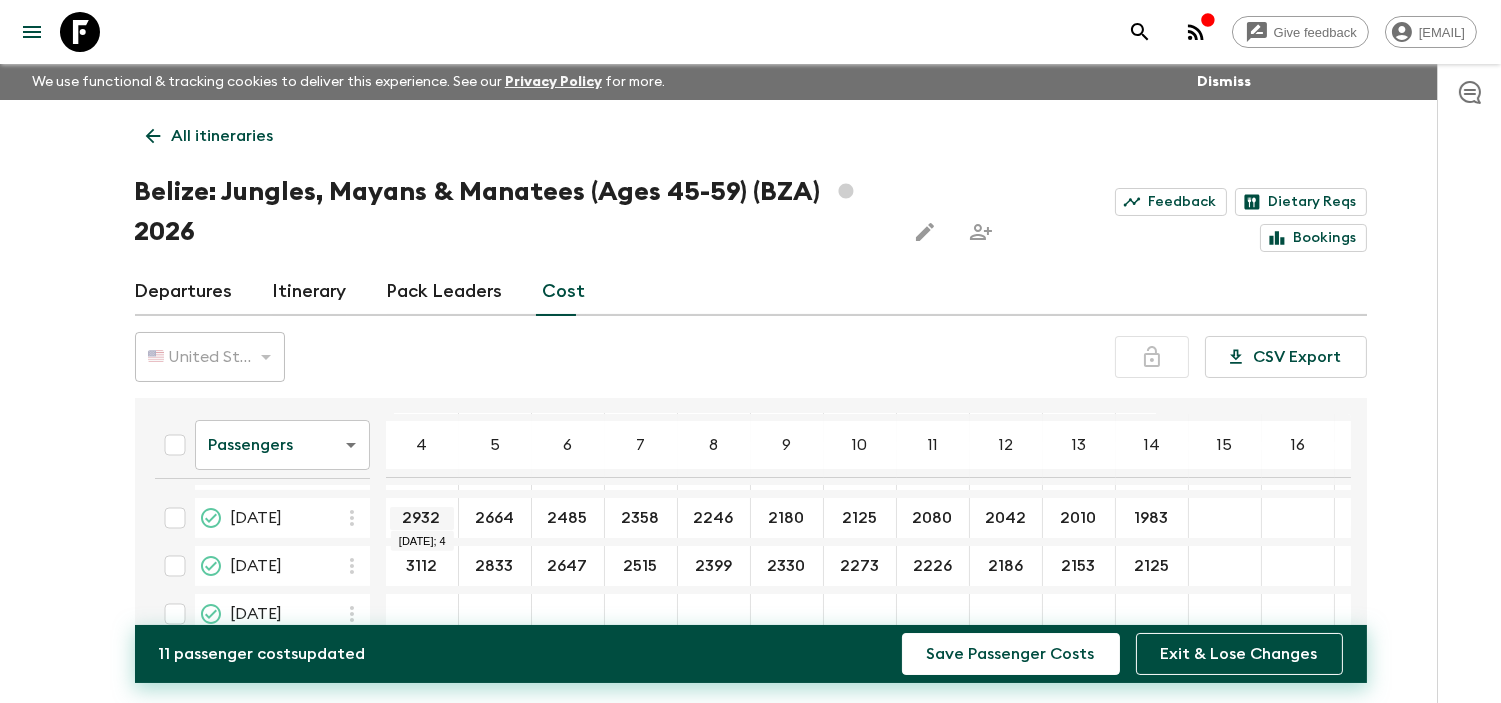 drag, startPoint x: 406, startPoint y: 513, endPoint x: 442, endPoint y: 517, distance: 36.221542 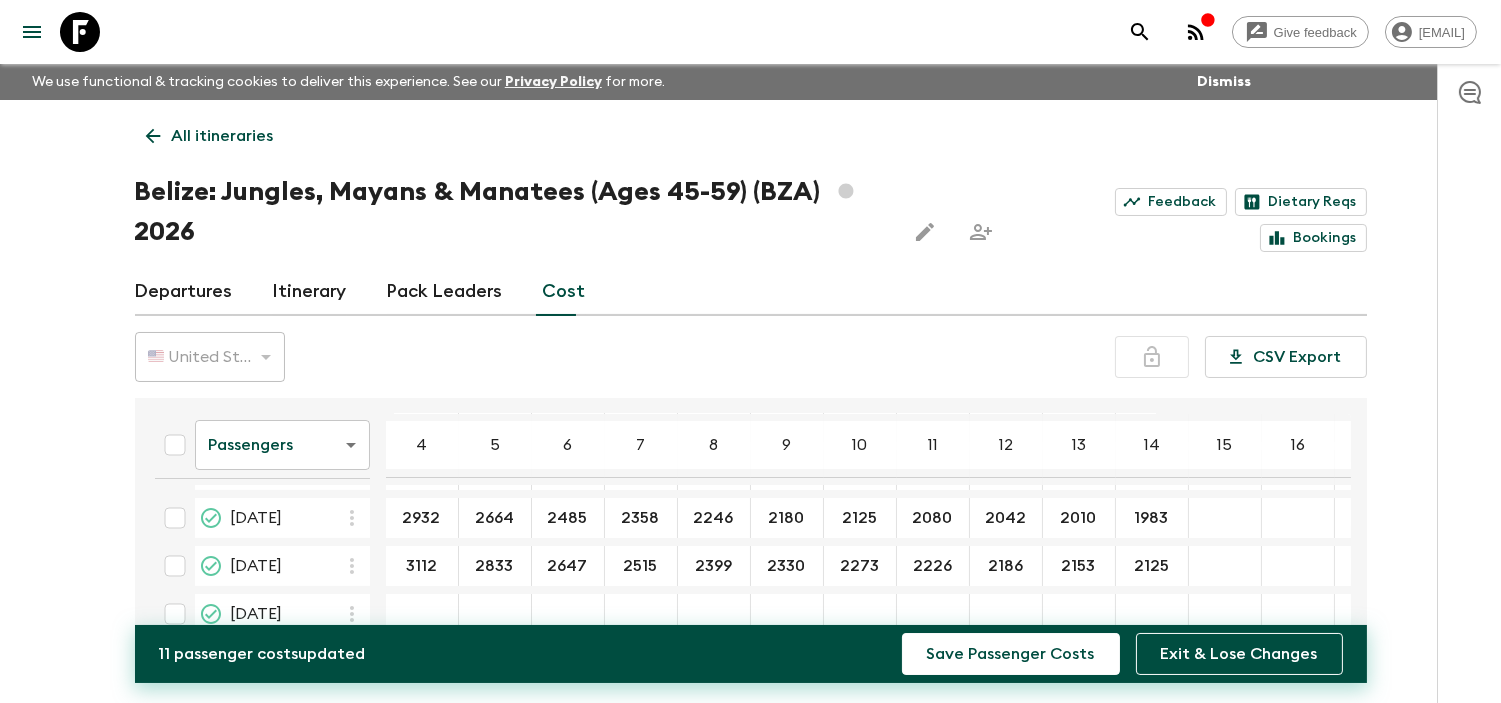 type on "2932" 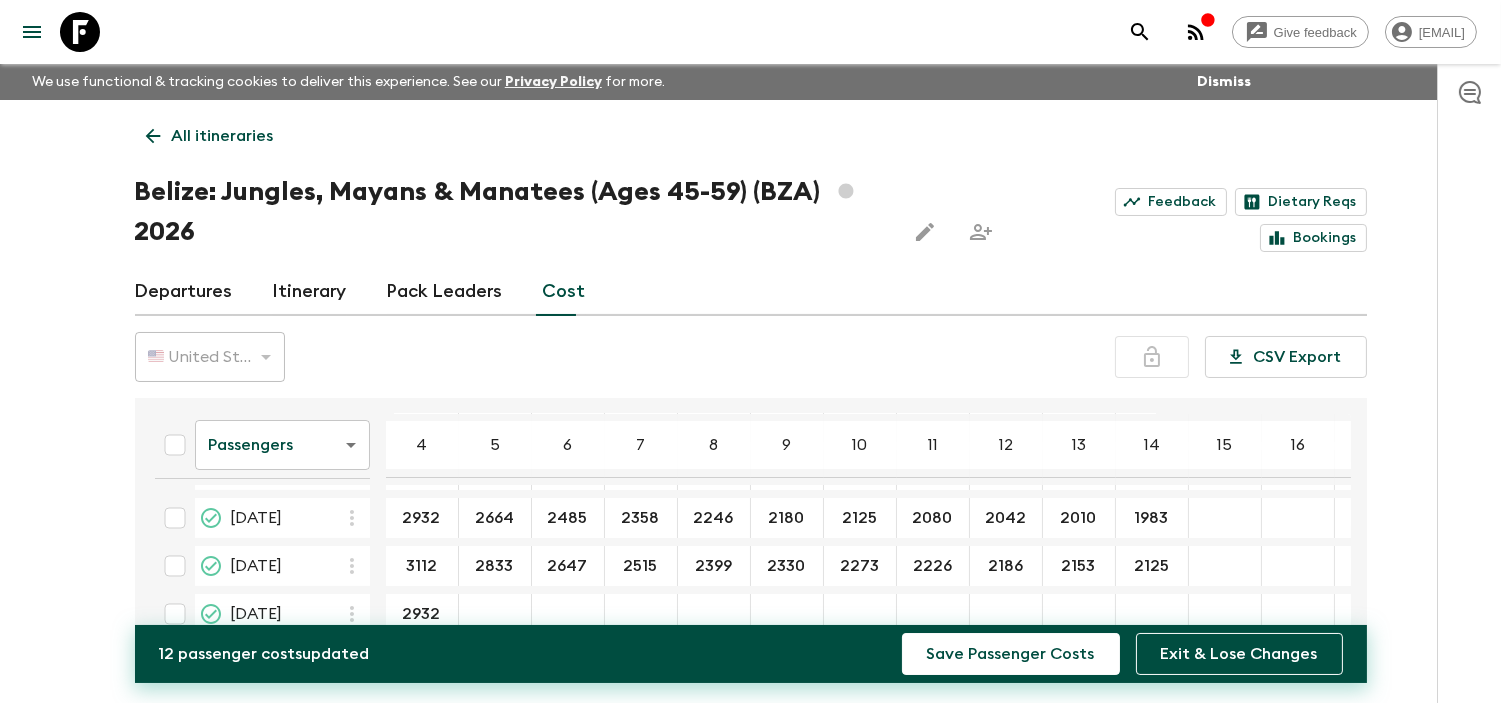 click on "​" at bounding box center (495, 614) 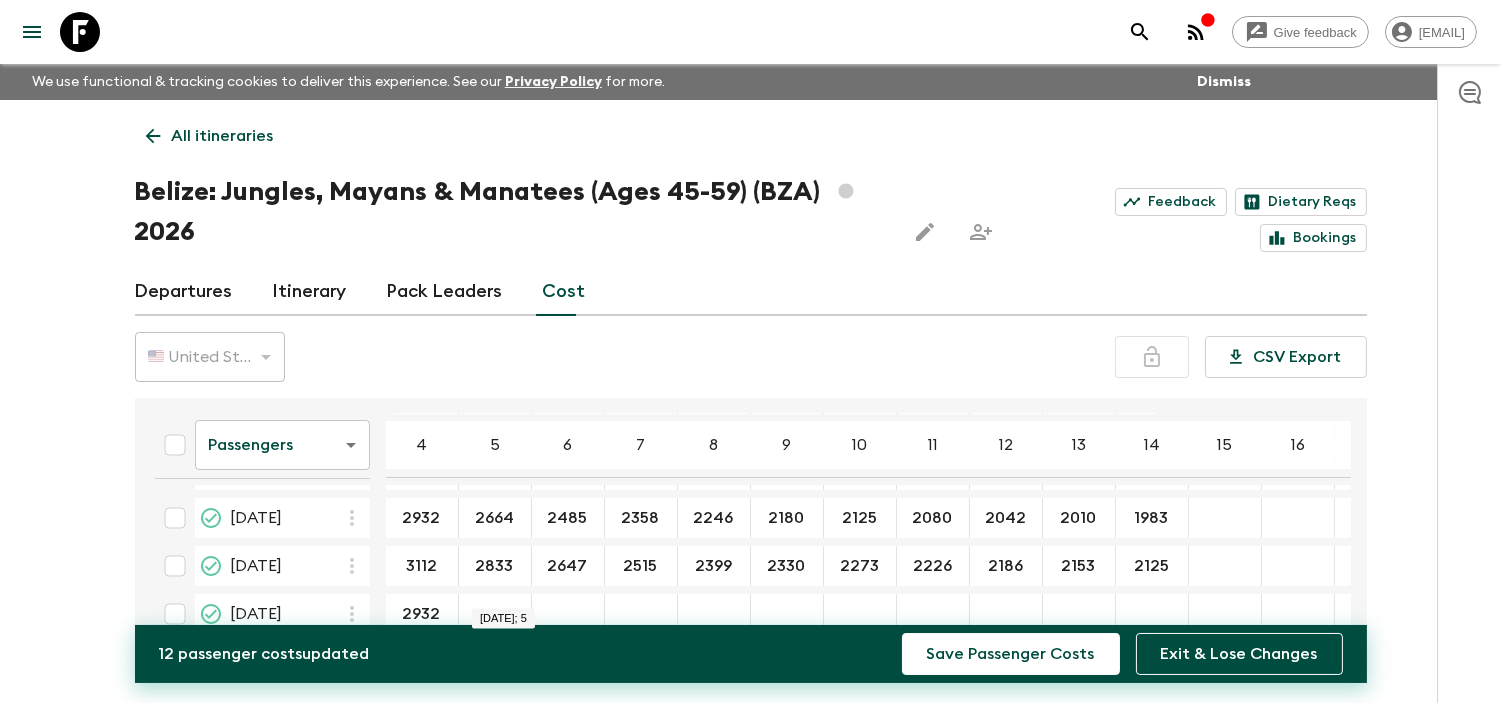 paste on "2664" 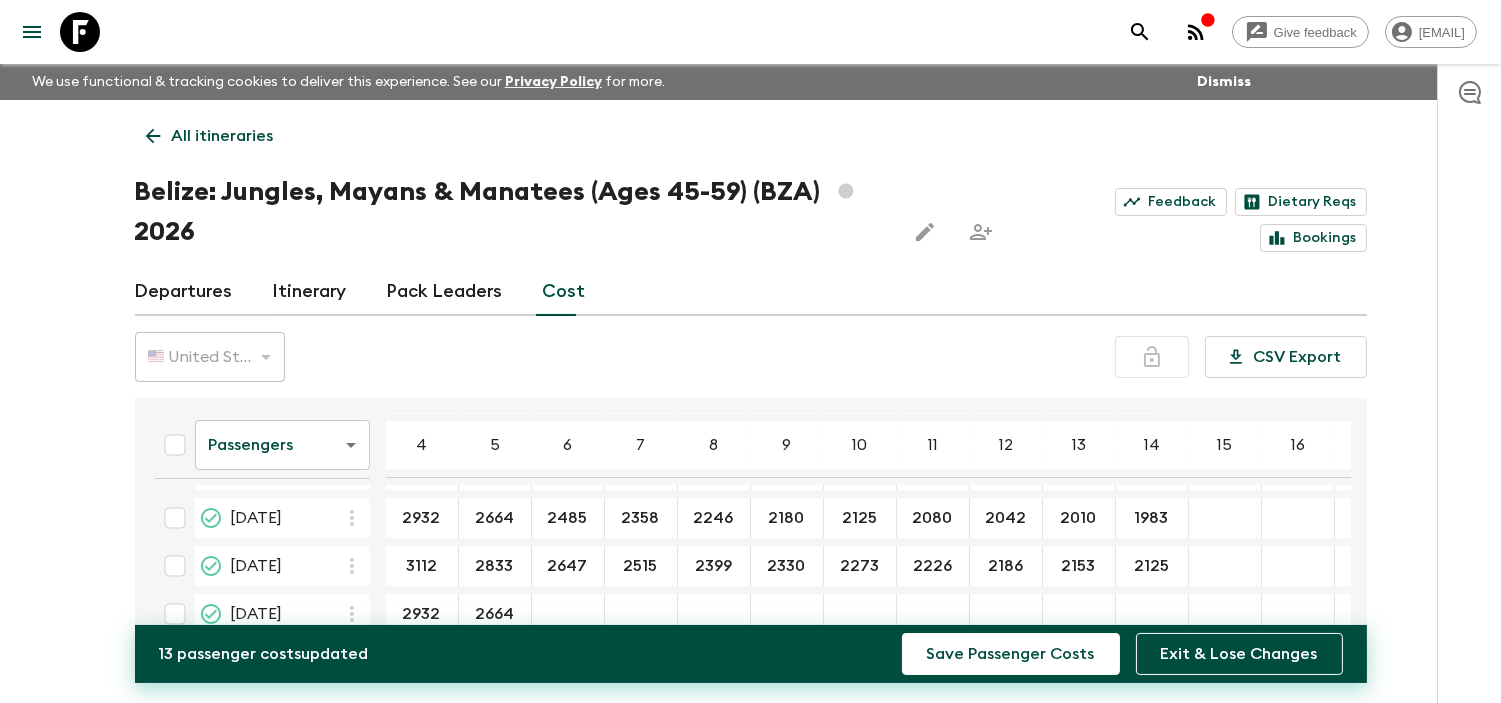 click on "2485 ​" at bounding box center [568, 518] 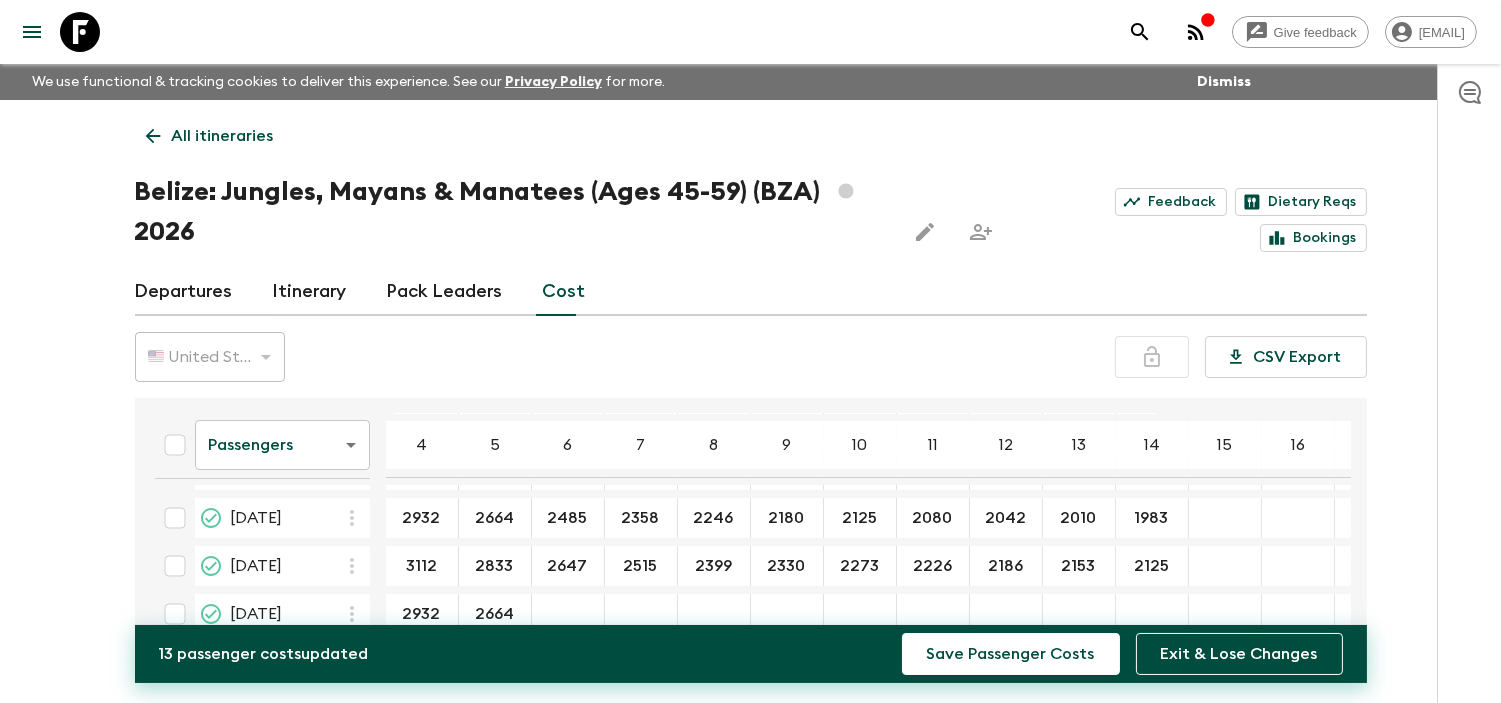 click at bounding box center [568, 614] 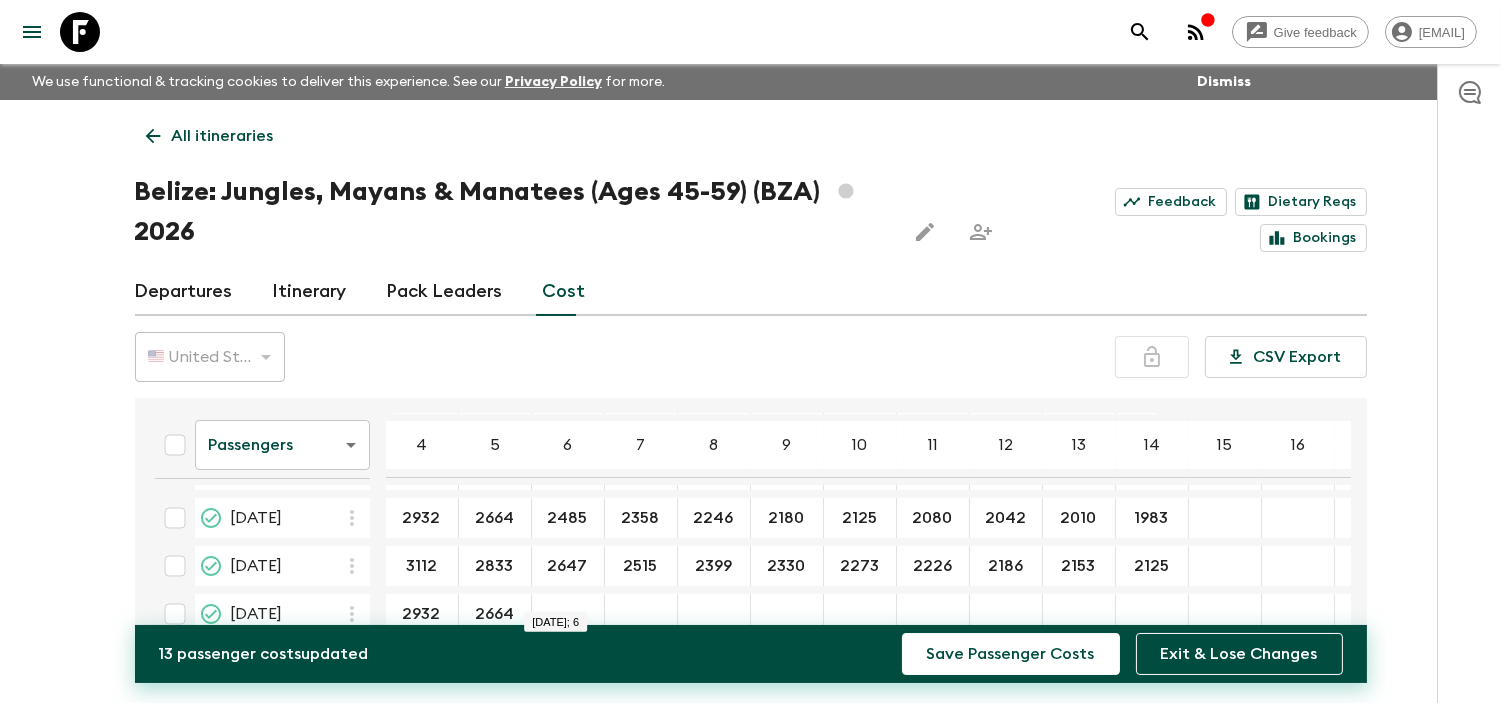 click at bounding box center (568, 614) 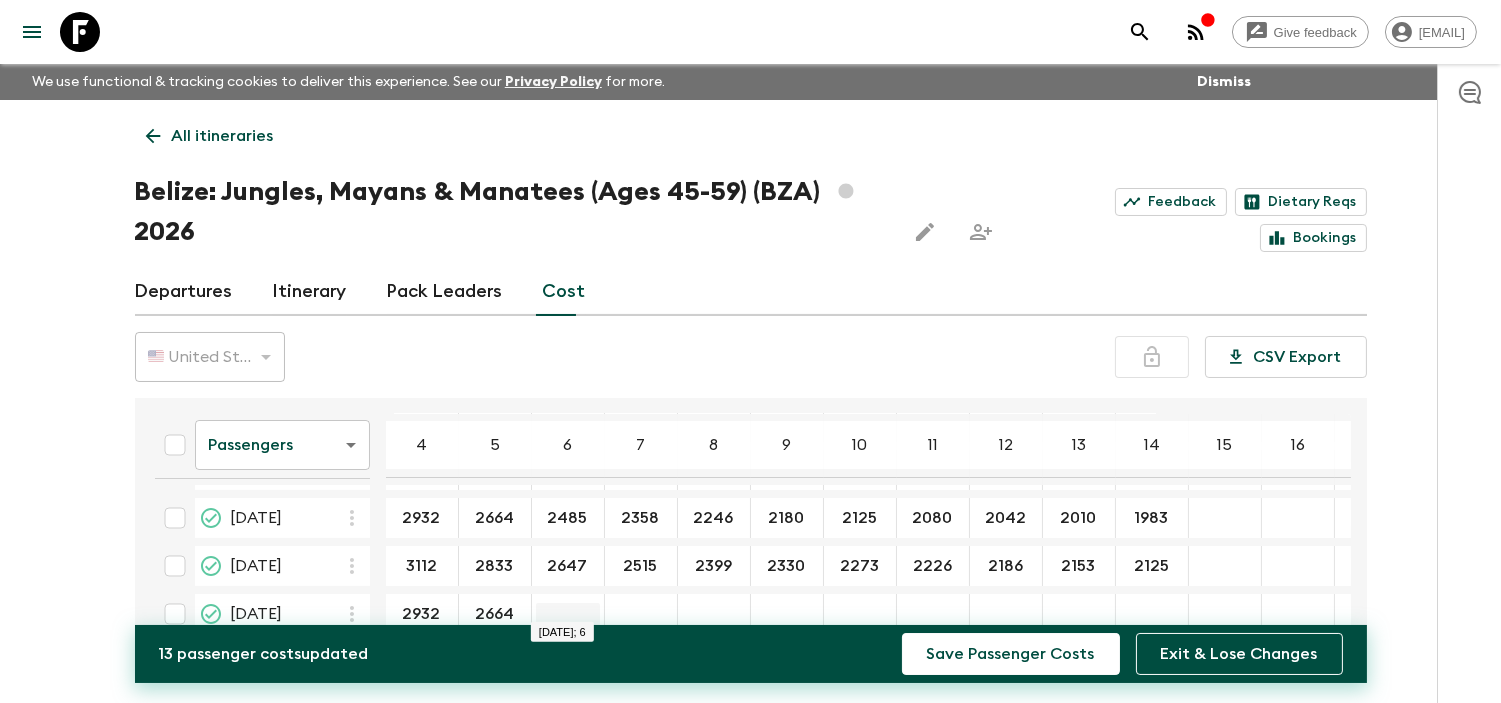 type on "2485" 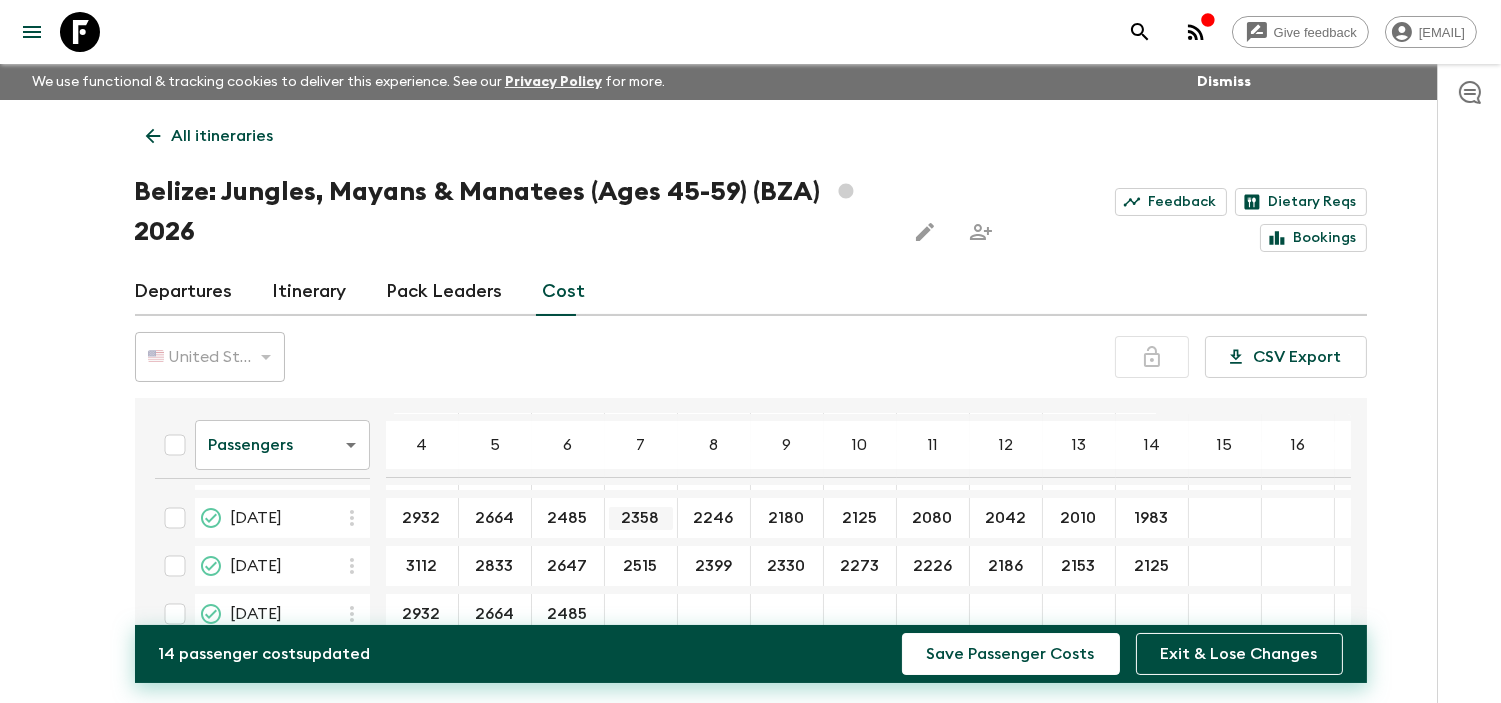 click on "2358" at bounding box center (641, 518) 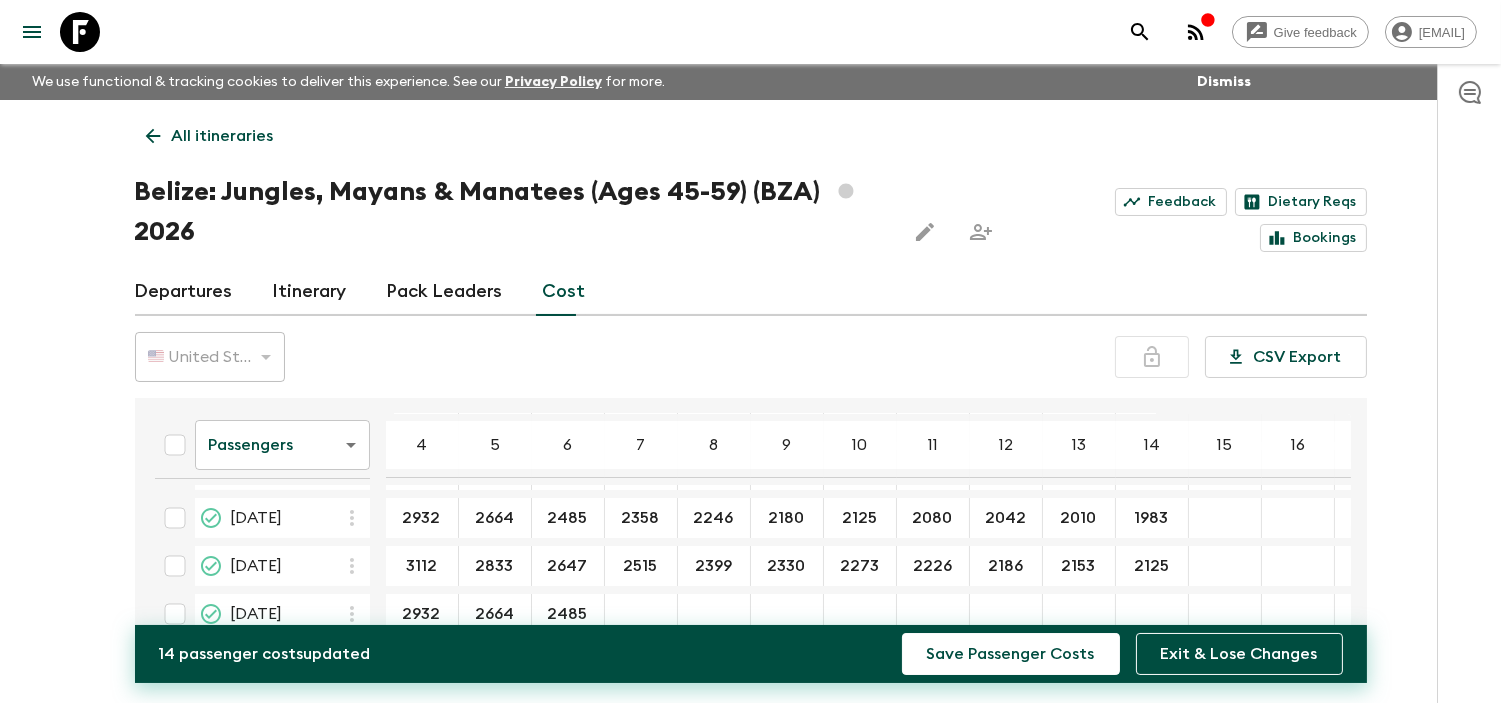type on "2358" 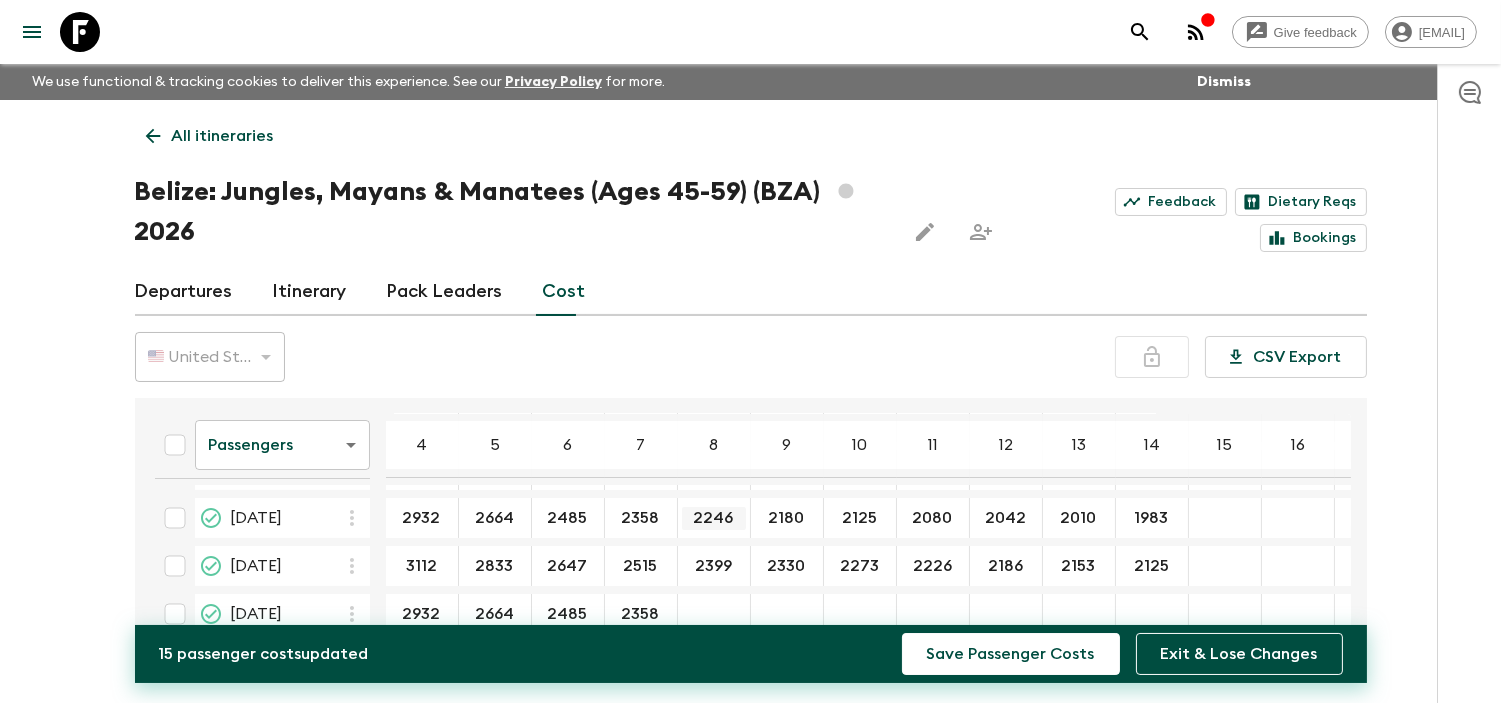 click on "2246" at bounding box center (714, 518) 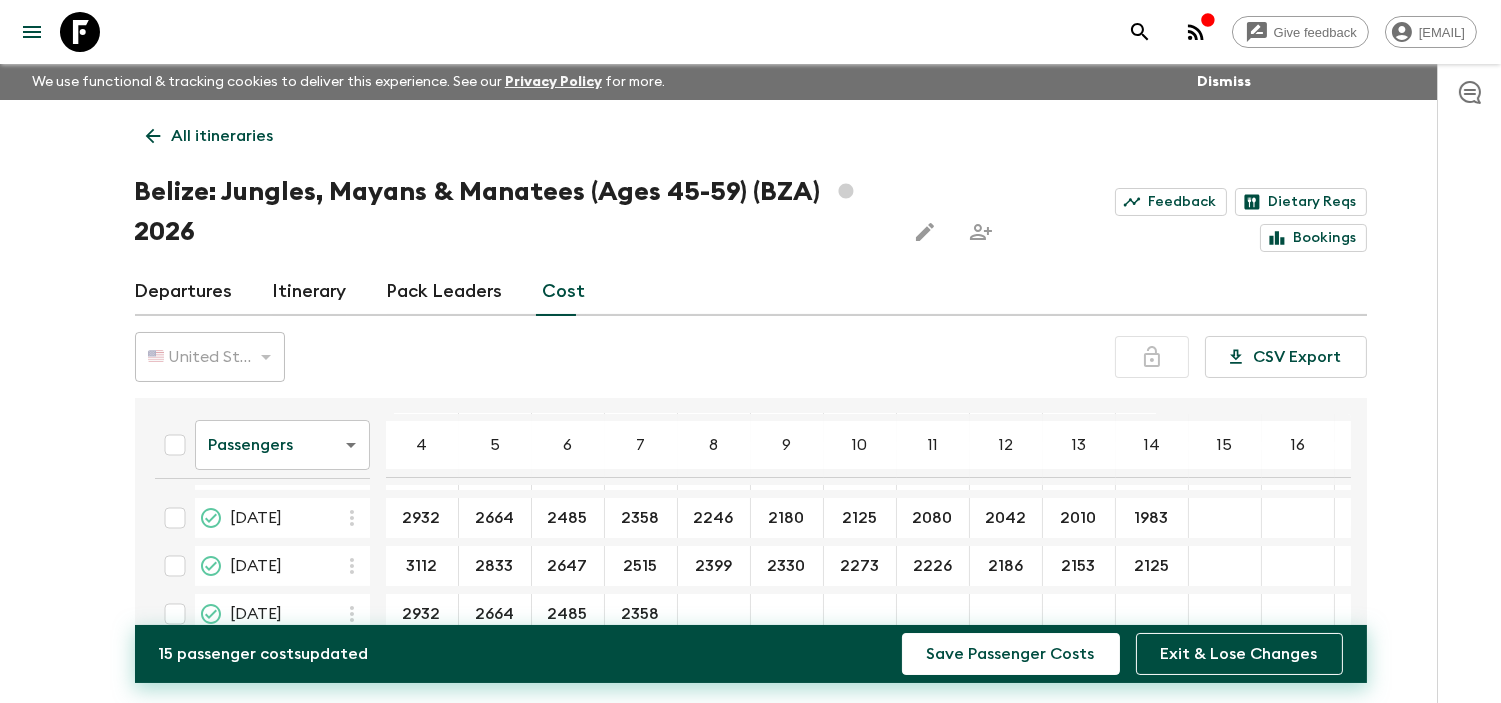 type on "2246" 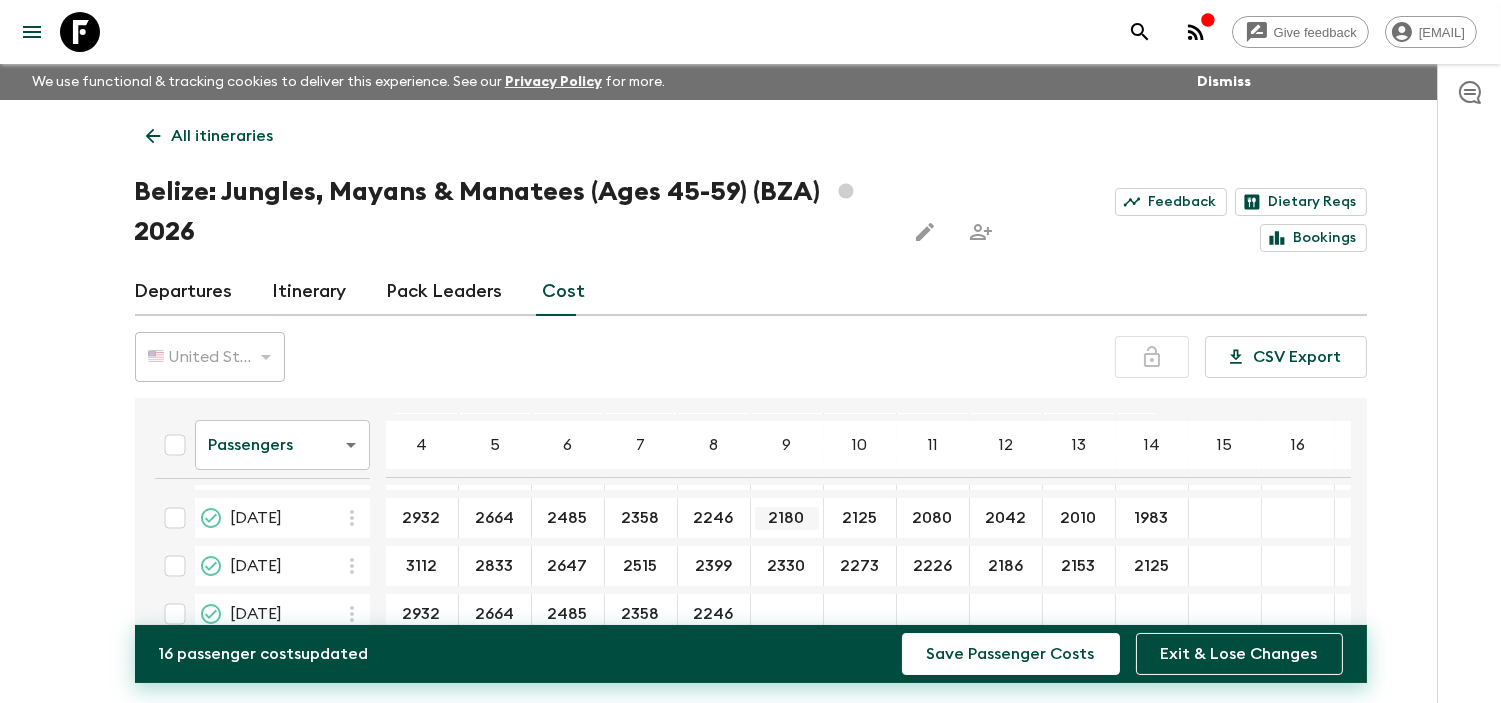 click on "2180" at bounding box center (787, 518) 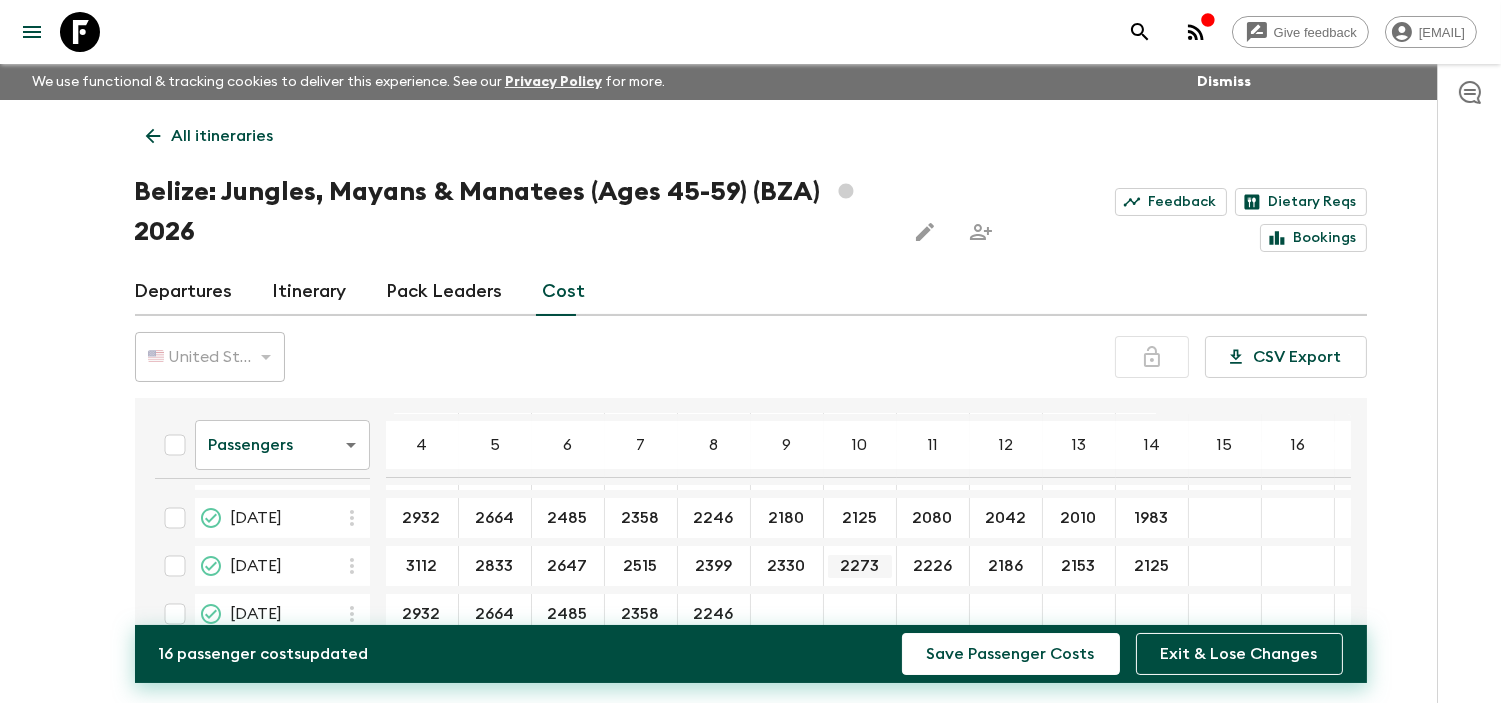 type on "2180" 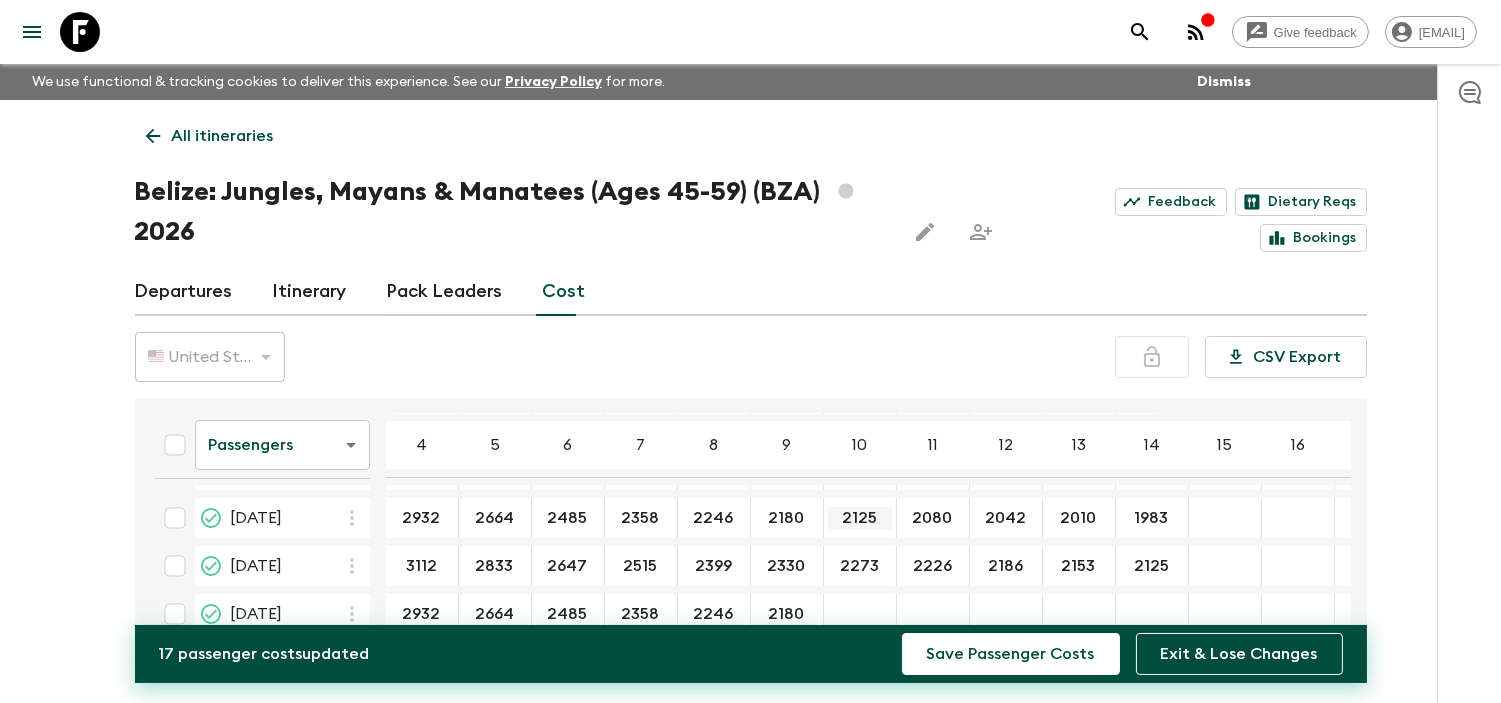 click on "2125" at bounding box center [860, 518] 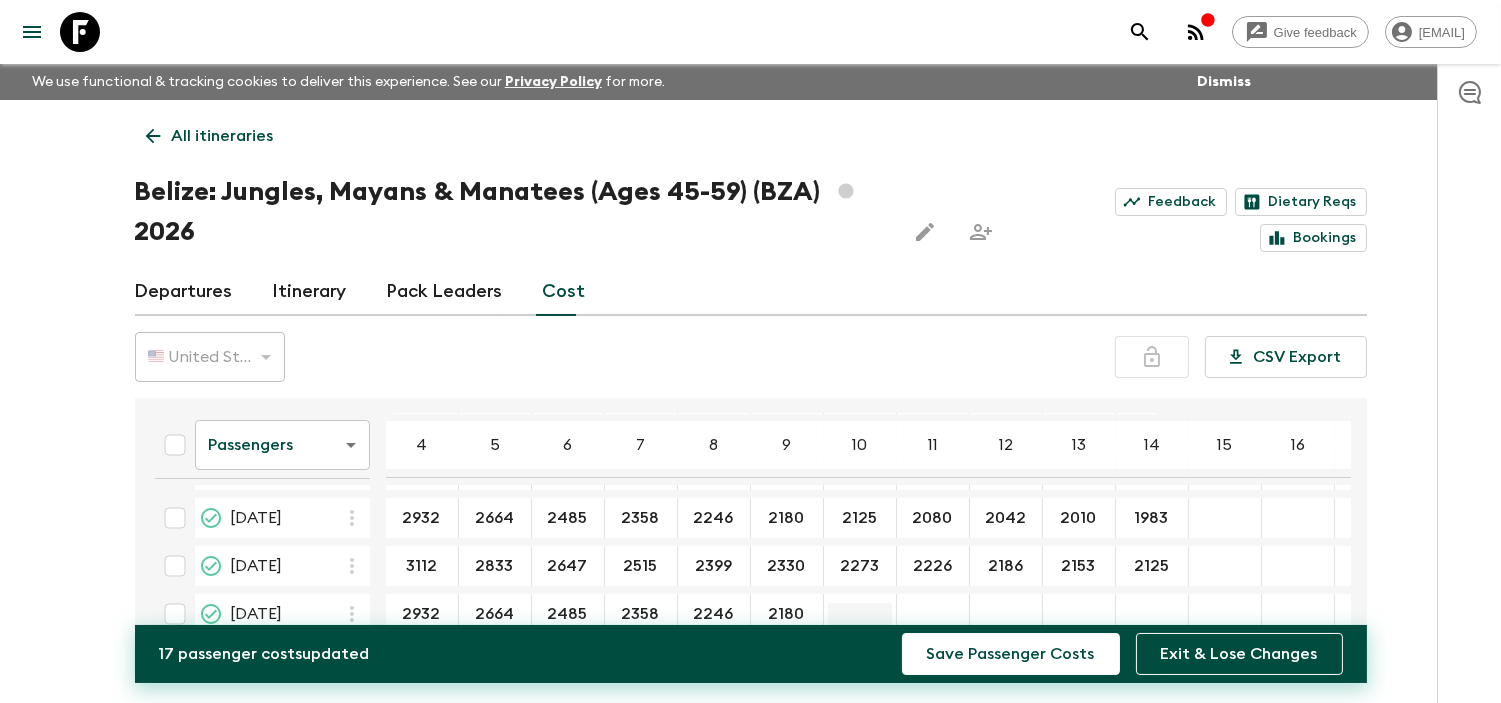type on "2125" 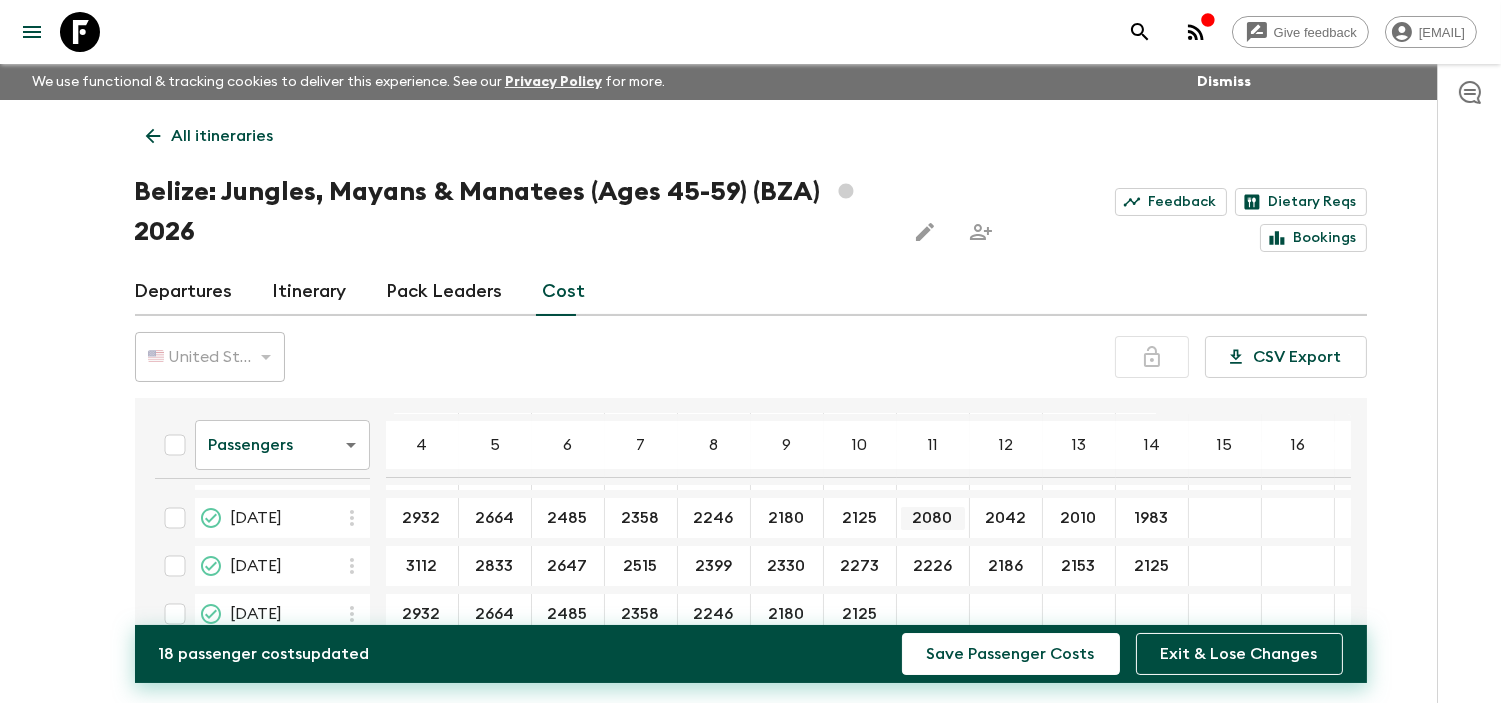 click on "2080" at bounding box center (933, 518) 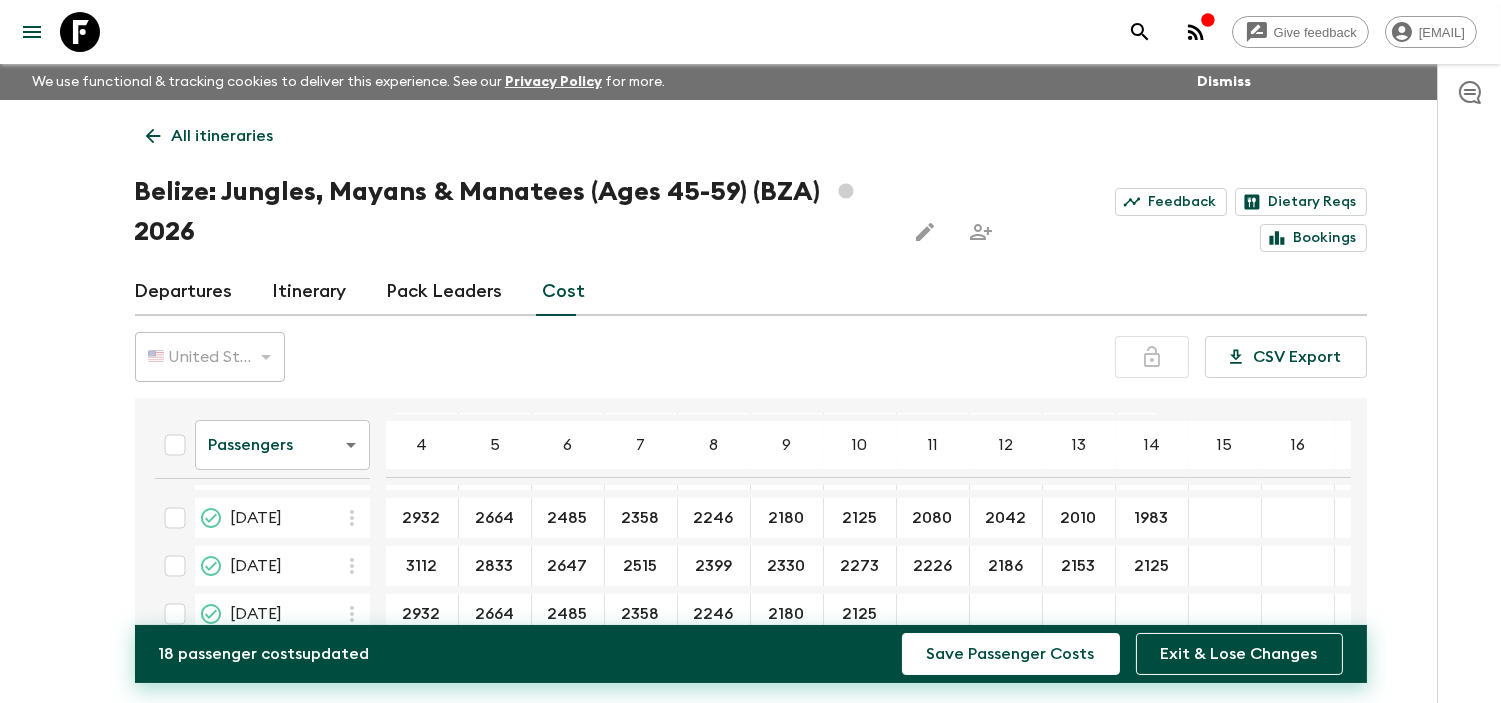 click at bounding box center [933, 614] 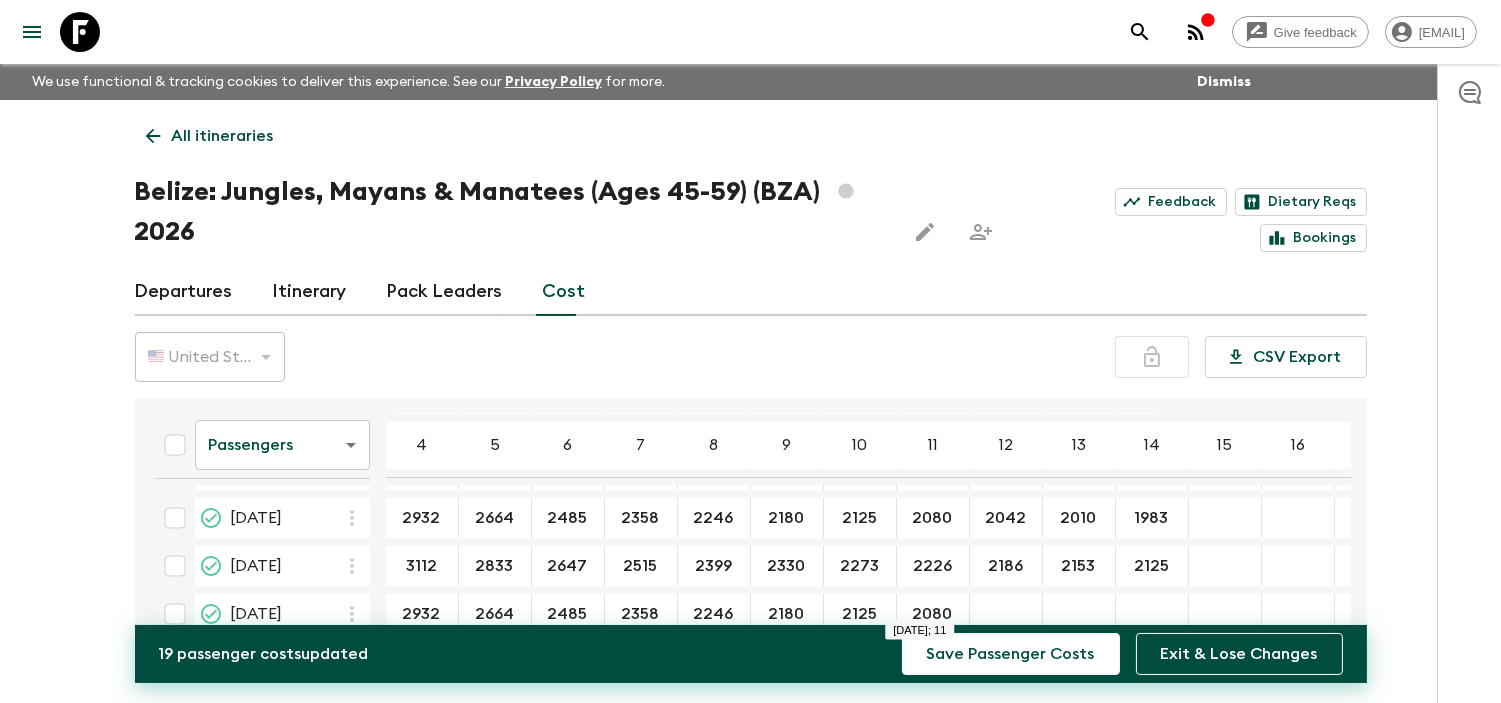 type on "2080" 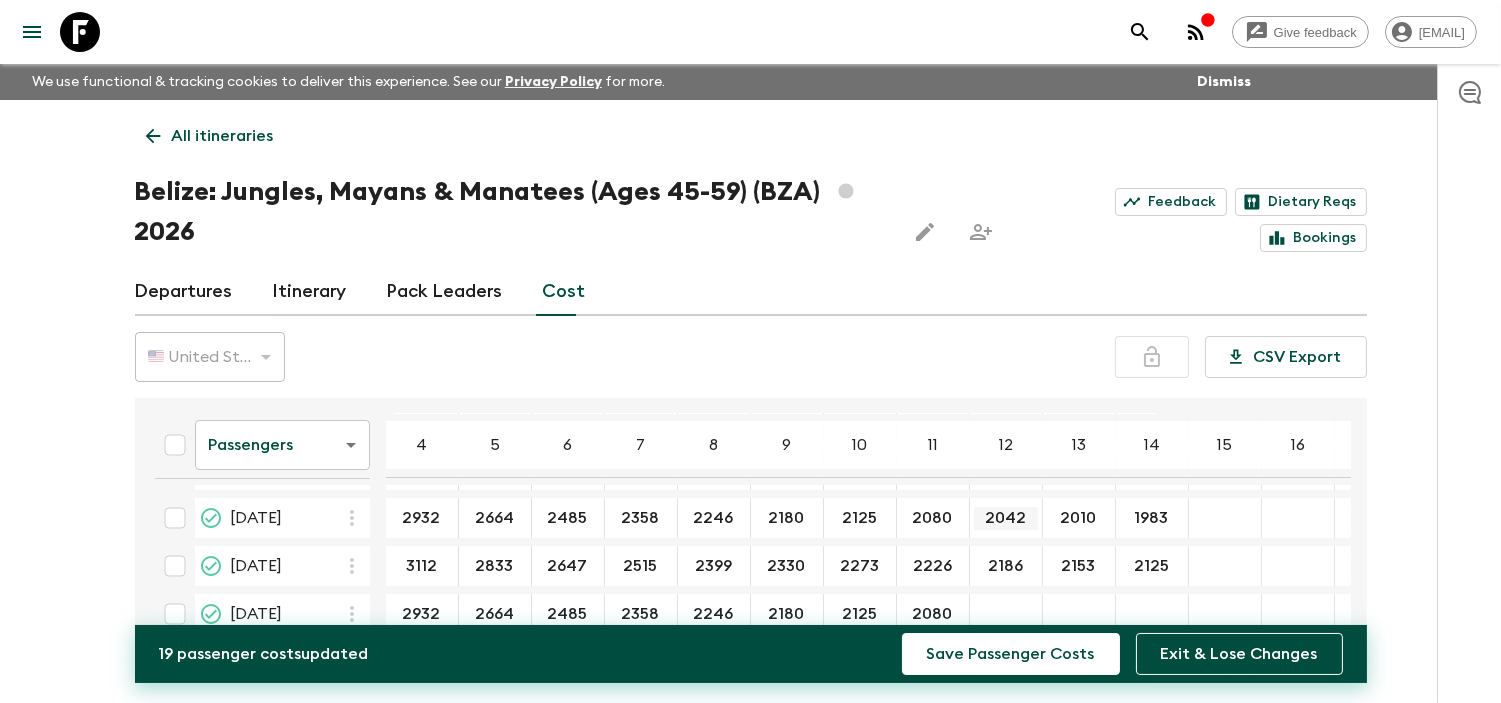 click on "2042" at bounding box center [1006, 518] 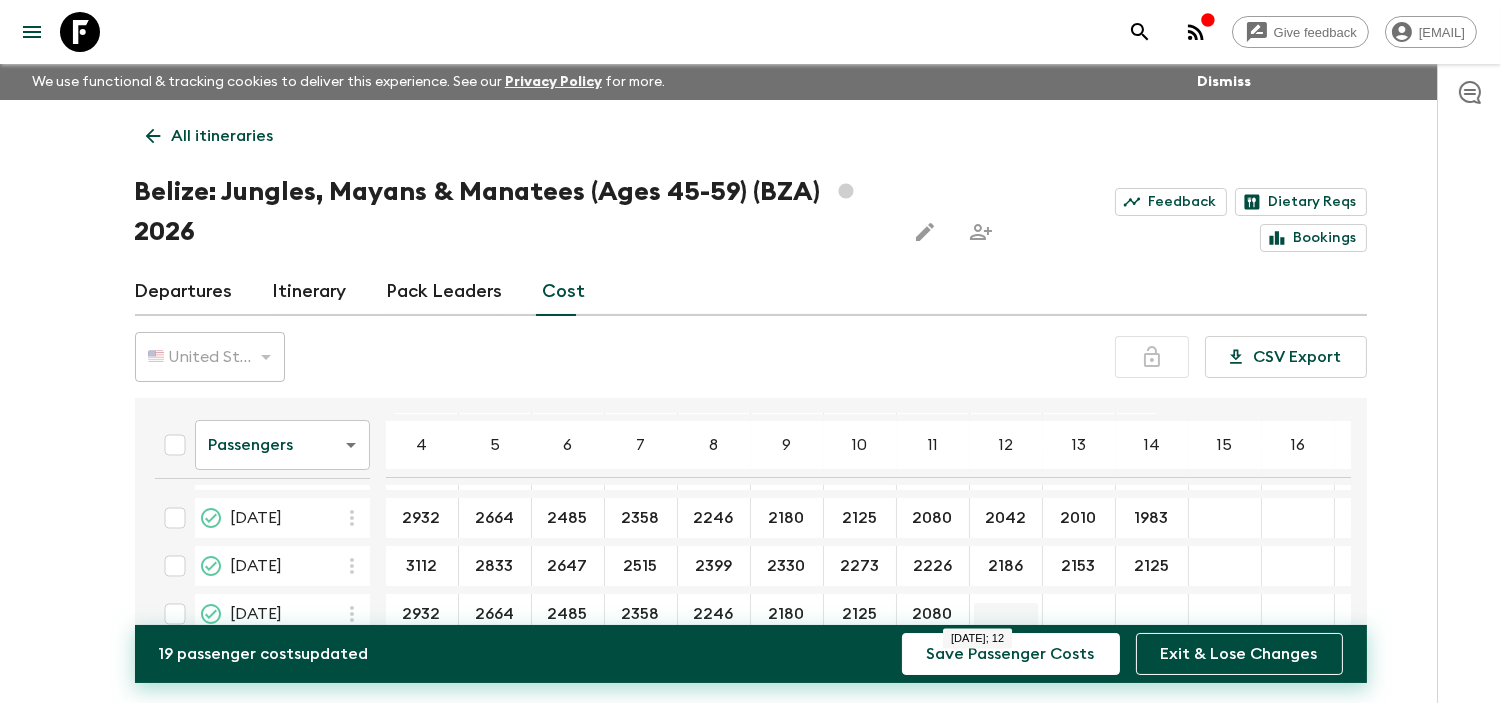 type on "2042" 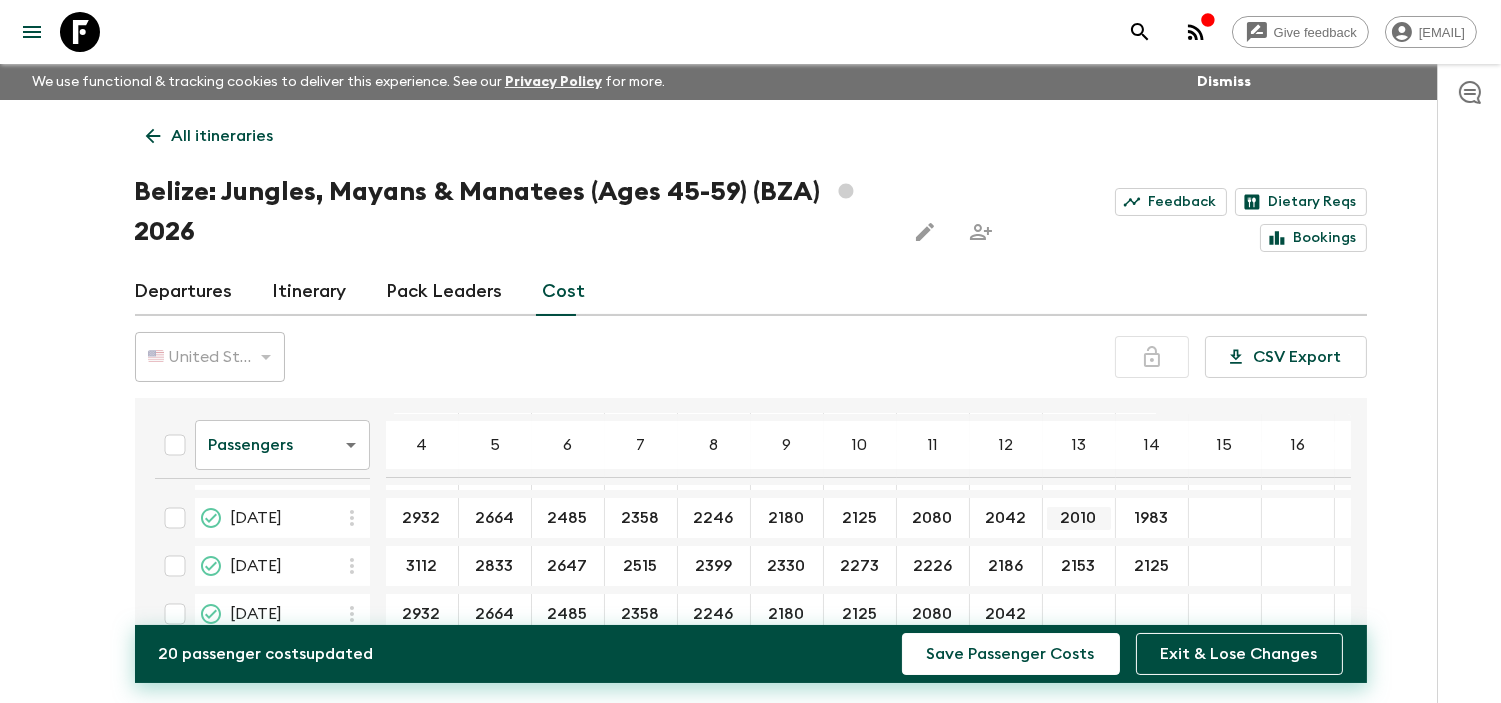 click on "2010" at bounding box center [1079, 518] 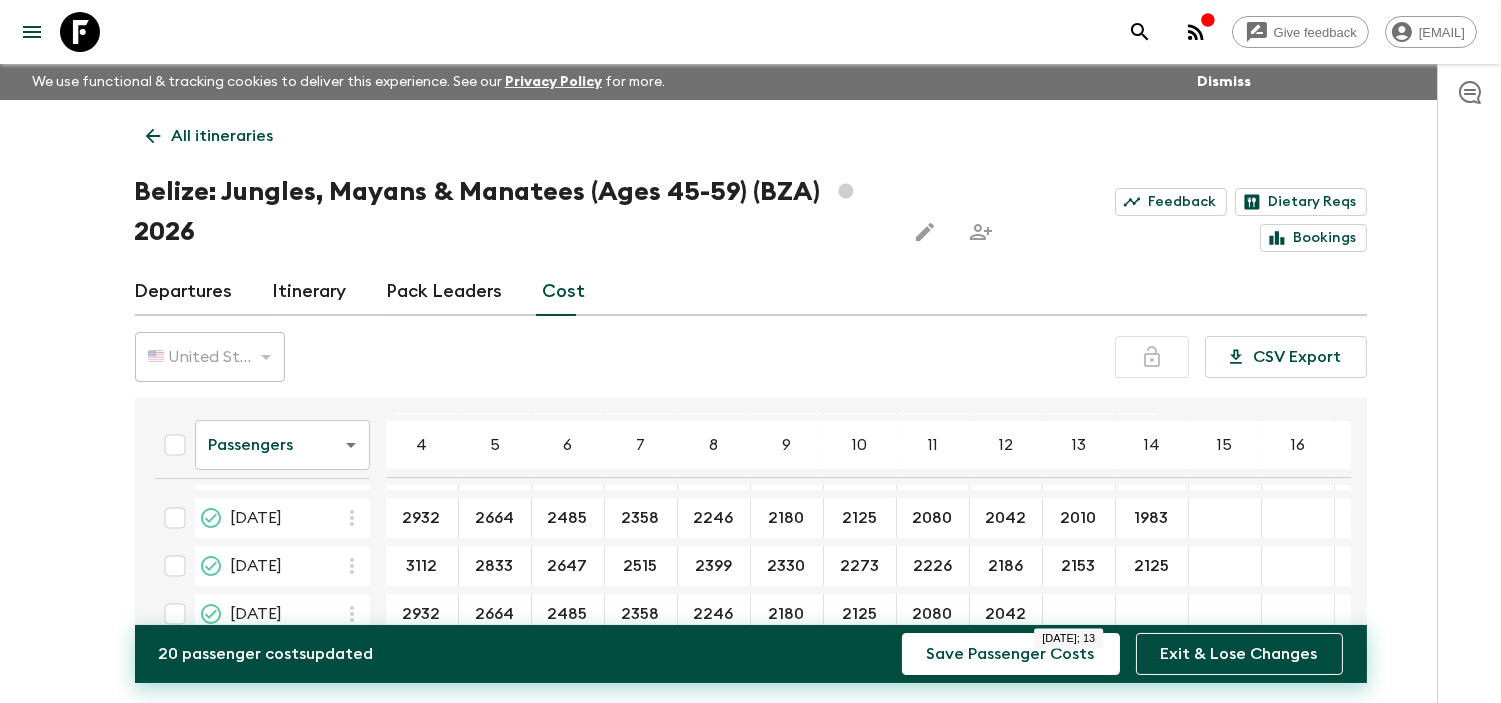 type on "2010" 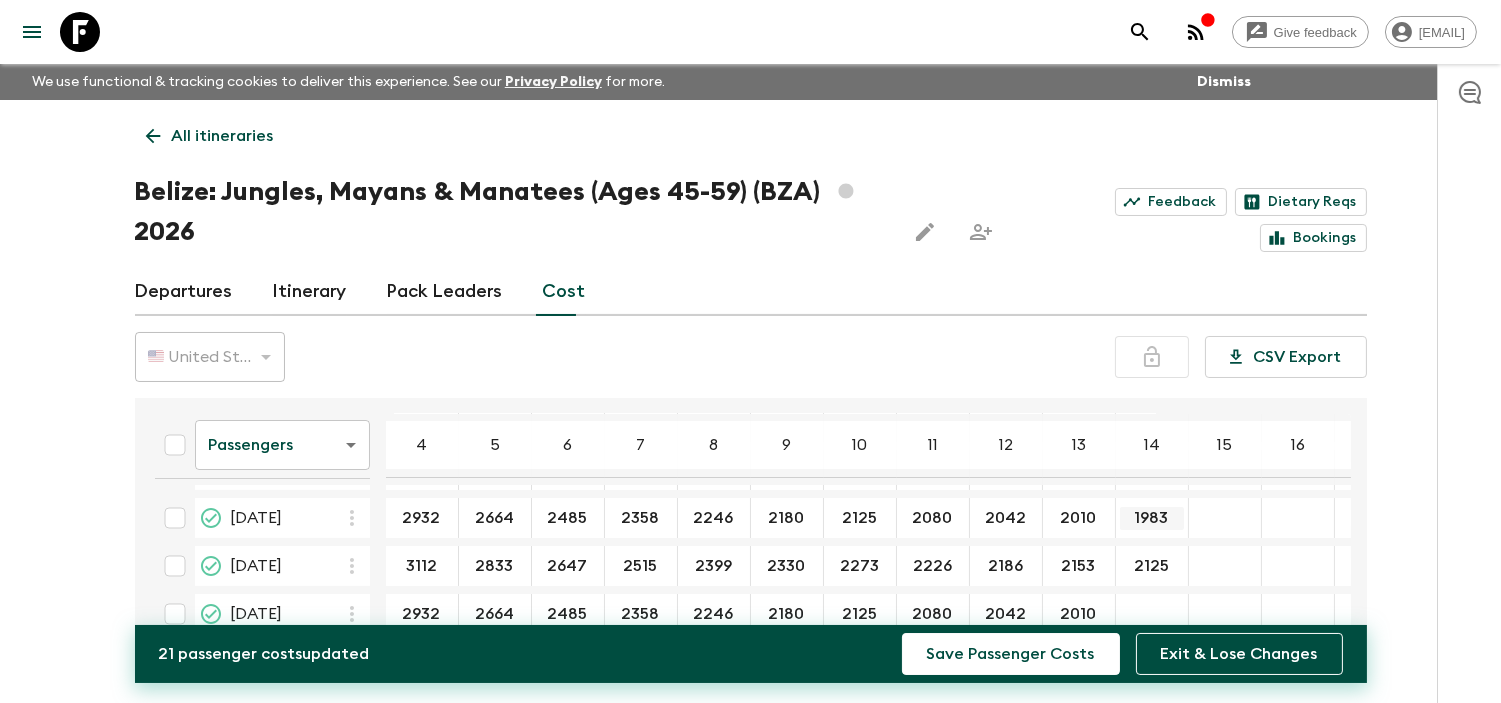 click on "1983" at bounding box center (1152, 518) 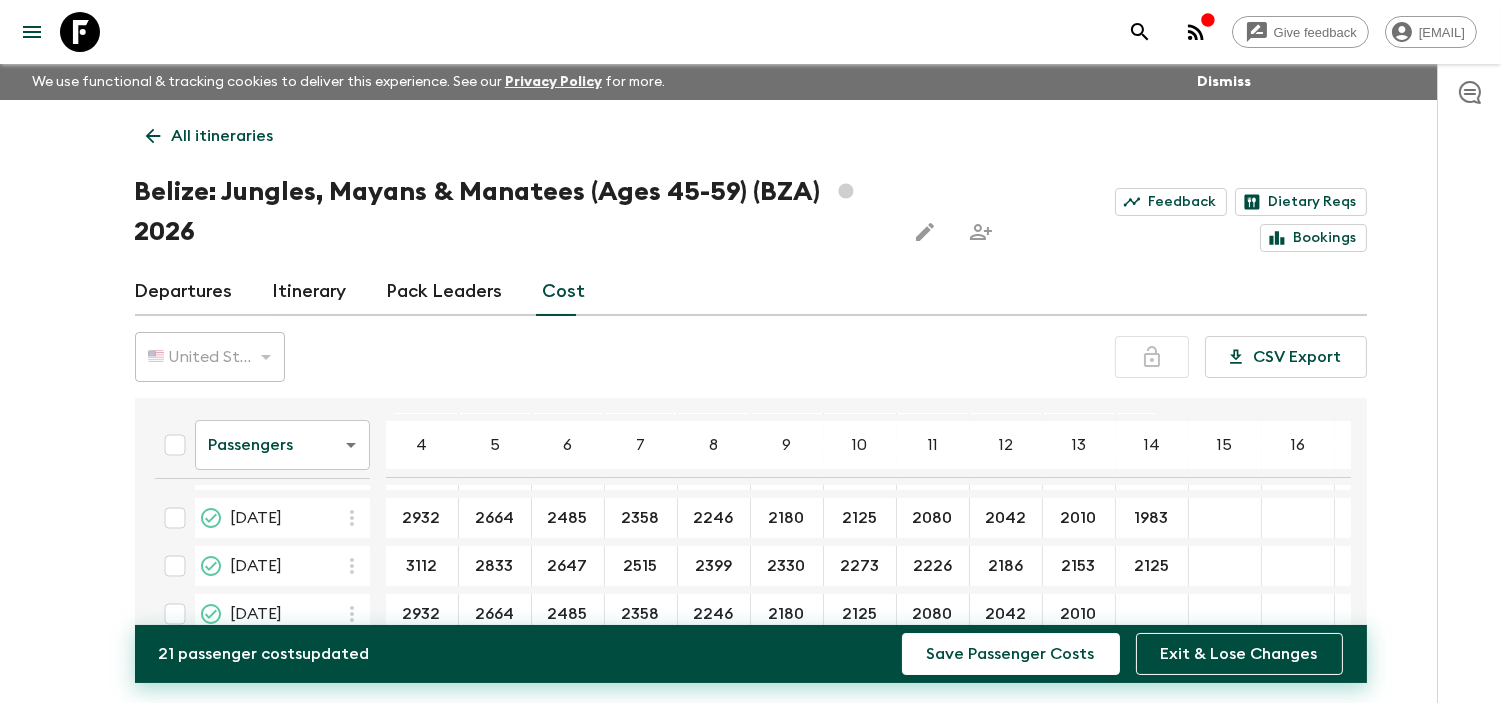 click at bounding box center [1152, 614] 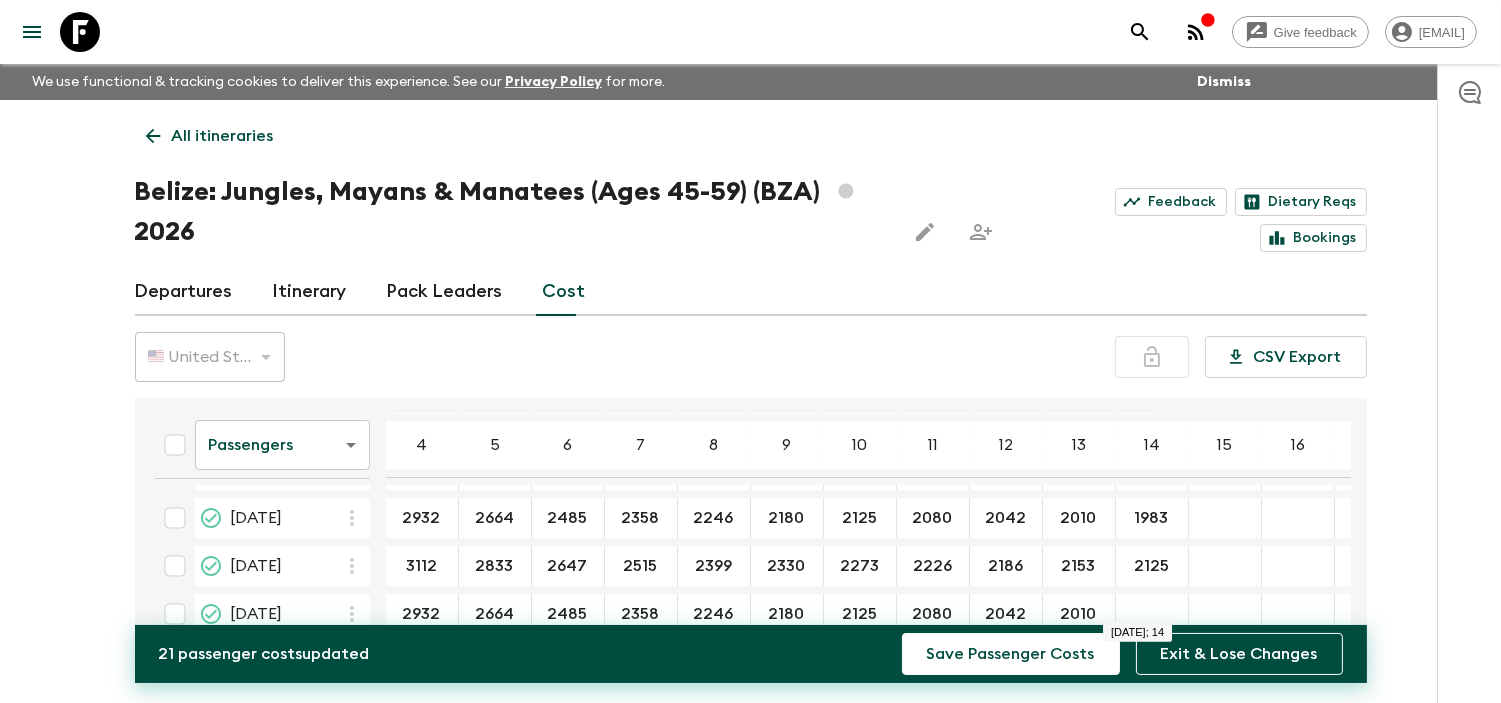 type on "1983" 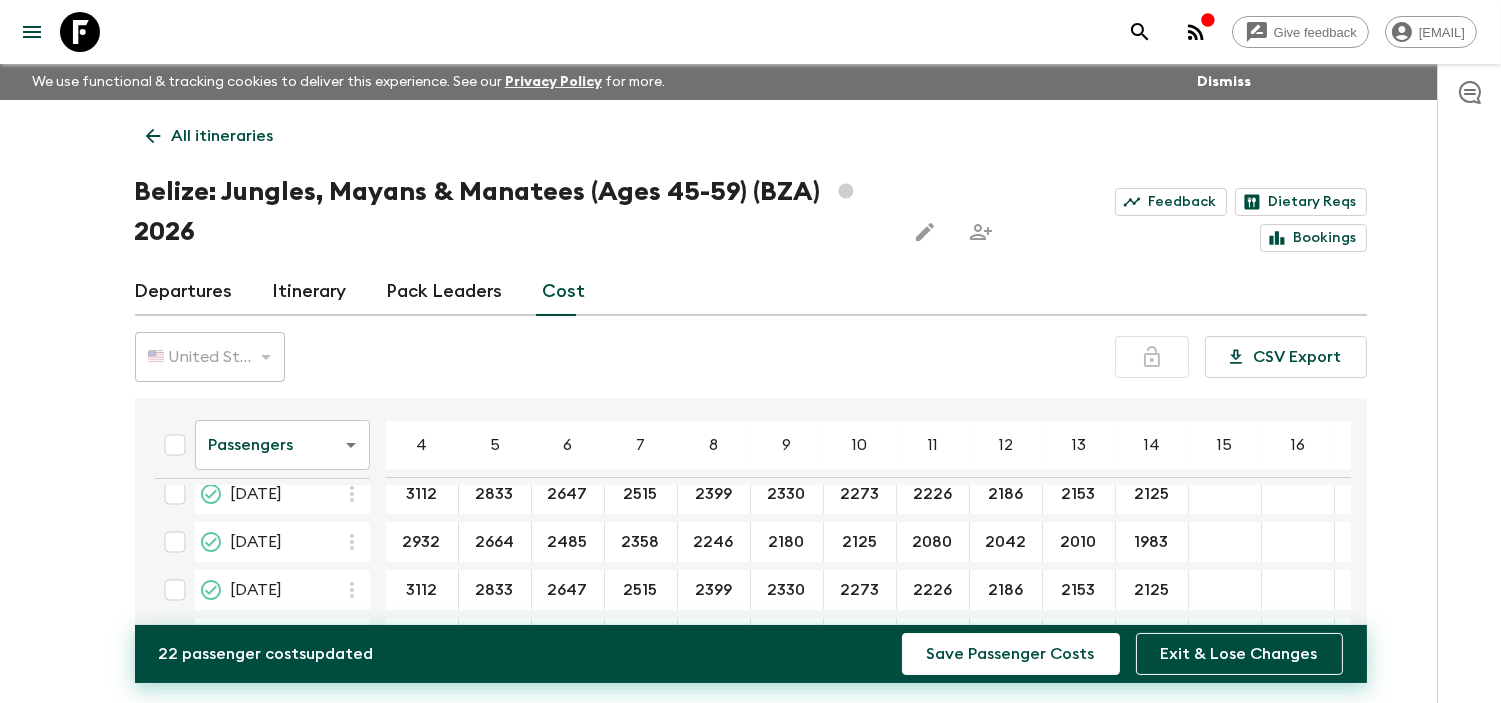 scroll, scrollTop: 134, scrollLeft: 0, axis: vertical 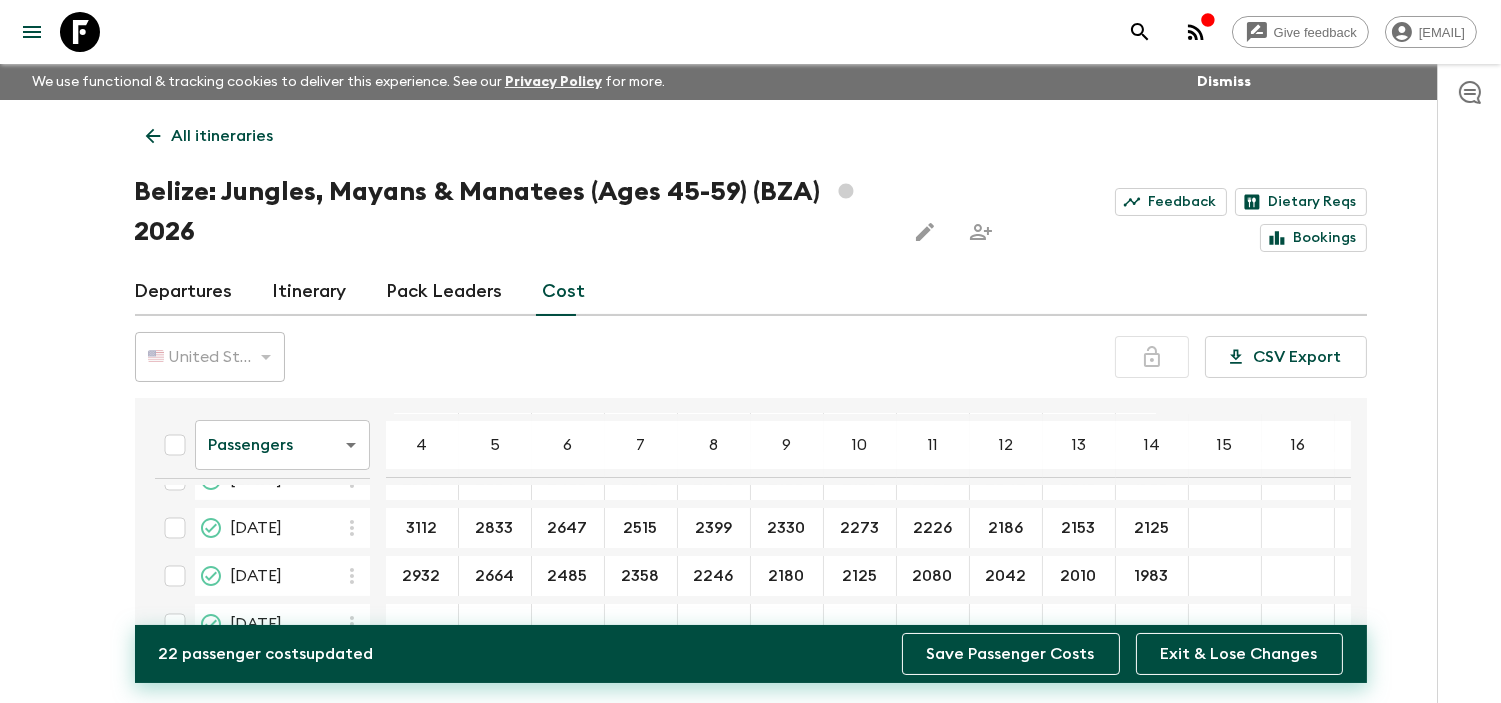 click on "Save Passenger Costs" at bounding box center [1011, 654] 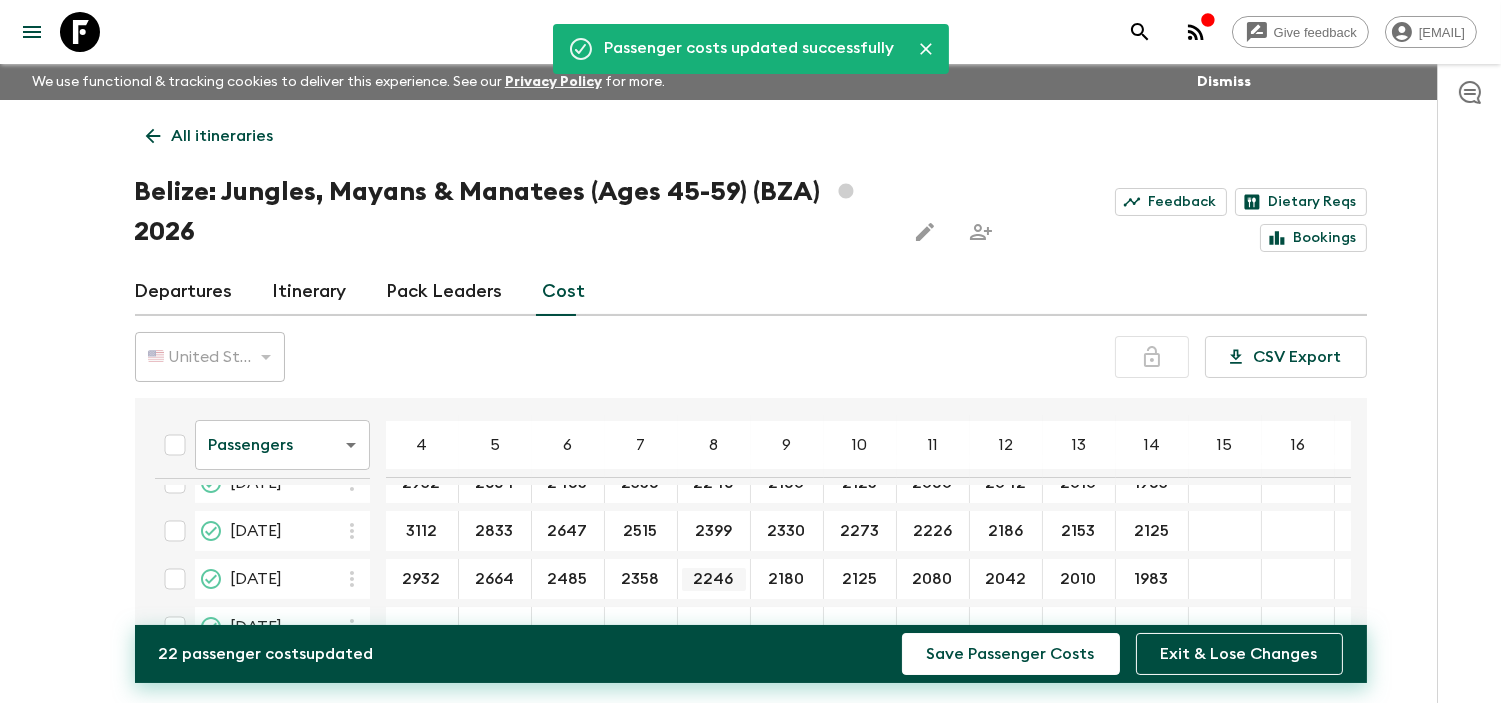 scroll, scrollTop: 134, scrollLeft: 0, axis: vertical 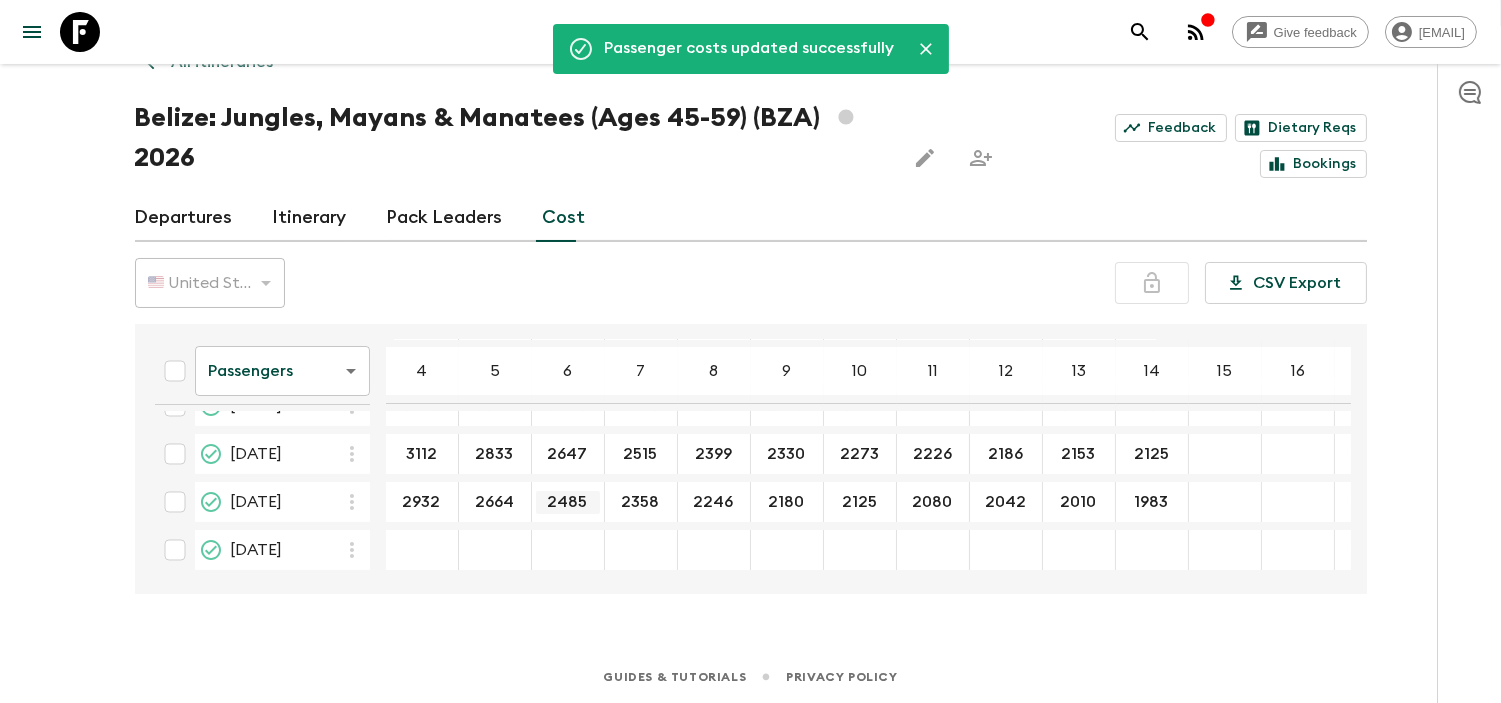 click on "2485" at bounding box center (568, 502) 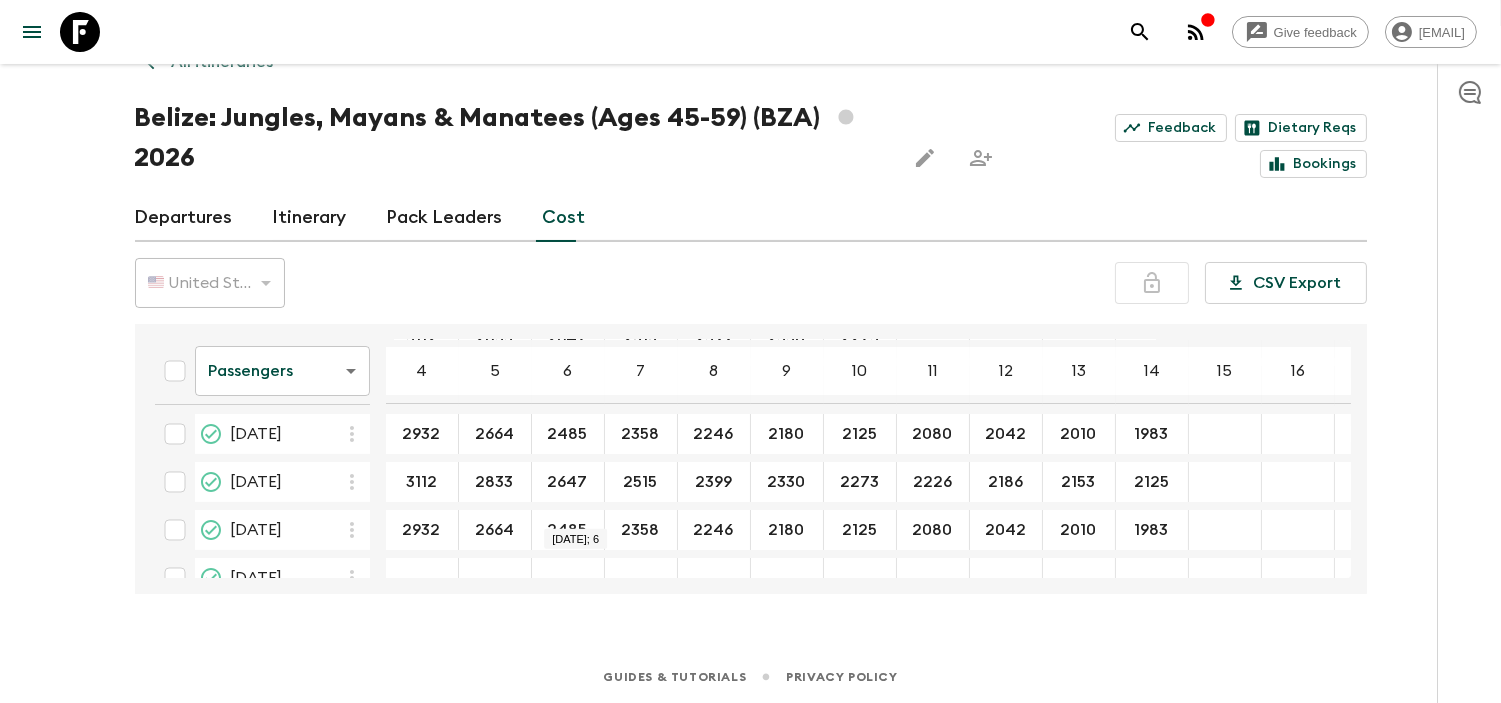 scroll, scrollTop: 134, scrollLeft: 0, axis: vertical 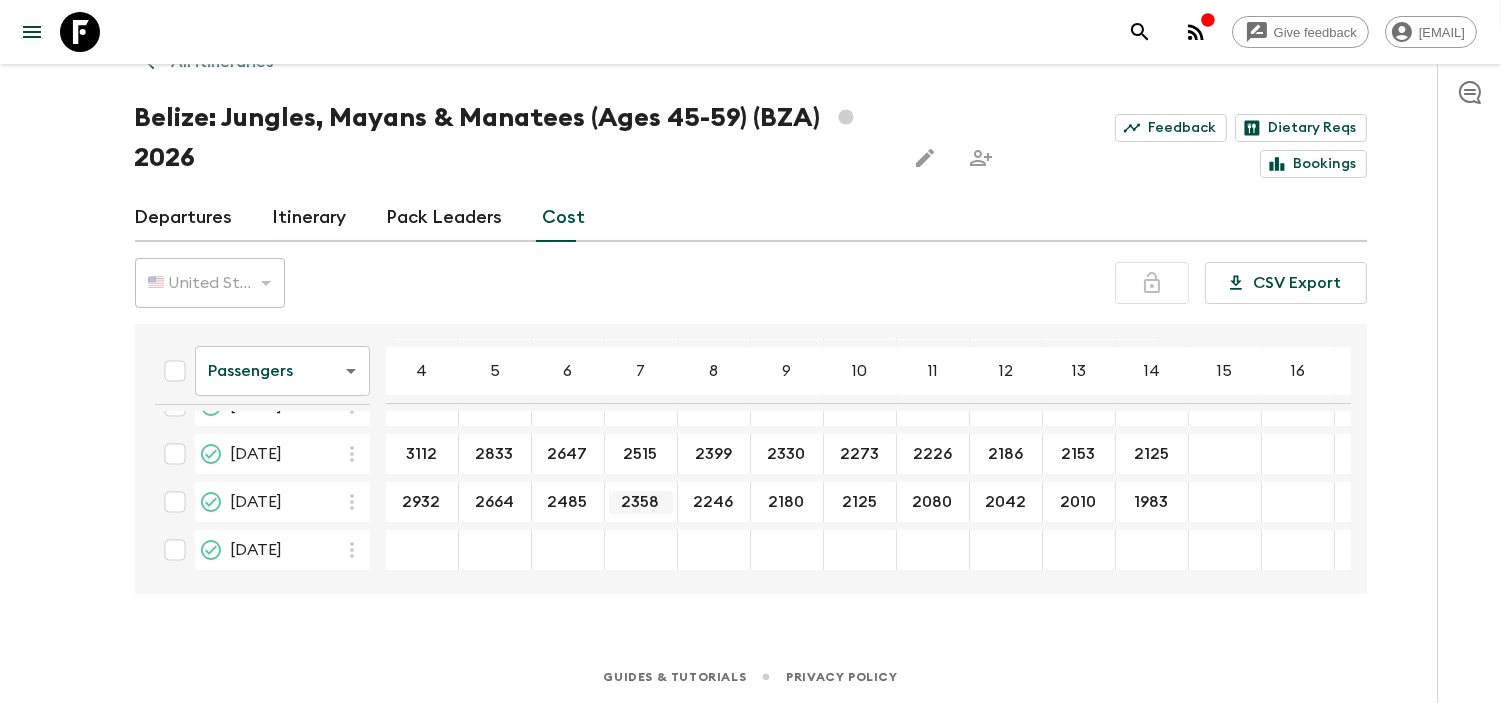 click on "2358" at bounding box center (641, 502) 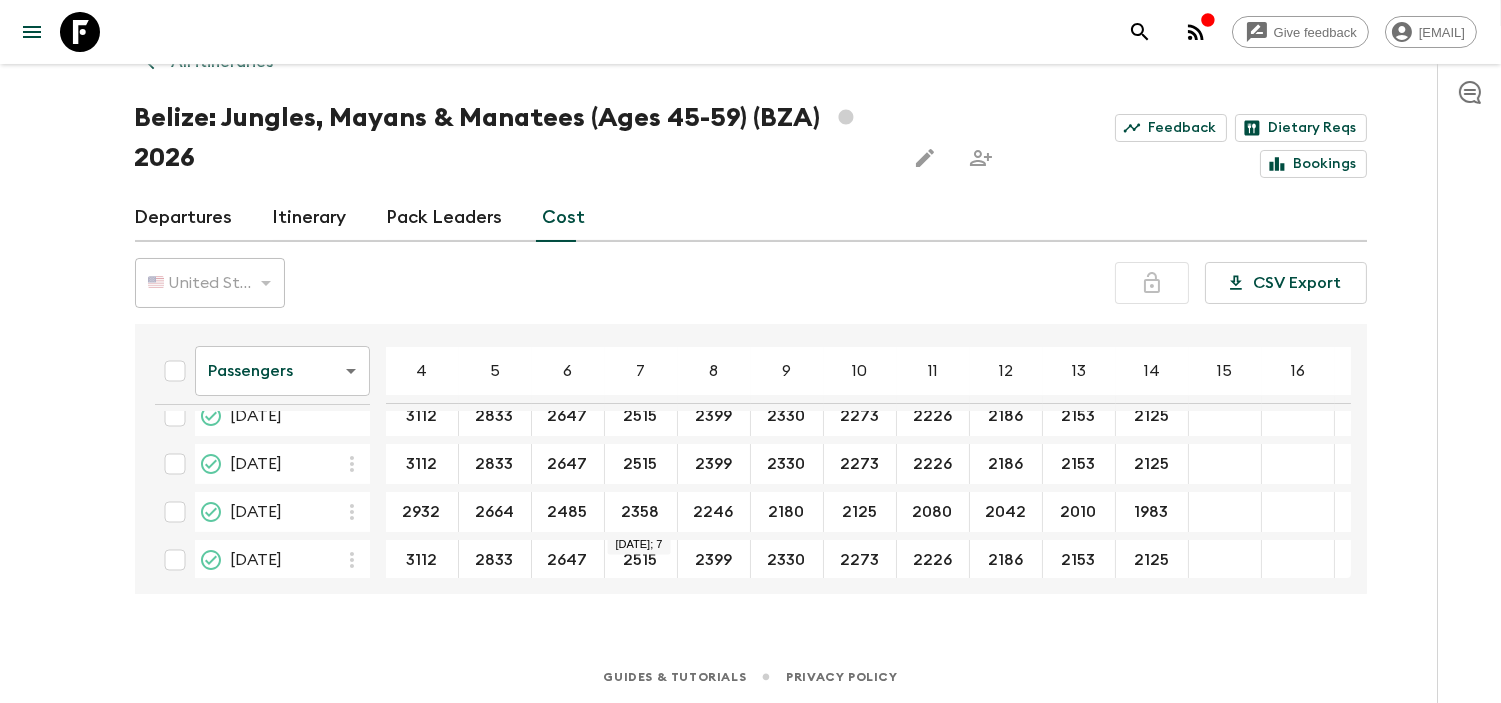 scroll, scrollTop: 134, scrollLeft: 0, axis: vertical 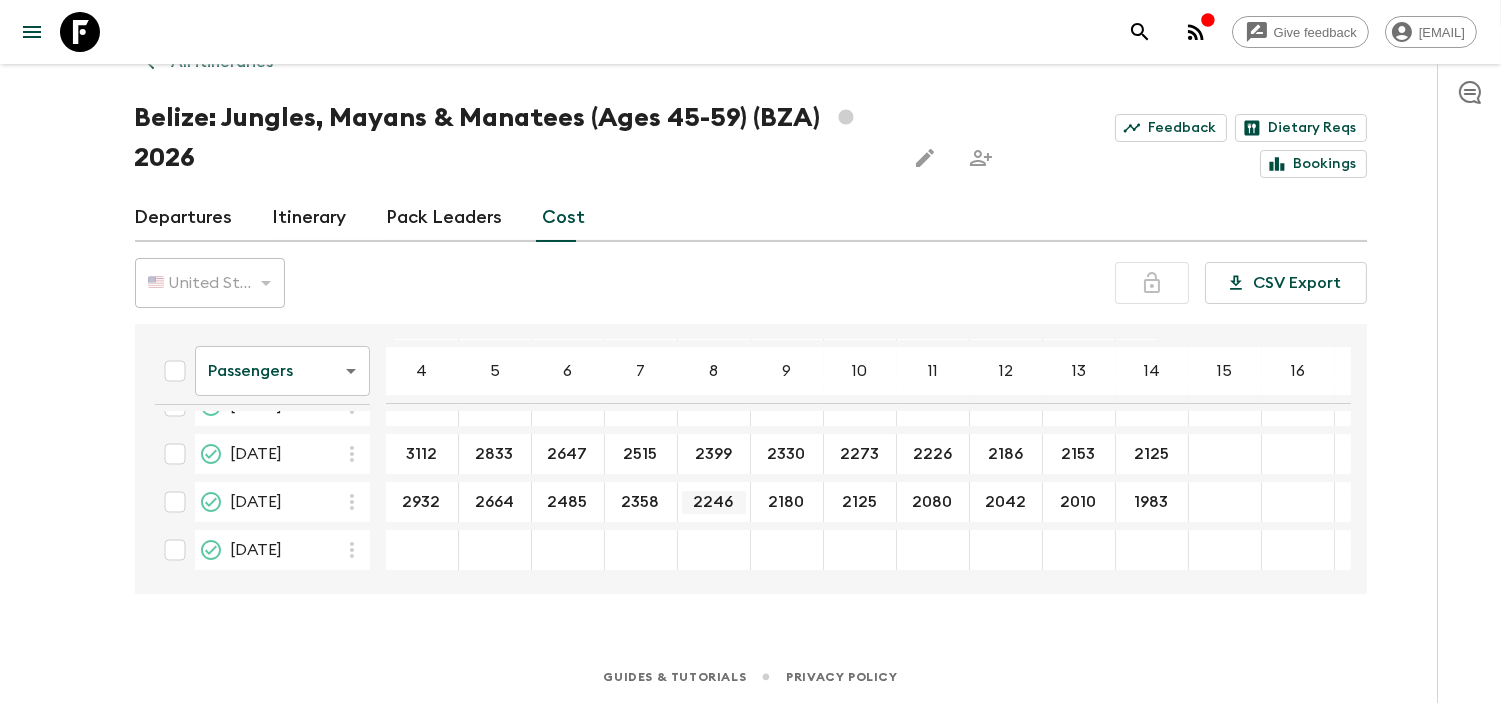 click on "2246" at bounding box center (714, 502) 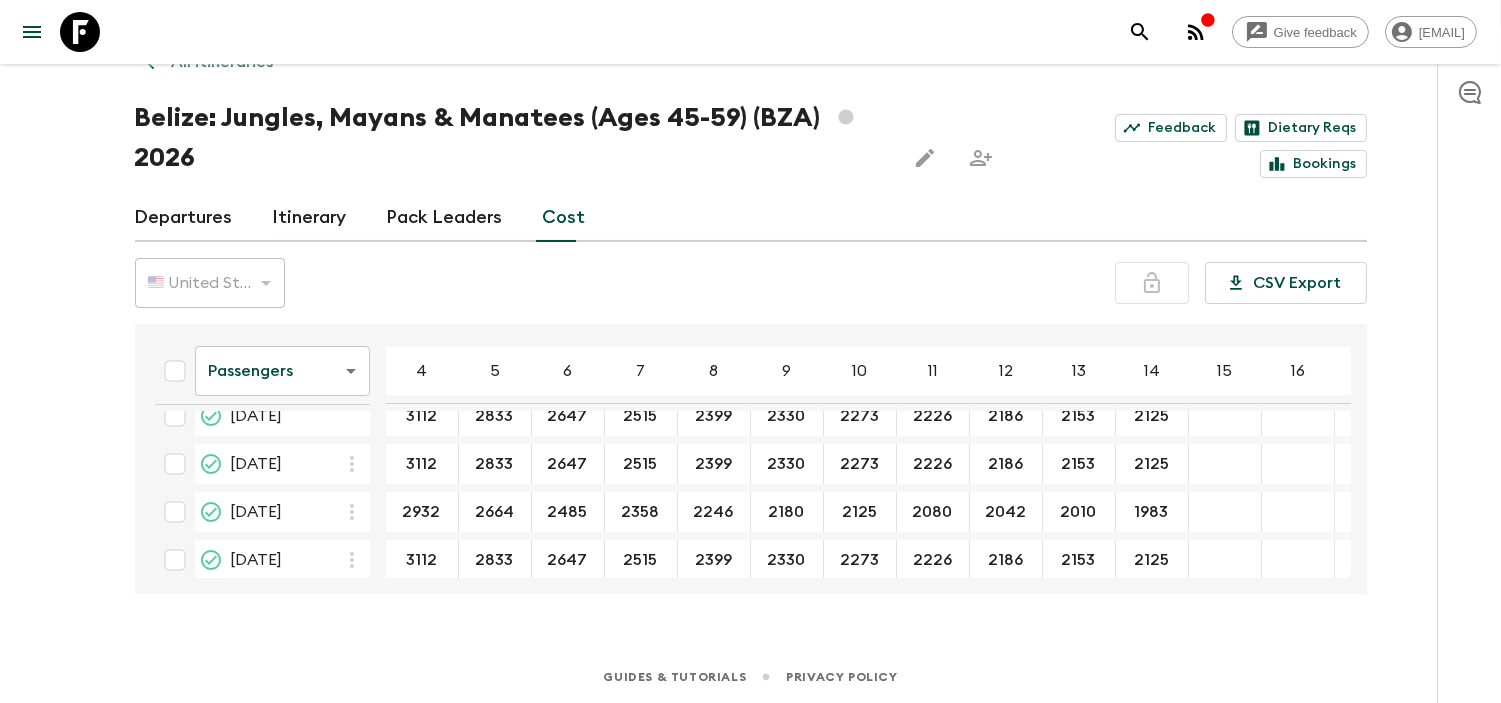 scroll, scrollTop: 134, scrollLeft: 0, axis: vertical 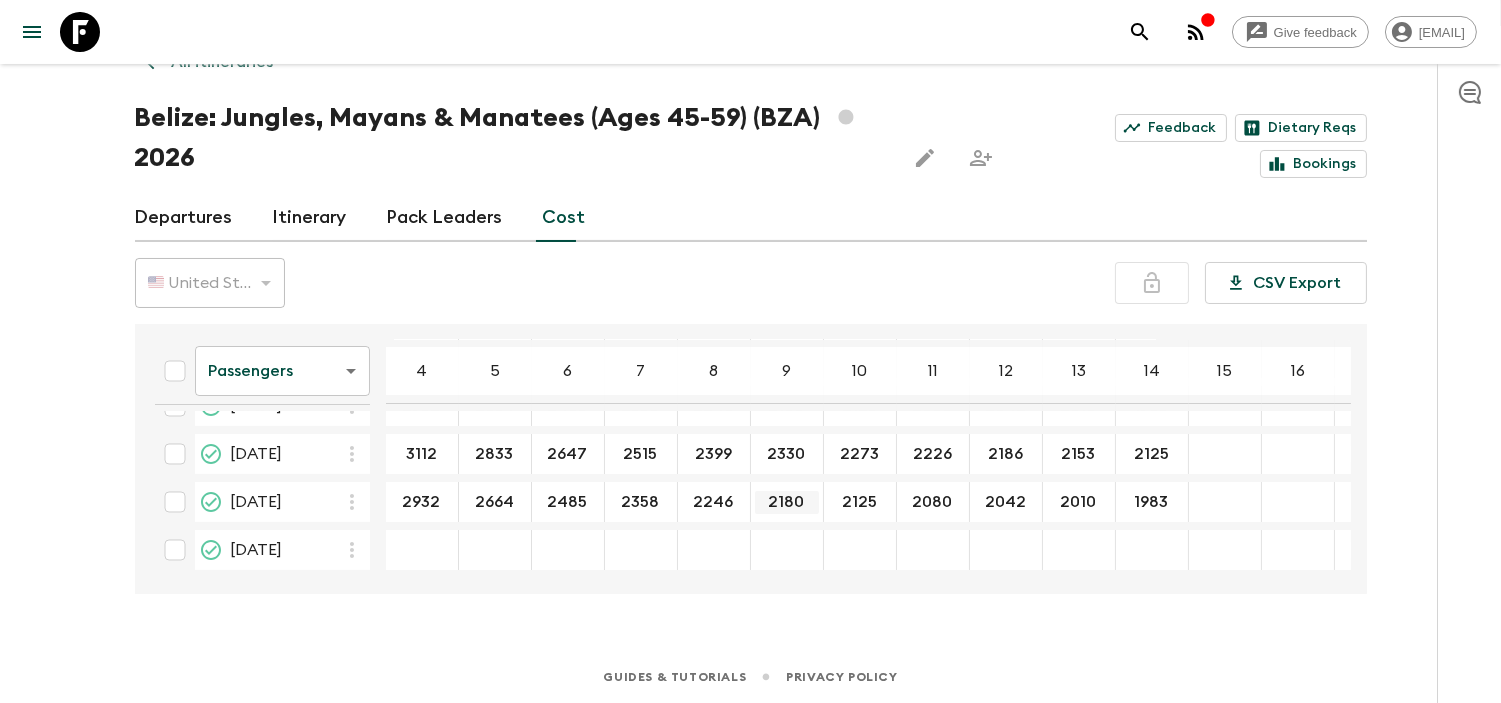 click on "2180" at bounding box center [787, 502] 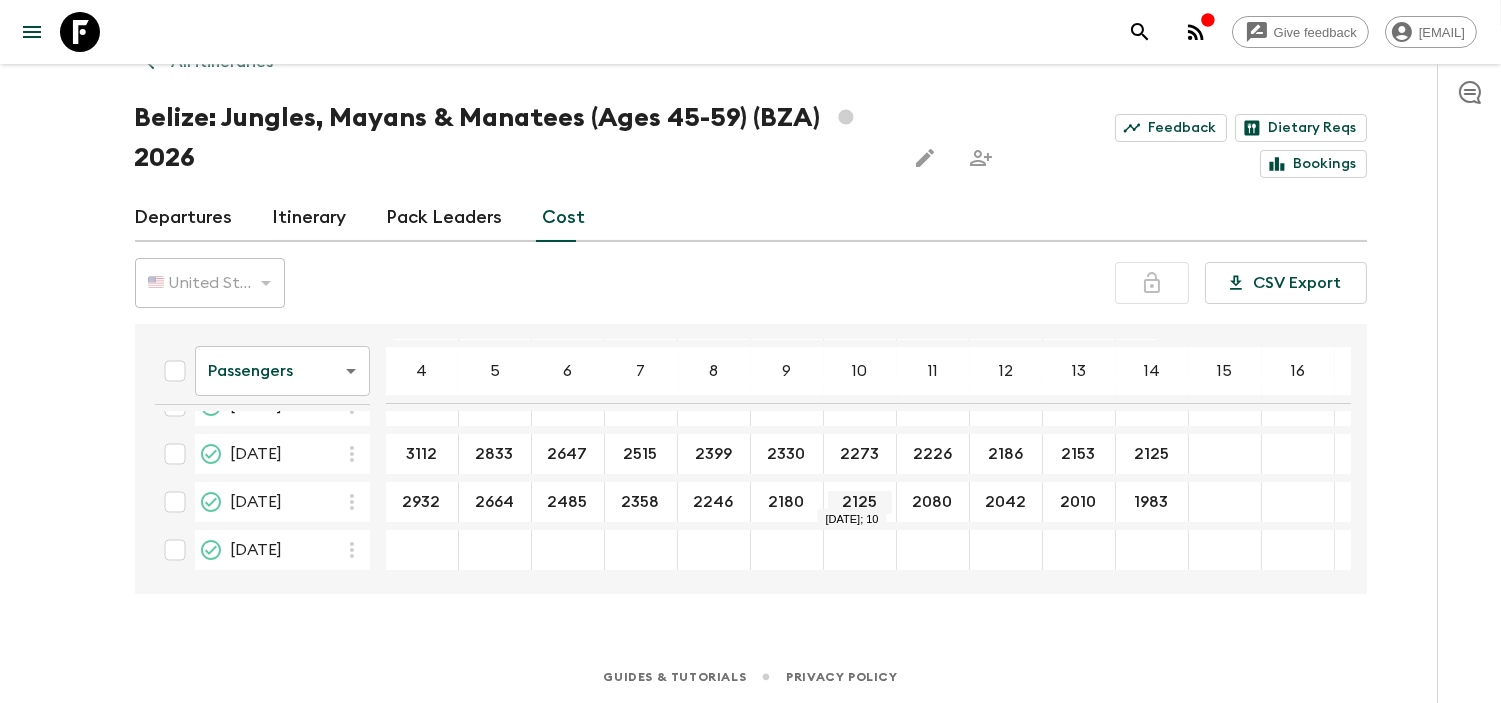click on "2125" at bounding box center (860, 502) 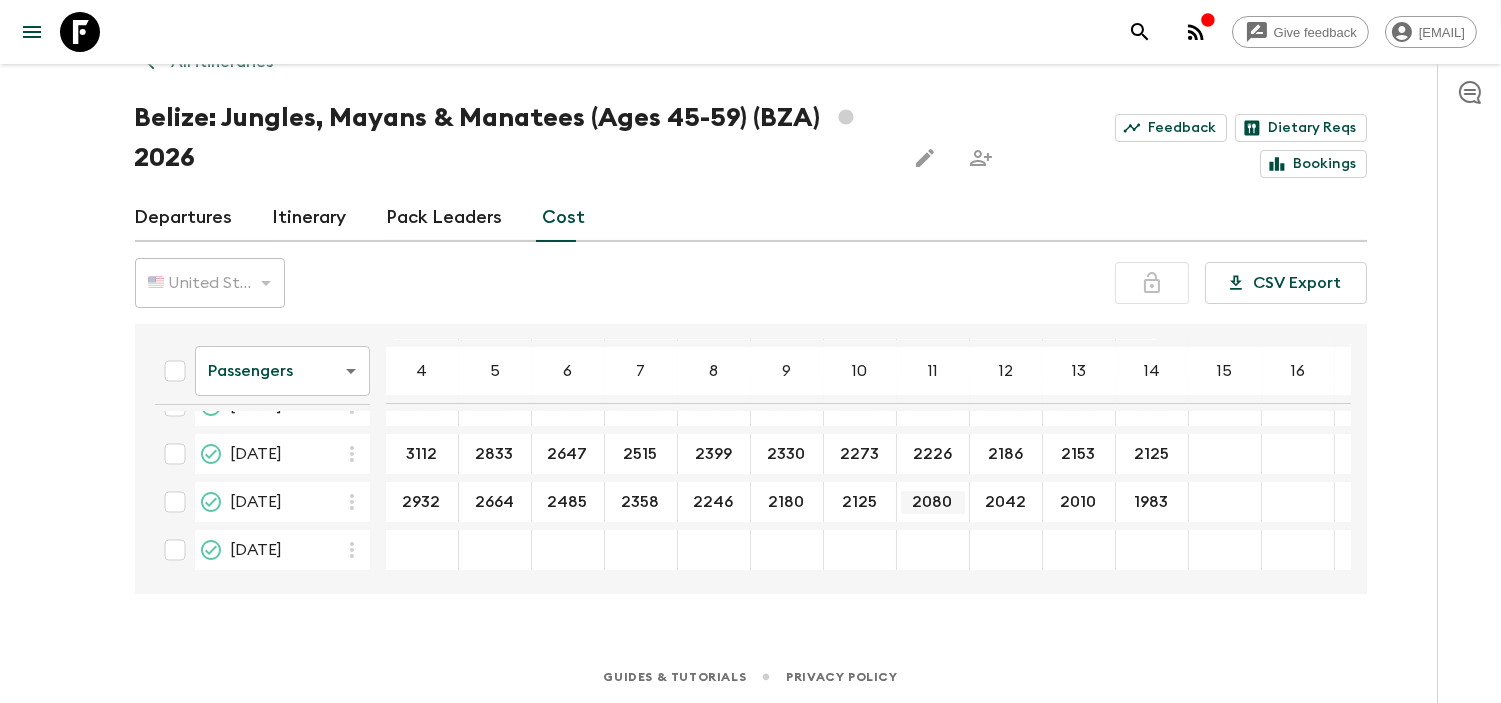 click on "2080" at bounding box center (933, 502) 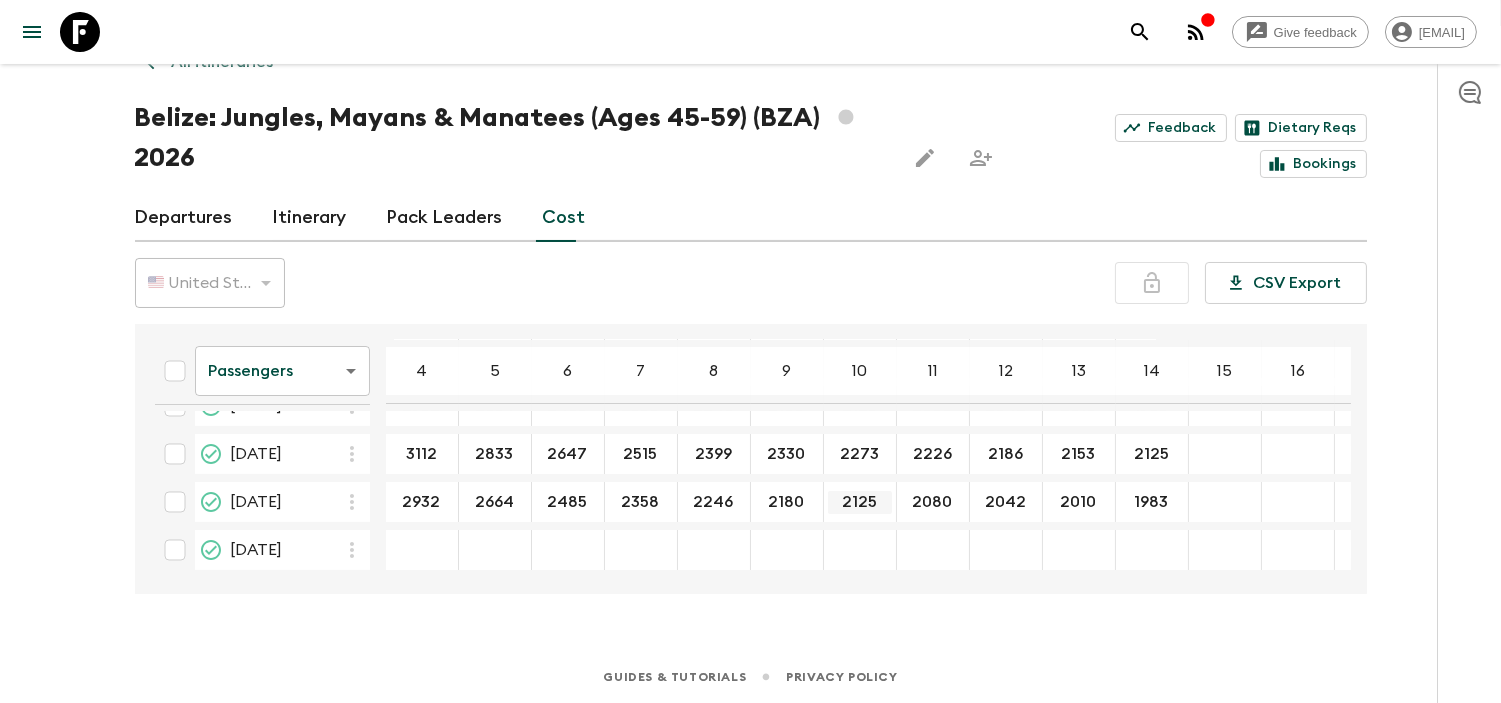 click on "2125" at bounding box center [860, 502] 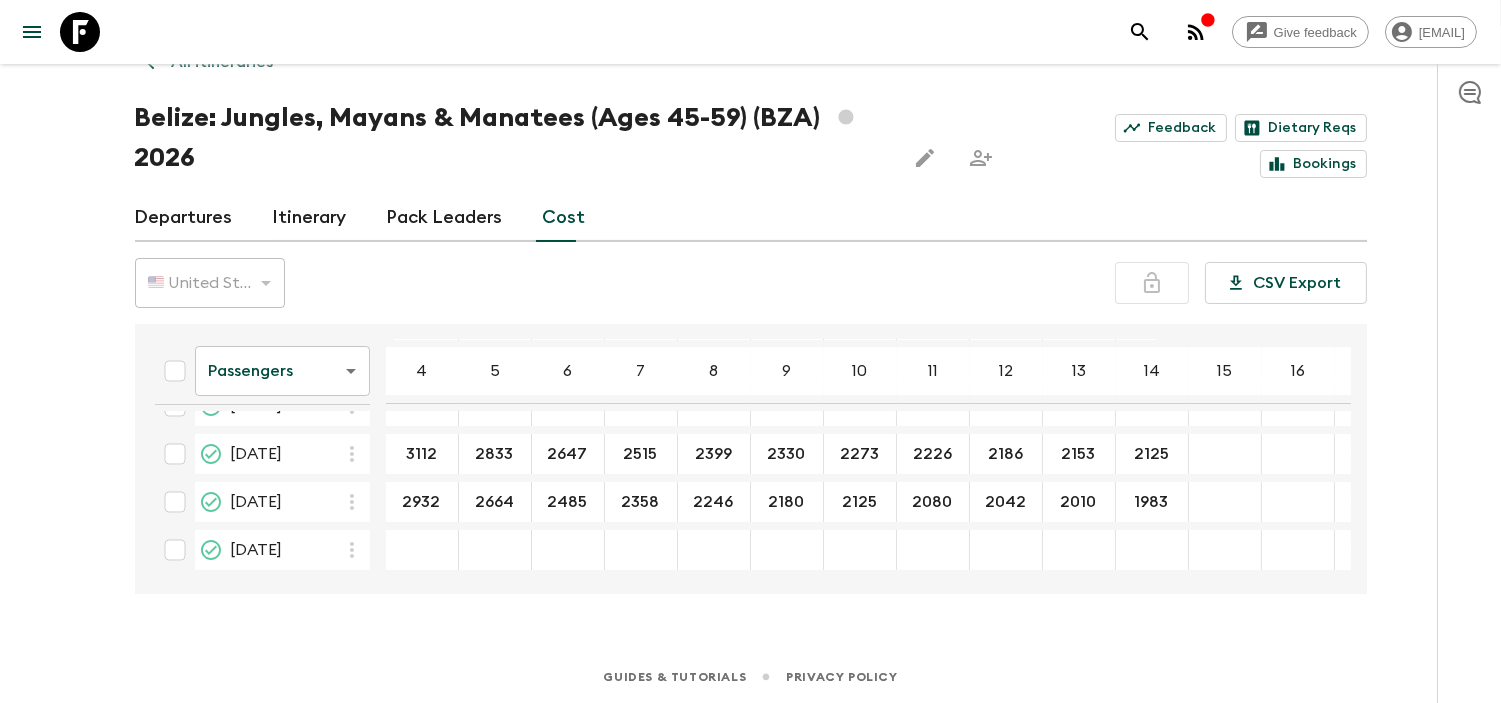 scroll, scrollTop: 134, scrollLeft: 0, axis: vertical 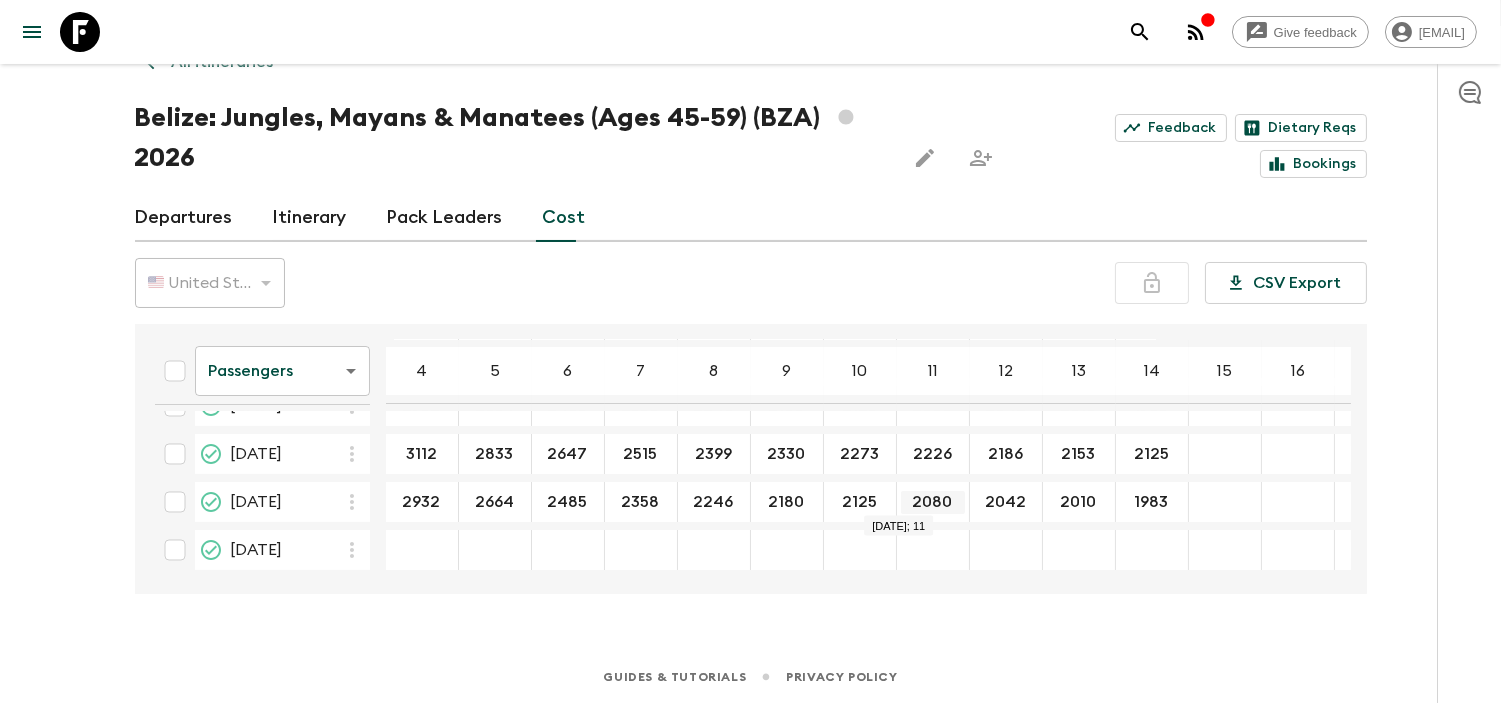 click on "2080" at bounding box center (933, 502) 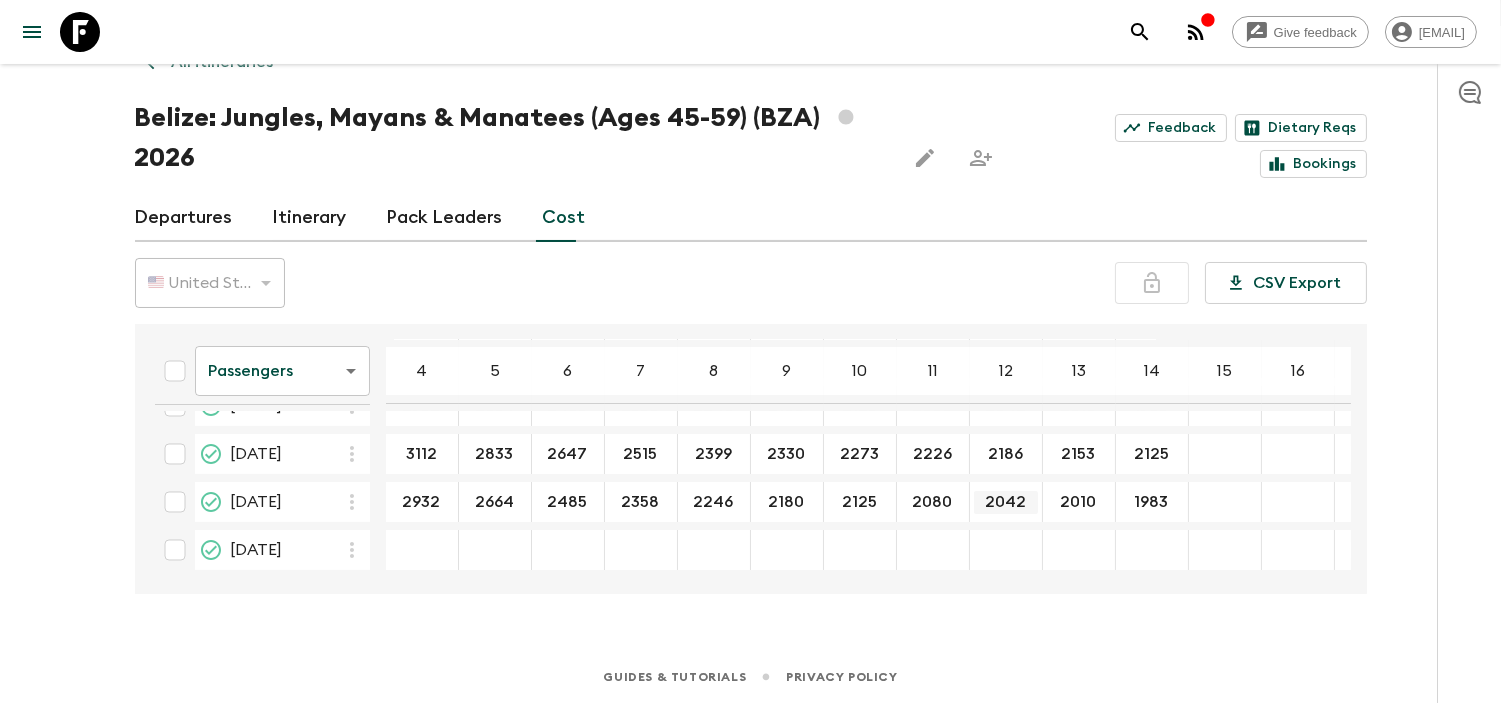 click on "2042" at bounding box center [1006, 502] 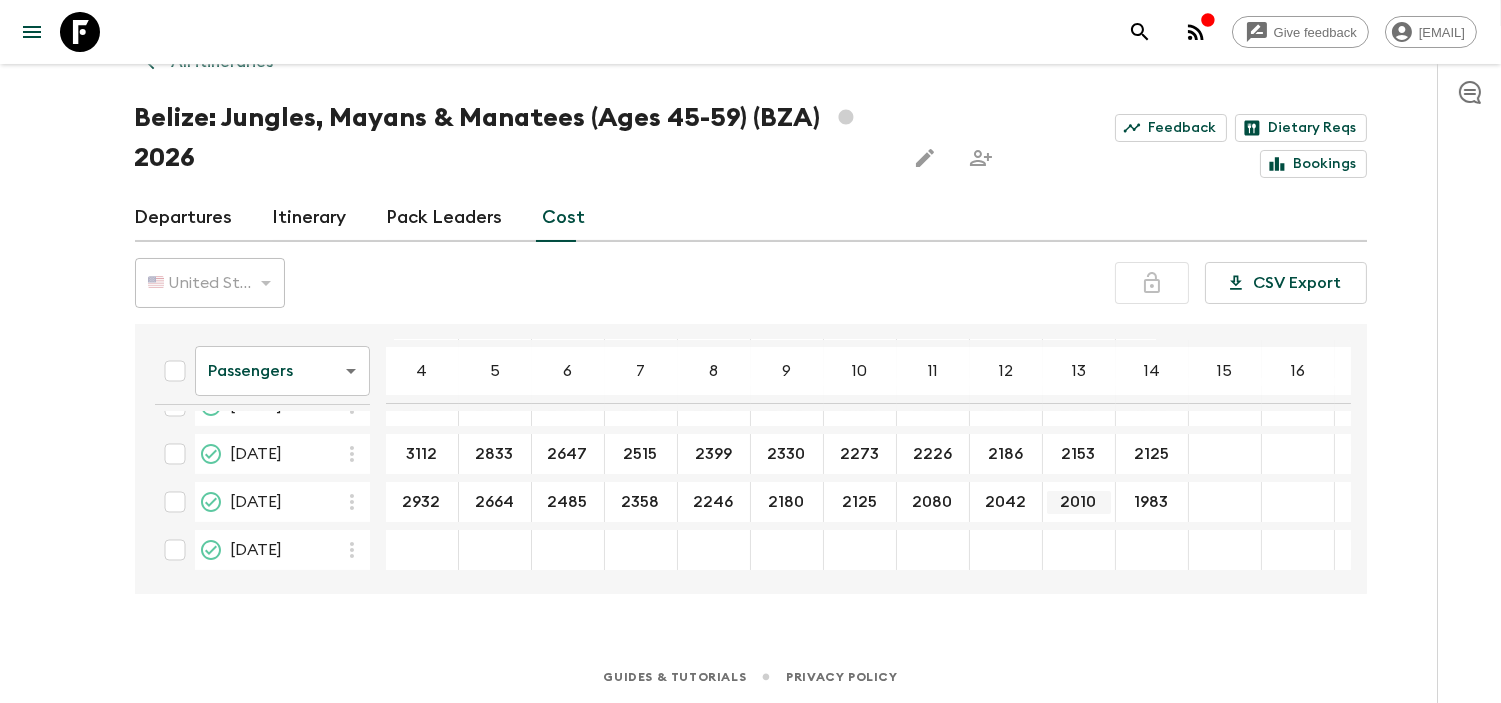 click on "2010" at bounding box center [1079, 502] 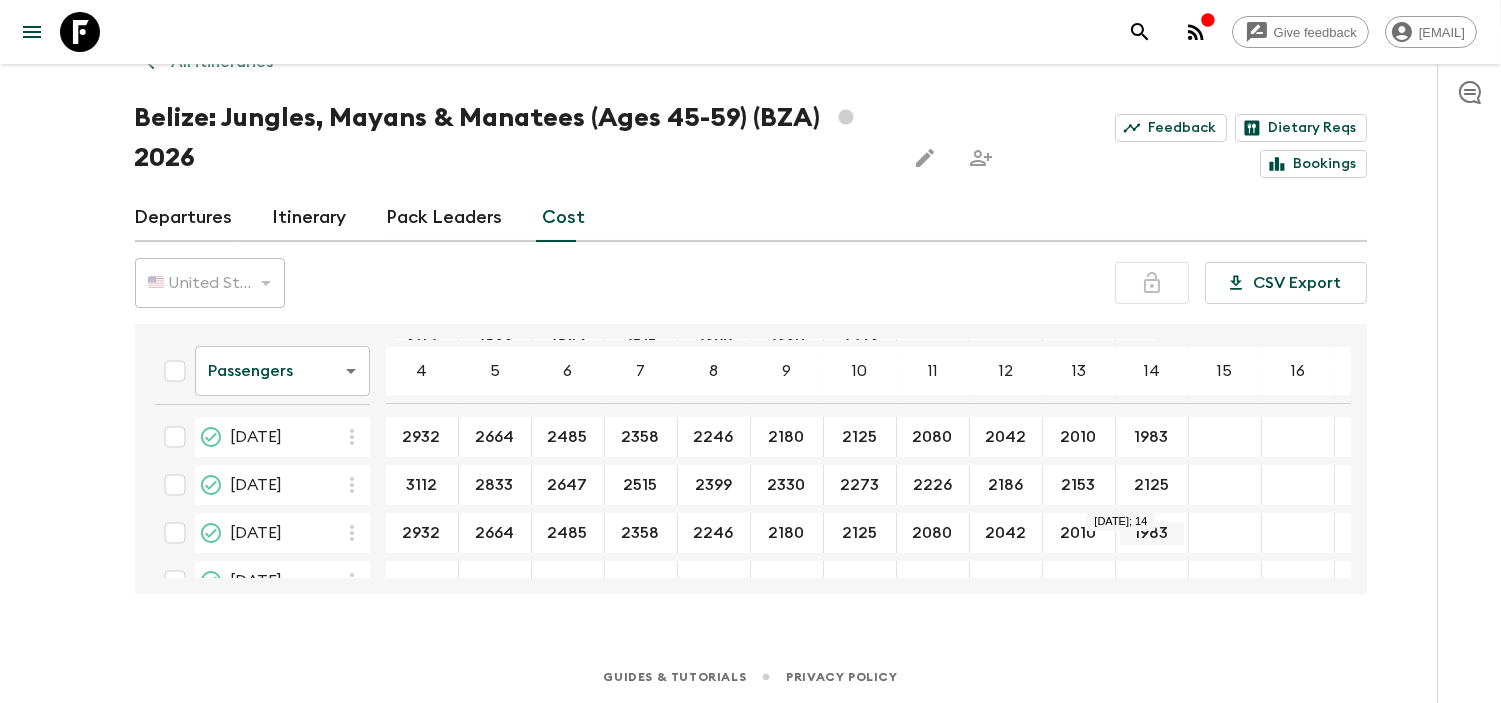scroll, scrollTop: 134, scrollLeft: 0, axis: vertical 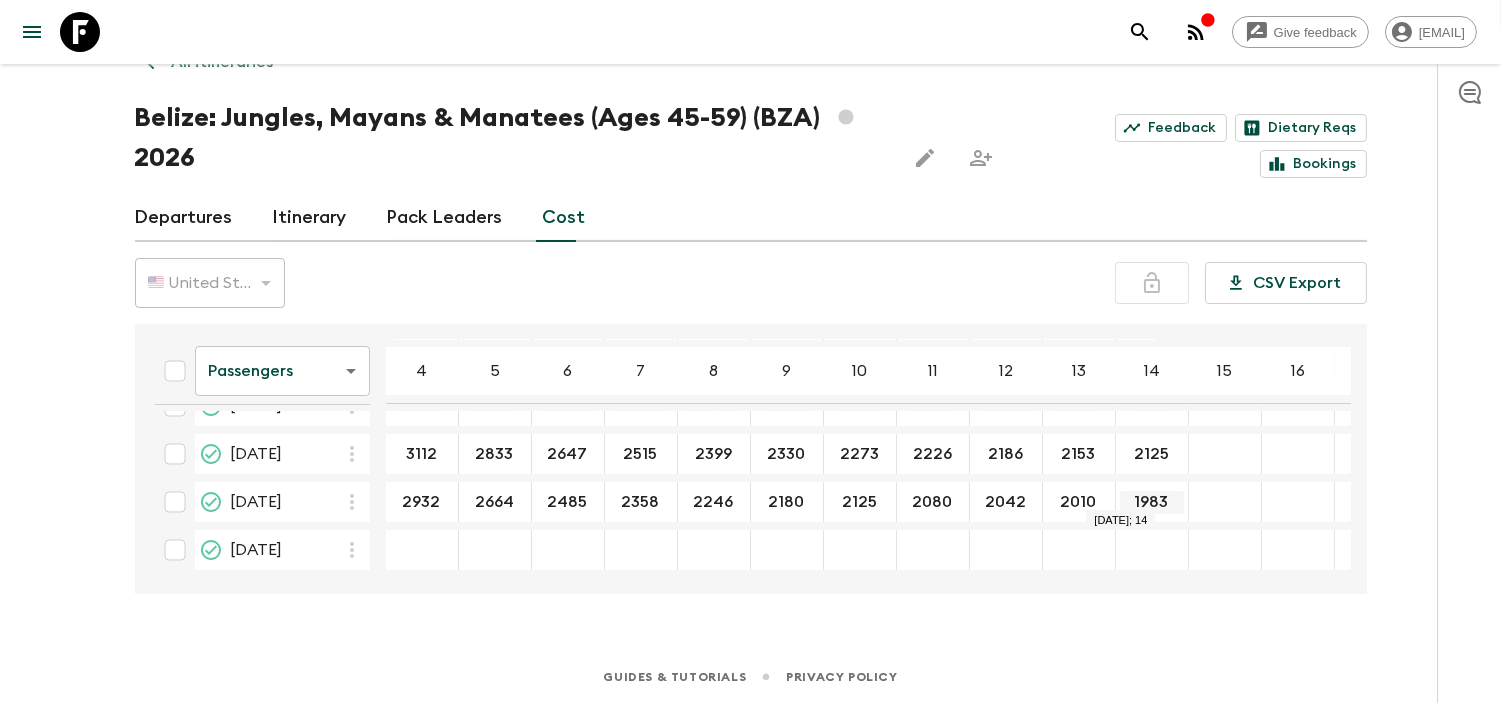 click on "1983" at bounding box center (1152, 502) 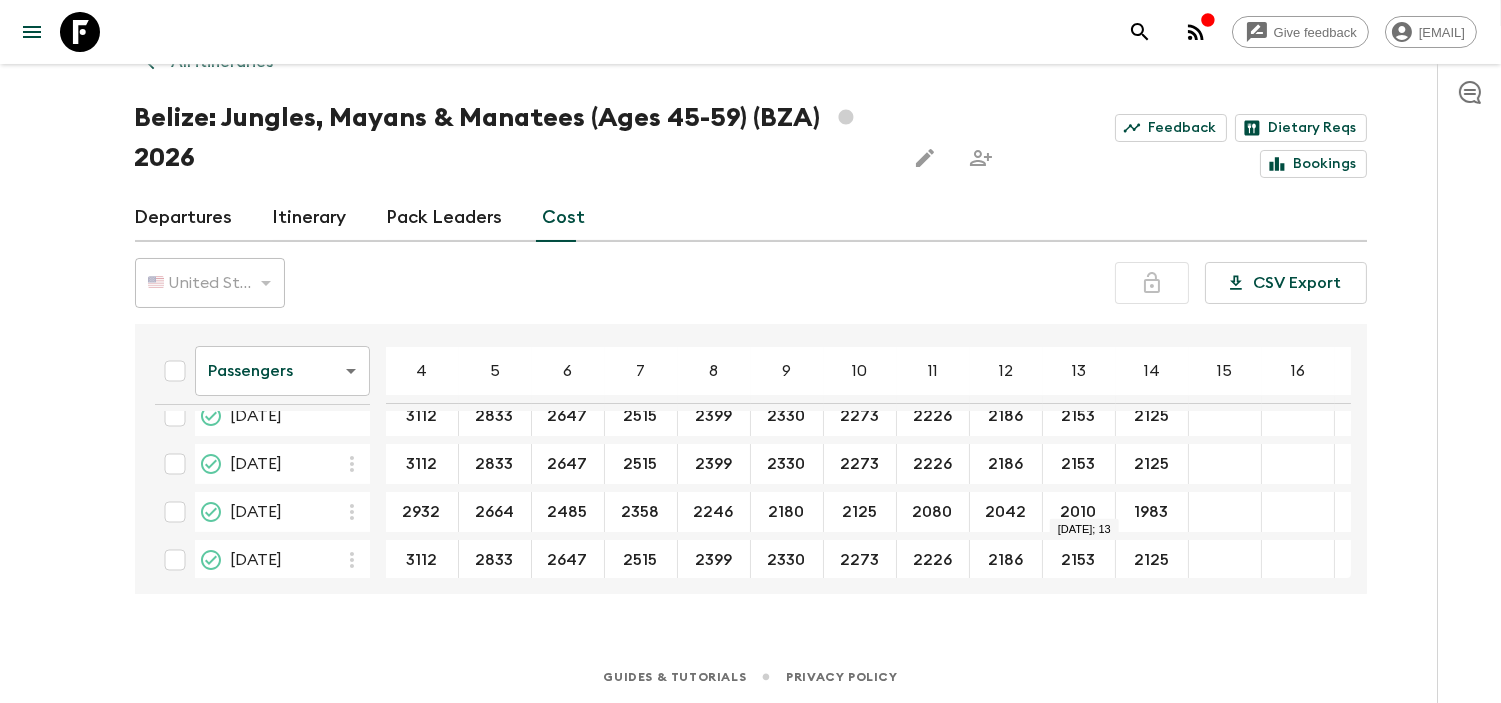 scroll, scrollTop: 134, scrollLeft: 0, axis: vertical 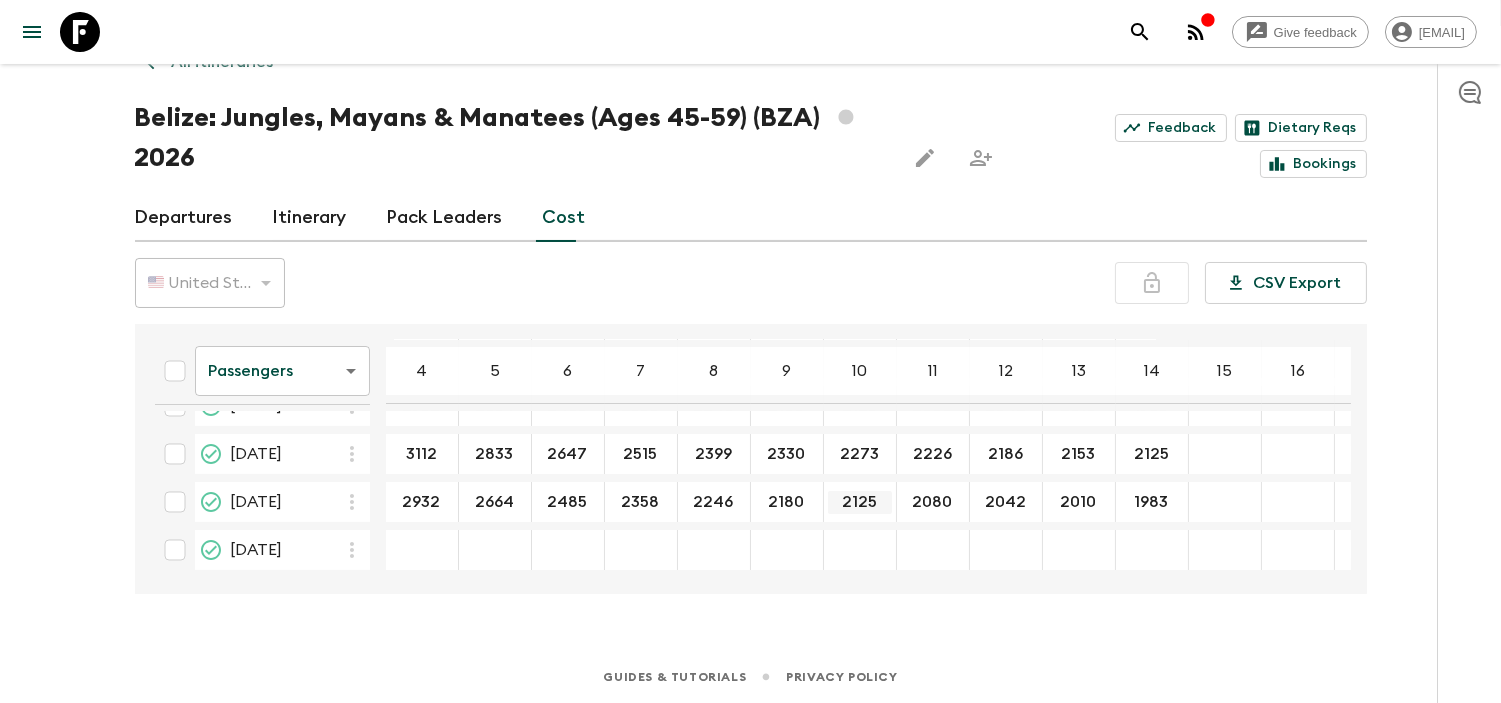 click on "2125" at bounding box center [860, 502] 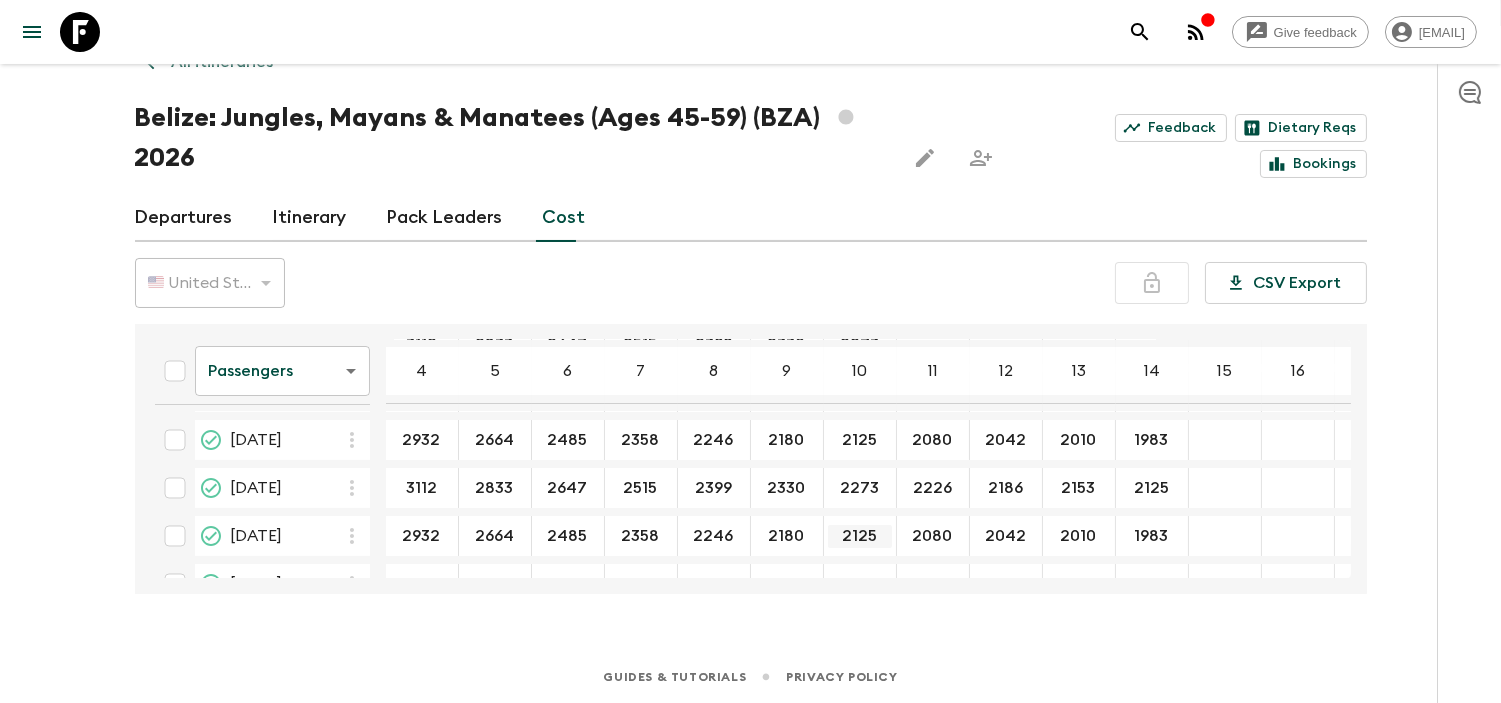 scroll, scrollTop: 134, scrollLeft: 0, axis: vertical 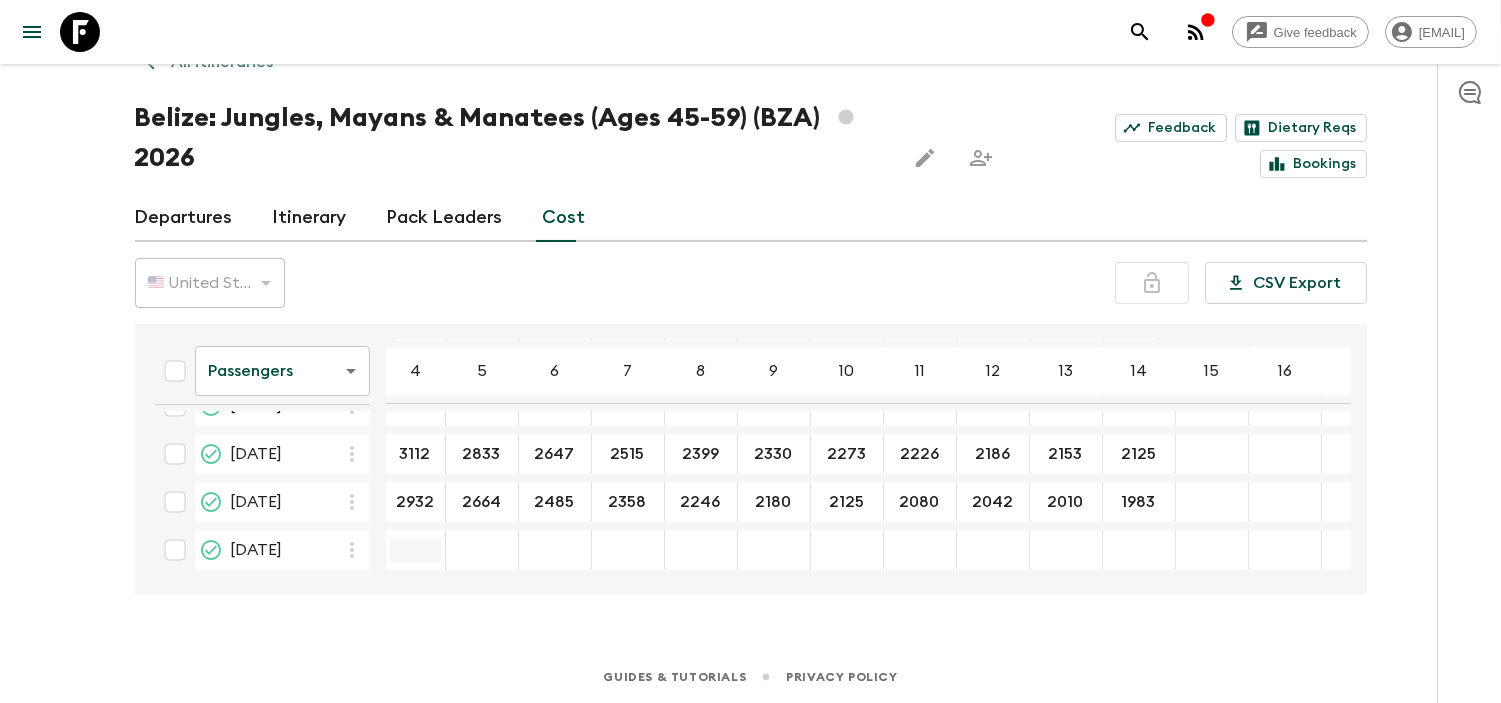 click at bounding box center (415, 550) 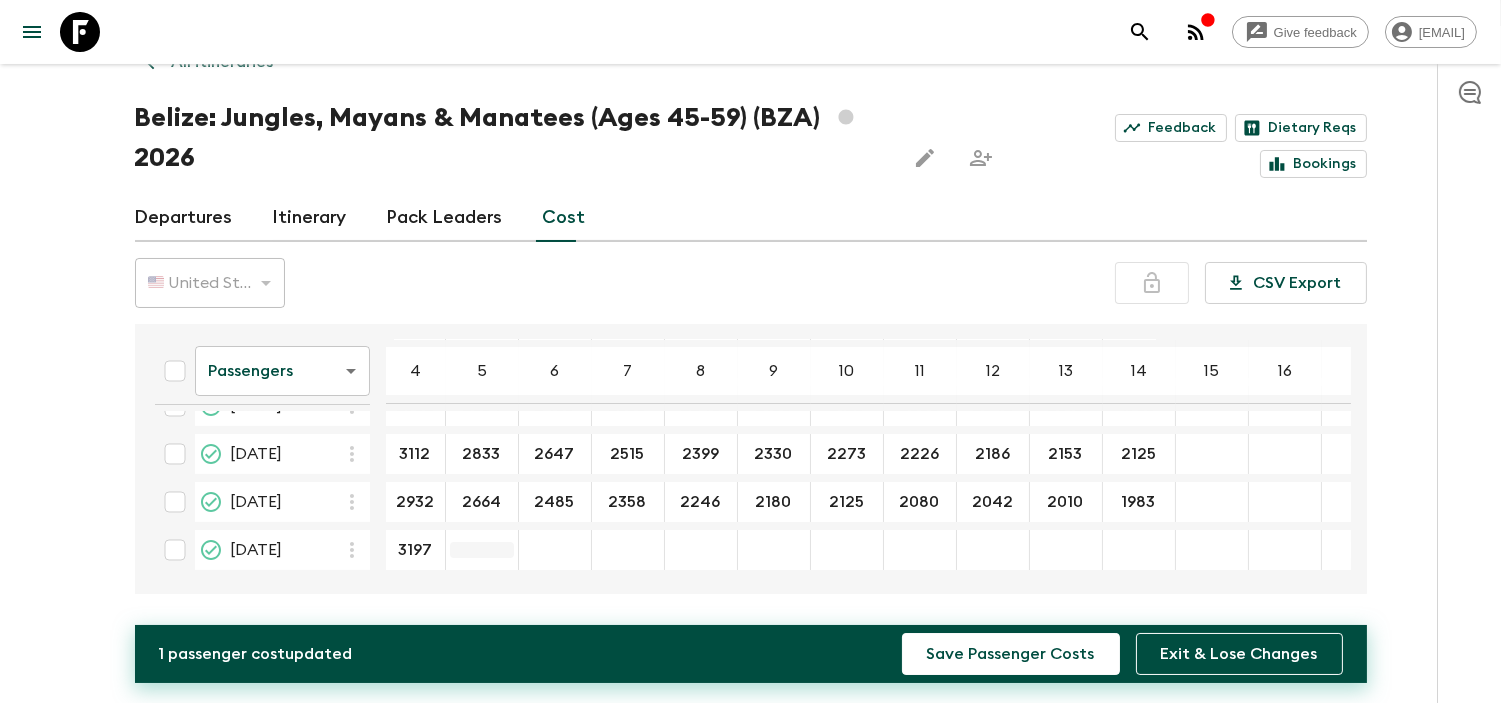 type on "3197" 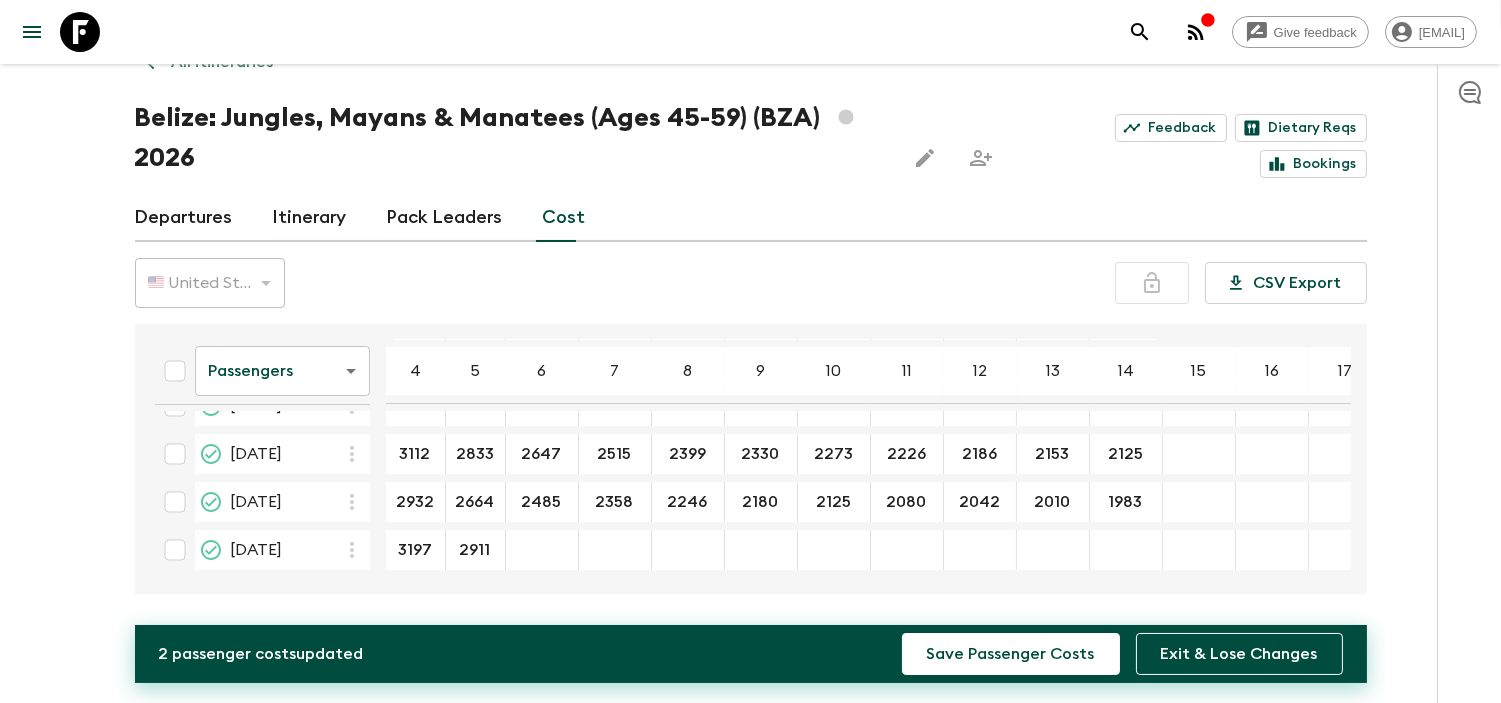 type on "2911" 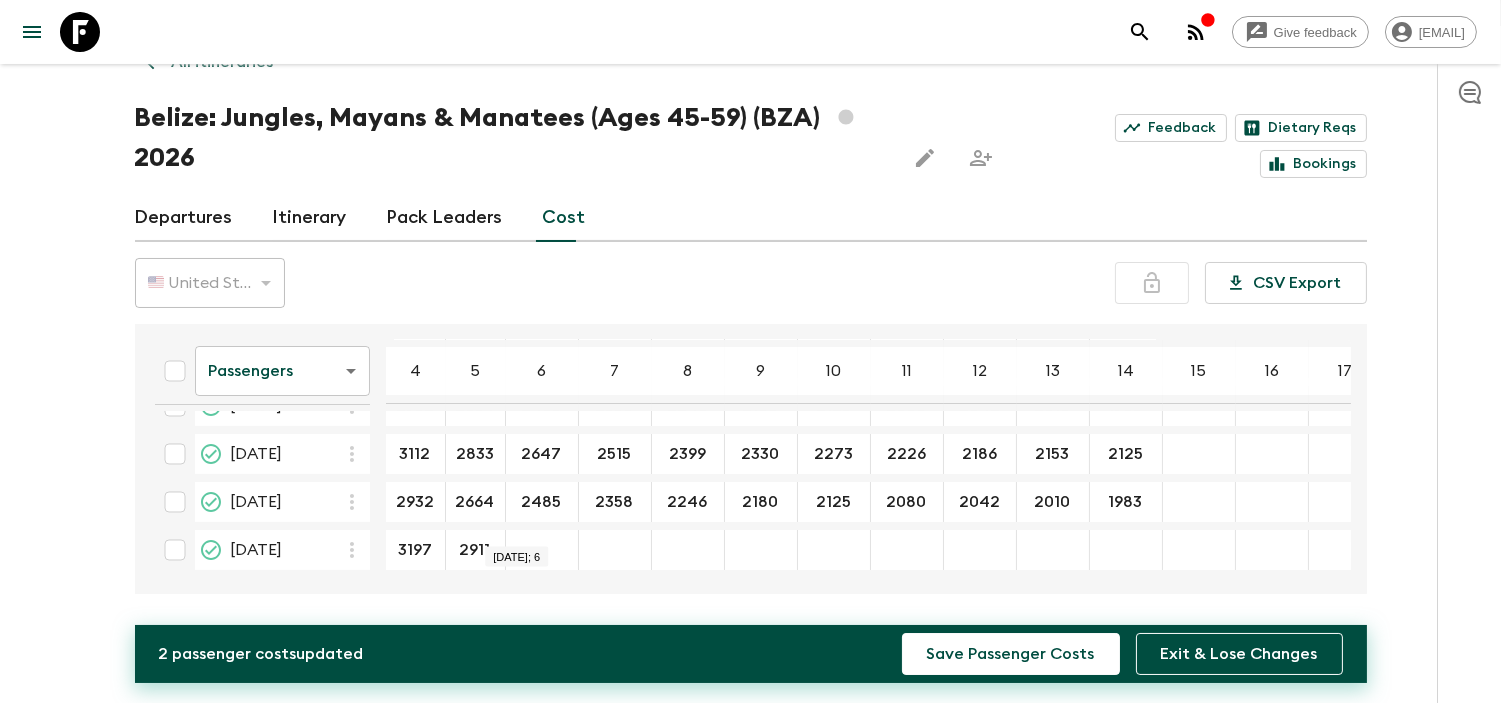 click at bounding box center [542, 550] 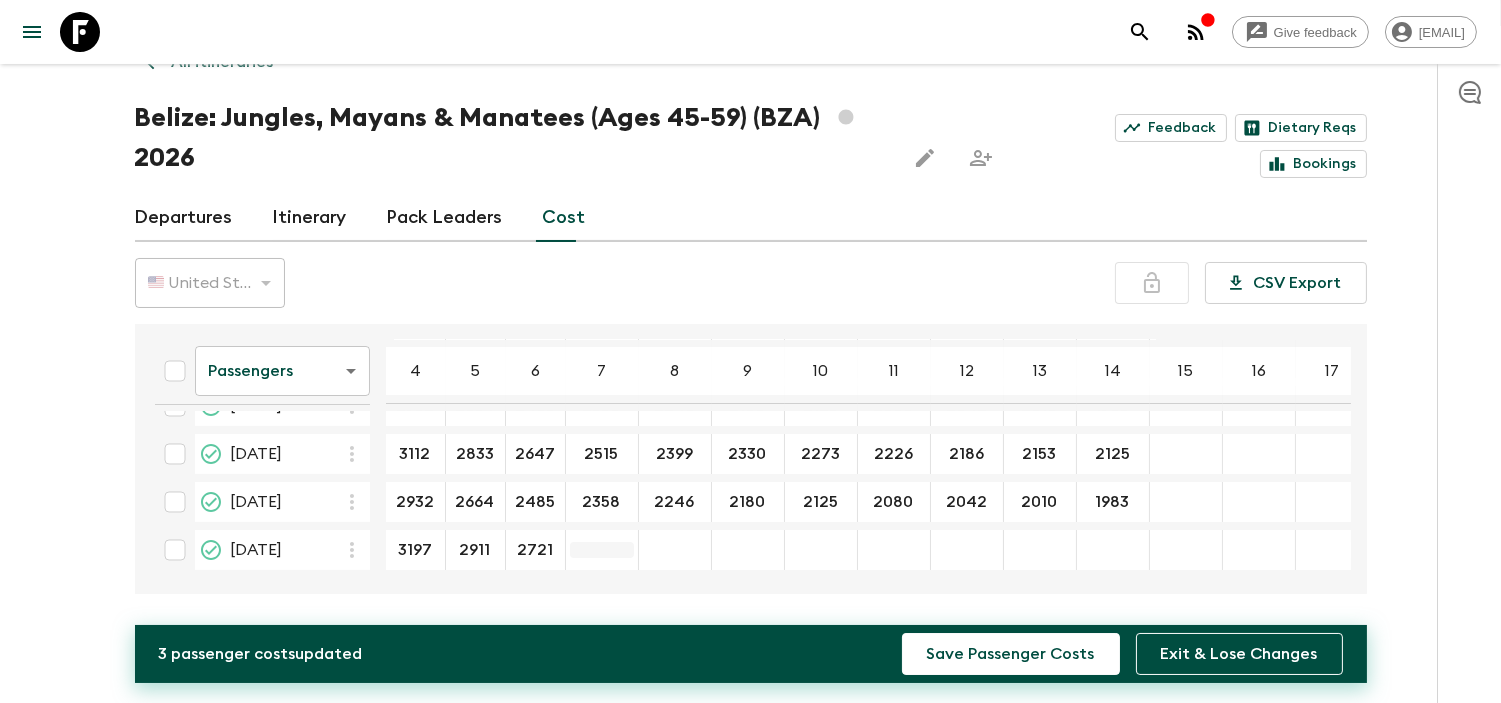 type on "2721" 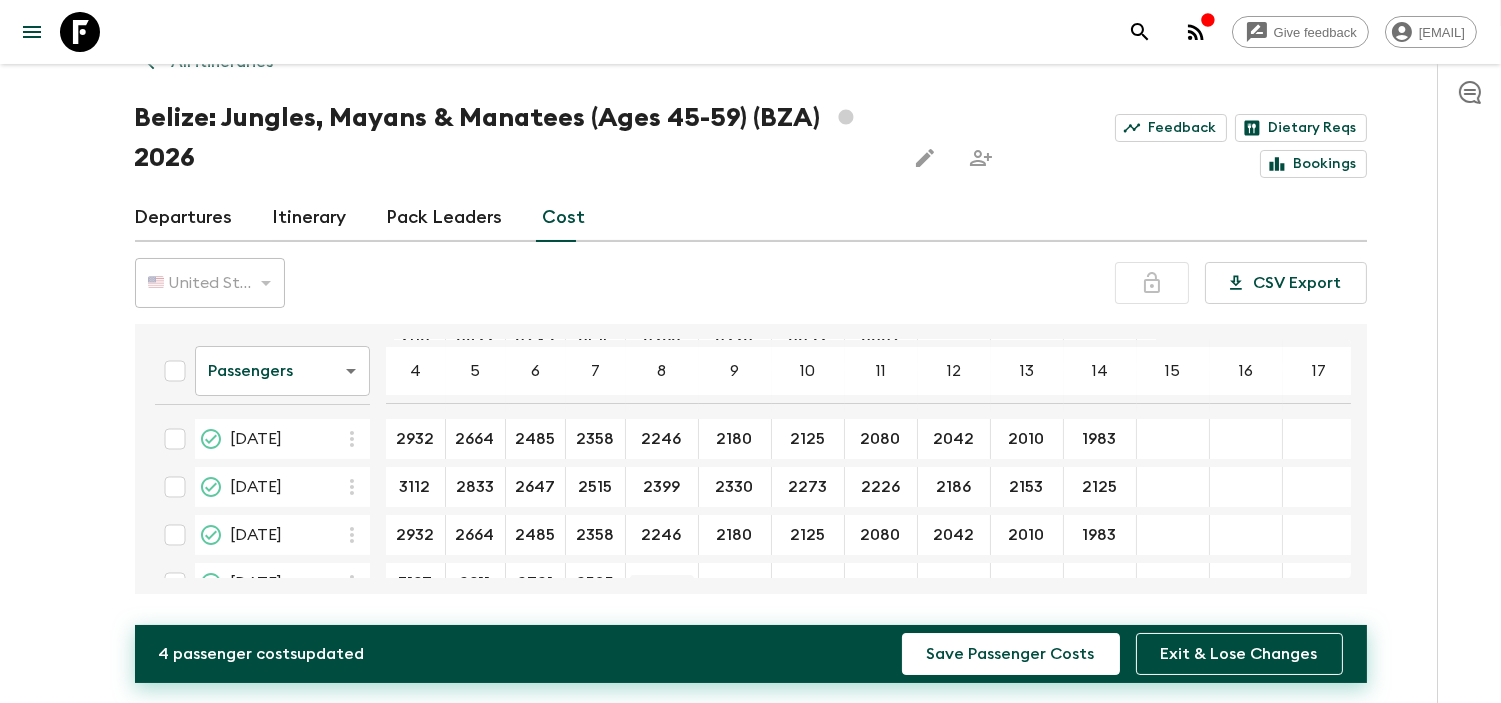 scroll, scrollTop: 134, scrollLeft: 0, axis: vertical 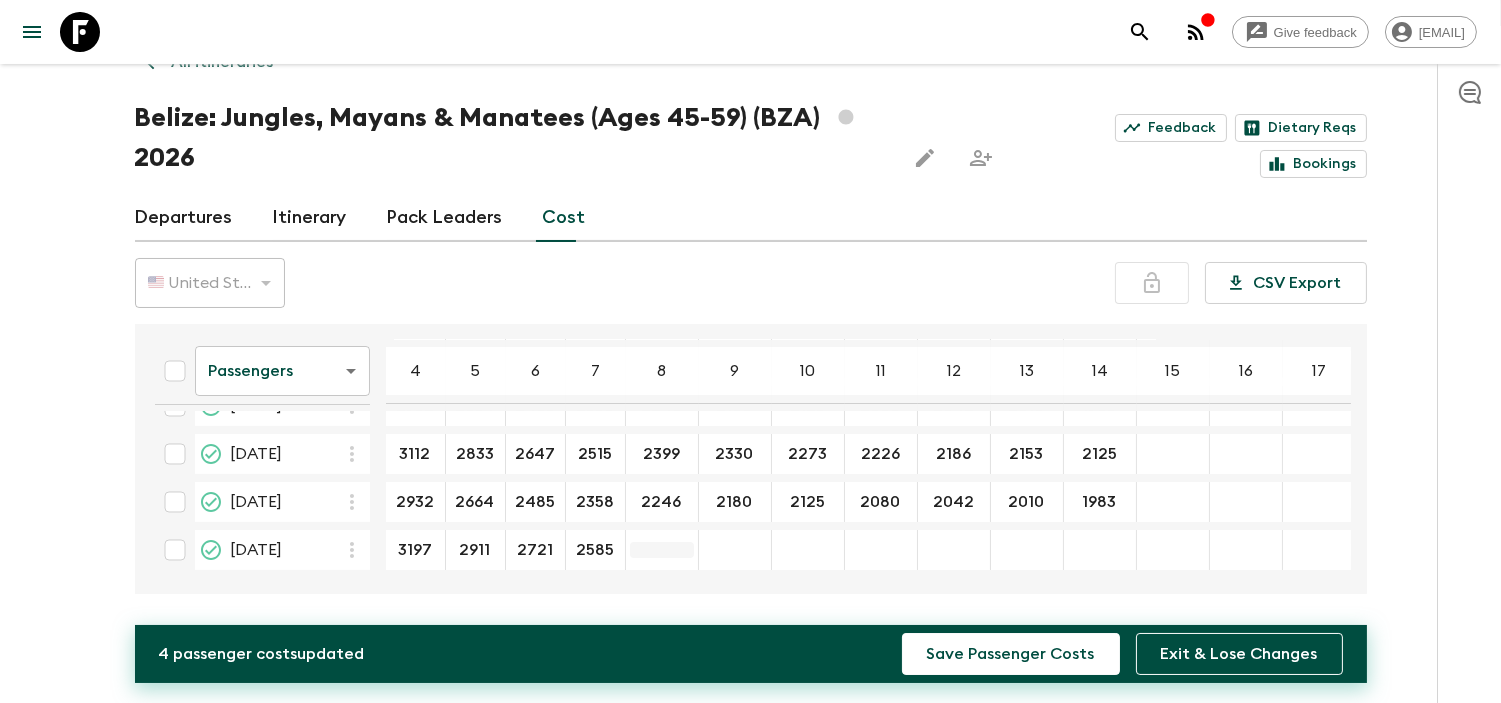 type on "2585" 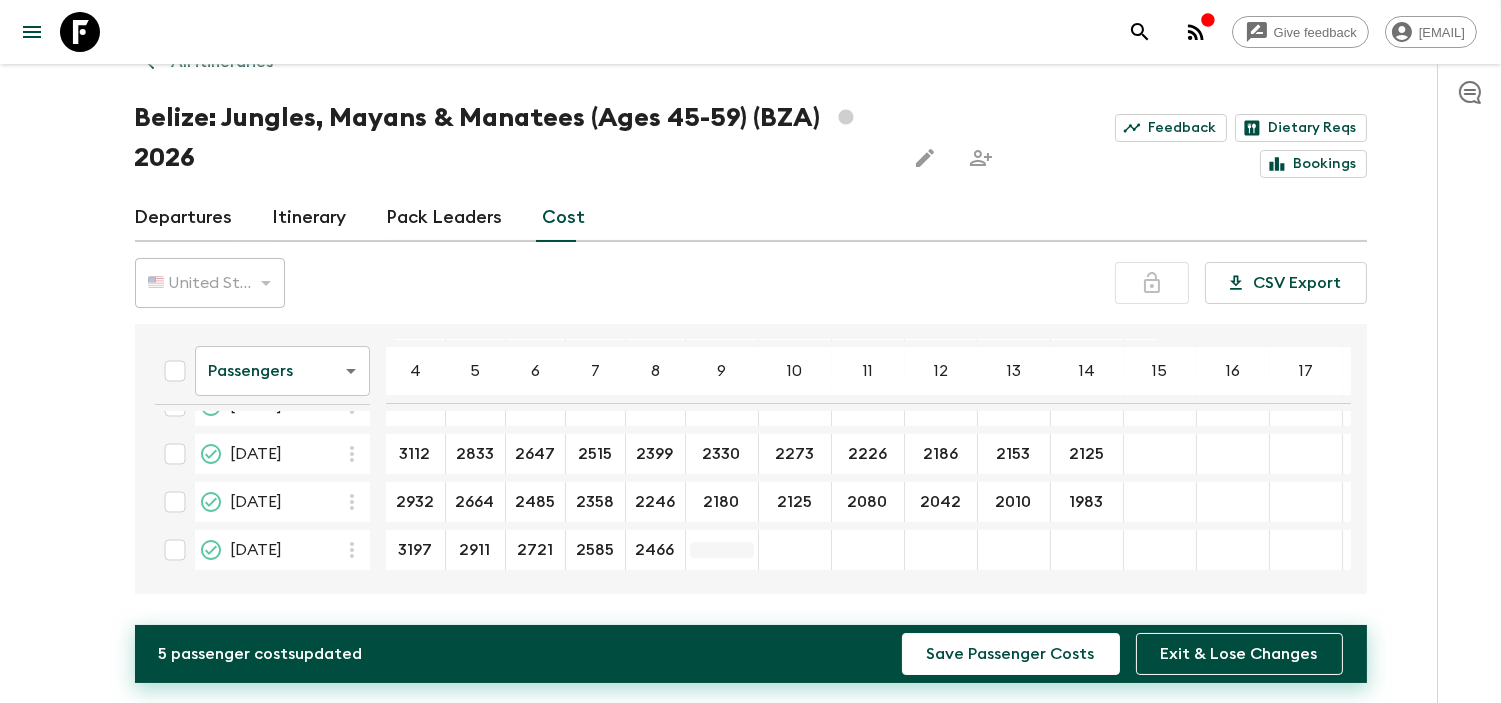 type on "2466" 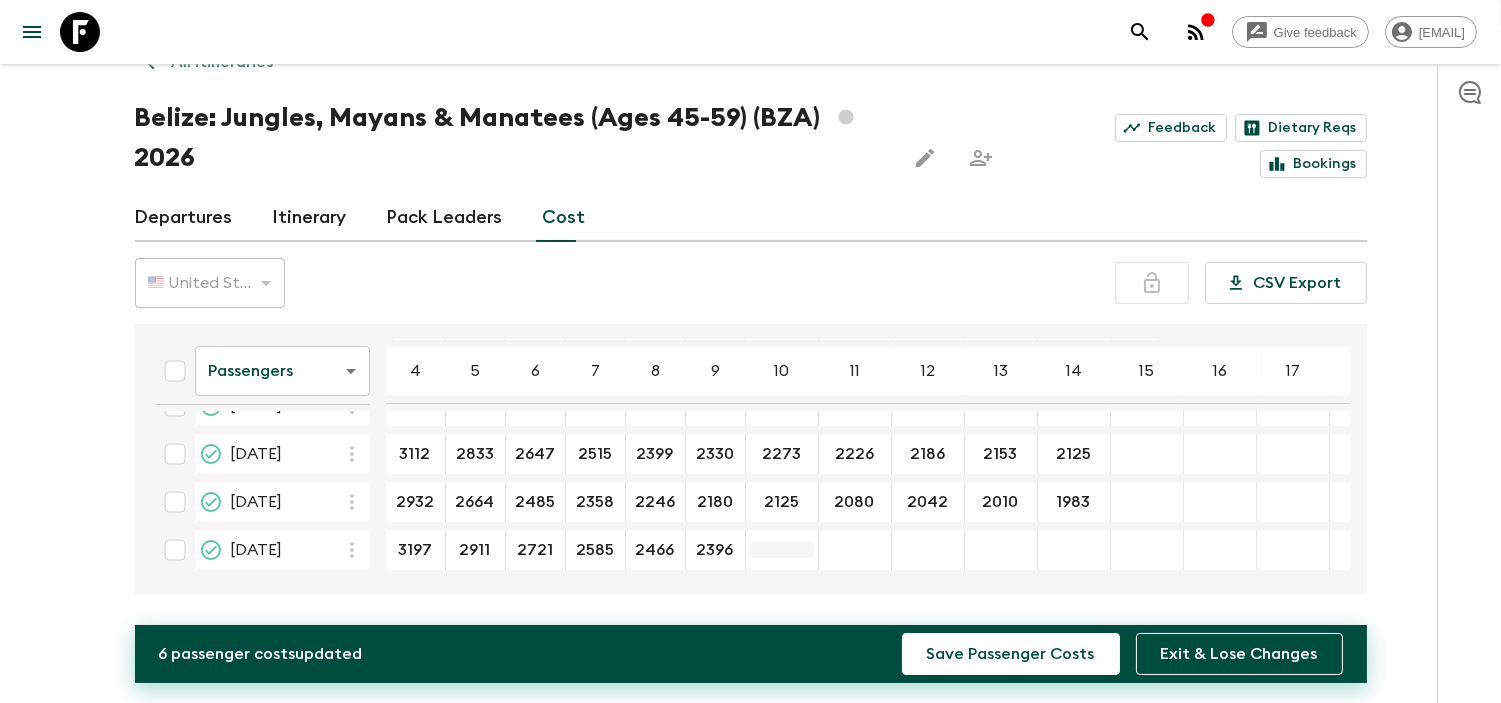 type on "2396" 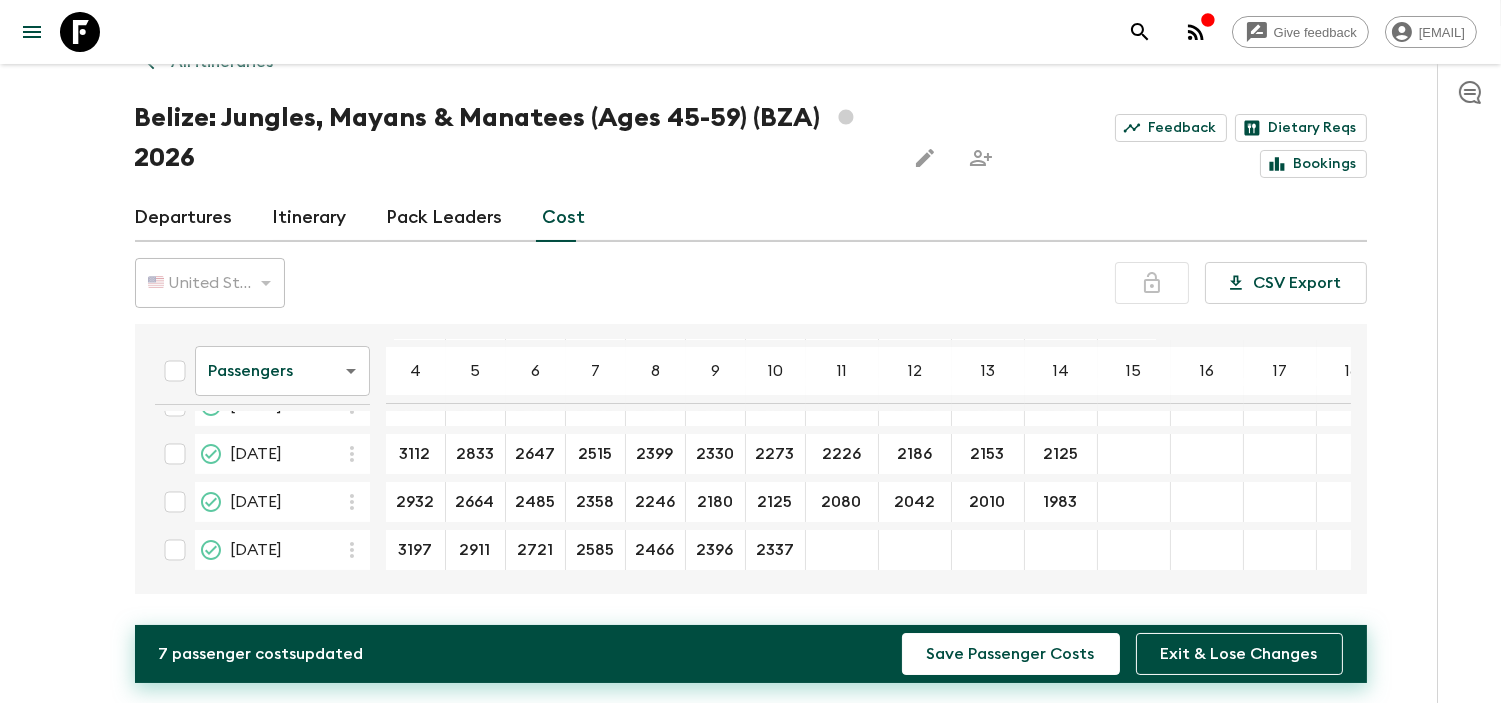 type on "2337" 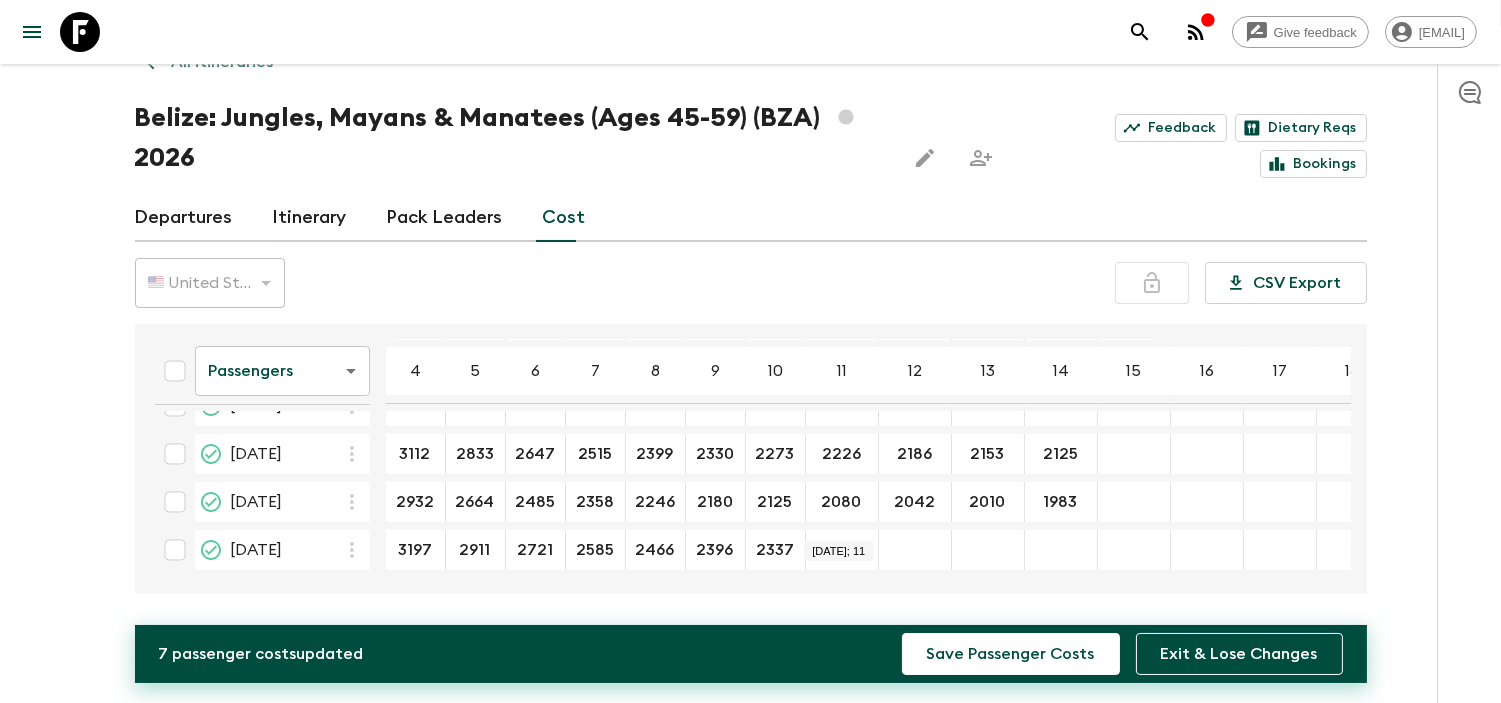 click at bounding box center (842, 550) 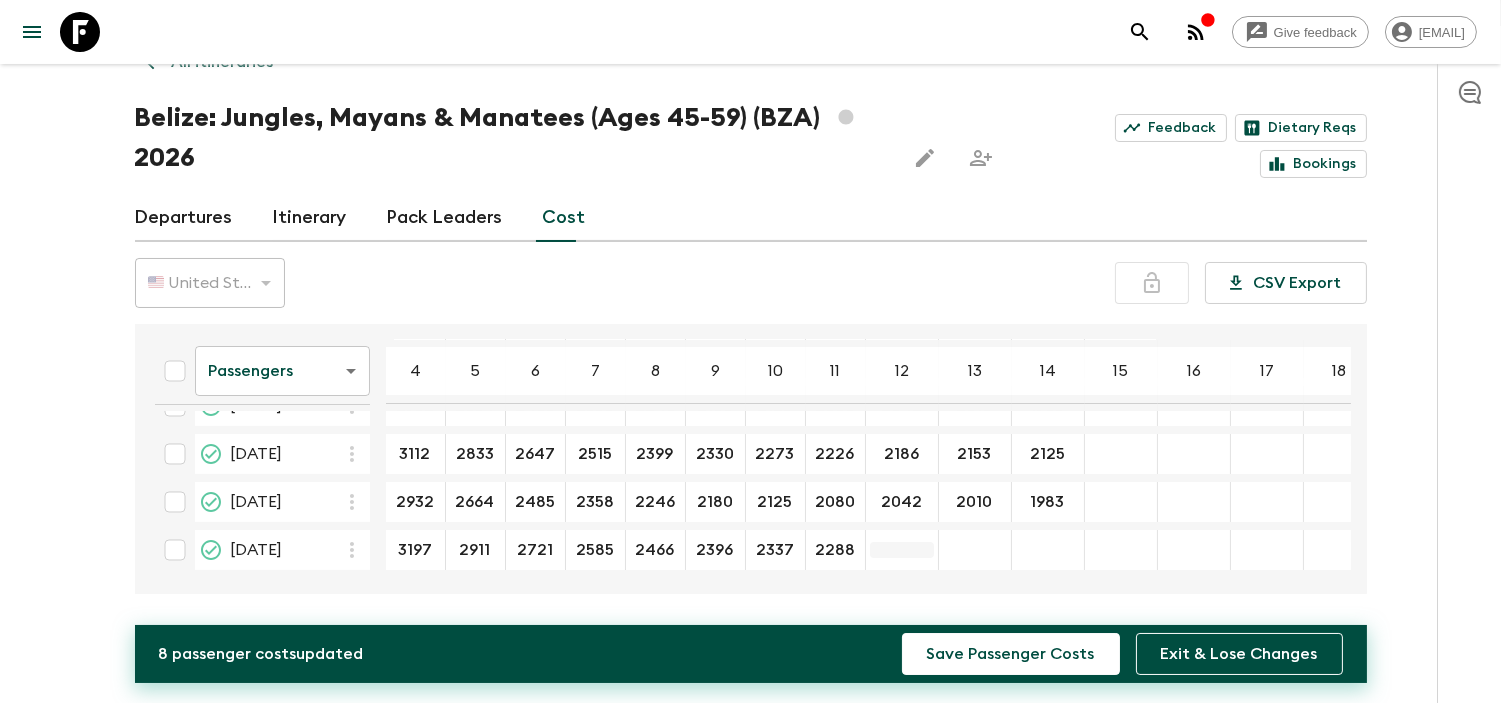 type on "2288" 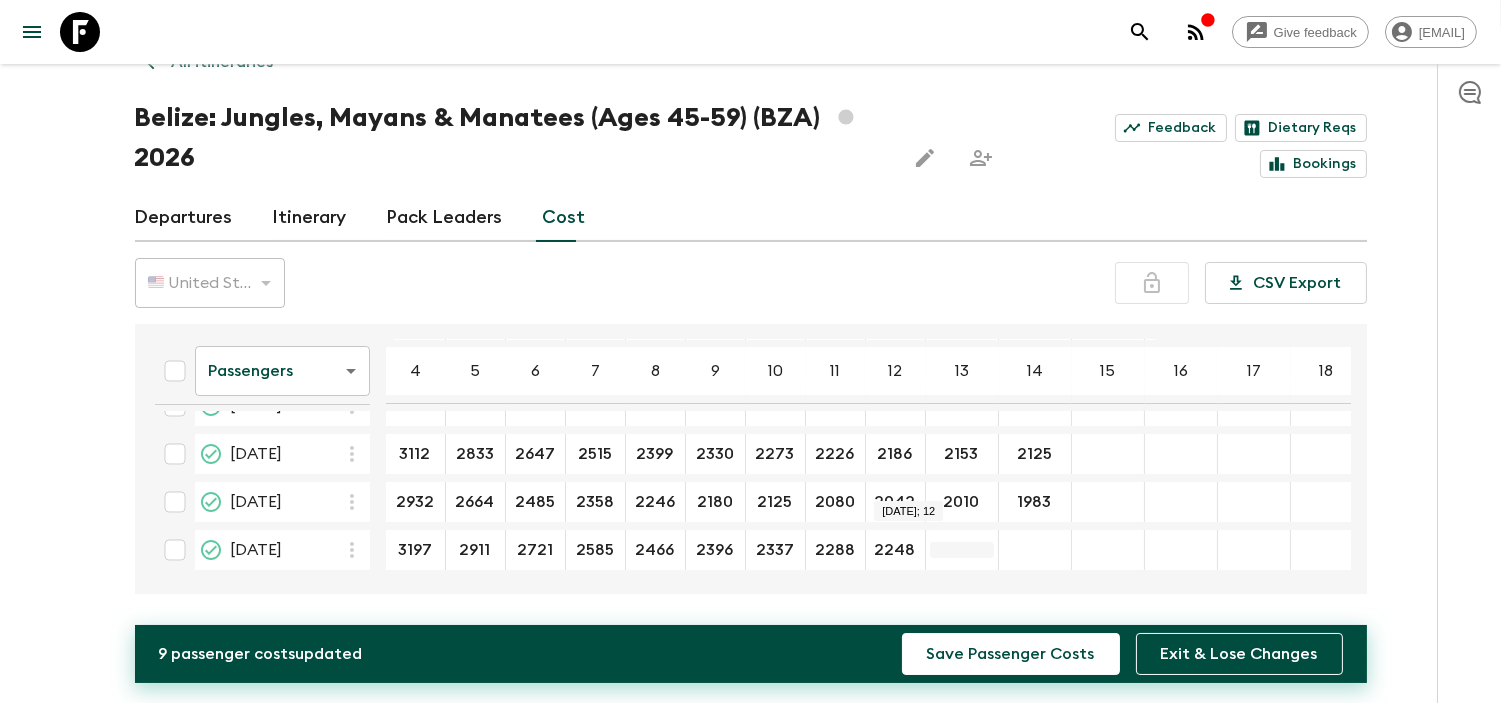 type on "2248" 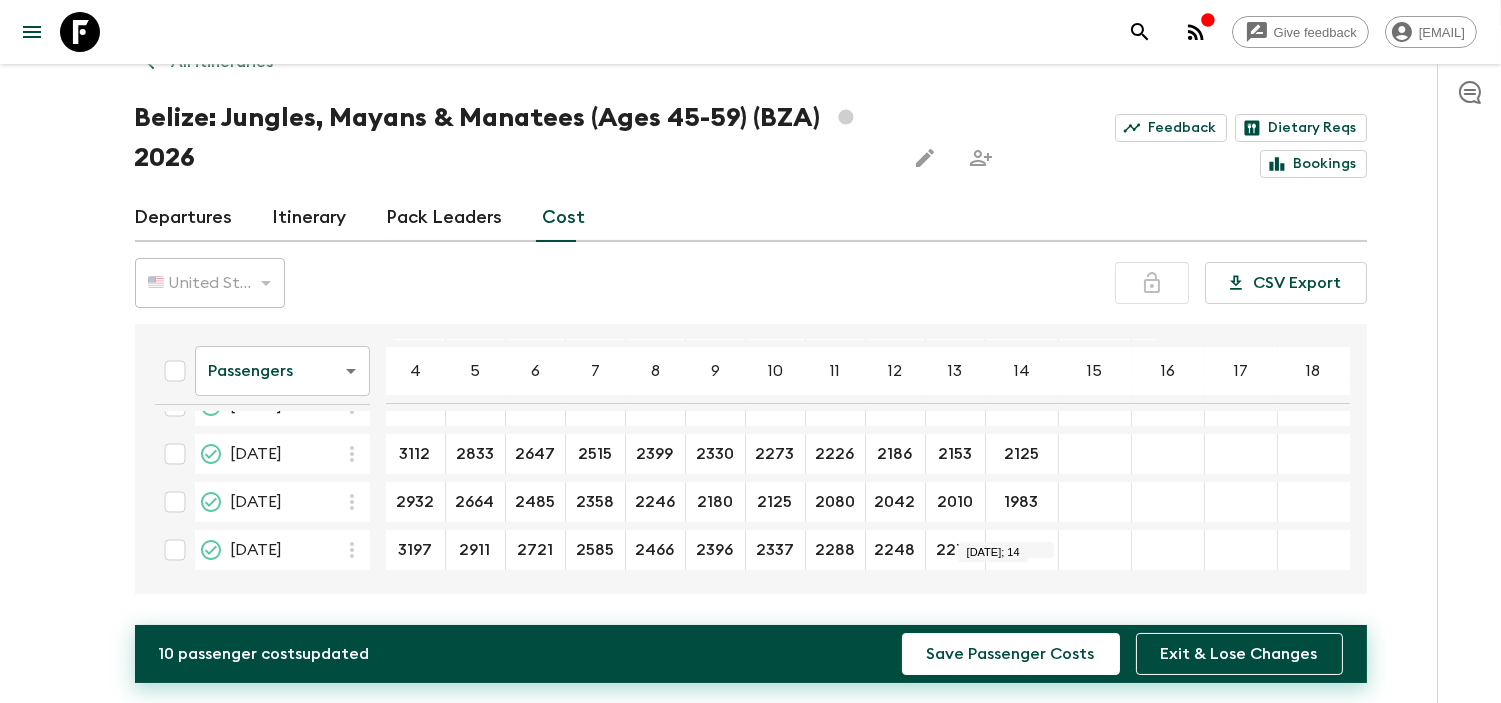 type on "2214" 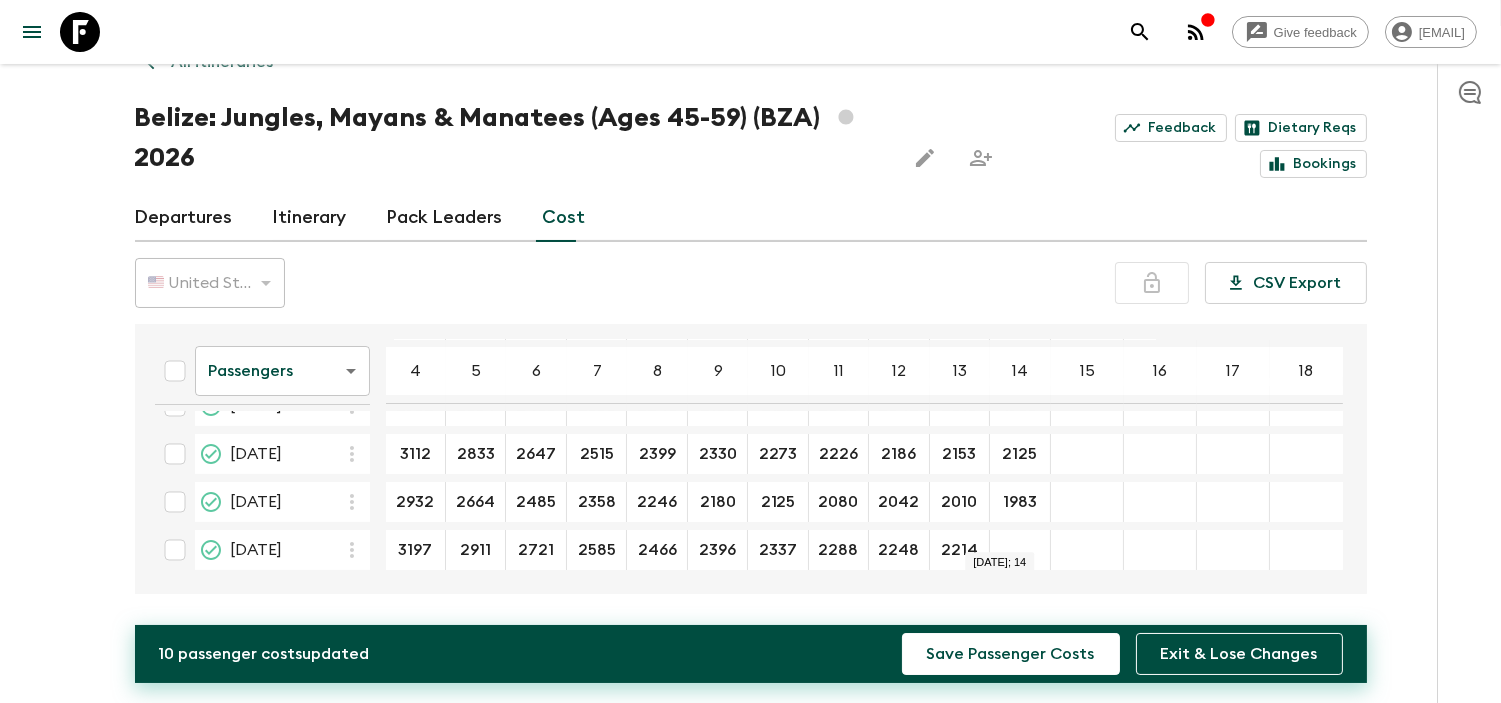 scroll, scrollTop: 126, scrollLeft: 0, axis: vertical 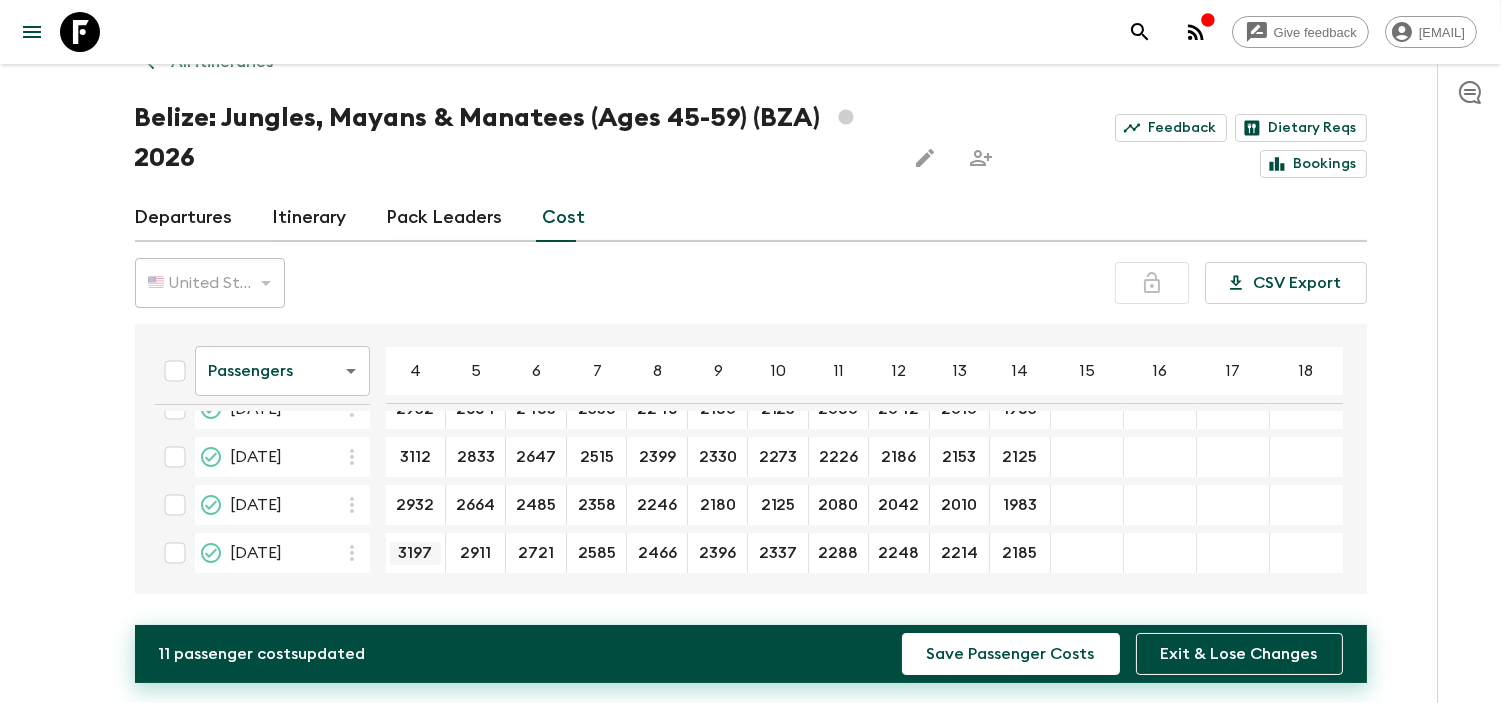 type on "2185" 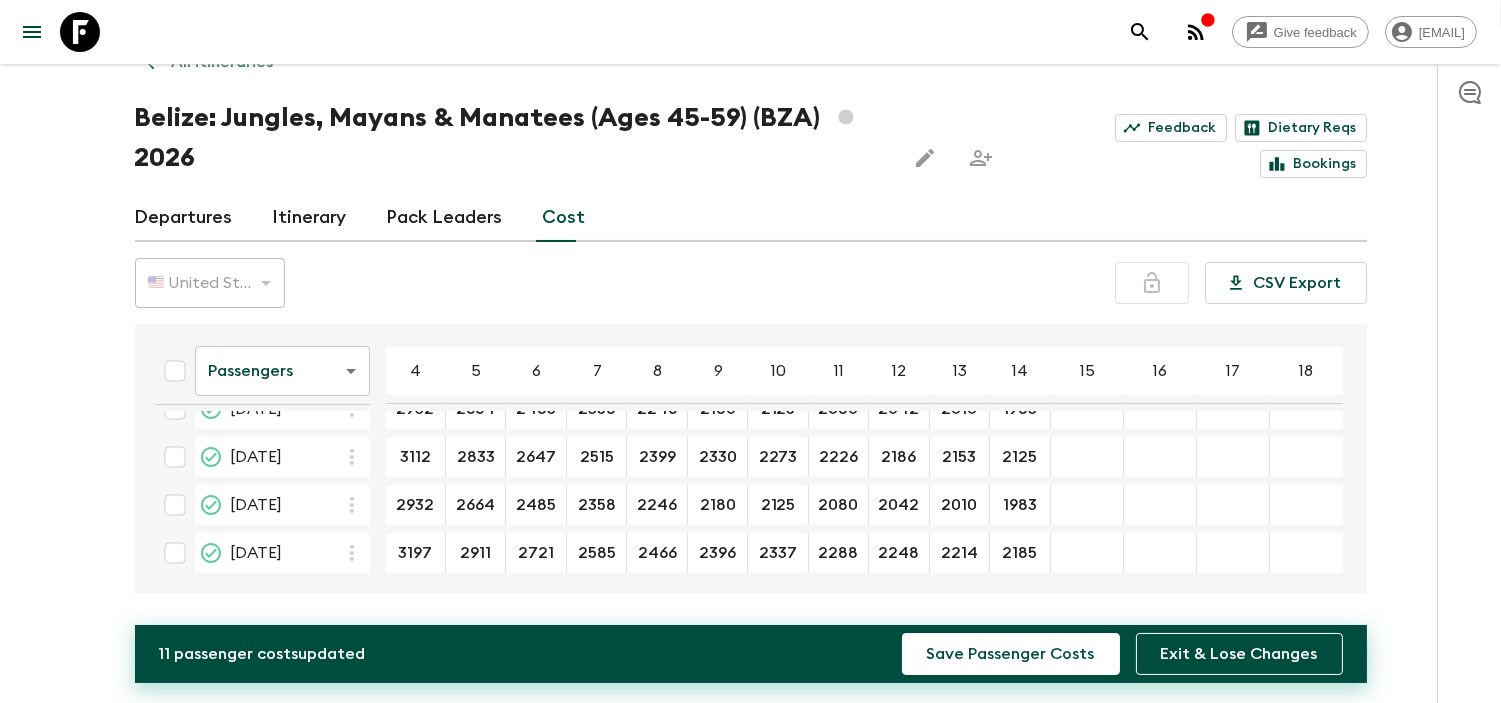 drag, startPoint x: 412, startPoint y: 546, endPoint x: 448, endPoint y: 597, distance: 62.425957 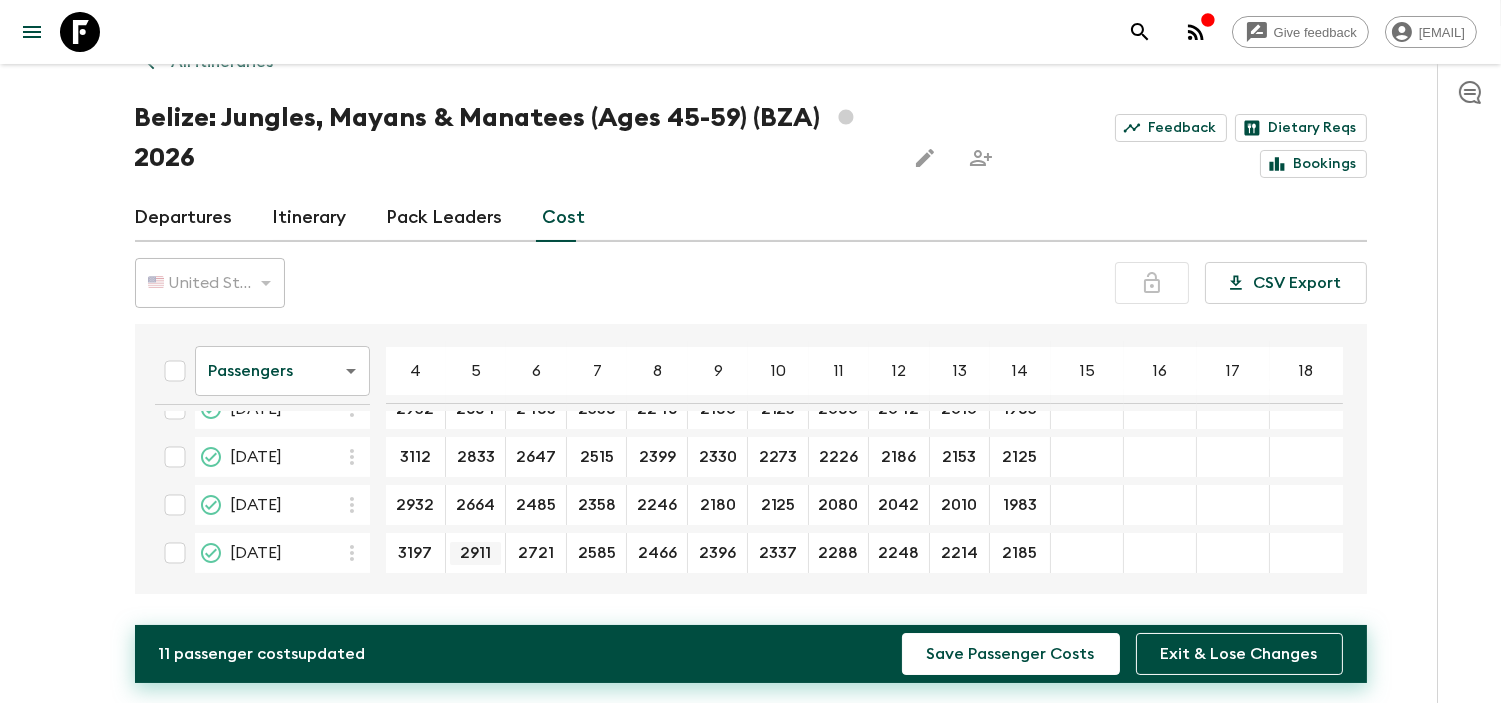 click on "2911" at bounding box center [475, 553] 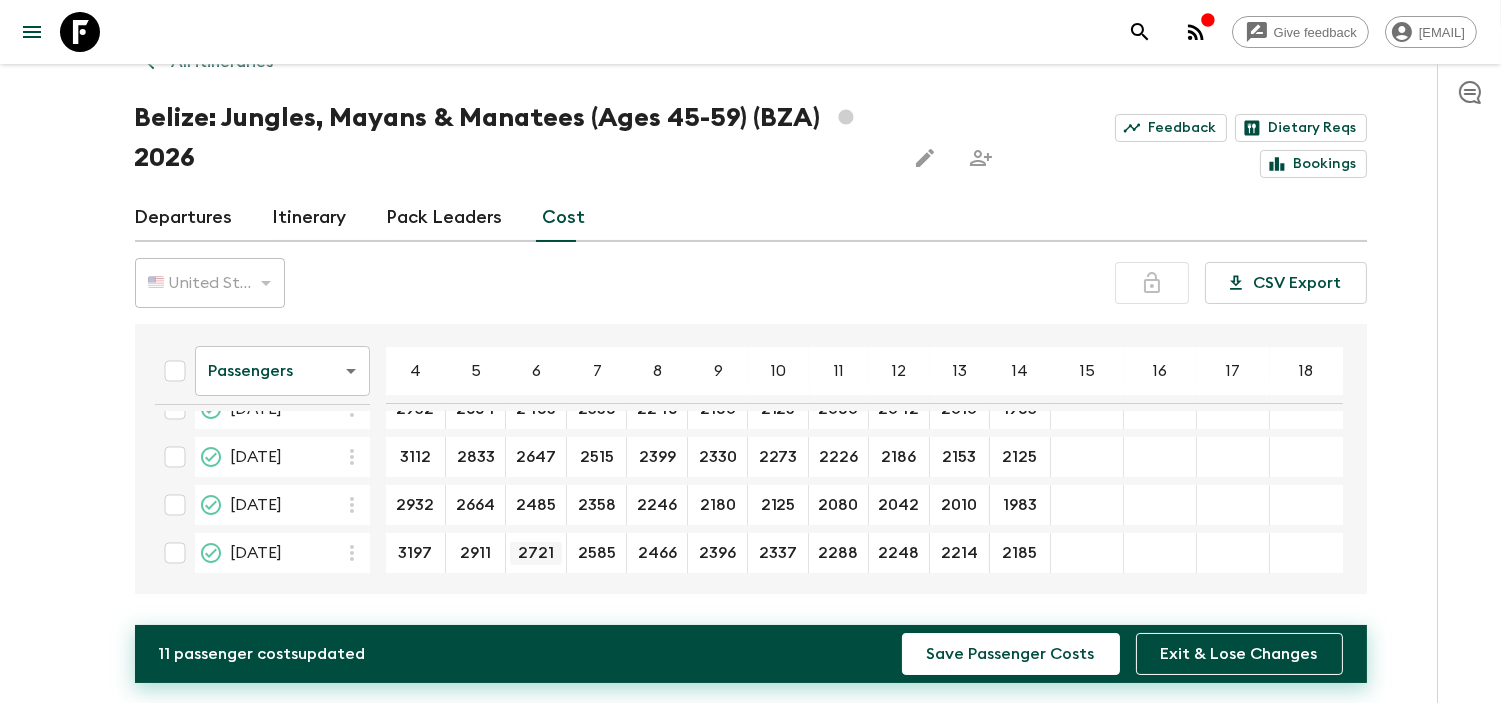 click on "2721" at bounding box center (535, 553) 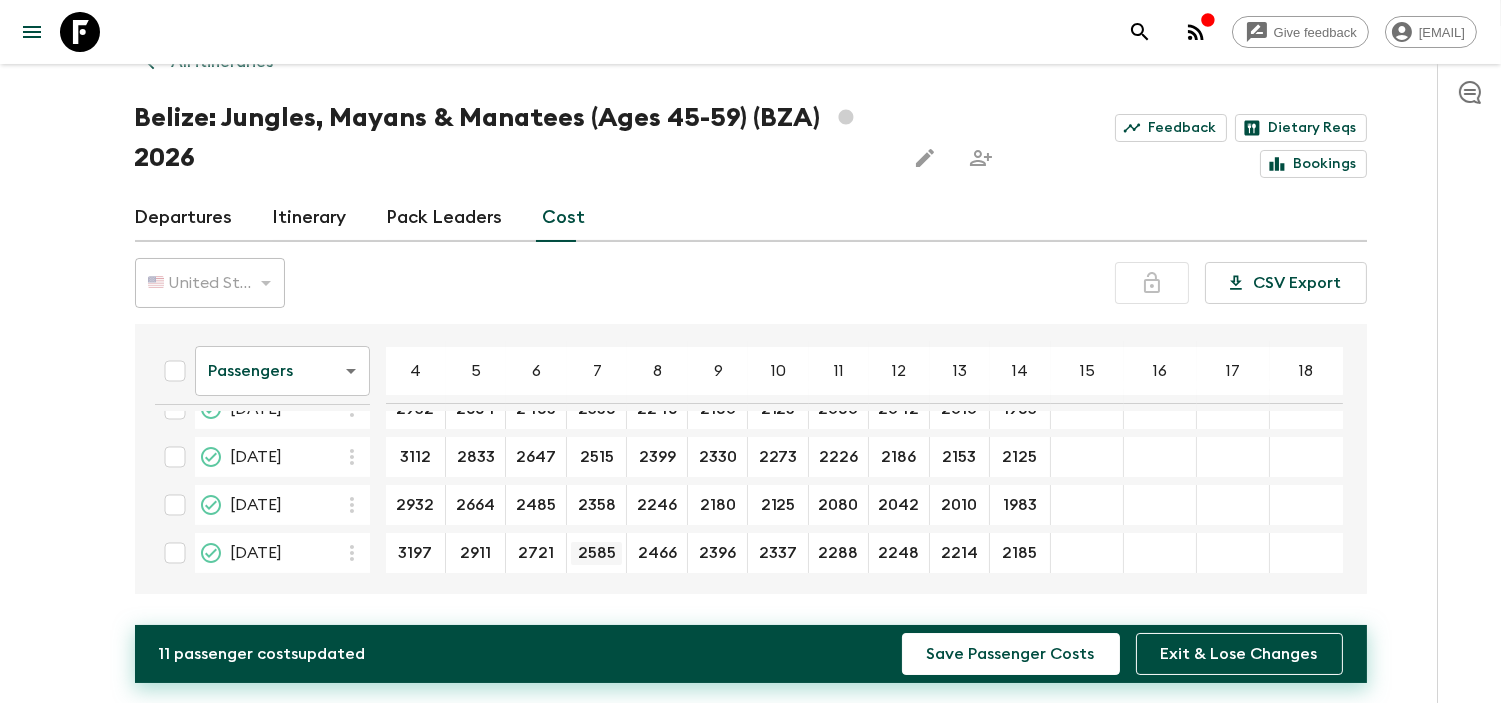 click on "2585" at bounding box center [596, 553] 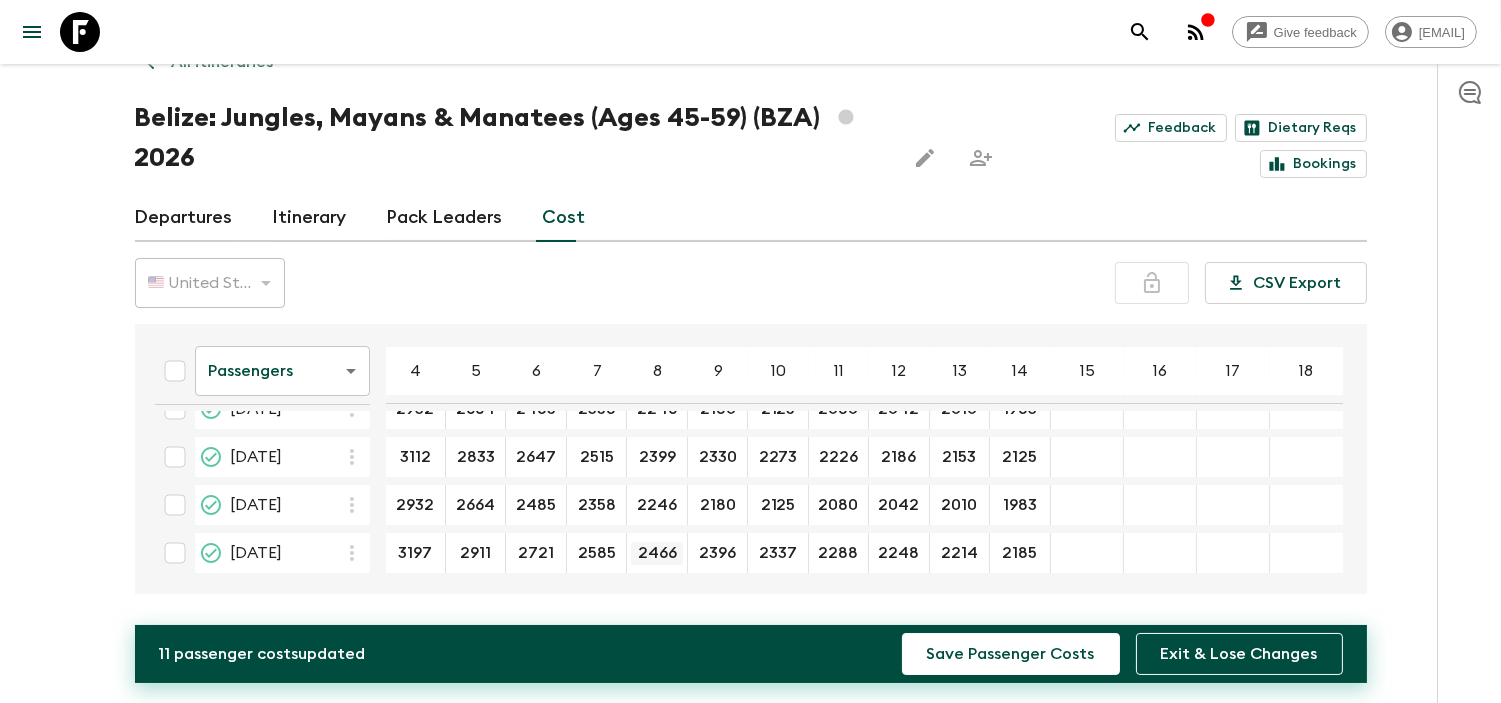 click on "2466" at bounding box center [656, 553] 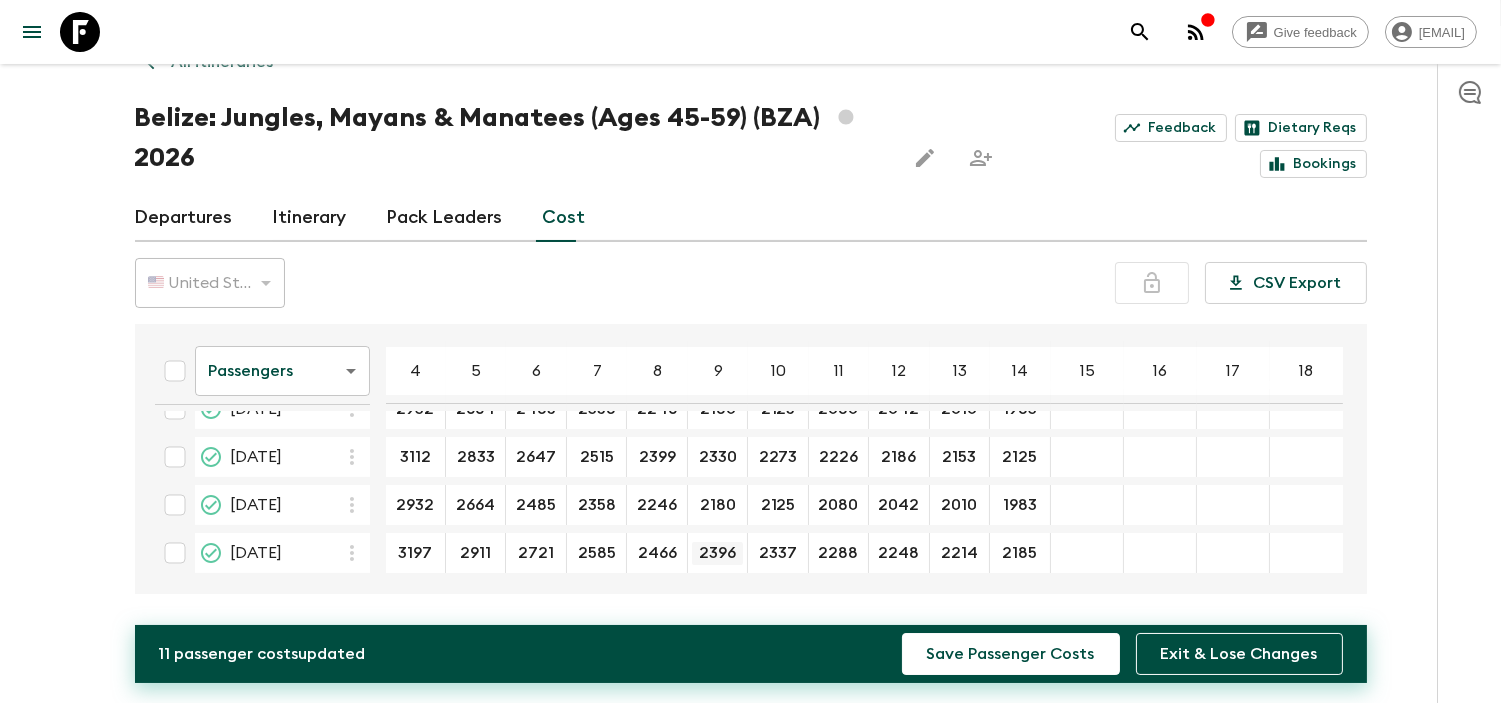 click on "2396" at bounding box center [717, 553] 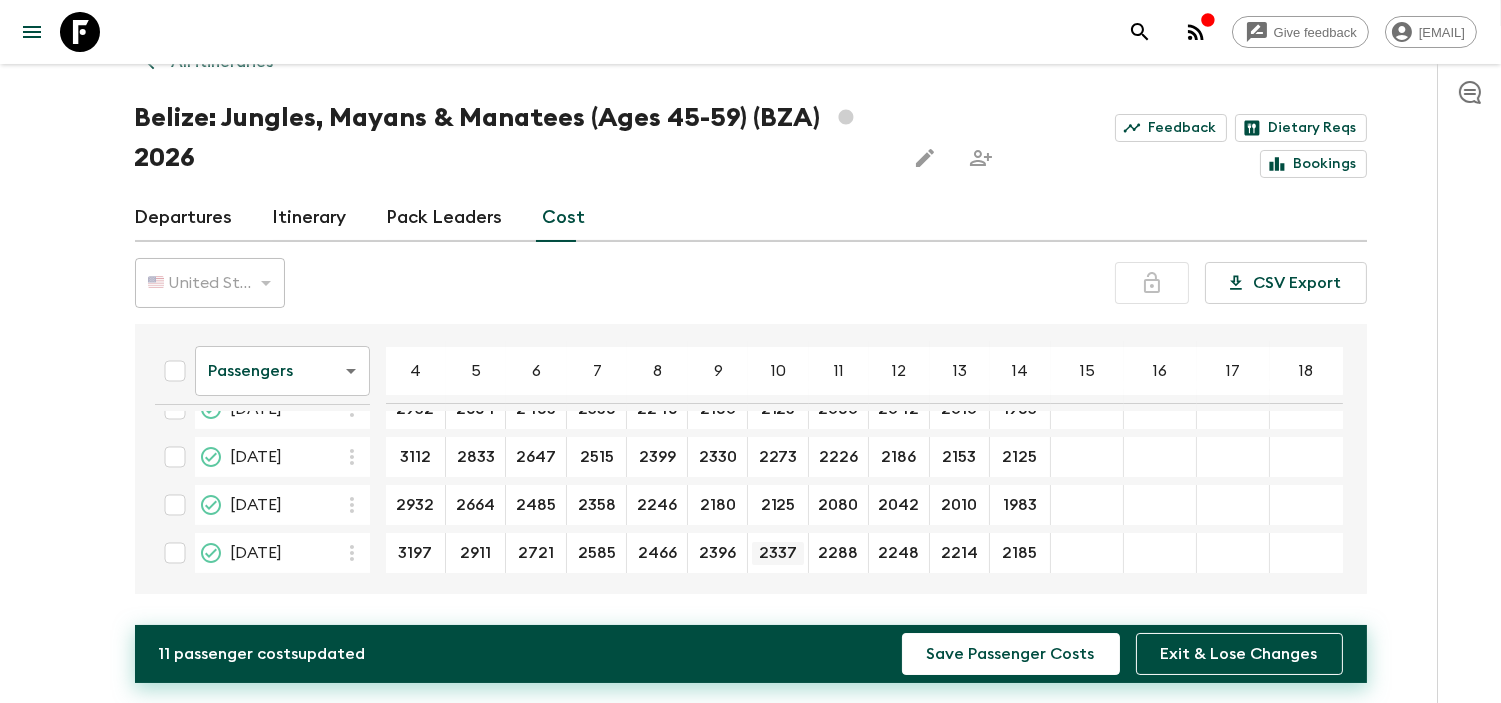 click on "2337" at bounding box center (777, 553) 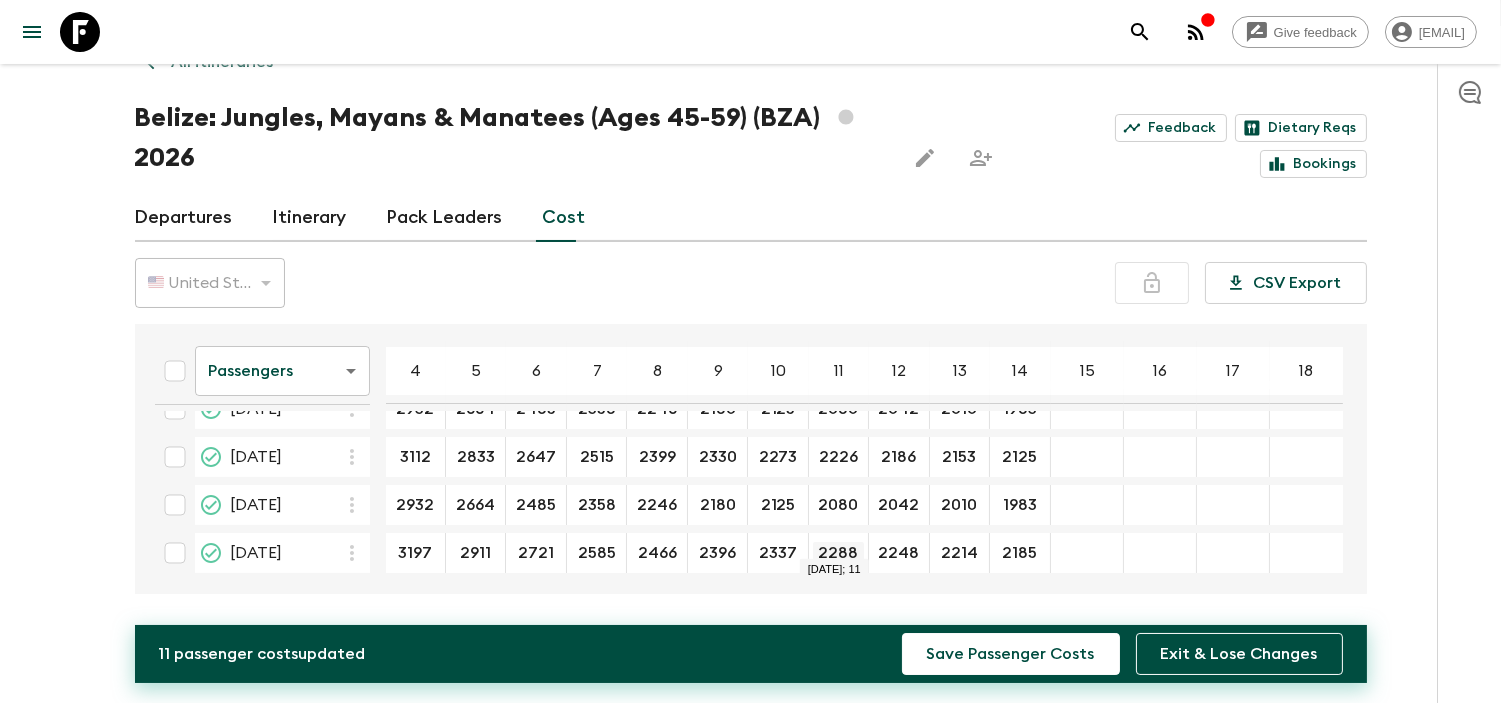 click on "2288" at bounding box center (838, 553) 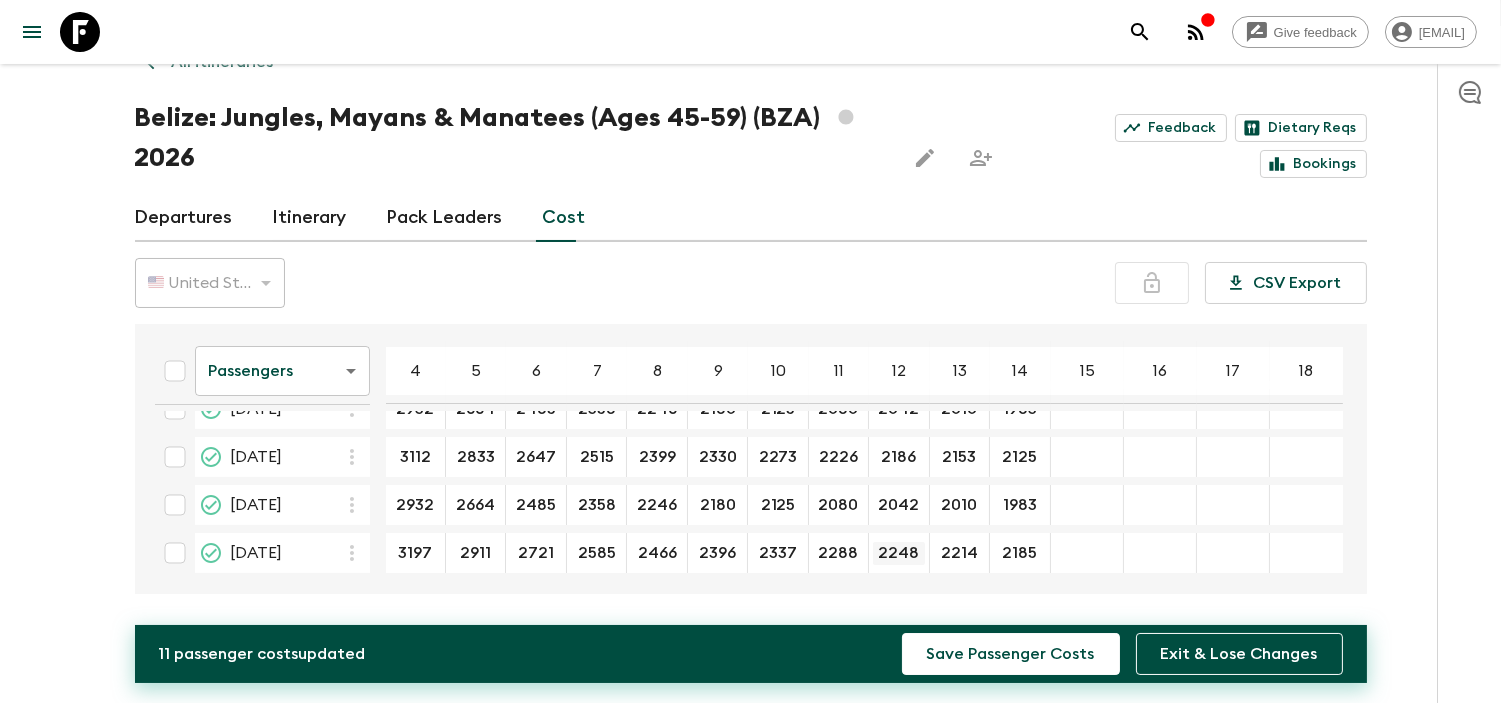 click on "2248" at bounding box center (898, 553) 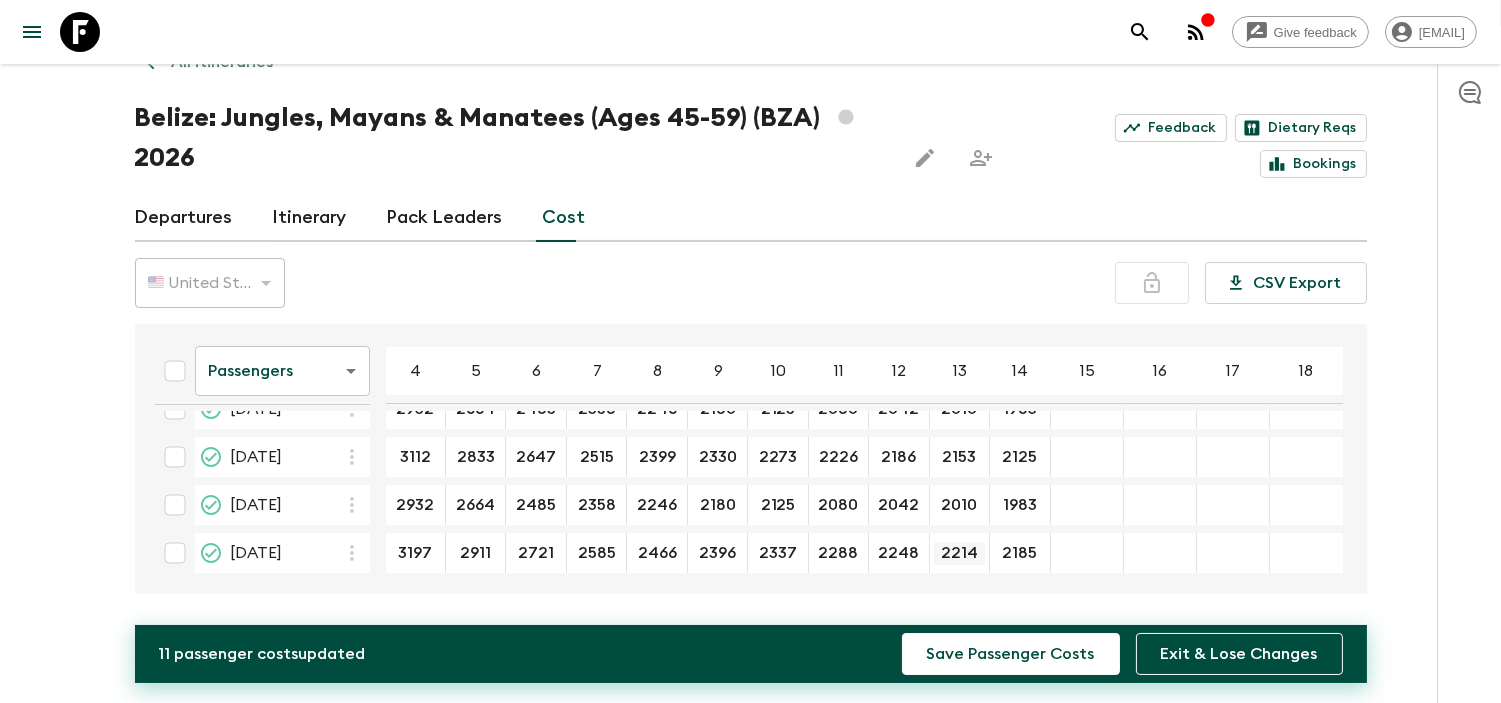 click on "2214" at bounding box center (959, 553) 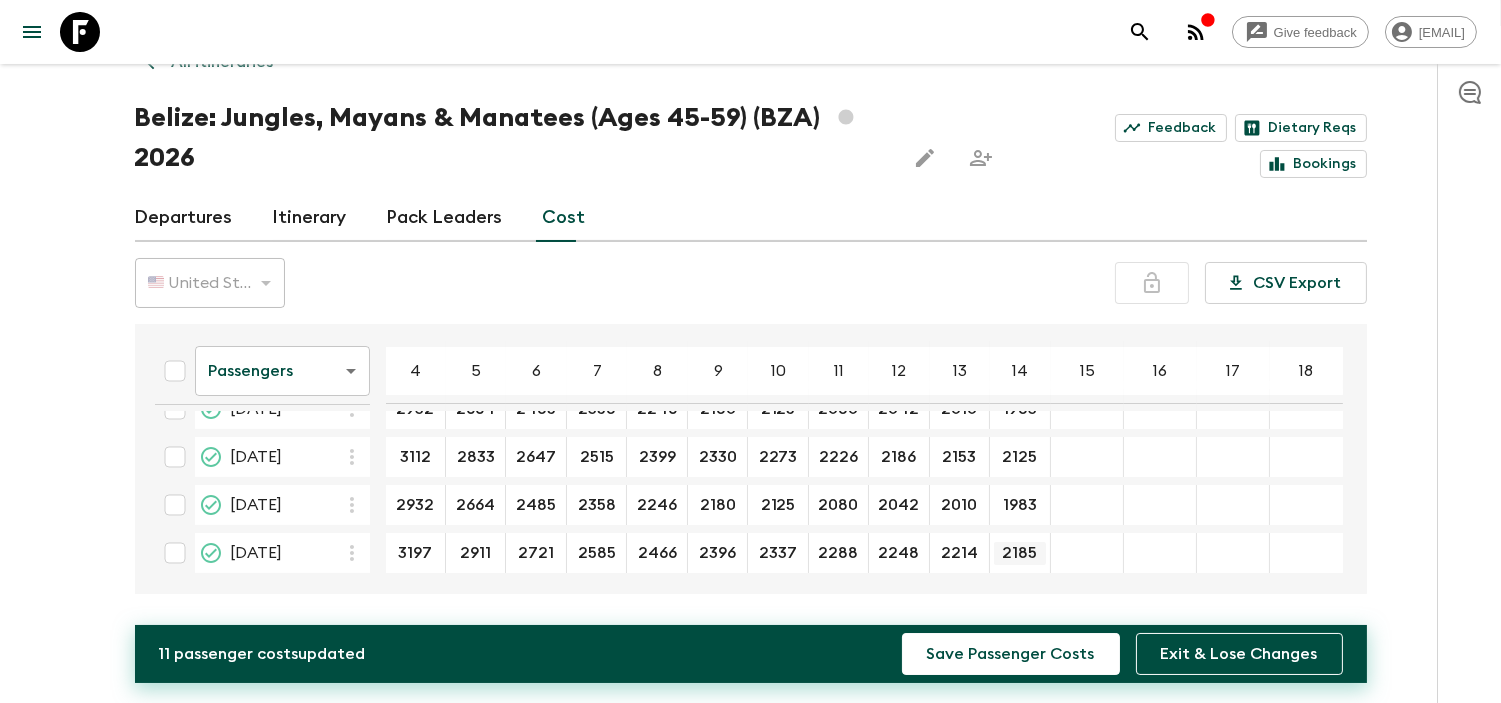click on "2185" at bounding box center [1019, 553] 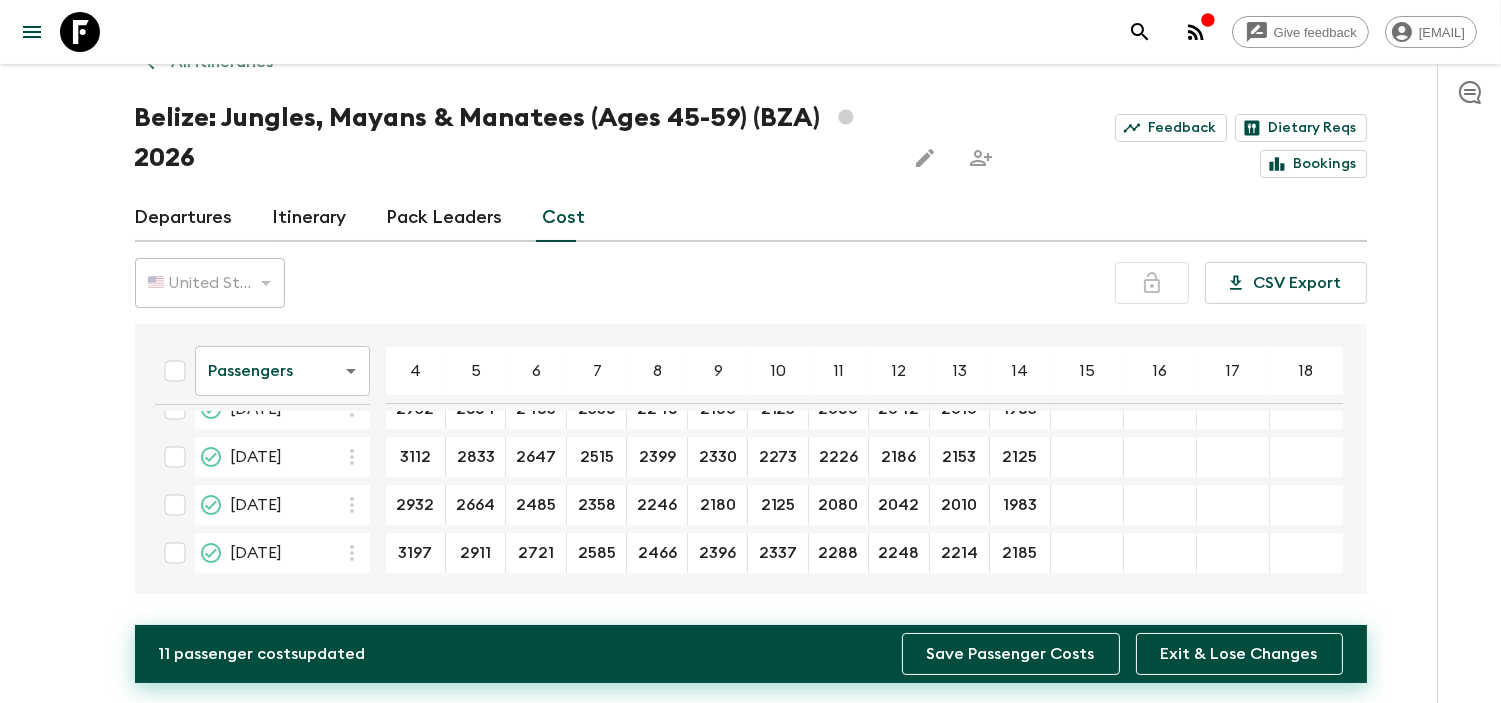 click on "Save Passenger Costs" at bounding box center [1011, 654] 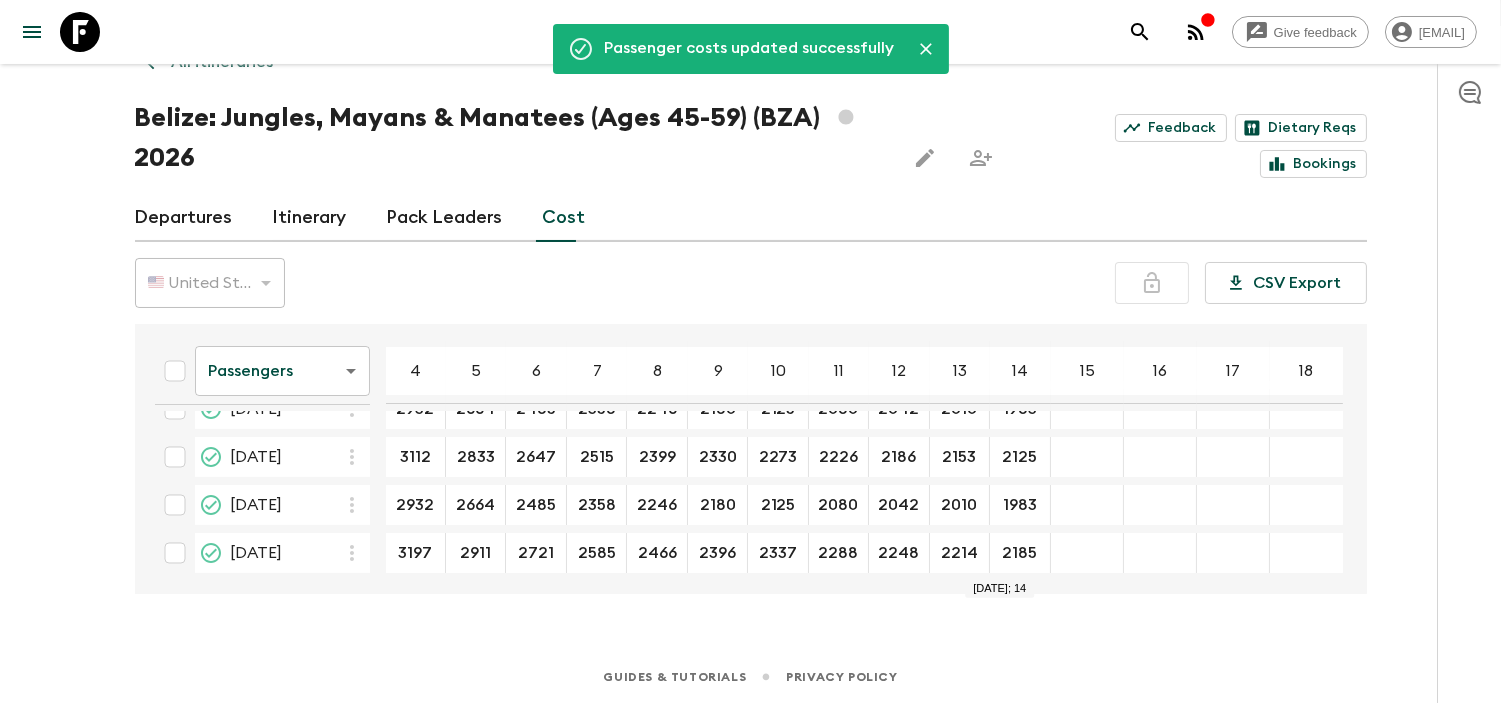 scroll, scrollTop: 0, scrollLeft: 0, axis: both 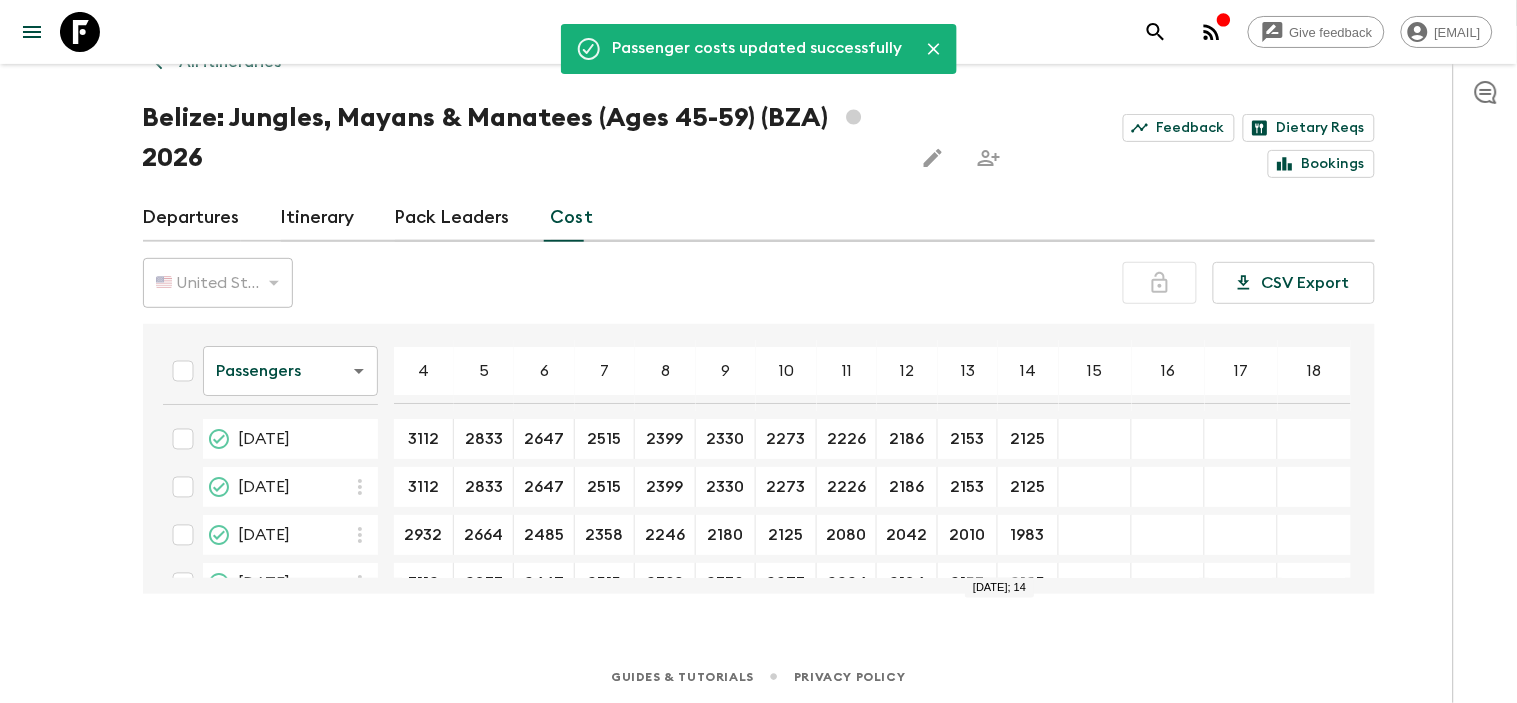 click on "Give feedback [EMAIL] We use functional & tracking cookies to deliver this experience. See our Privacy Policy for more. Dismiss Passenger costs updated successfully All itineraries Belize: Jungles, Mayans & Manatees (Ages 45-59) (BZA) 2026 Feedback Dietary Reqs Bookings Departures Itinerary Pack Leaders Cost 🇺🇸 United States Dollar (USD) USD ​ CSV Export Passengers passengersCost ​ 4 5 6 7 8 9 10 11 12 13 14 15 16 17 18 [DATE] 3112 ​ 2833 ​ 2647 ​ 2515 ​ 2399 ​ 2330 ​ 2273 ​ 2226 ​ 2186 ​ 2153 ​ 2125 ​ [DATE] 3112 ​ 2833 ​ 2647 ​ 2515 ​ 2399 ​ 2330 ​ 2273 ​ 2226 ​ 2186 ​ 2153 ​ 2125 ​ [DATE] 2932 ​ 2664 ​ 2485 ​ 2358 ​ 2246 ​ 2180 ​ 2125 ​ 2080 ​ 2042 ​ 2010 ​ 1983 ​ [DATE] 3112 ​ 2833 ​ 2647 ​ 2515 ​ 2399 ​ 2330 ​ 2273 ​ 2226 ​ 2186 ​ 2153 ​ 2125 ​ [DATE] 2932 ​ 2664 ​ 2485 ​ 2358 ​ 2246 ​ 2180 ​ 2125 ​ 2080 ​ 2042 ​ 2010 ​ 1983 ​ 3197" at bounding box center [758, 315] 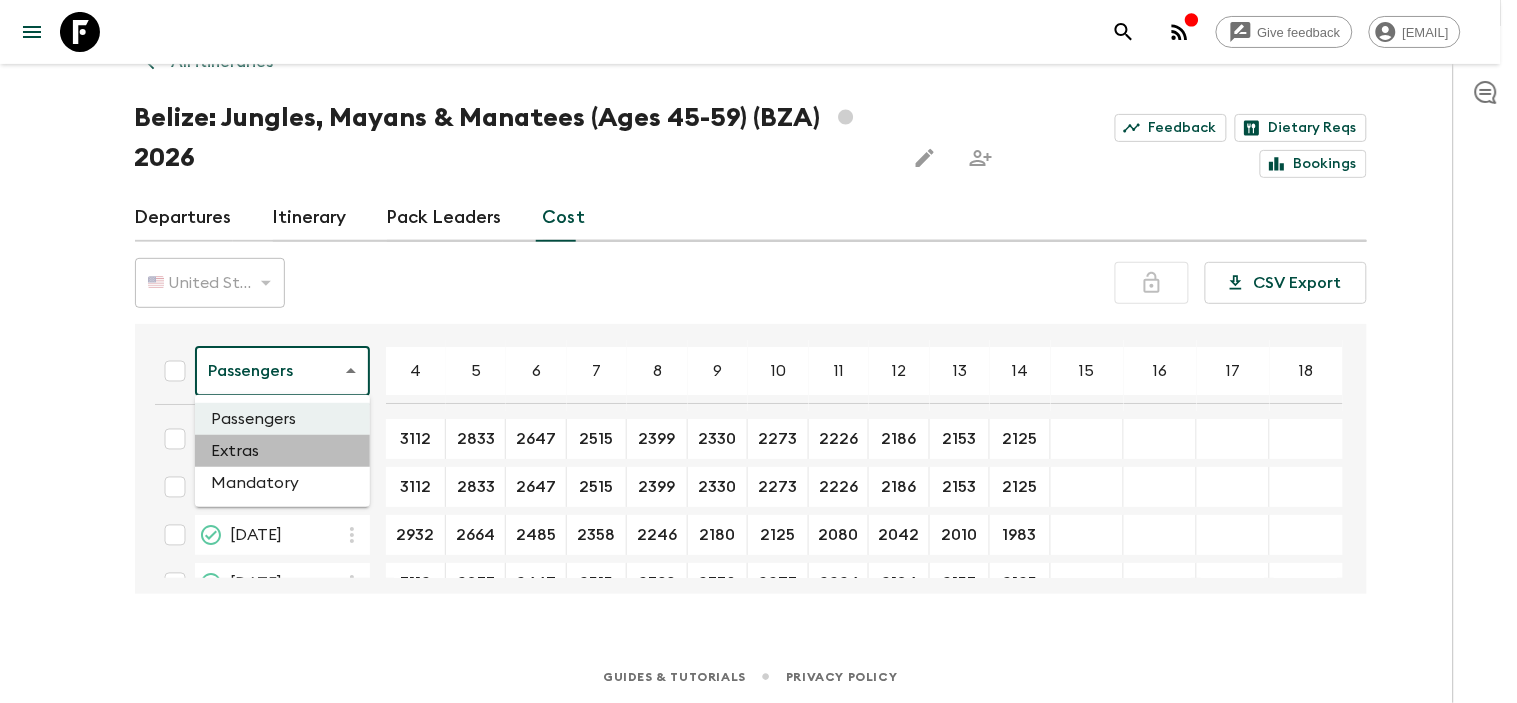 click on "Extras" at bounding box center (282, 451) 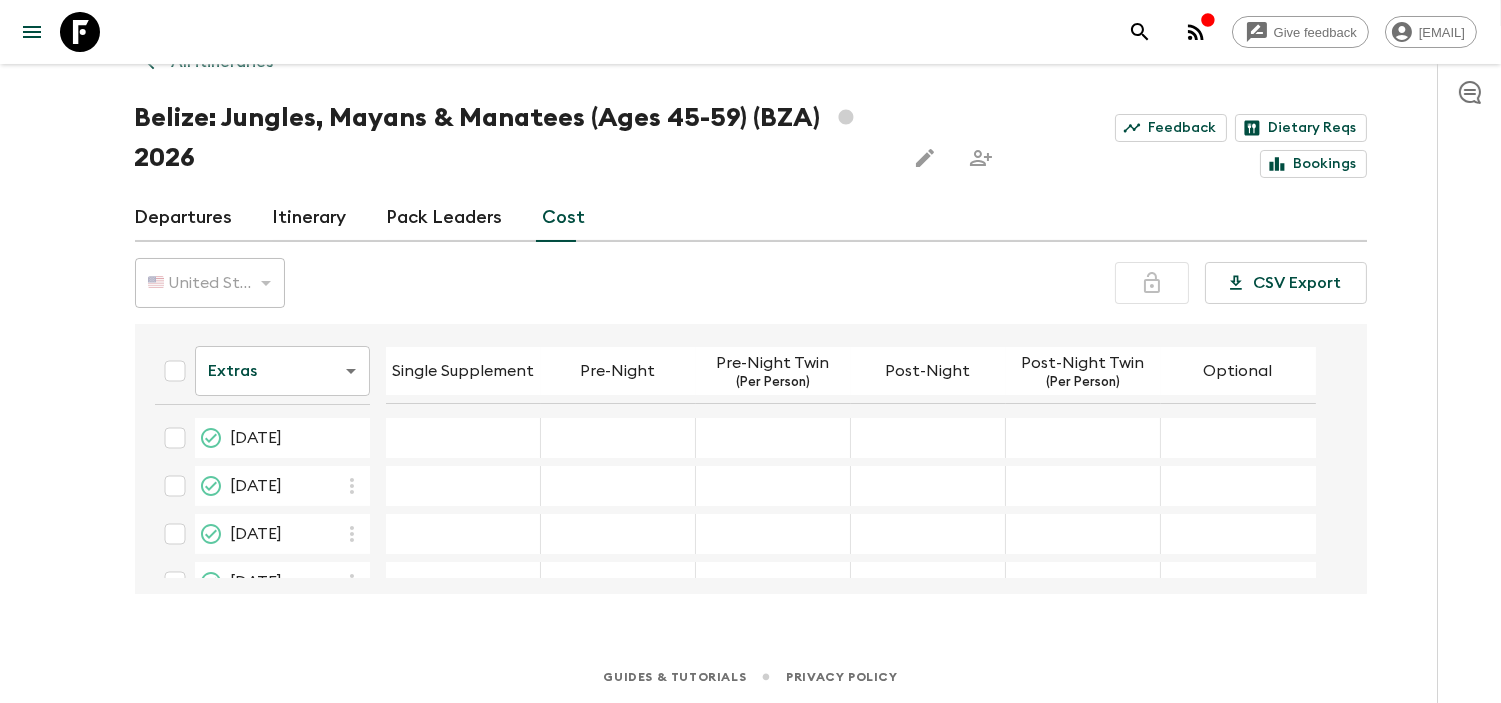 scroll, scrollTop: 0, scrollLeft: 0, axis: both 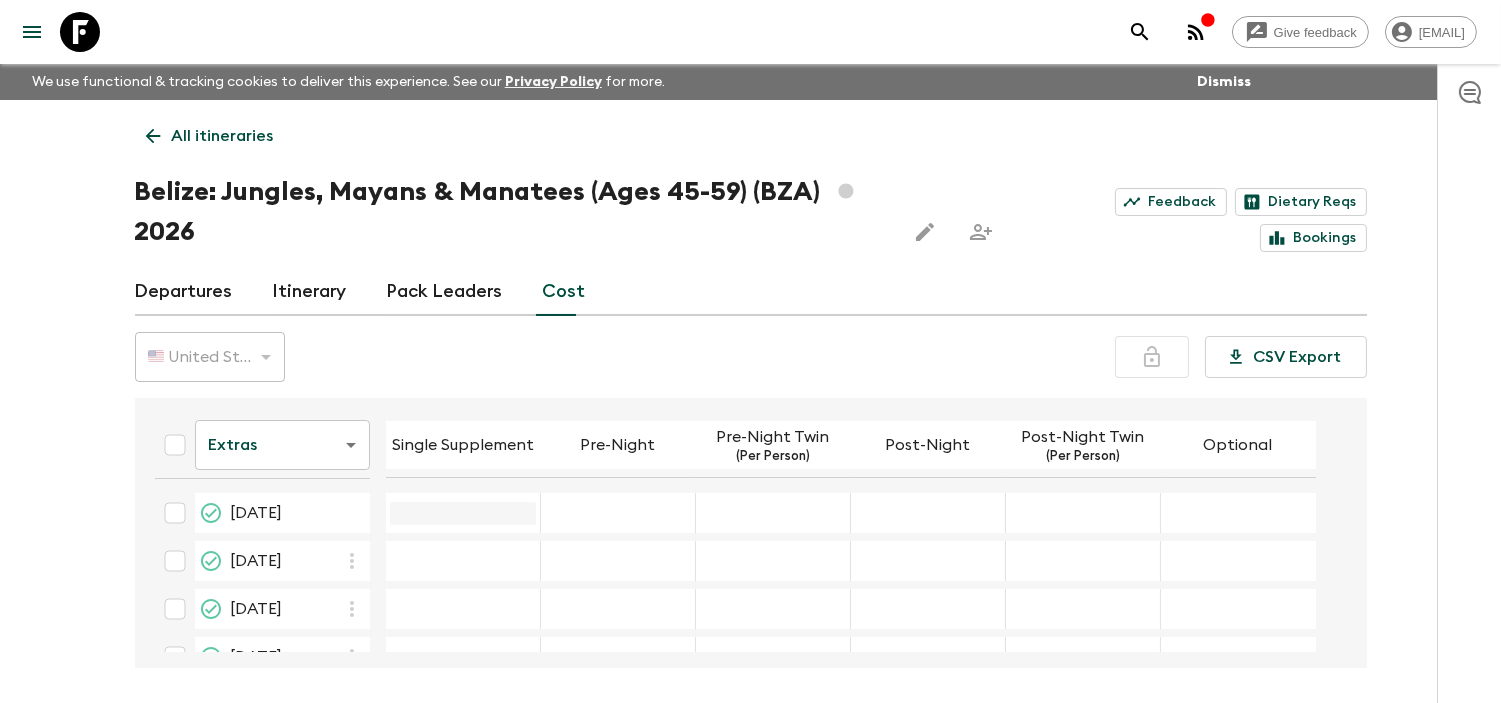 click at bounding box center [463, 513] 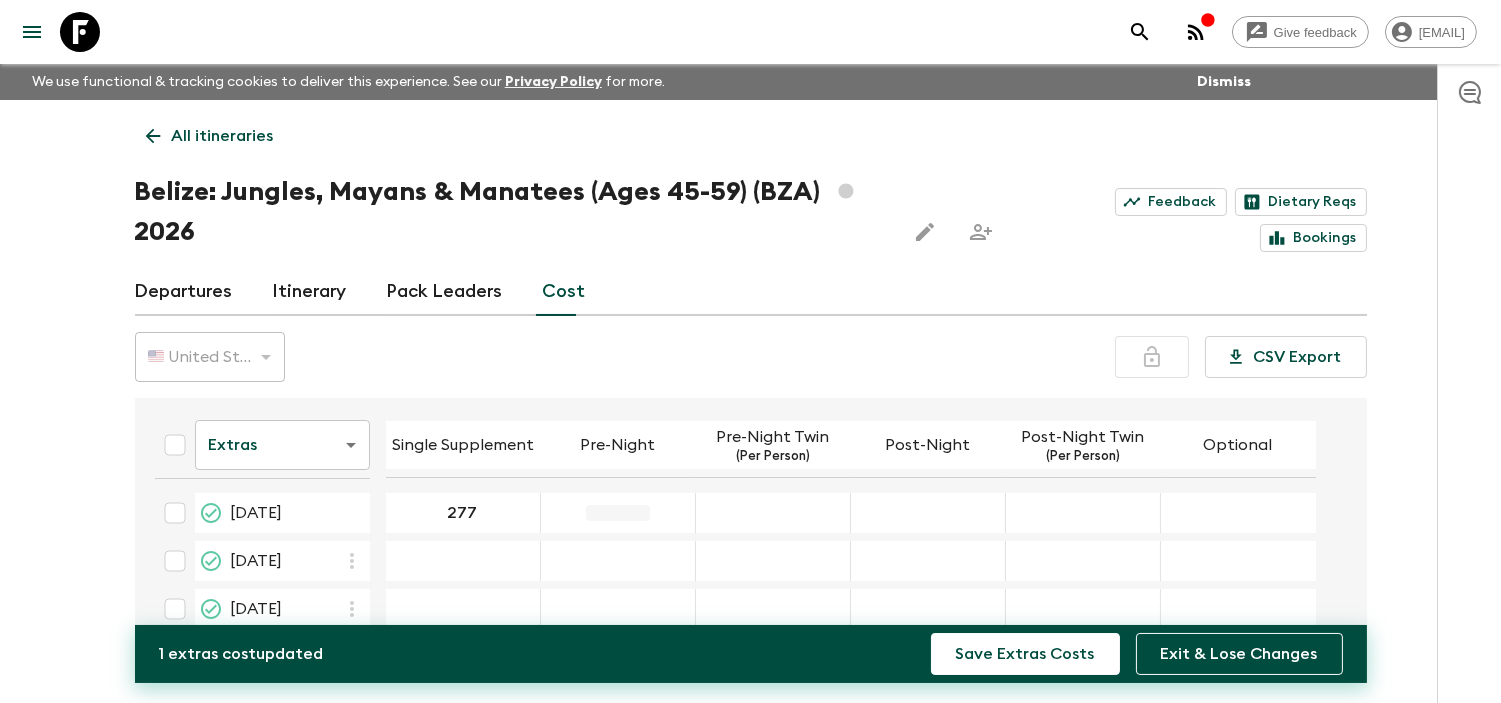 type on "277" 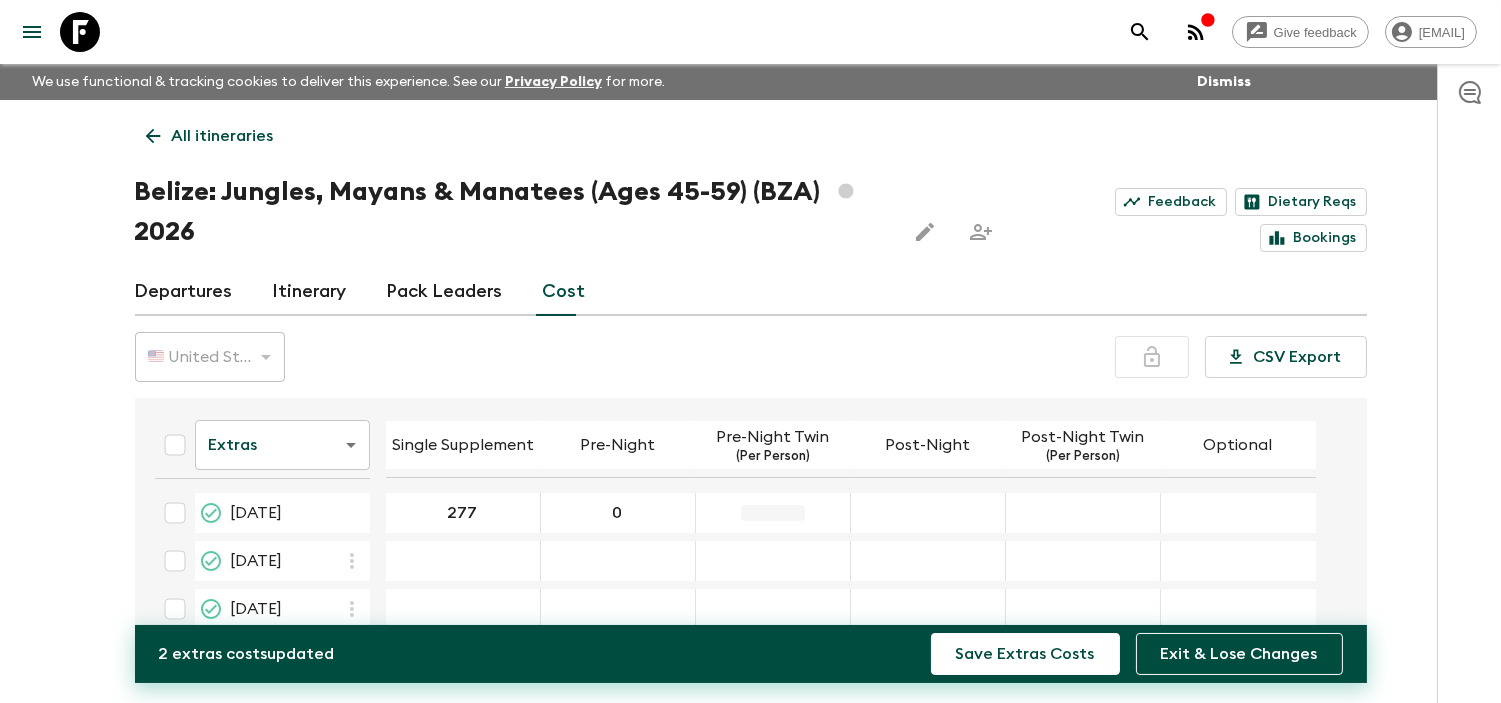 type on "0" 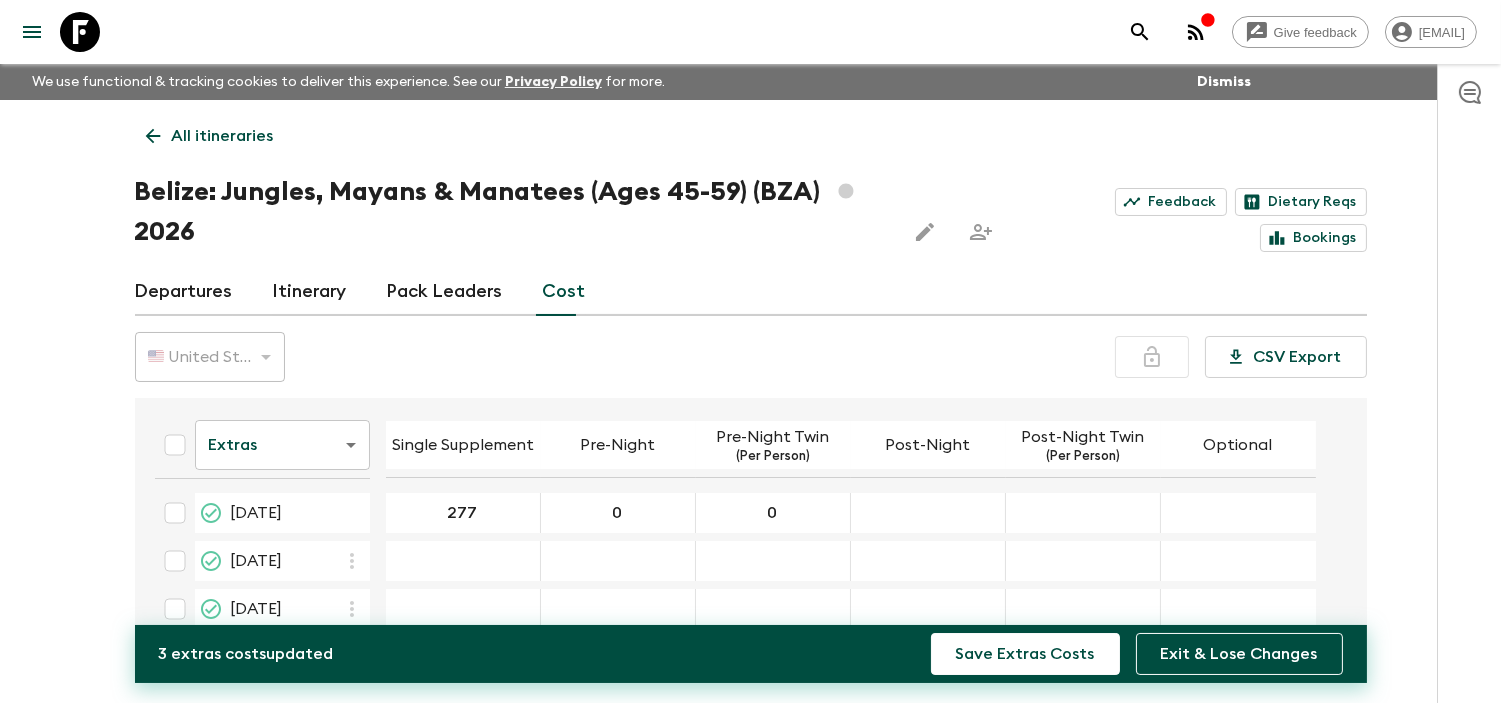 type on "0" 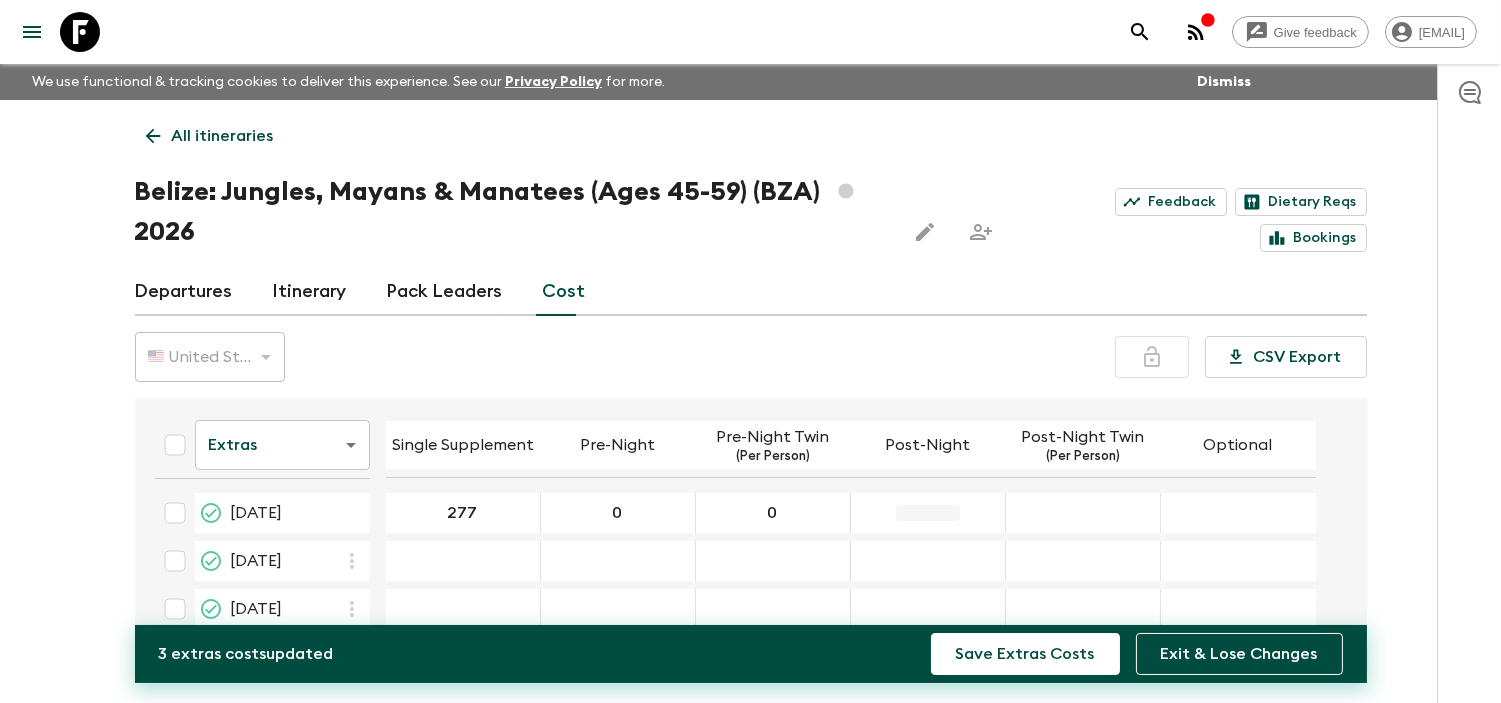 drag, startPoint x: 870, startPoint y: 516, endPoint x: 912, endPoint y: 508, distance: 42.755116 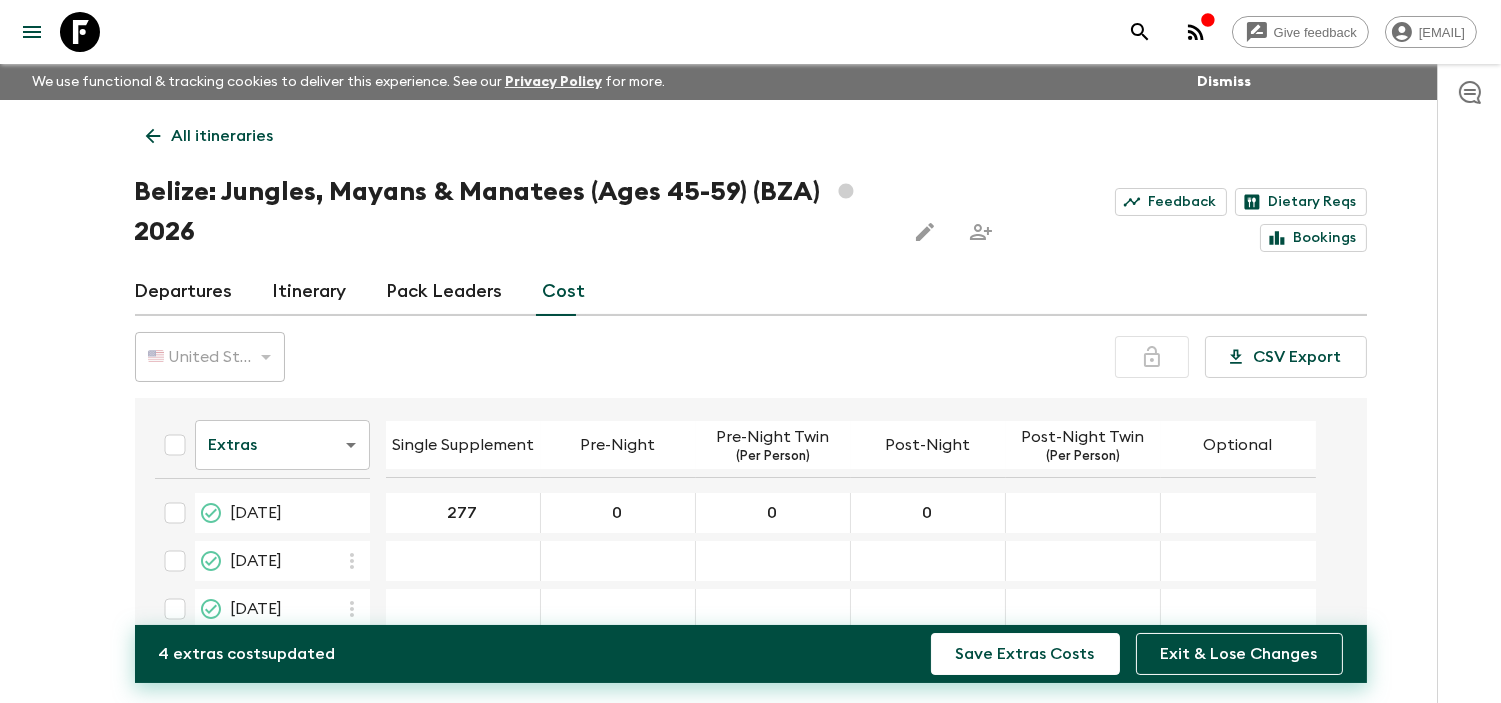 type on "0" 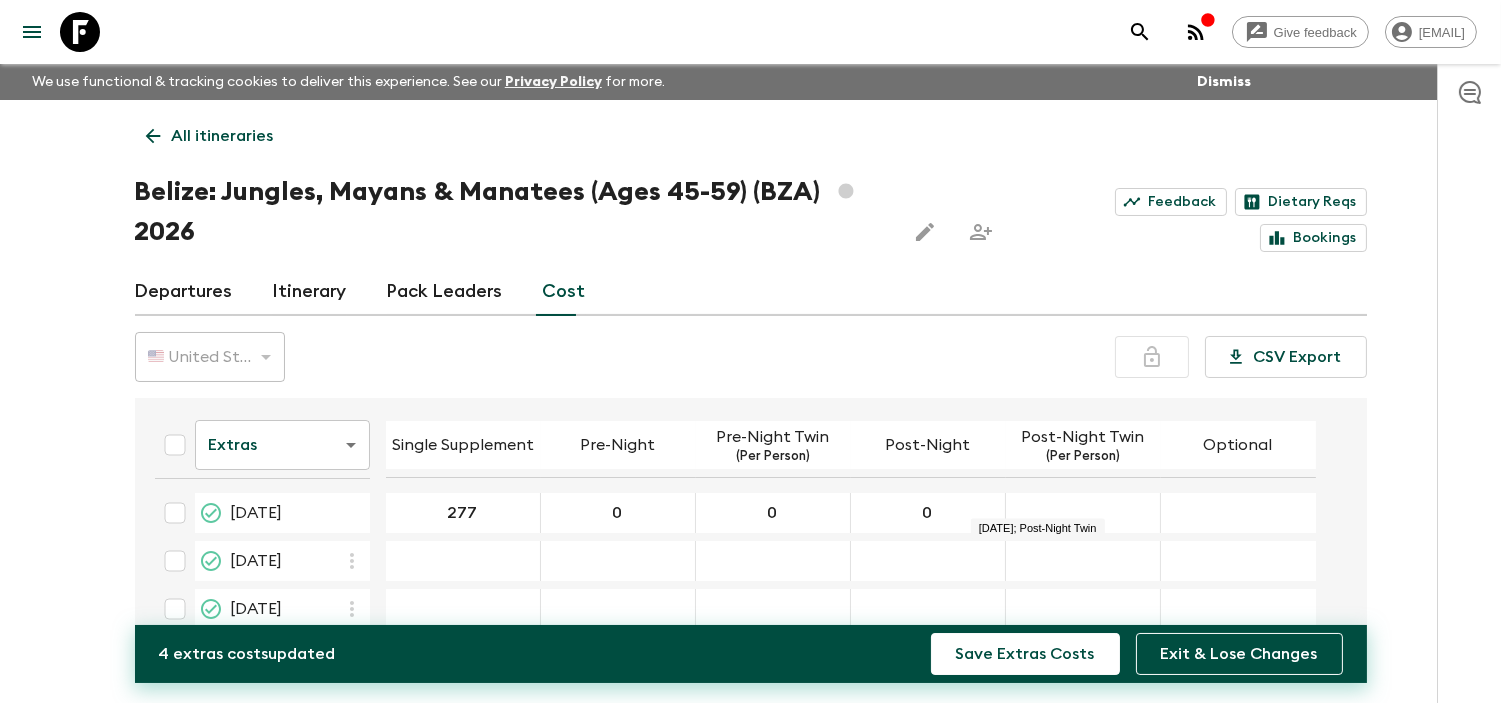 click at bounding box center [1083, 513] 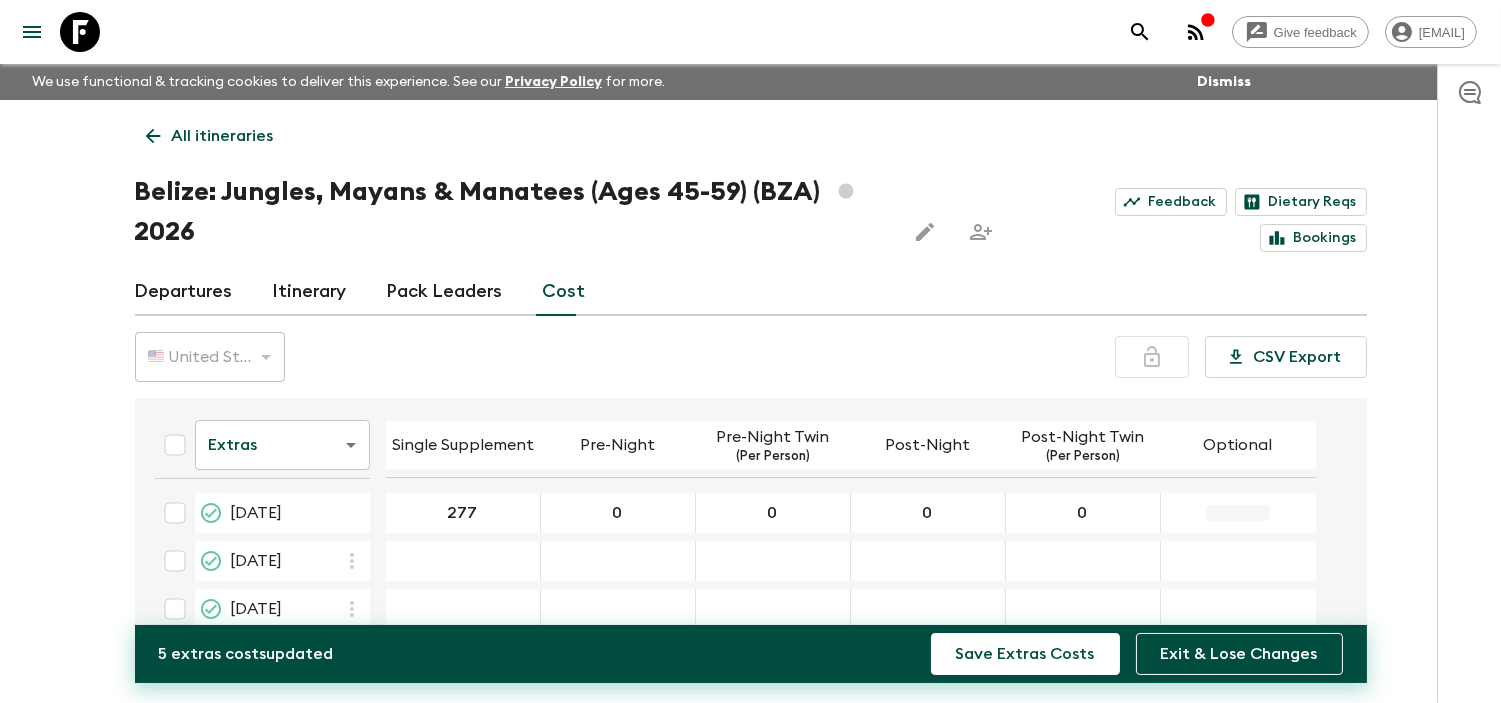 type on "0" 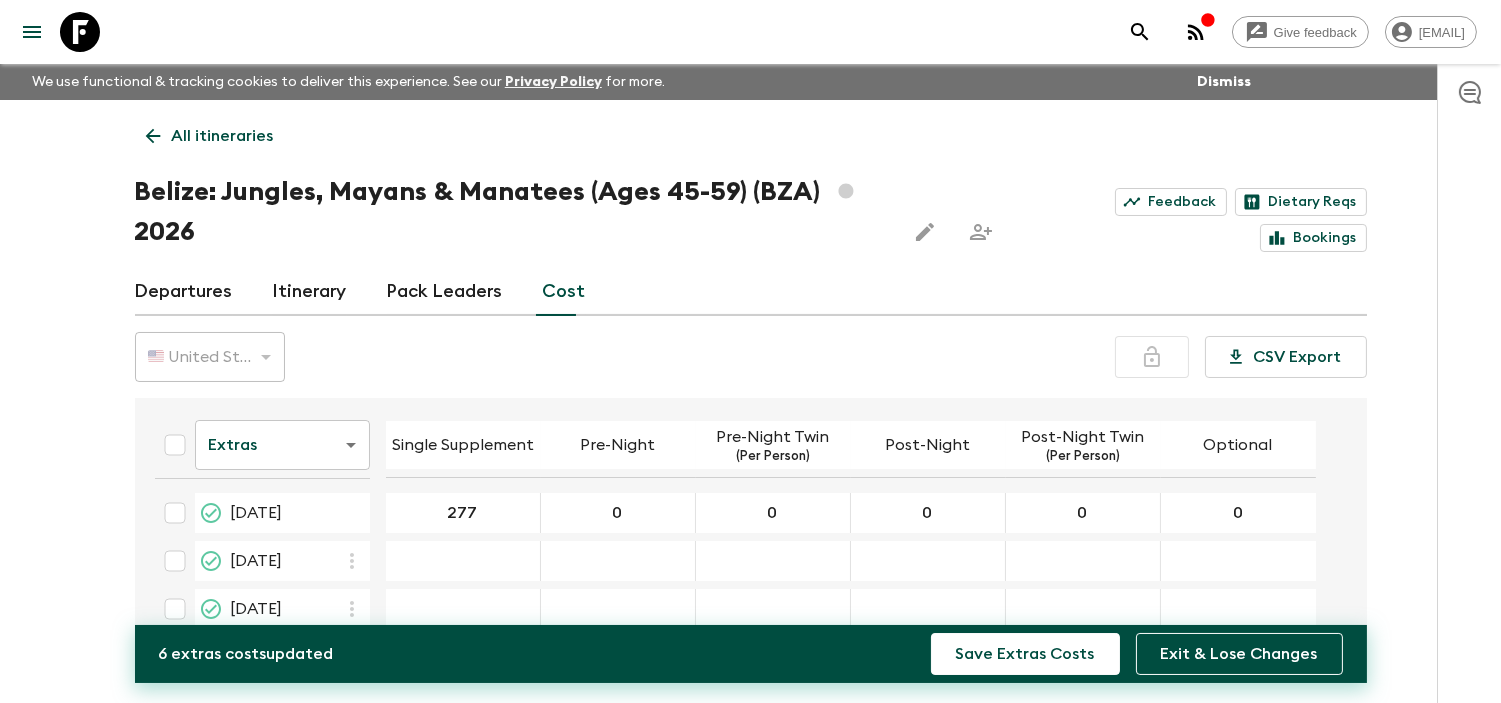 type on "0" 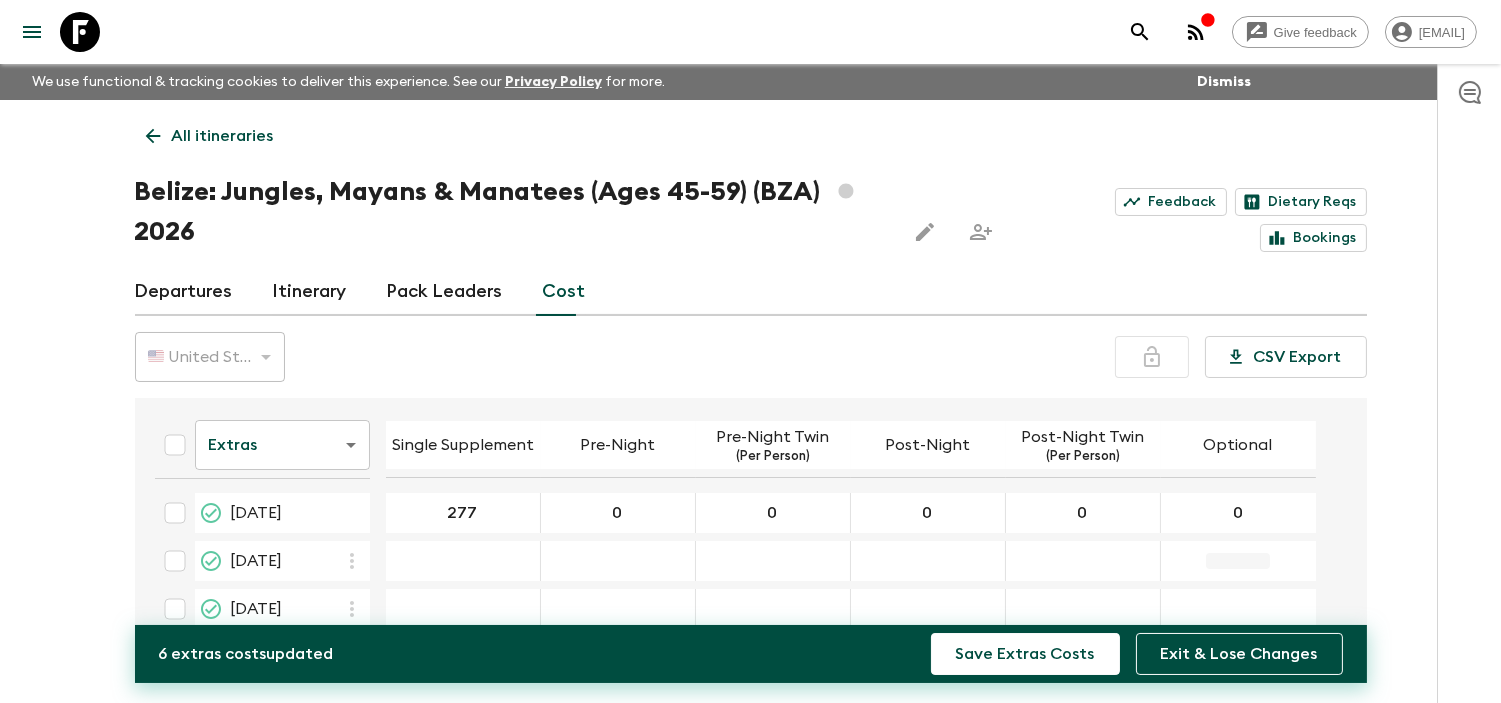 drag, startPoint x: 1220, startPoint y: 582, endPoint x: 1217, endPoint y: 566, distance: 16.27882 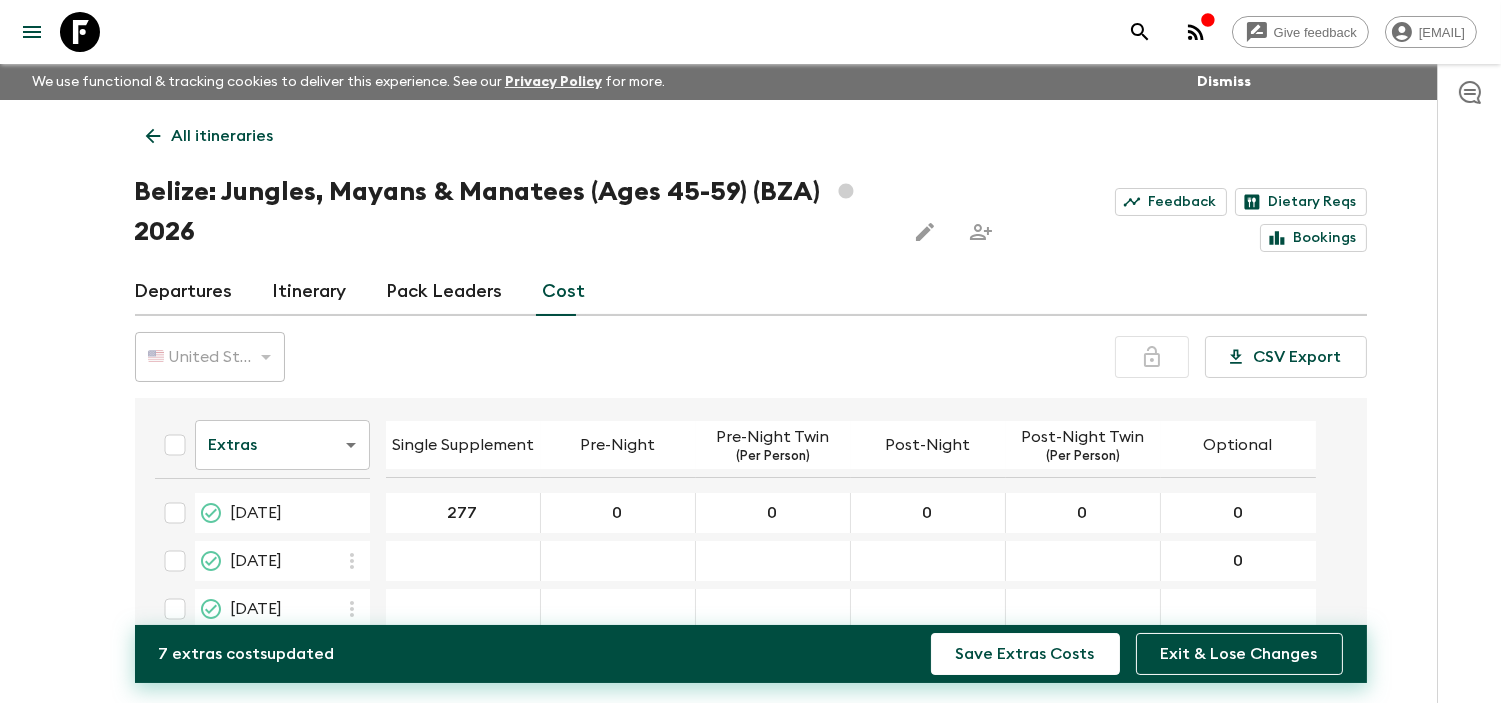 type on "0" 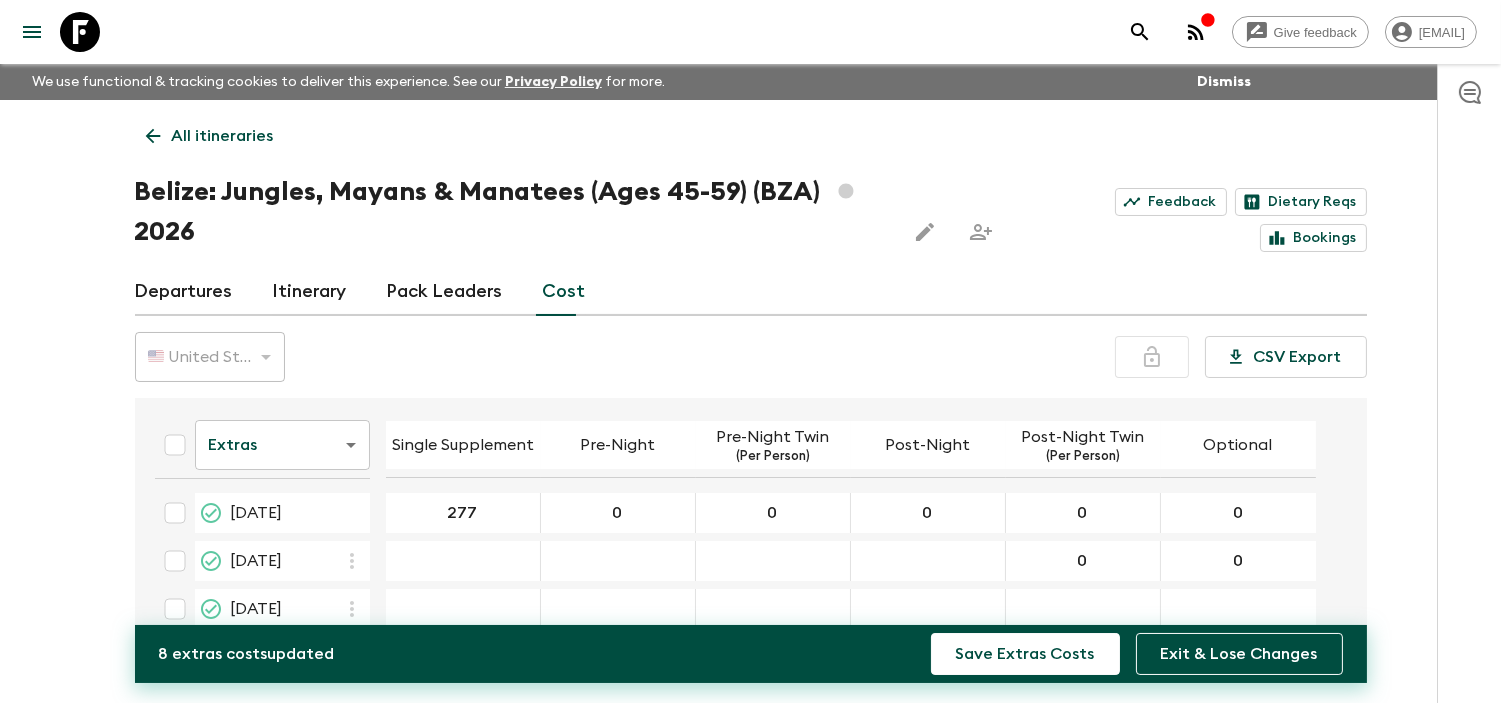 type on "0" 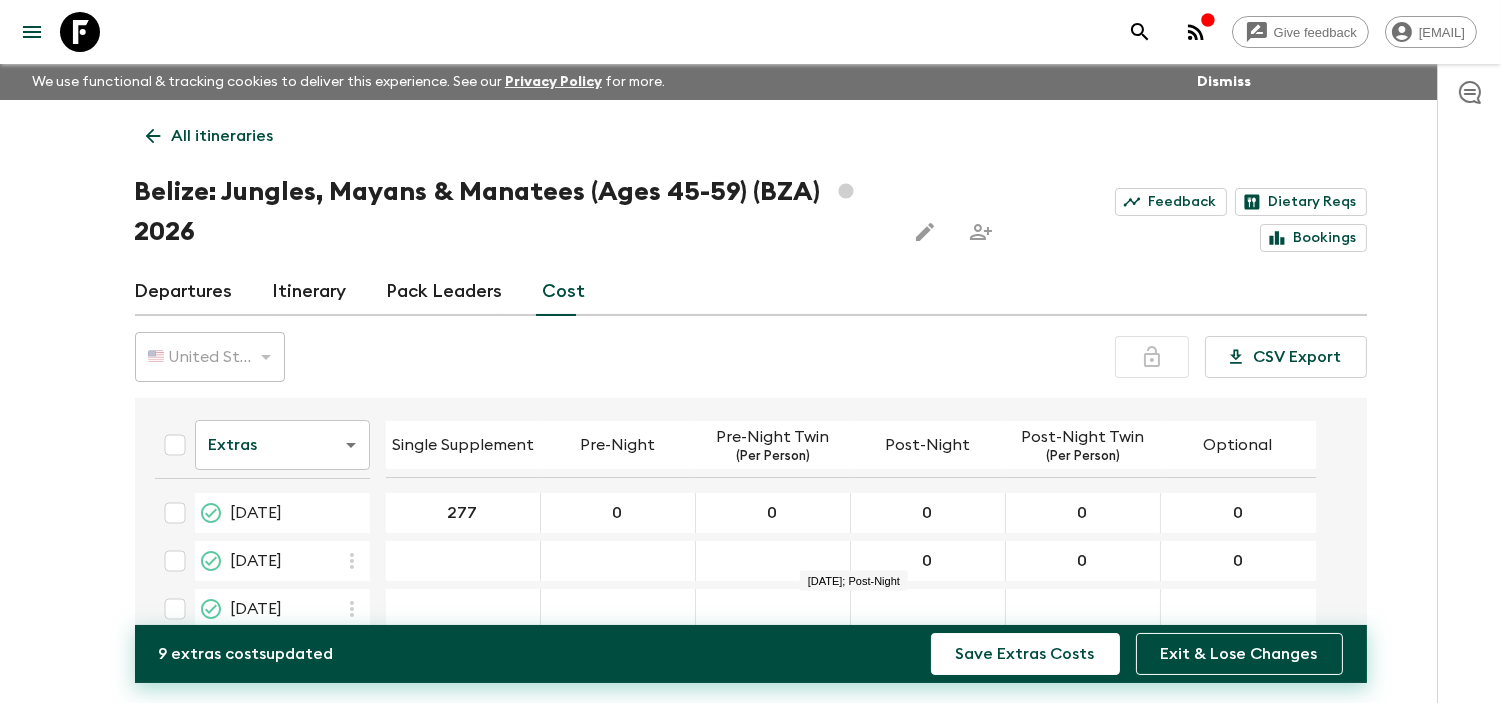 type on "0" 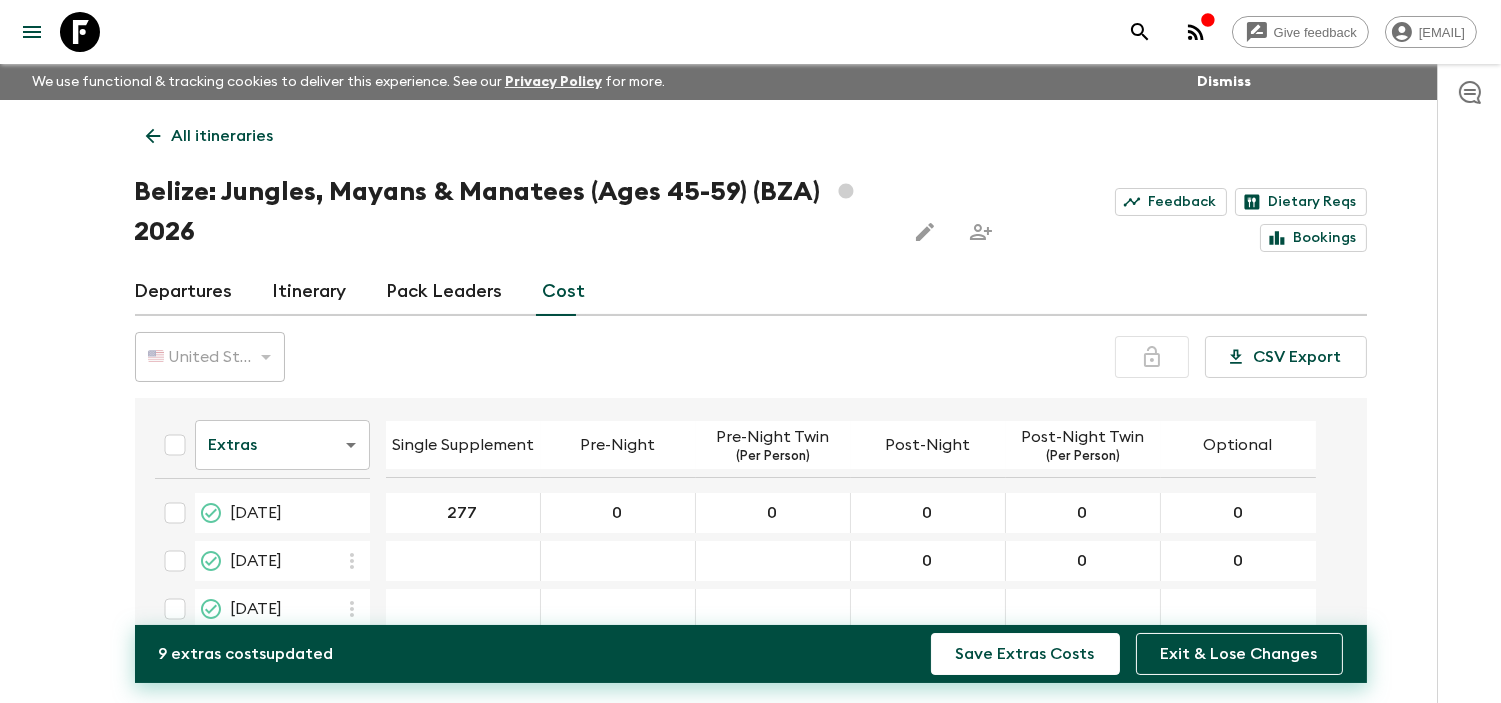 click at bounding box center [773, 561] 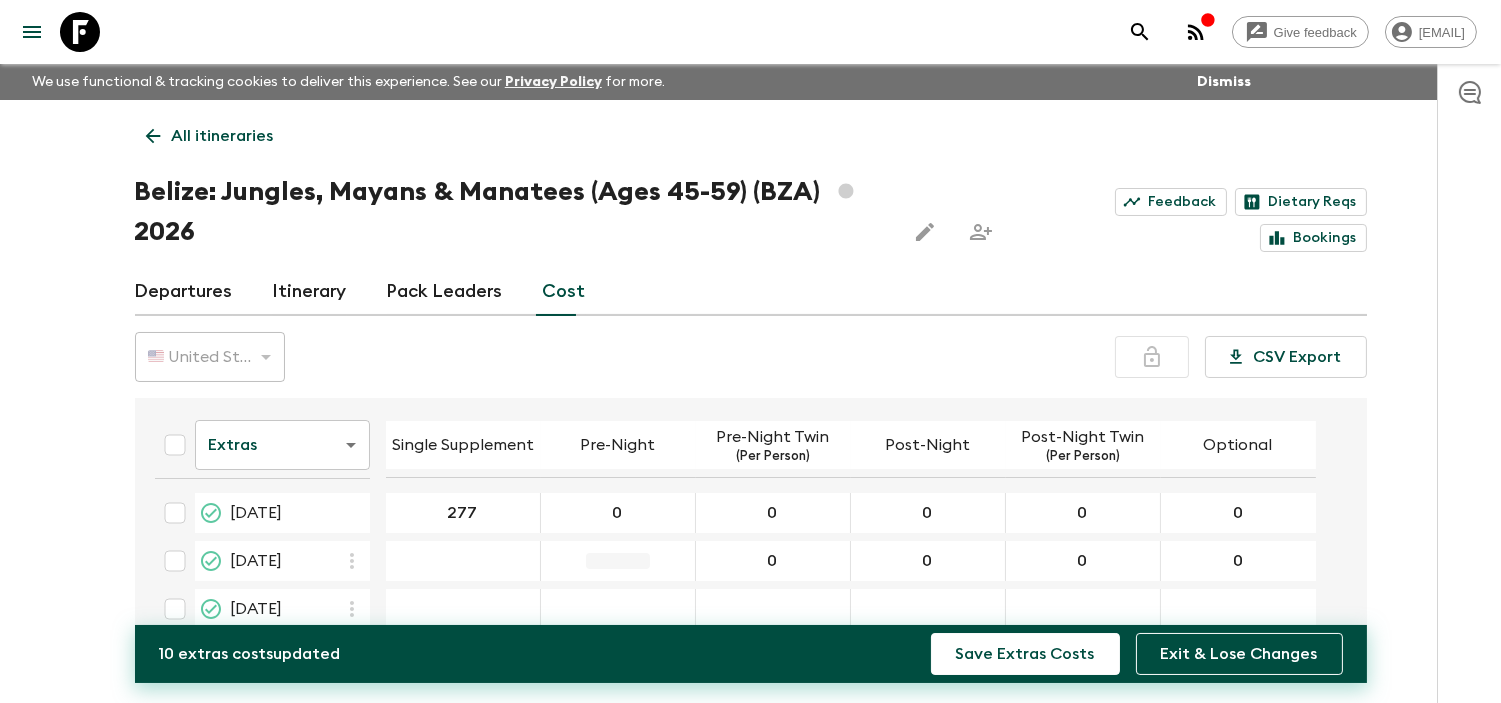 type on "0" 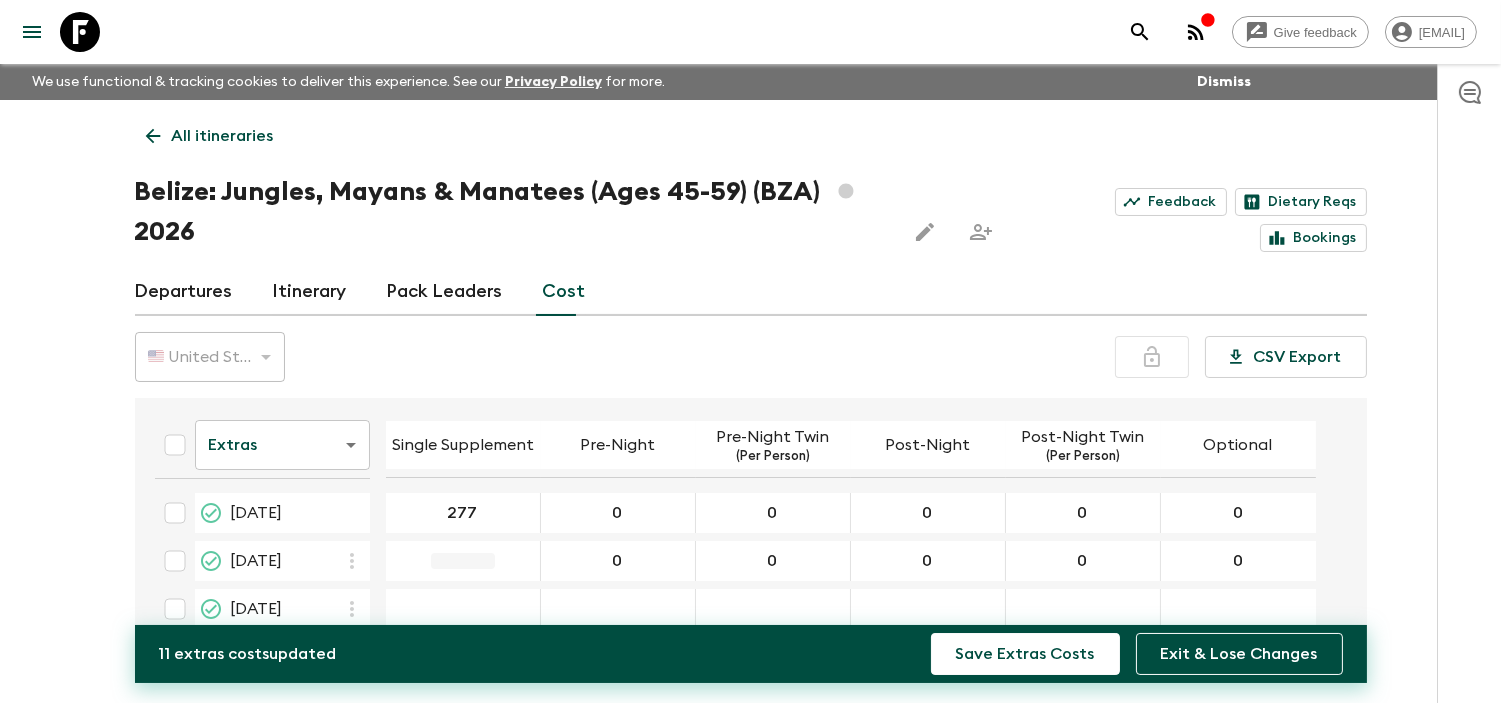 type on "0" 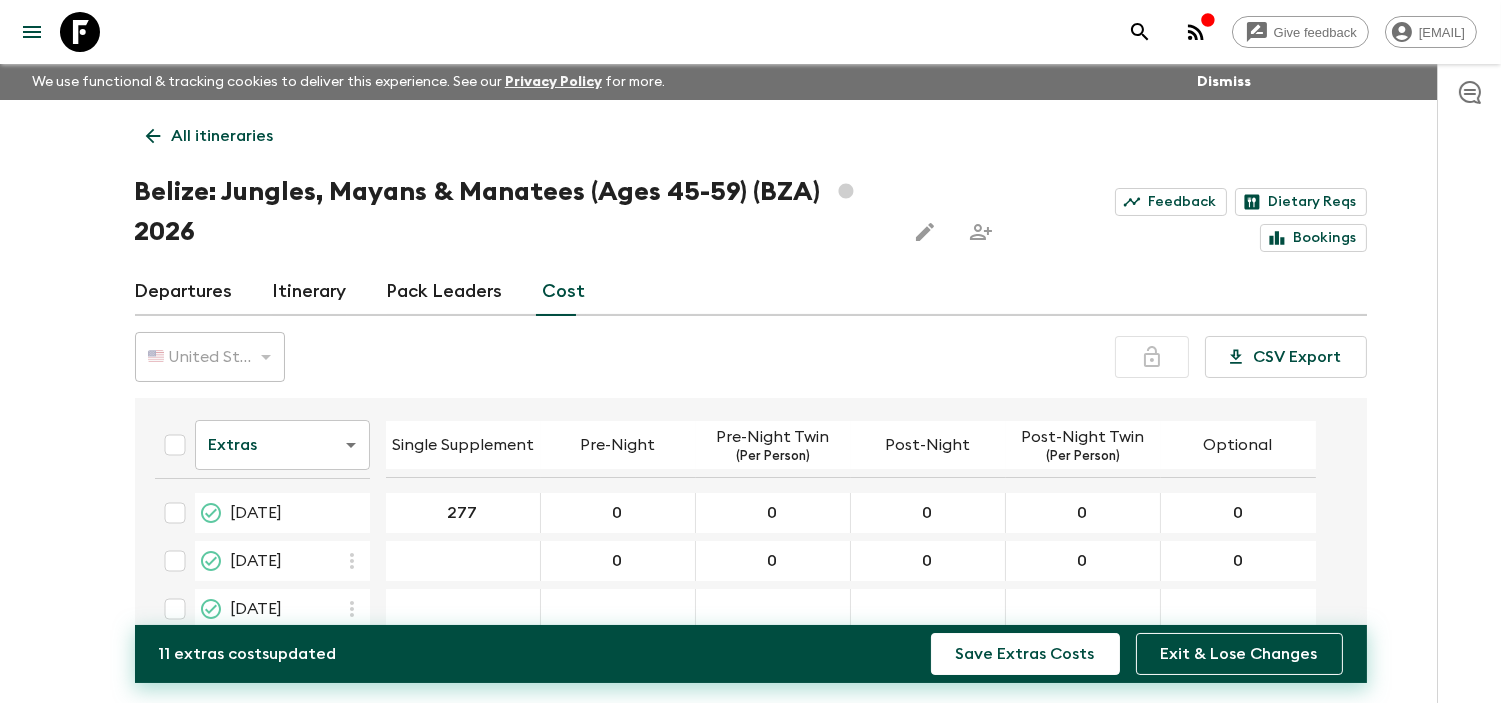 click on "​" at bounding box center [463, 561] 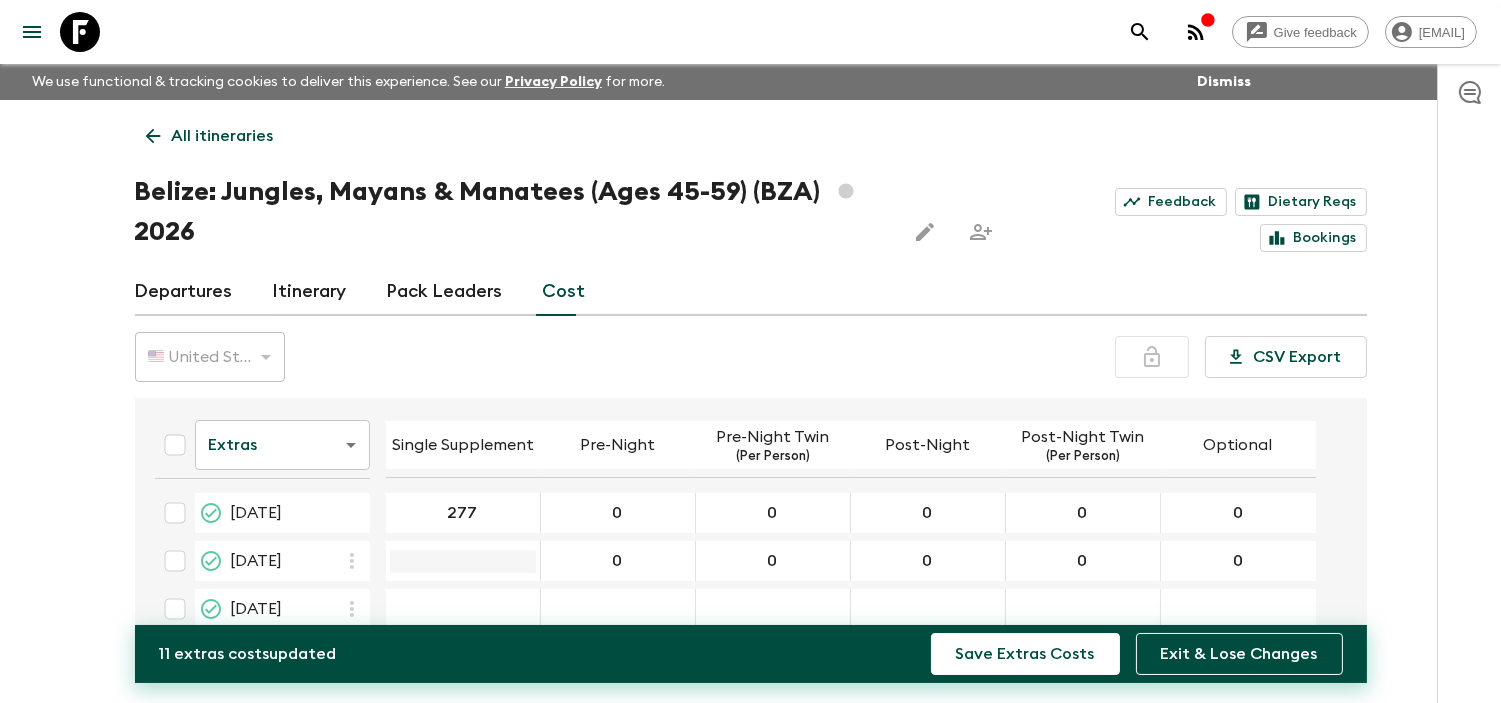 paste on "277" 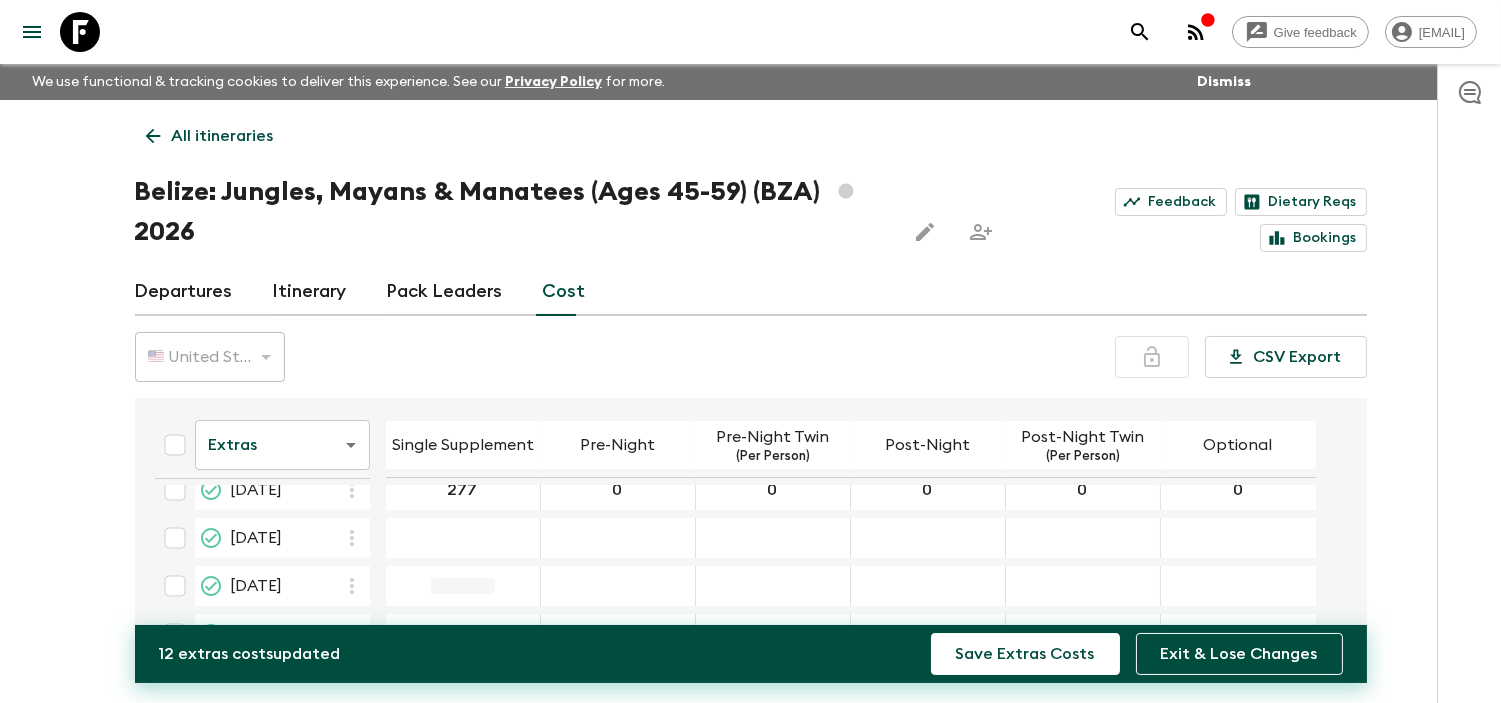 scroll, scrollTop: 111, scrollLeft: 0, axis: vertical 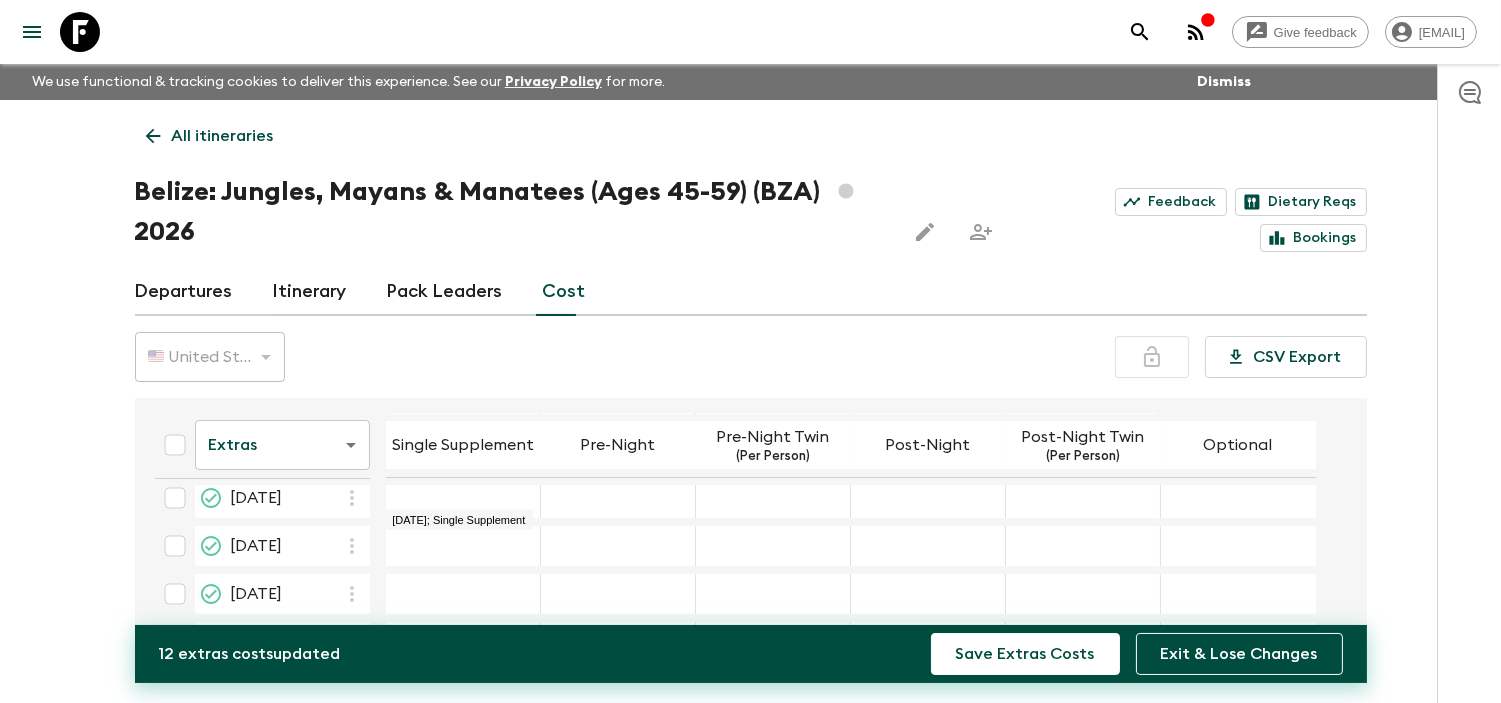 type on "277" 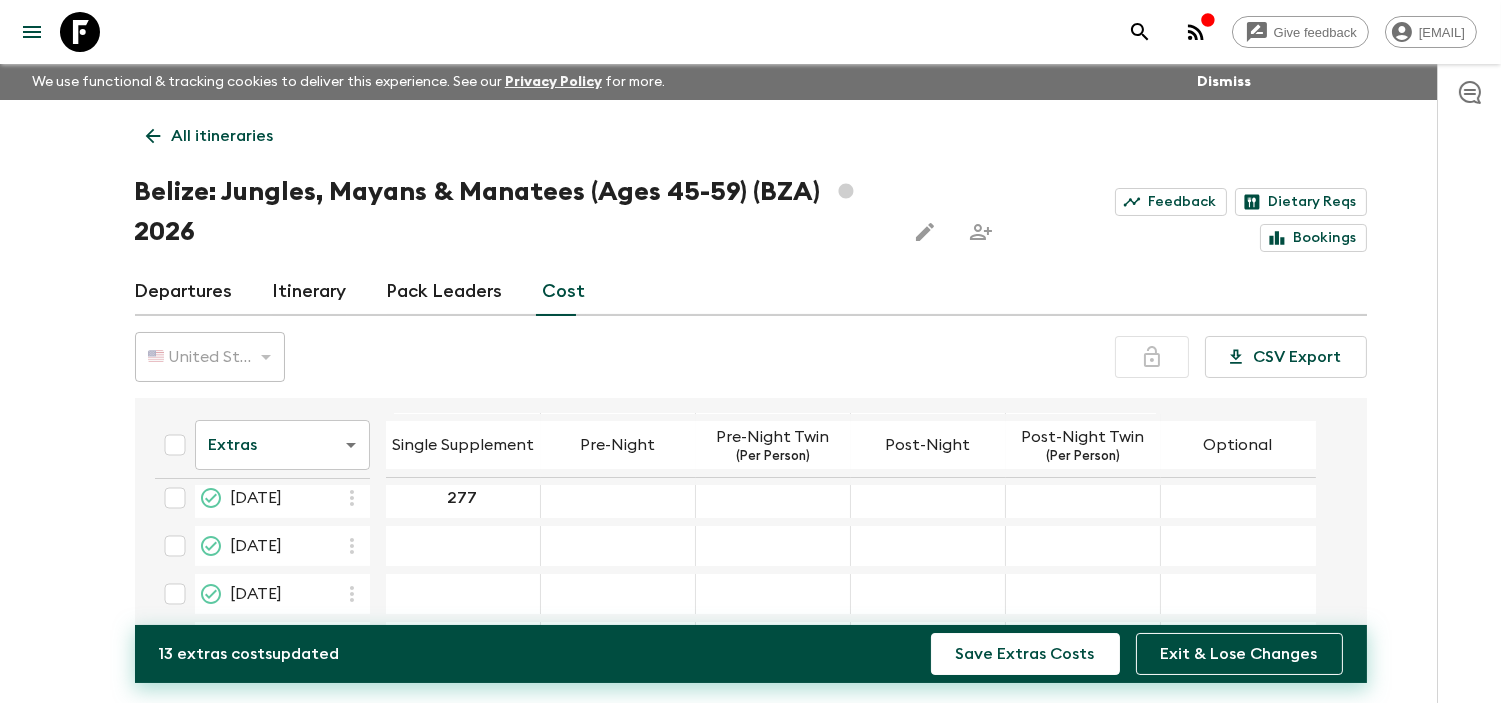 type on "277" 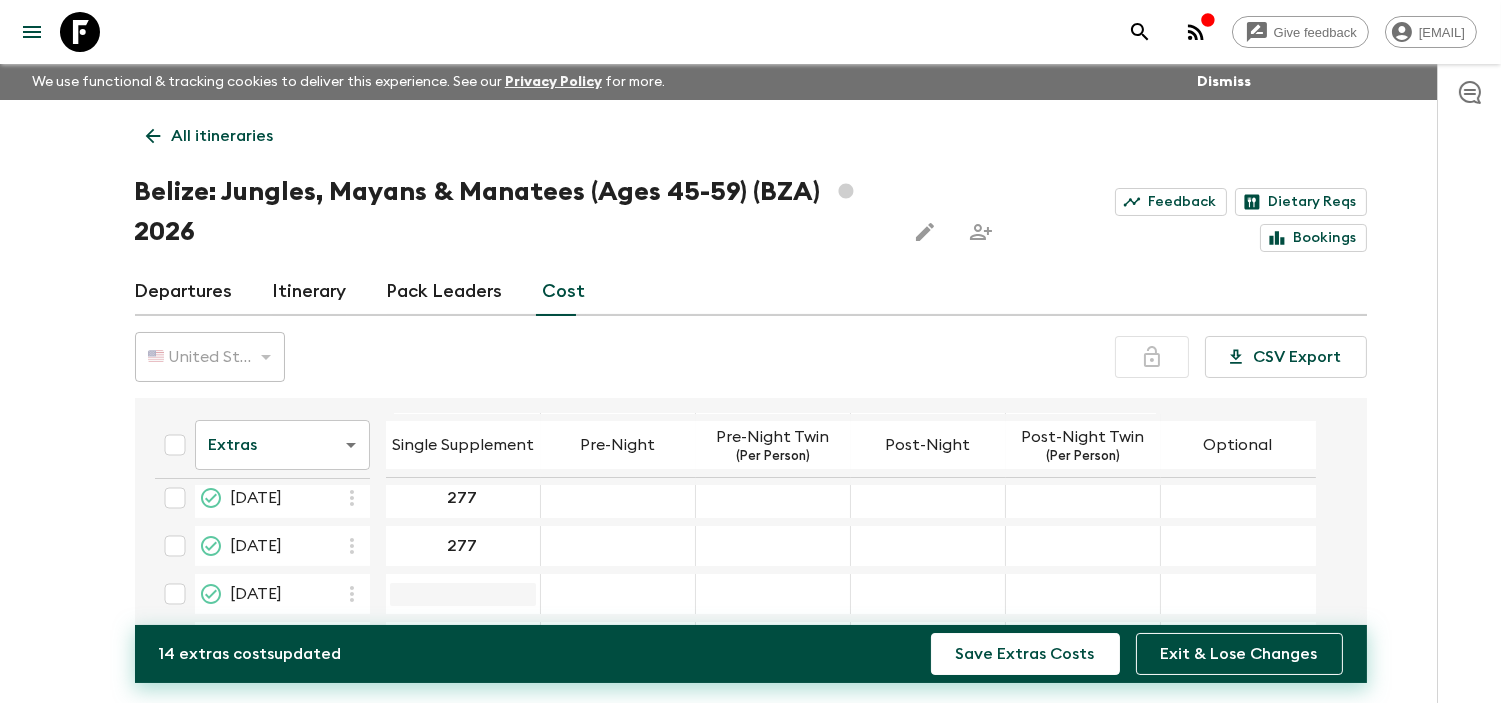 type on "277" 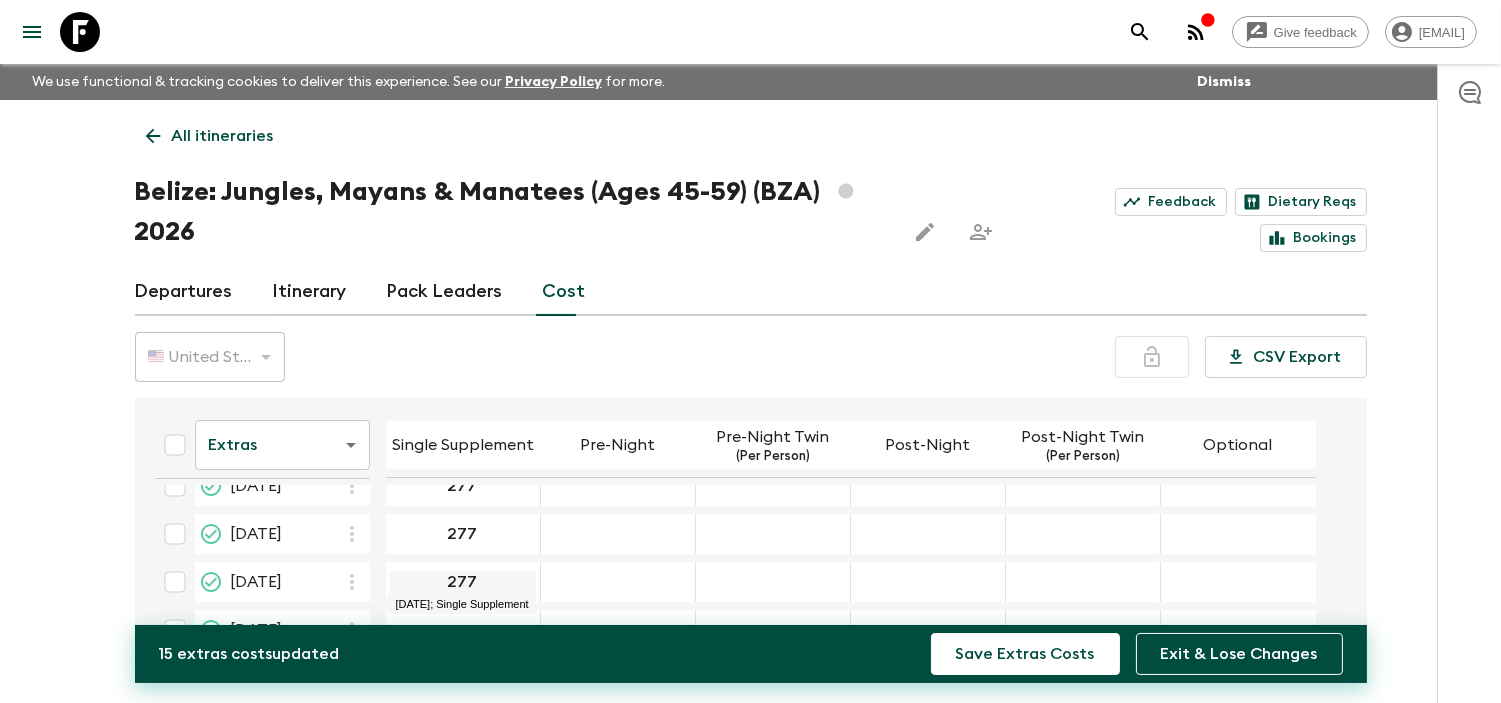 scroll, scrollTop: 126, scrollLeft: 0, axis: vertical 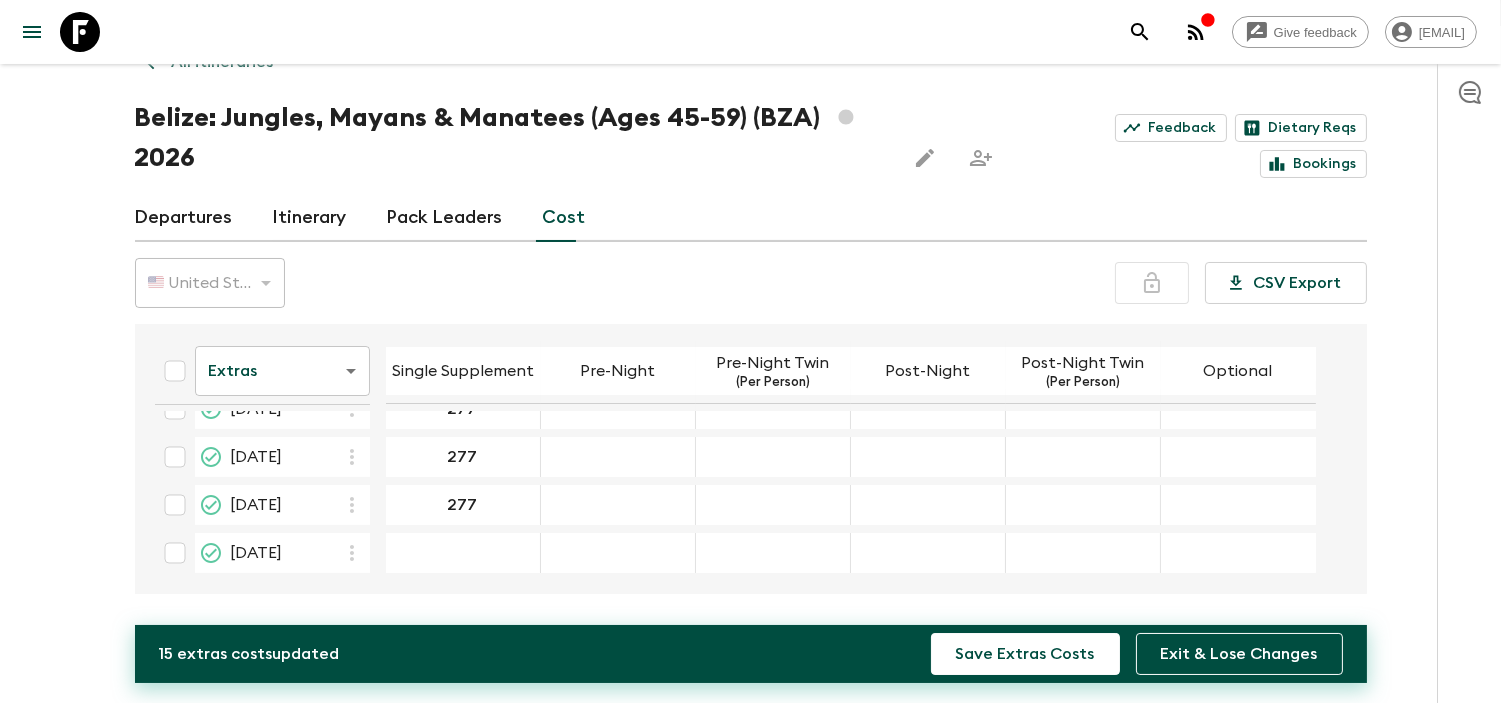 click at bounding box center [463, 553] 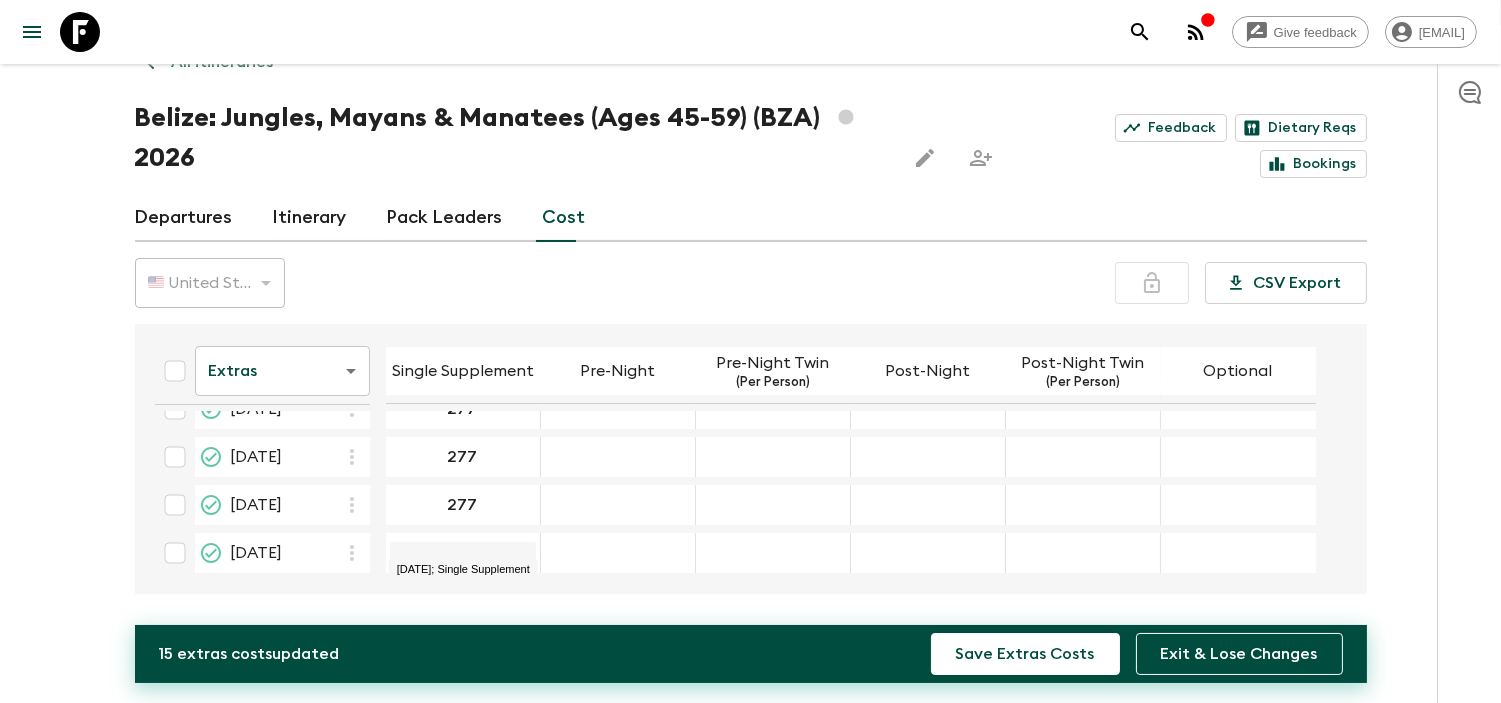 type on "277" 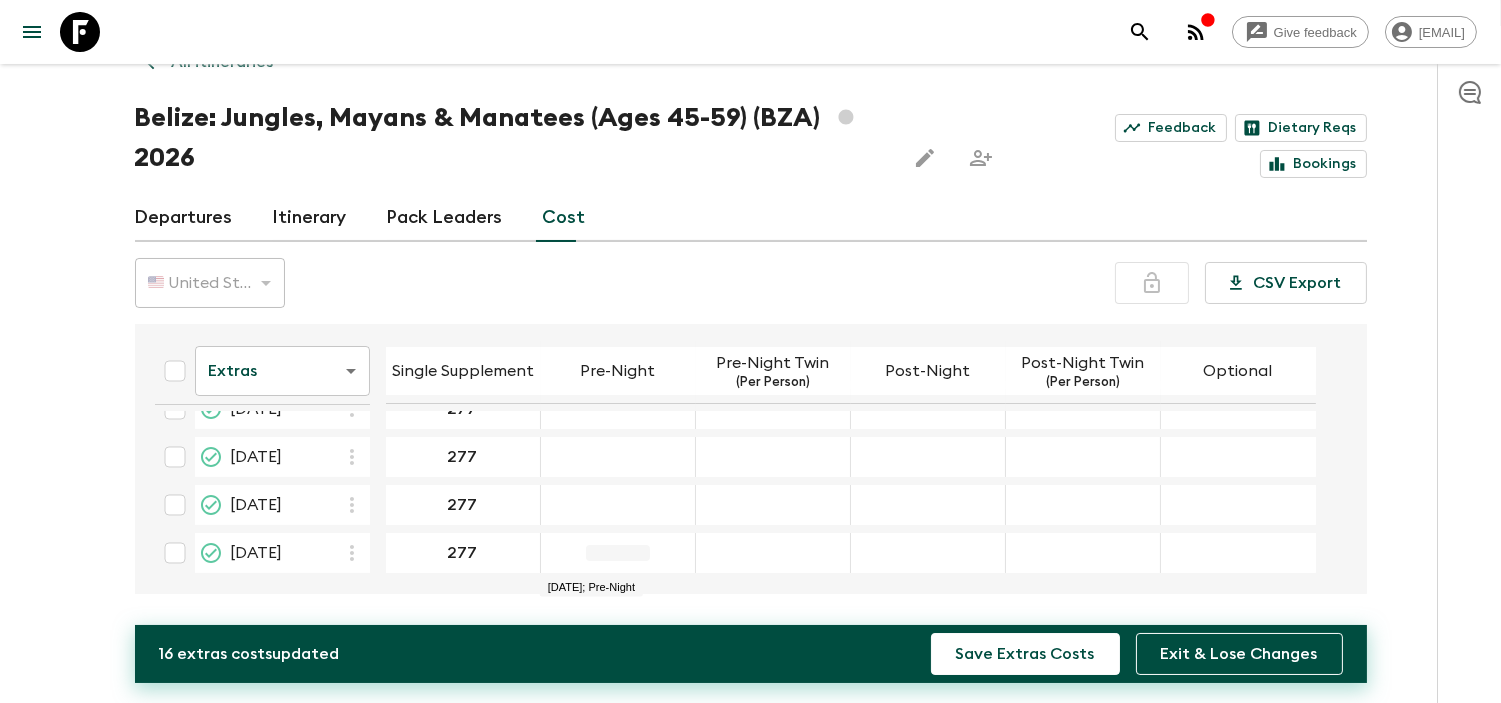 drag, startPoint x: 605, startPoint y: 562, endPoint x: 614, endPoint y: 552, distance: 13.453624 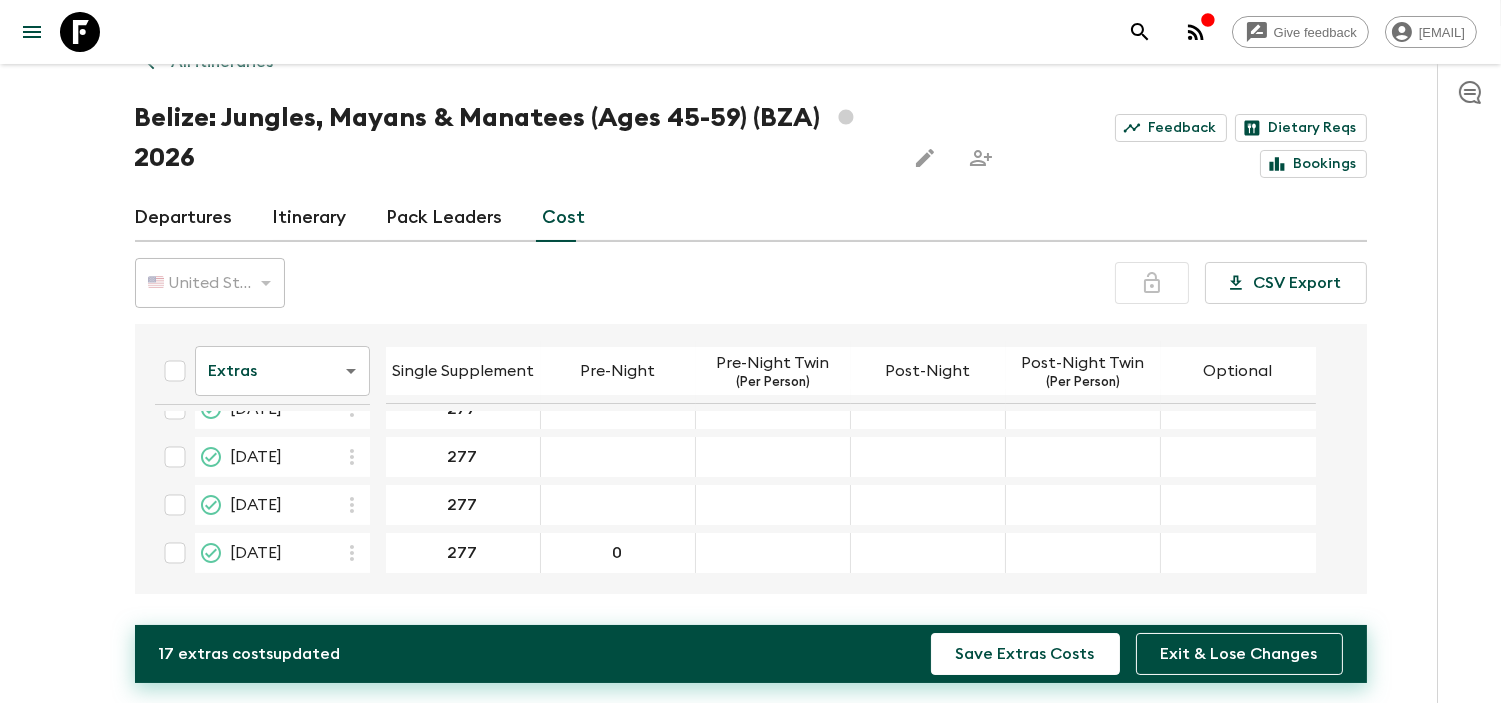 type on "0" 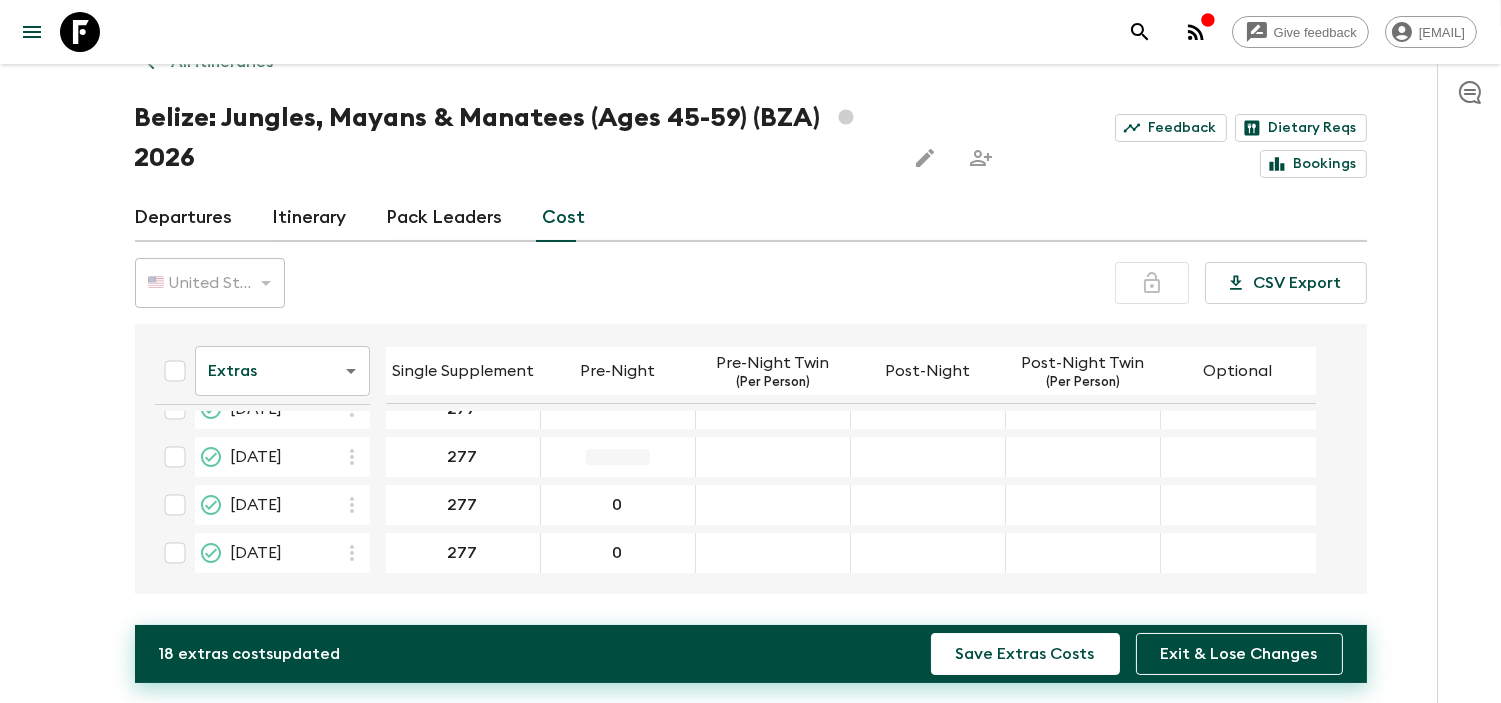 type on "0" 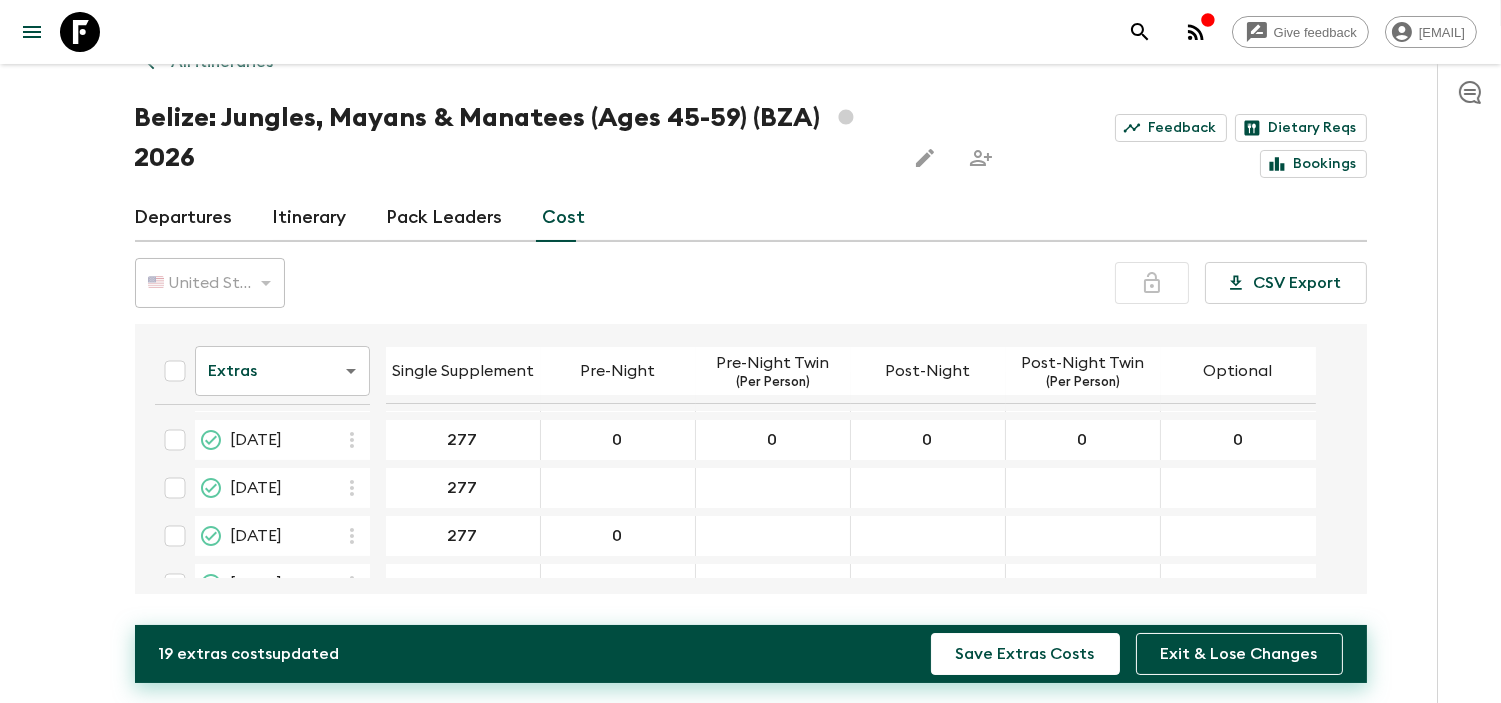 scroll, scrollTop: 15, scrollLeft: 0, axis: vertical 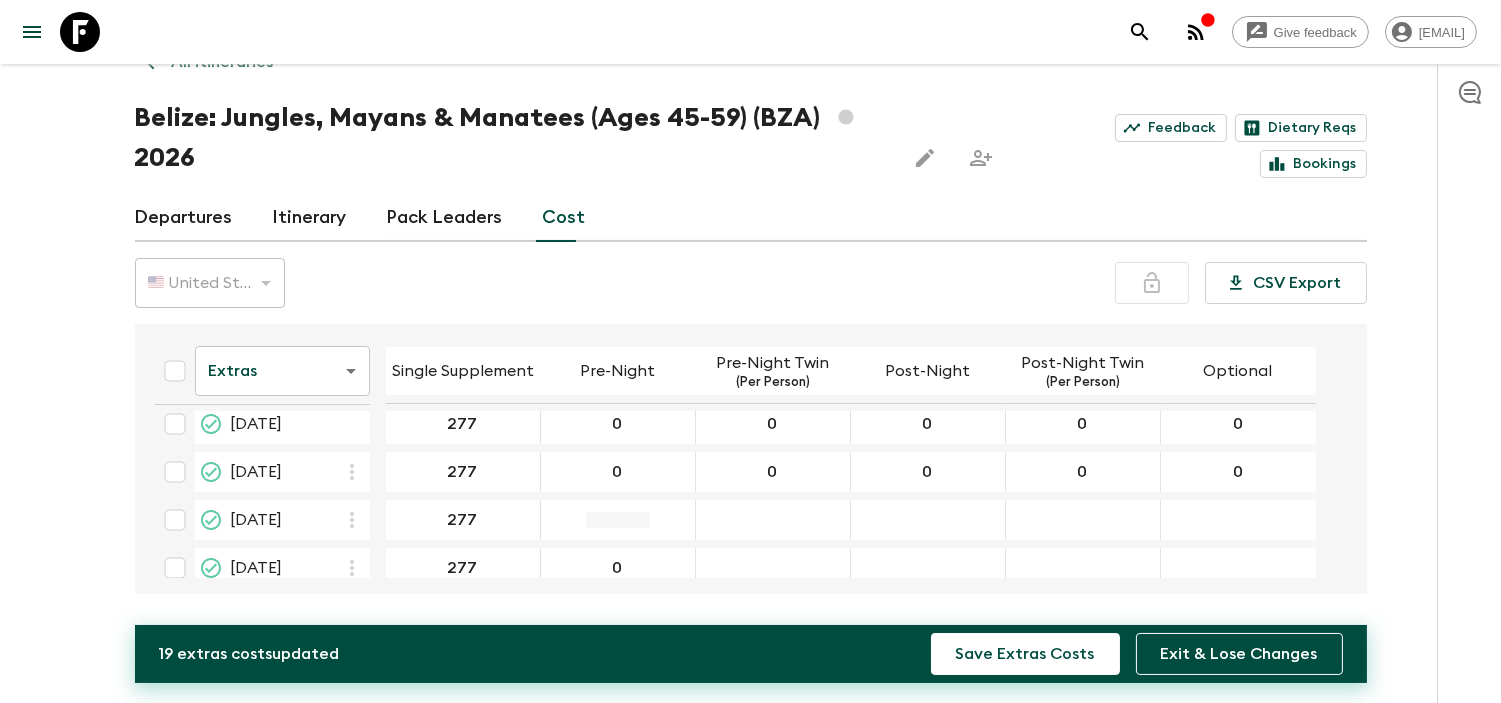 type on "0" 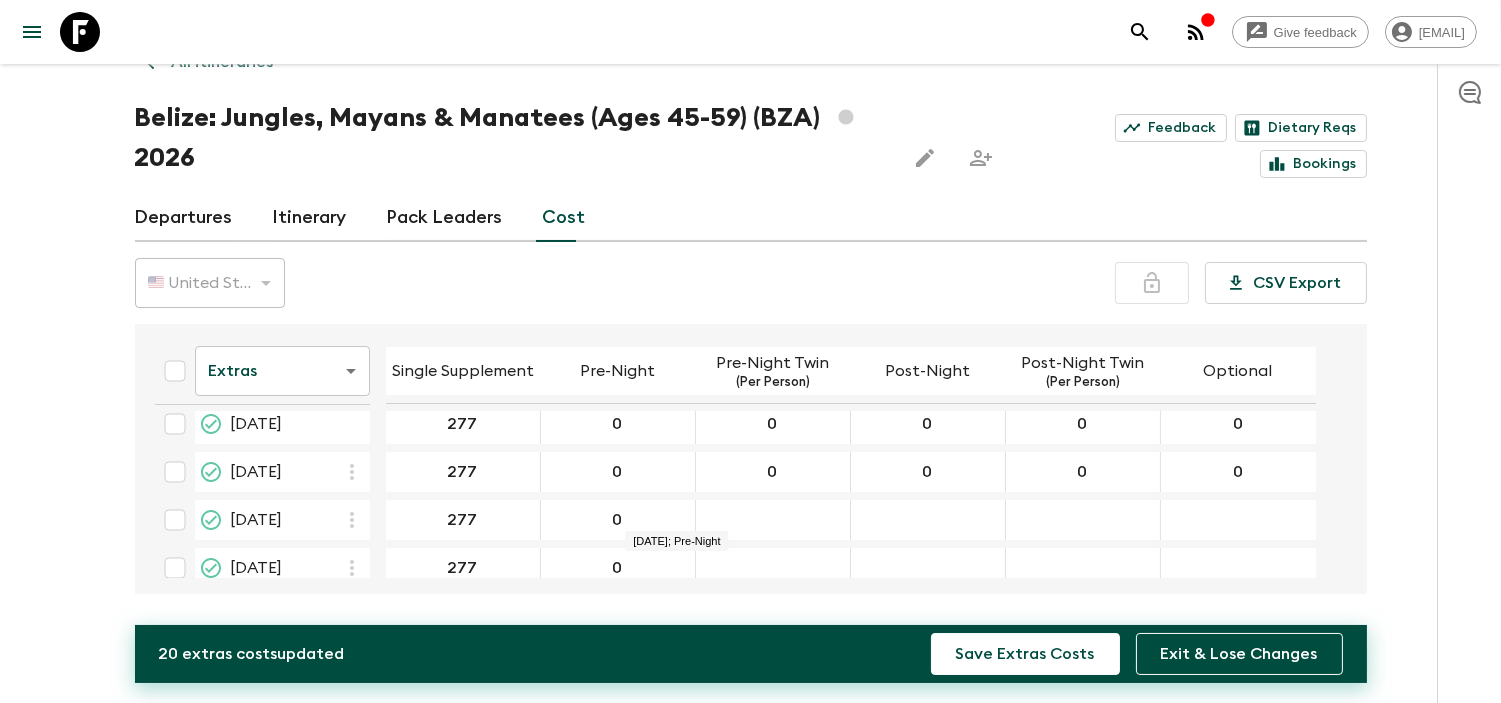 type on "0" 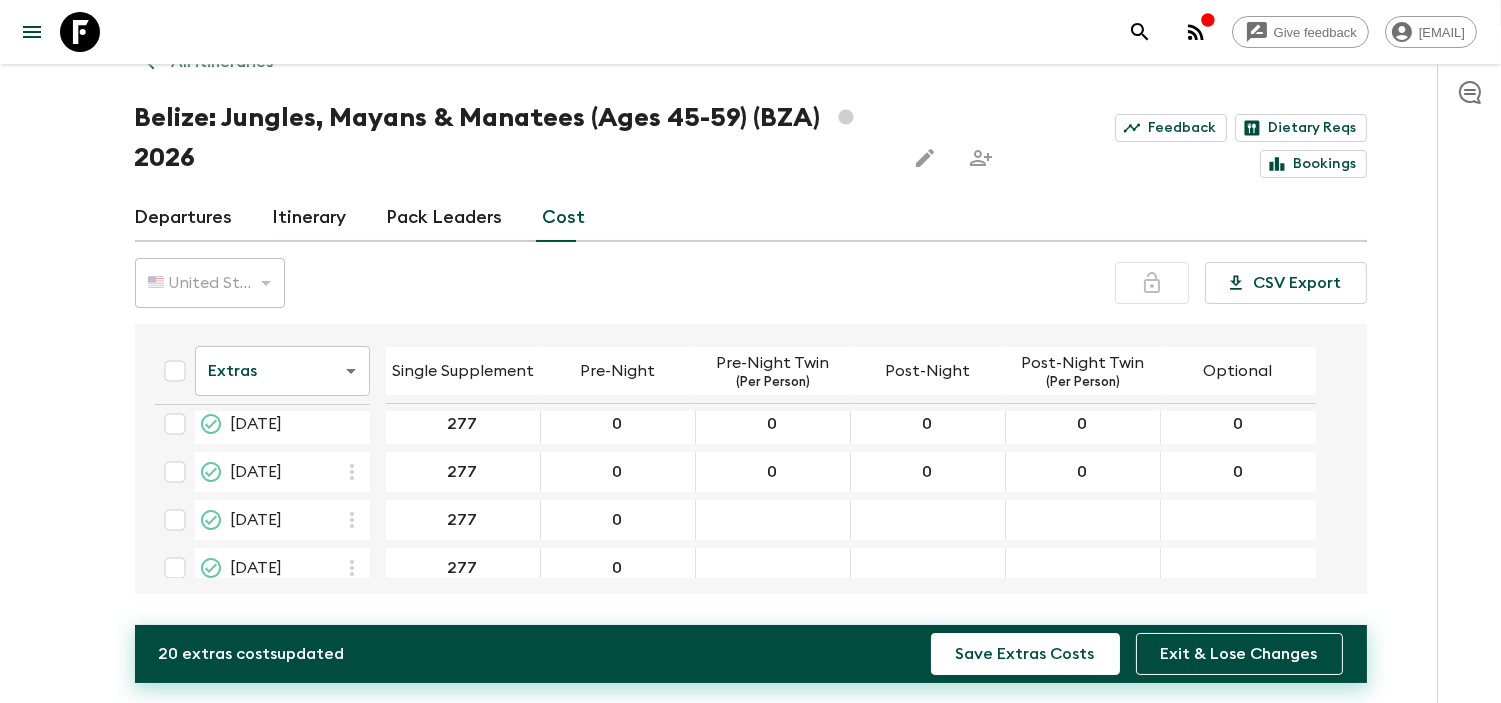 click at bounding box center [773, 520] 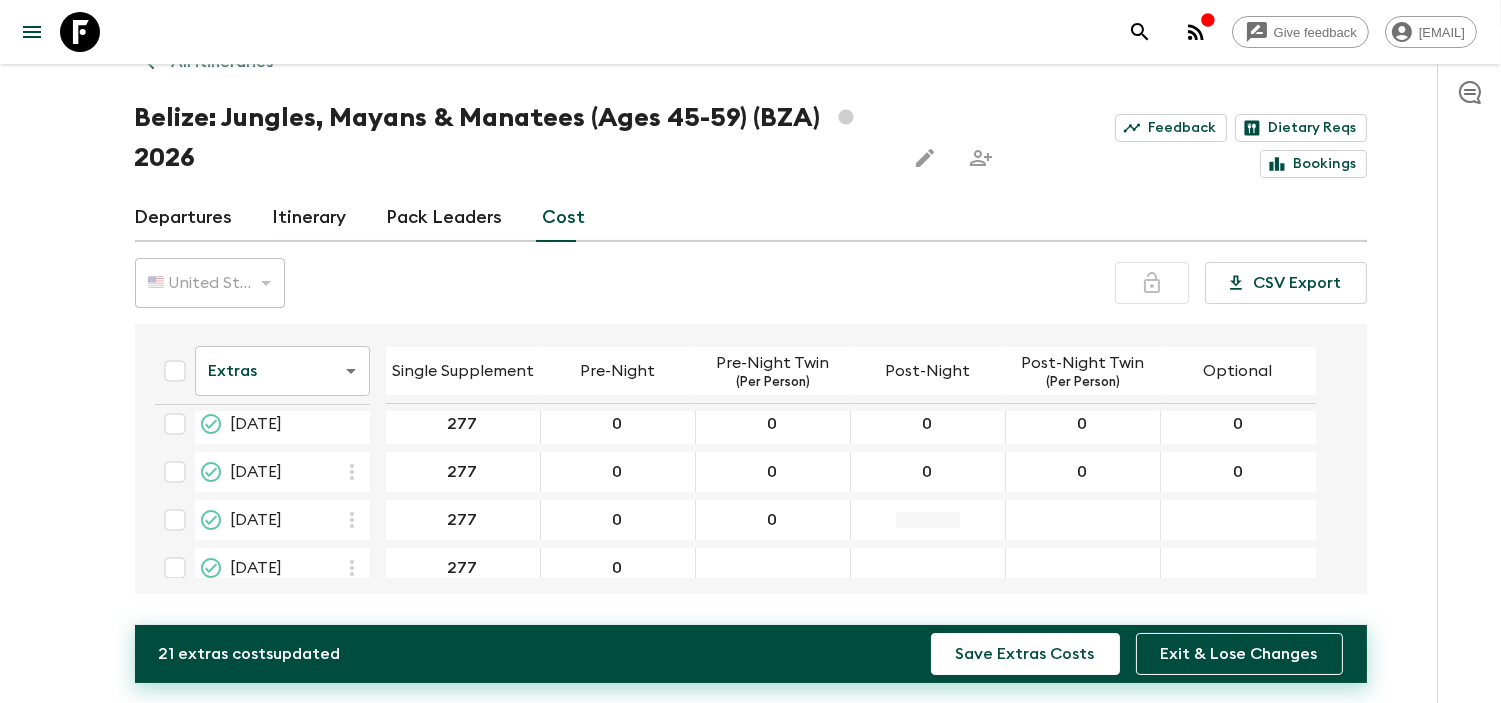 type on "0" 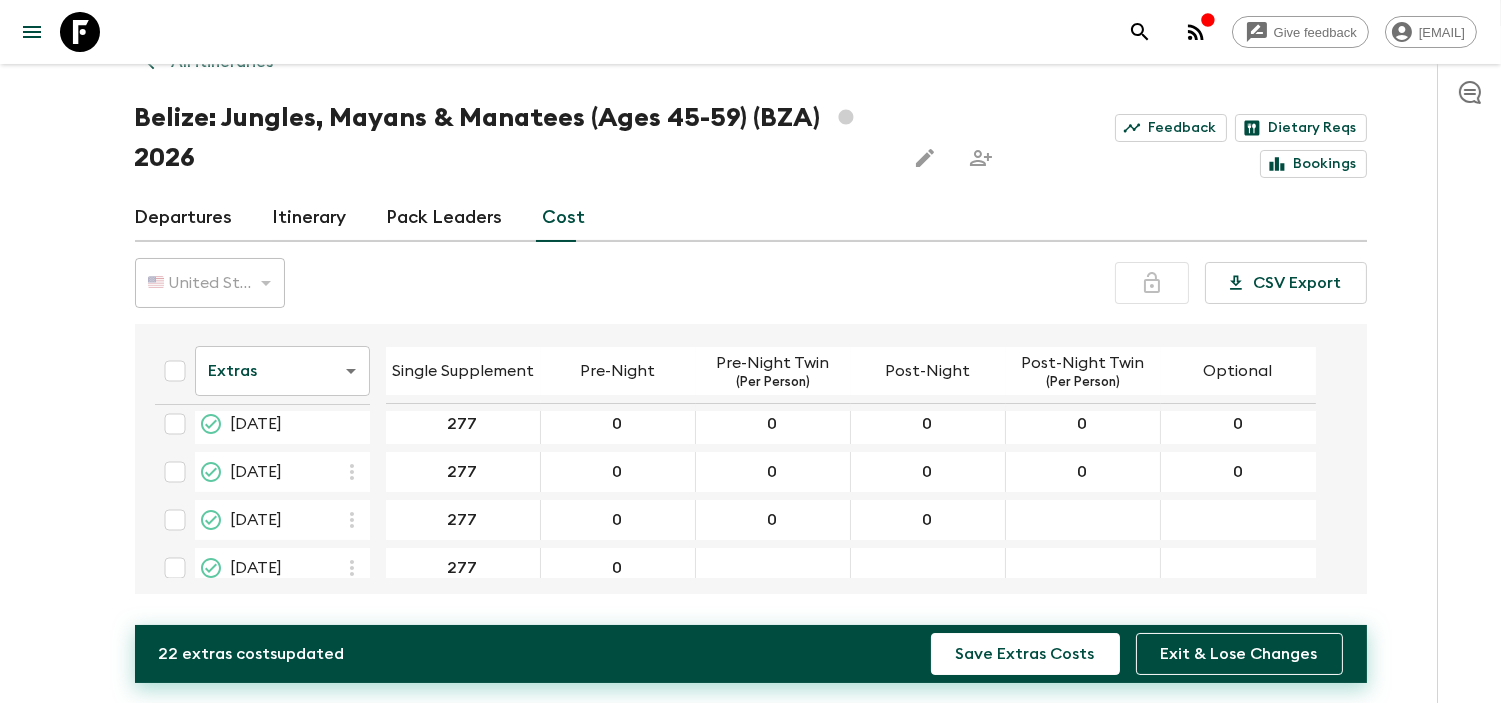 type on "0" 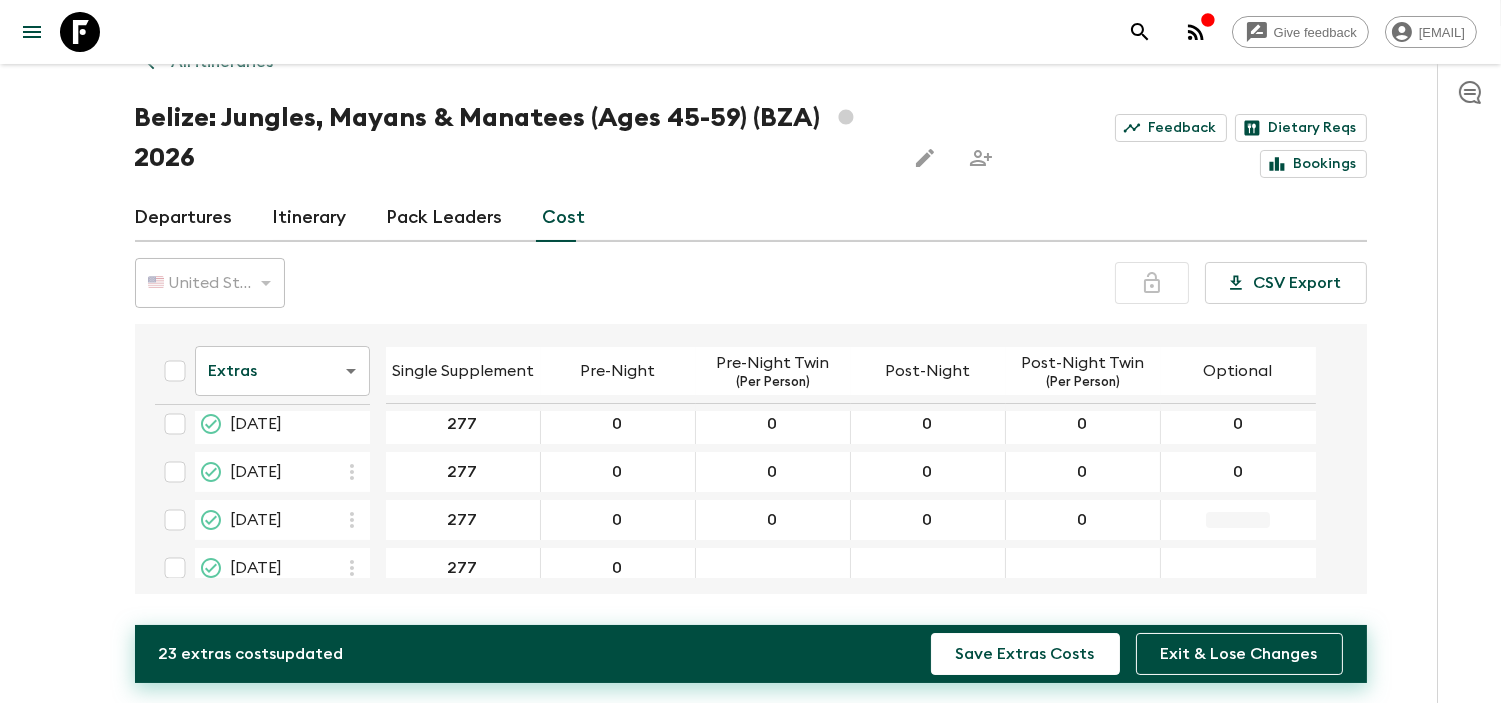 type on "0" 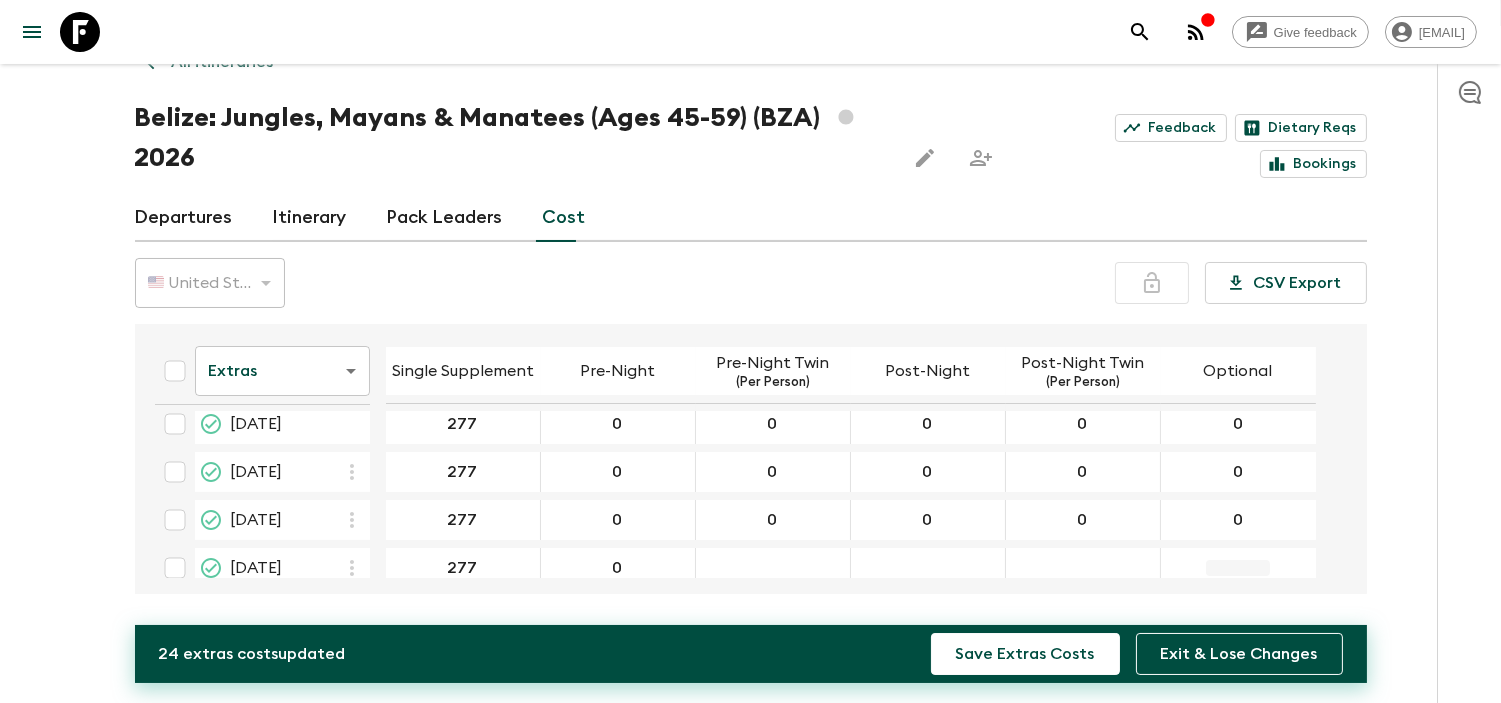 type on "0" 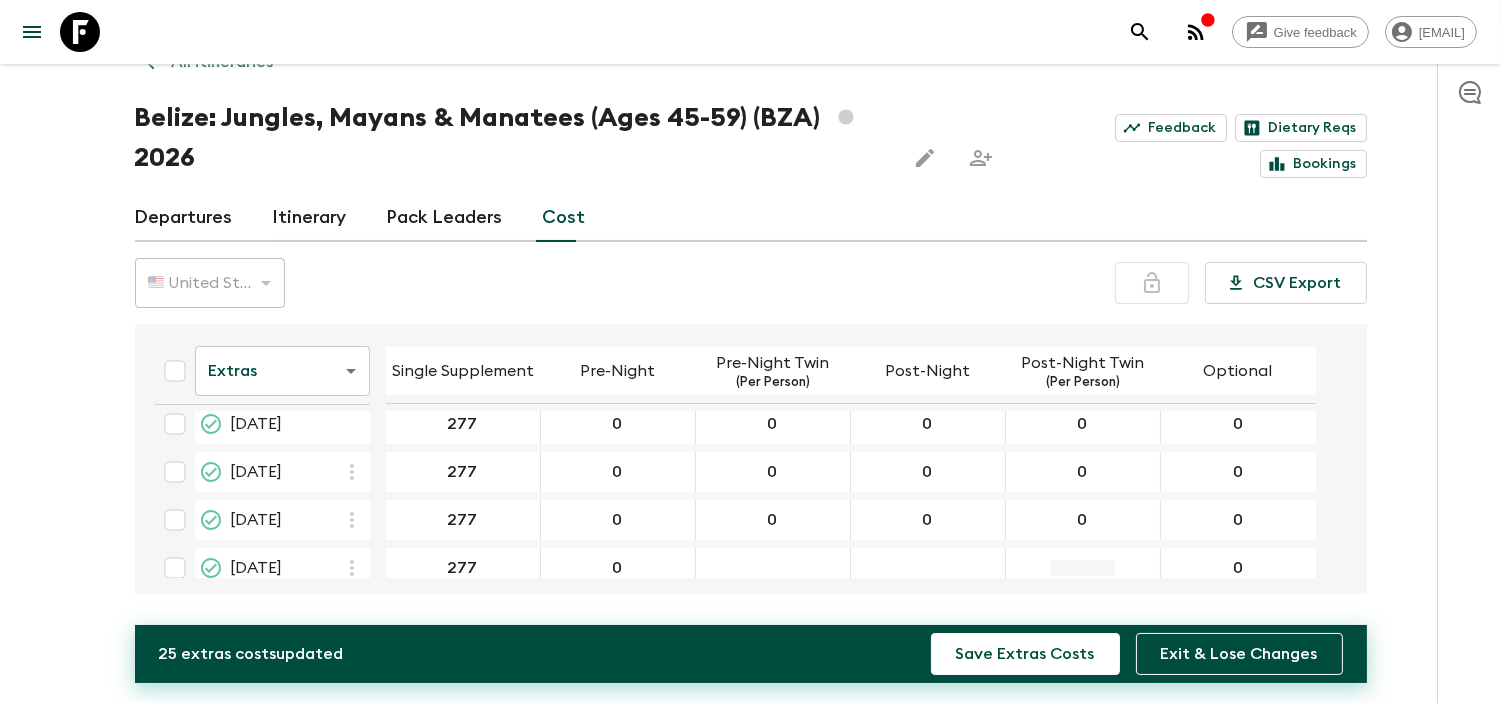 type on "0" 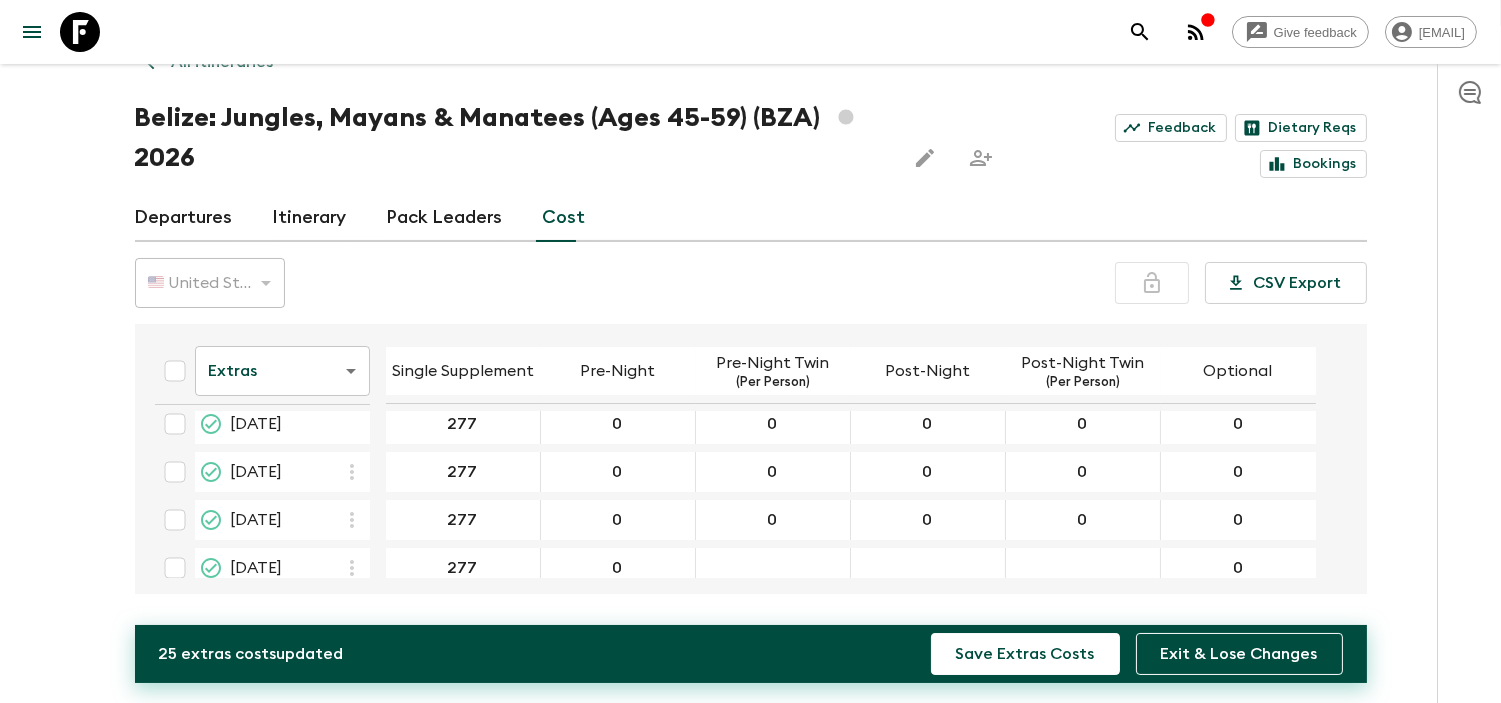 drag, startPoint x: 1072, startPoint y: 567, endPoint x: 1048, endPoint y: 565, distance: 24.083189 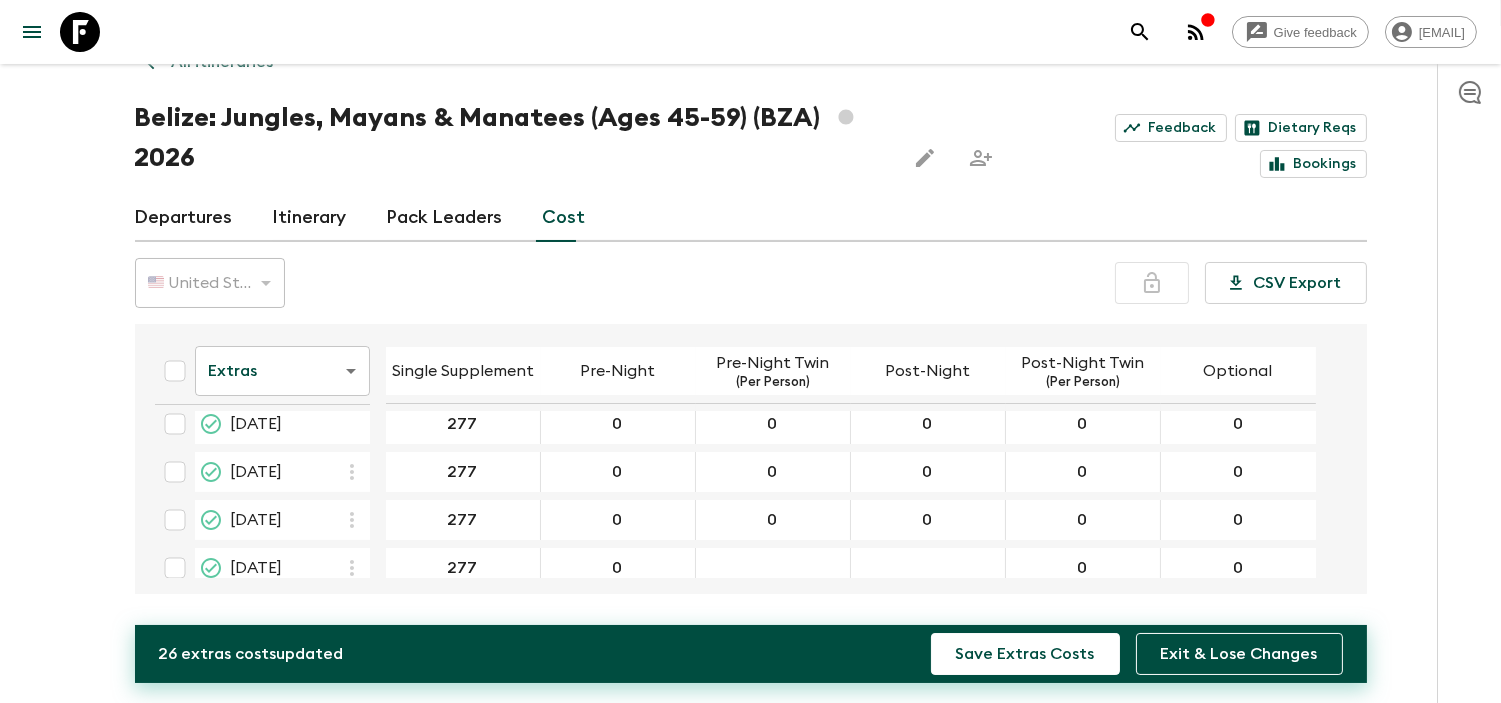 type on "0" 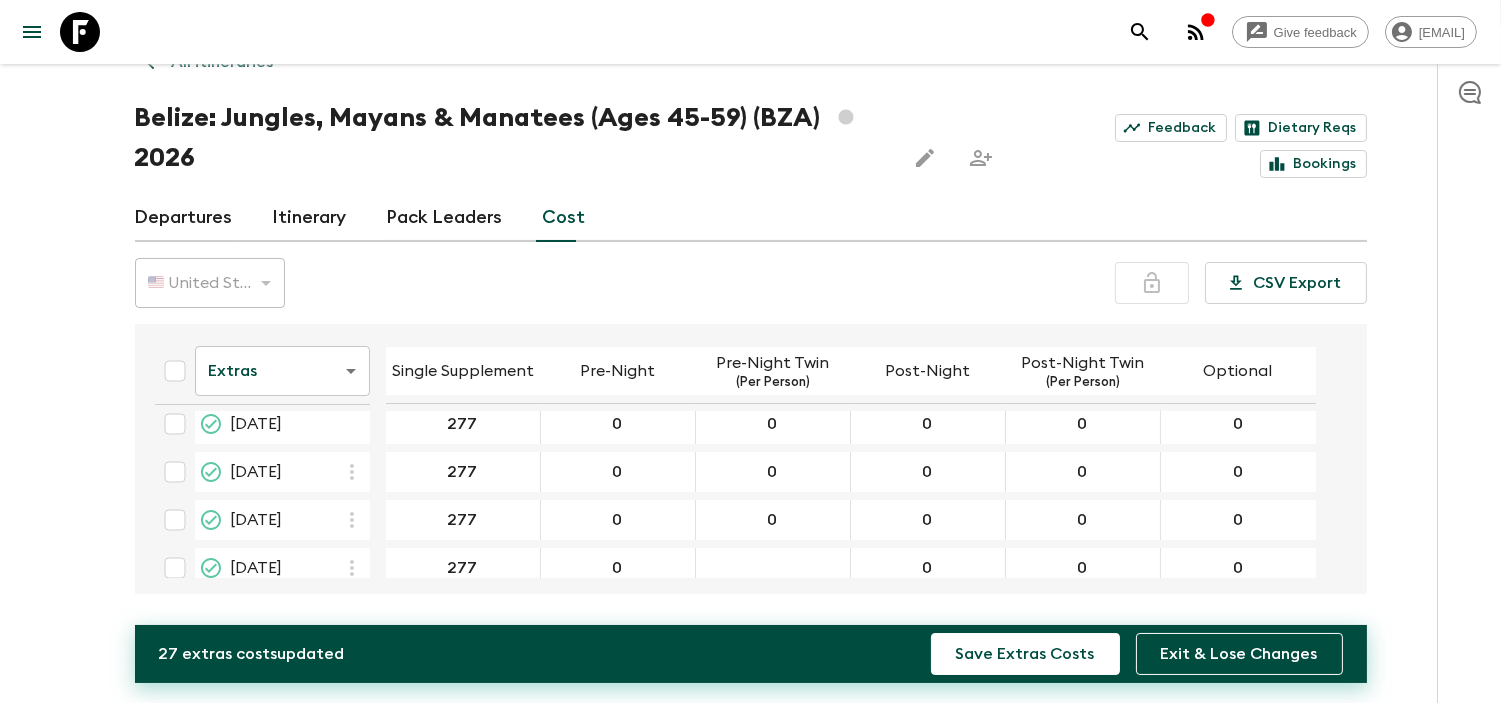 type on "0" 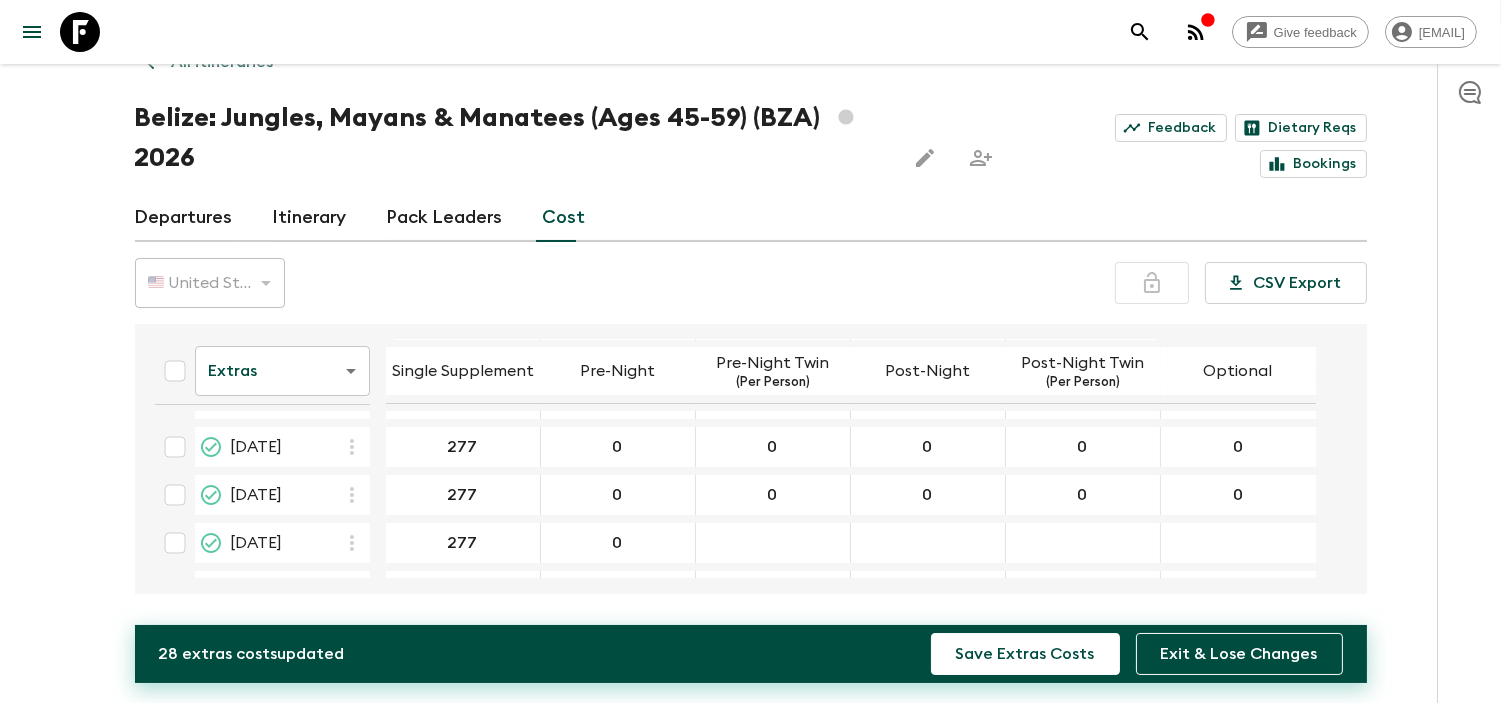scroll, scrollTop: 126, scrollLeft: 0, axis: vertical 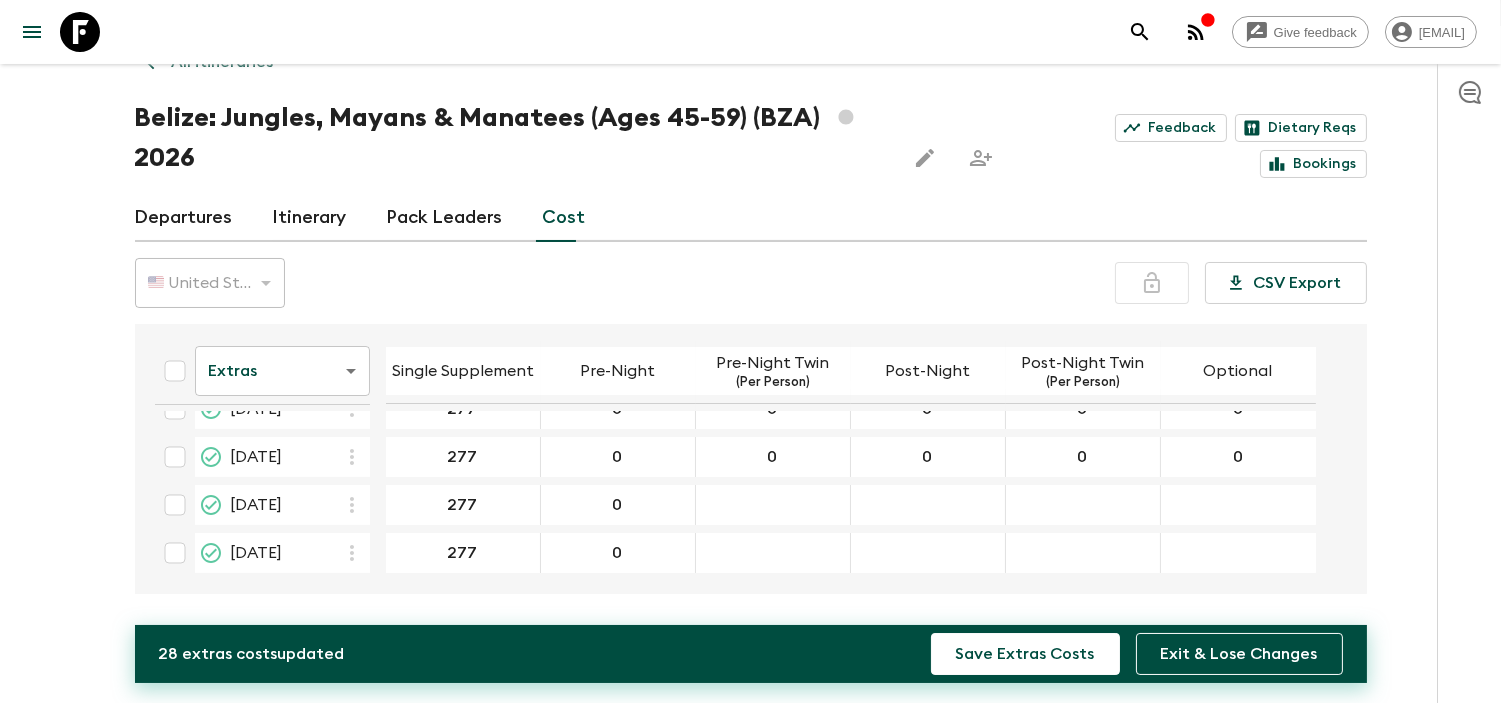 type on "0" 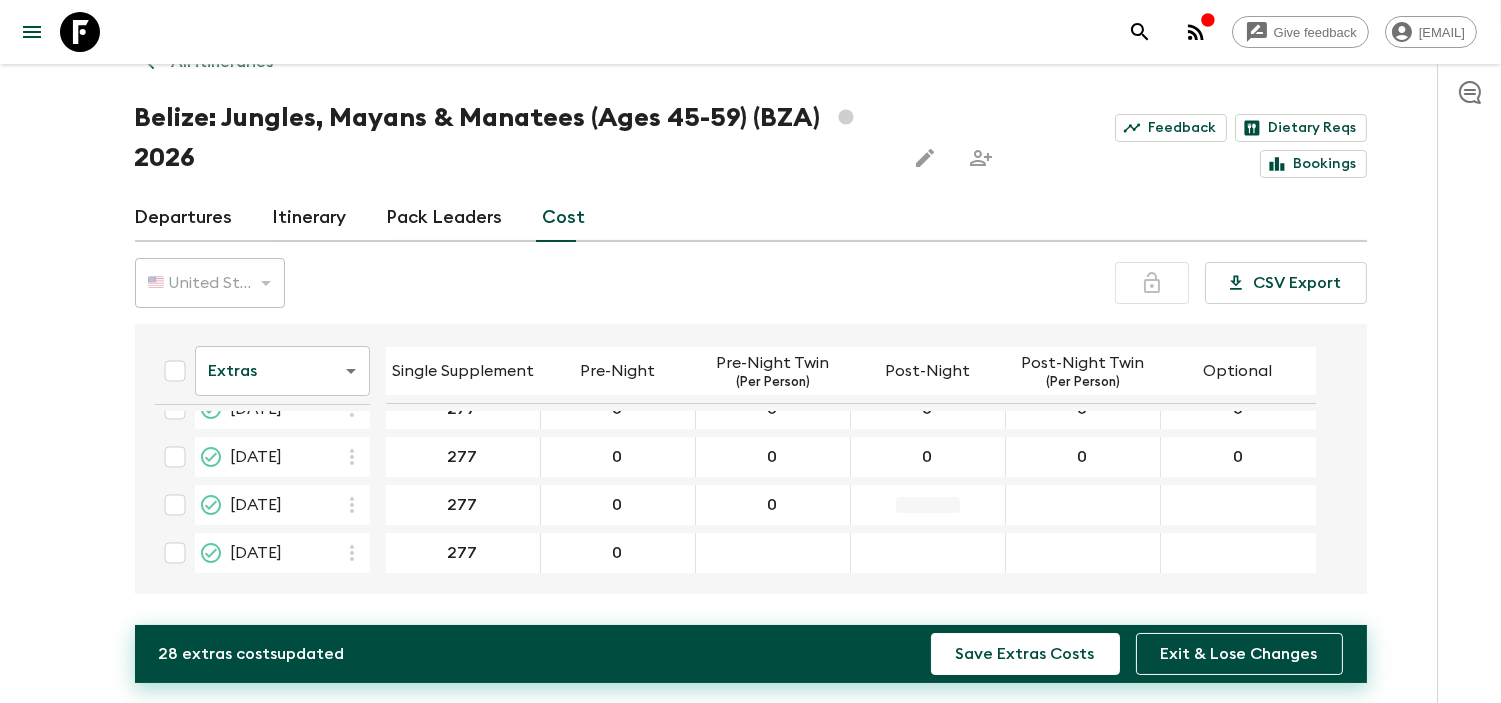 type on "0" 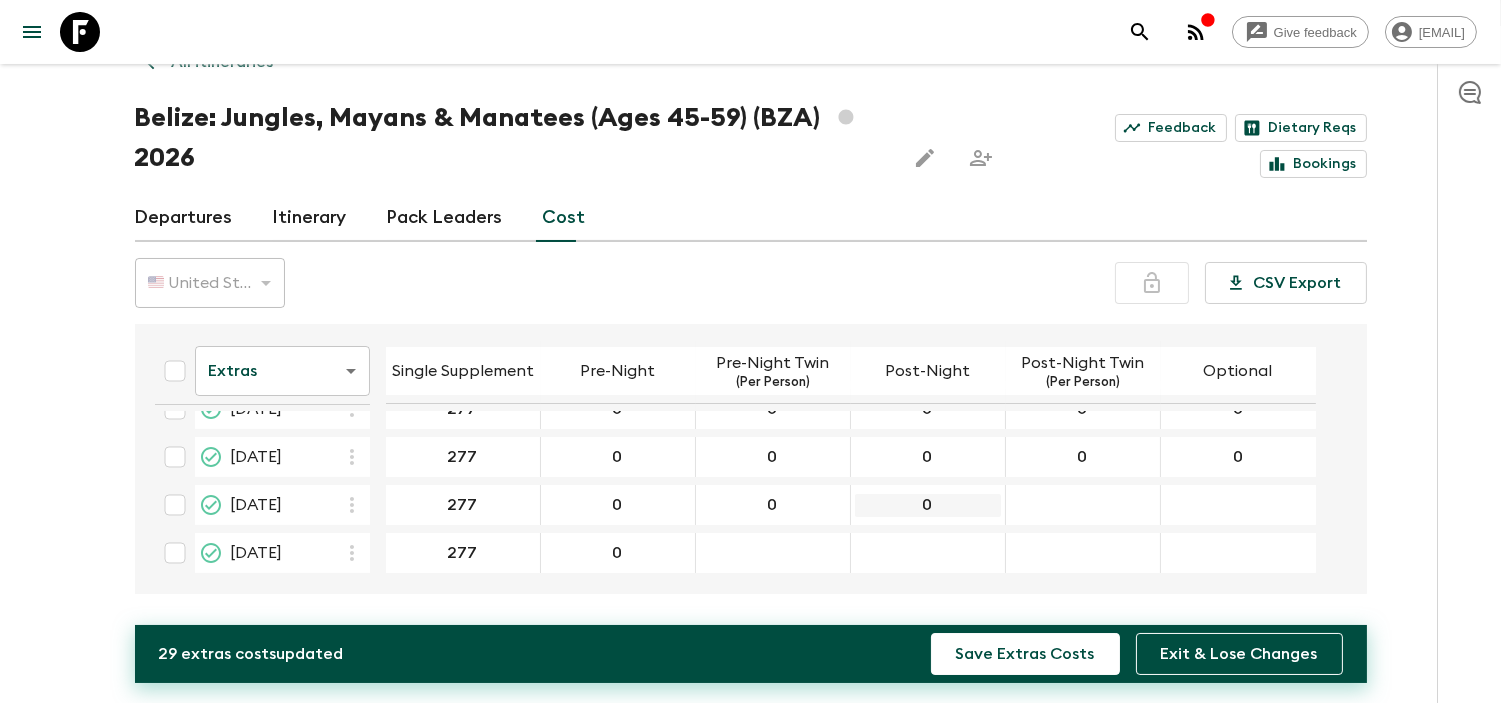 drag, startPoint x: 947, startPoint y: 510, endPoint x: 980, endPoint y: 510, distance: 33 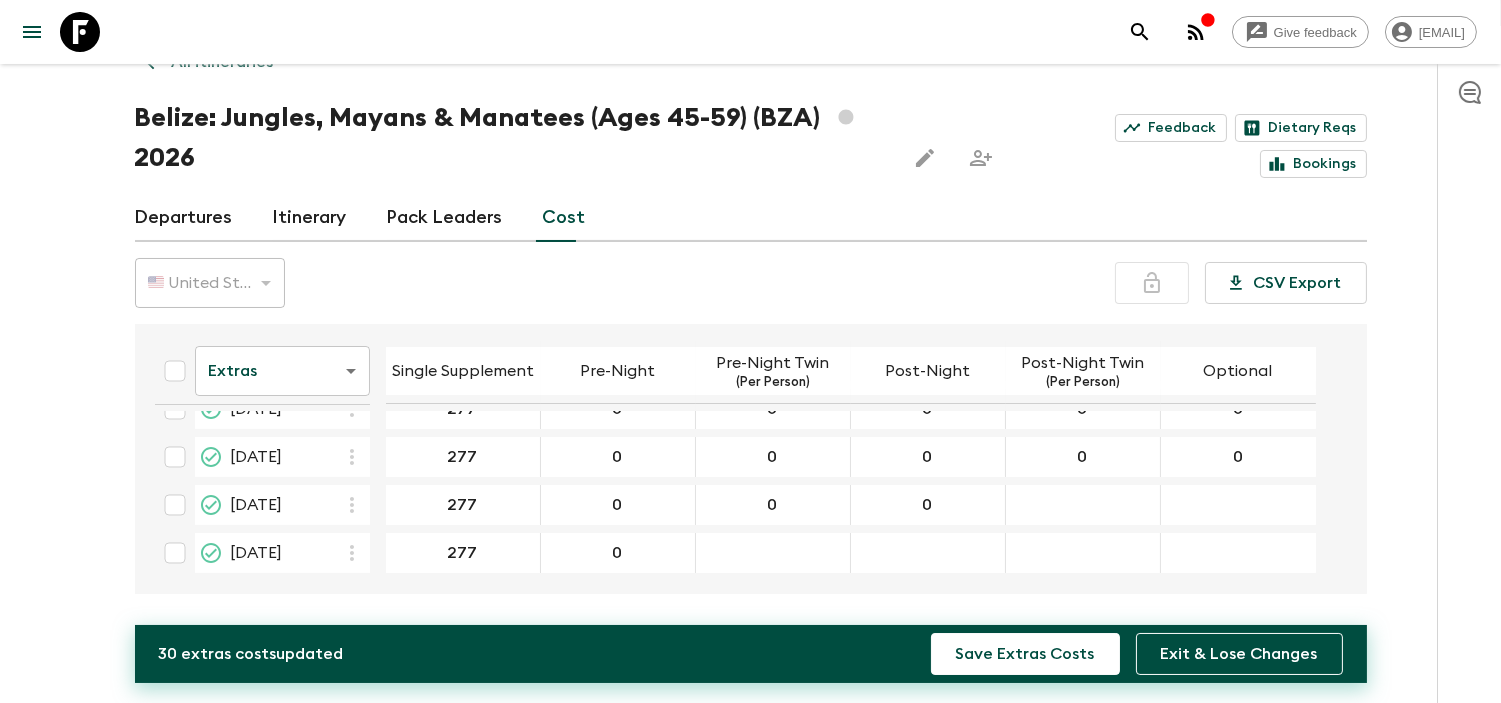 type on "0" 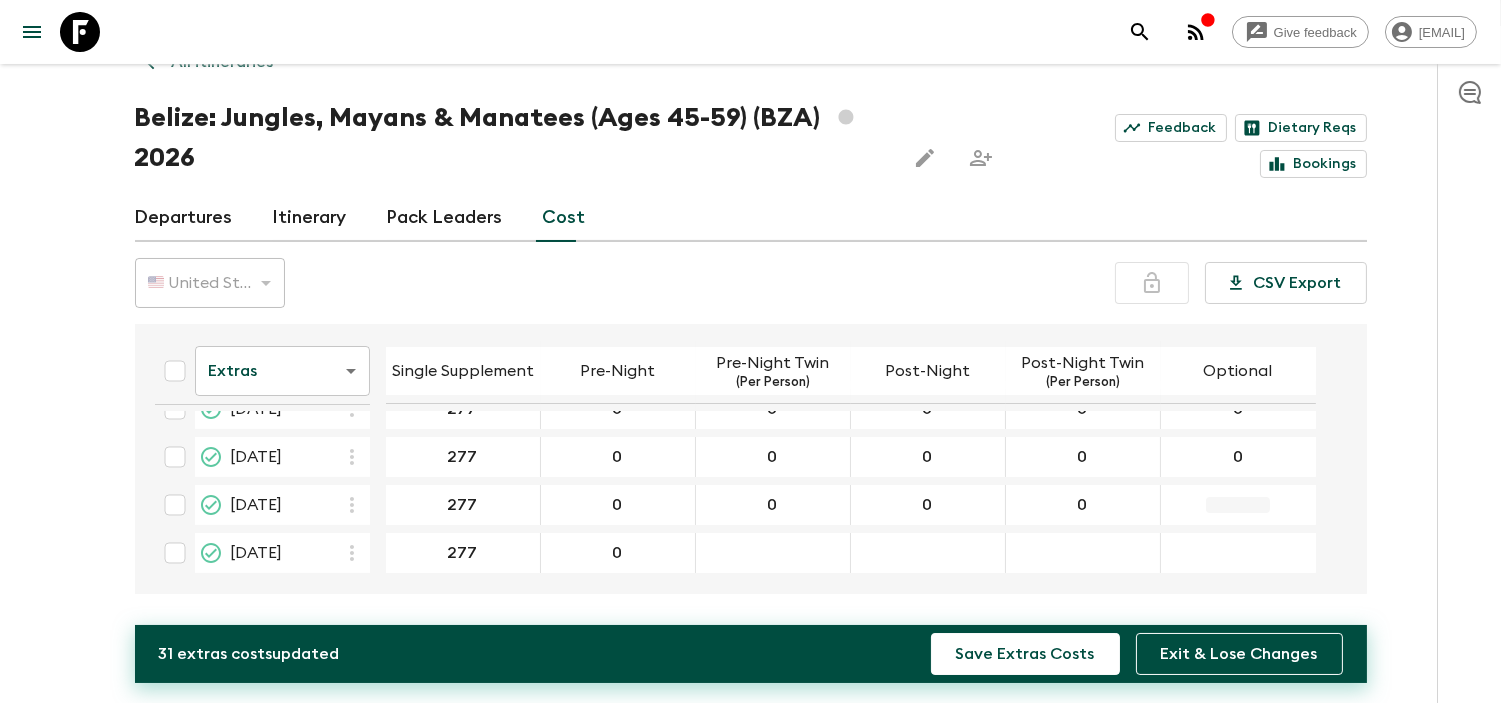 type on "0" 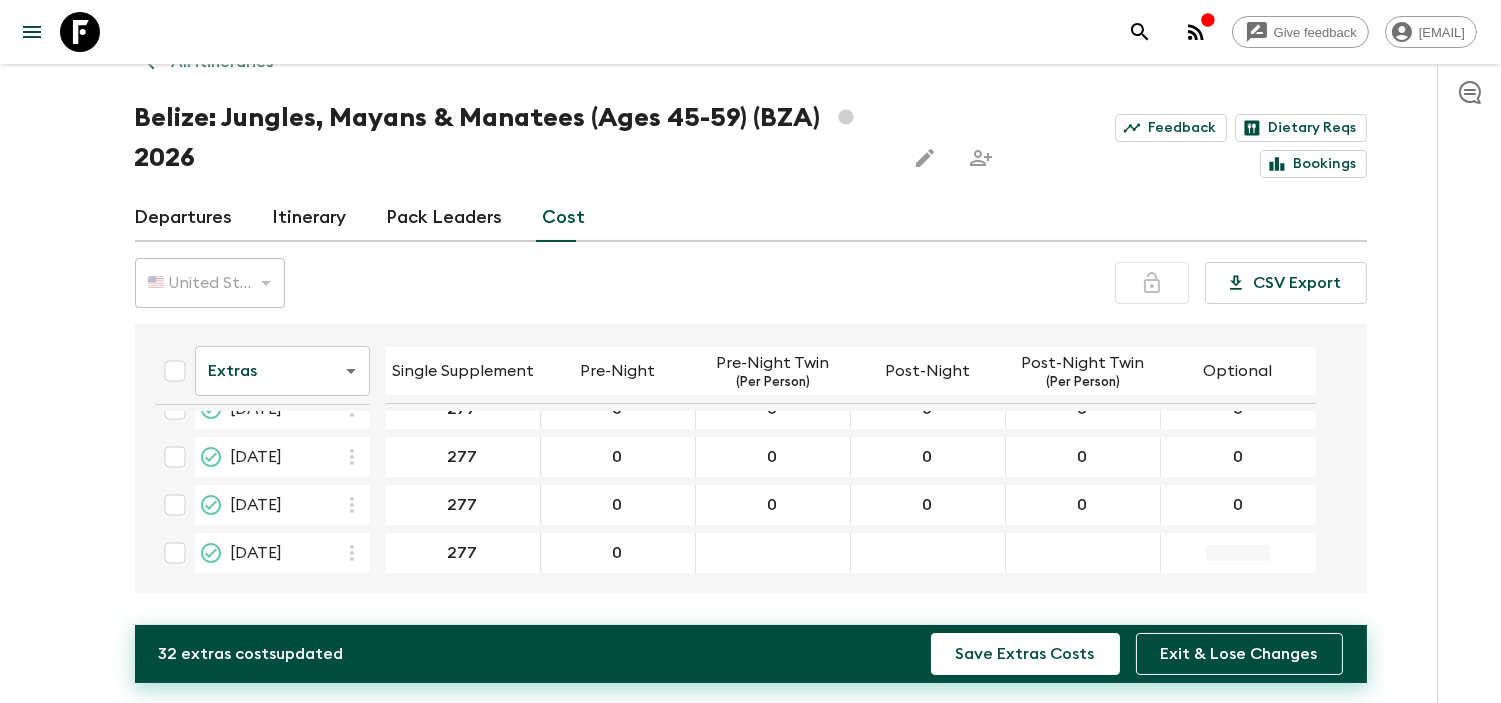 type on "0" 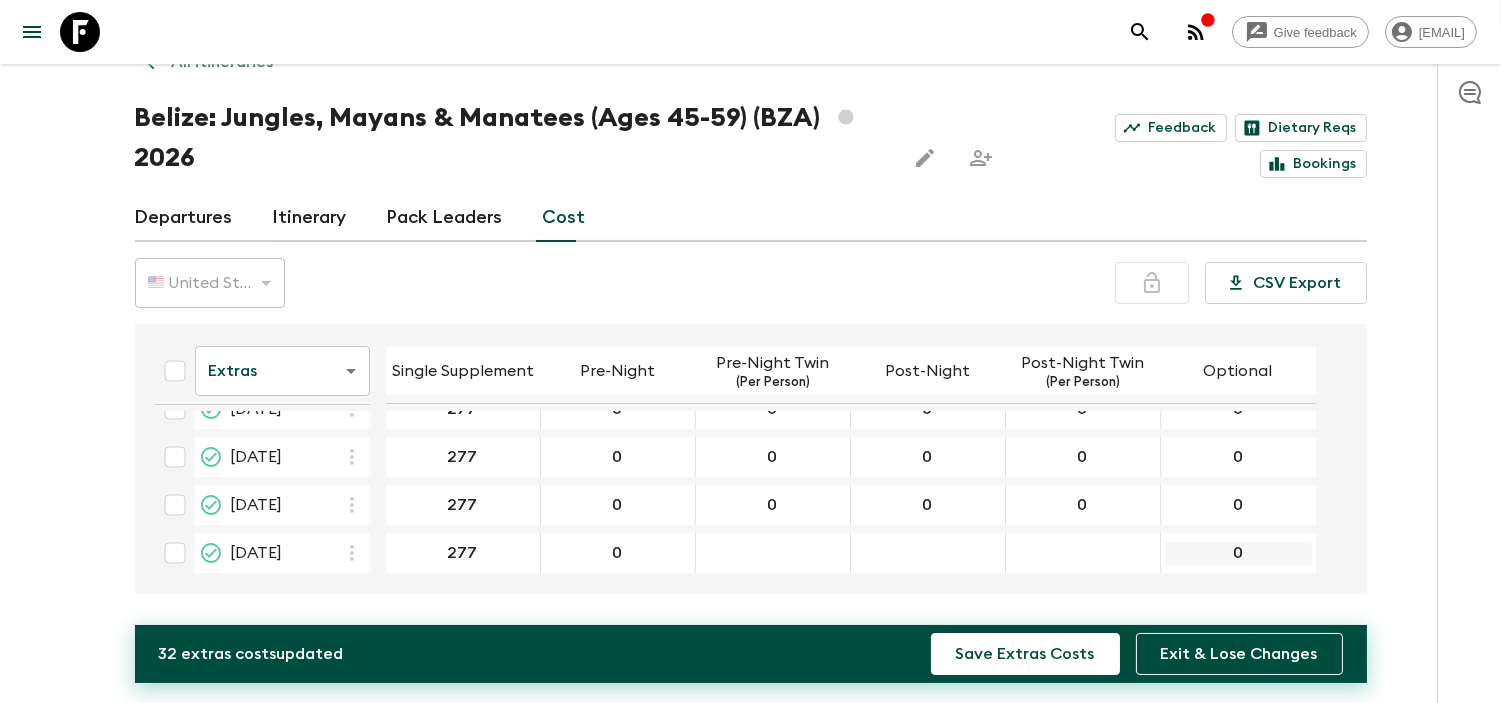 drag, startPoint x: 1230, startPoint y: 545, endPoint x: 1166, endPoint y: 546, distance: 64.00781 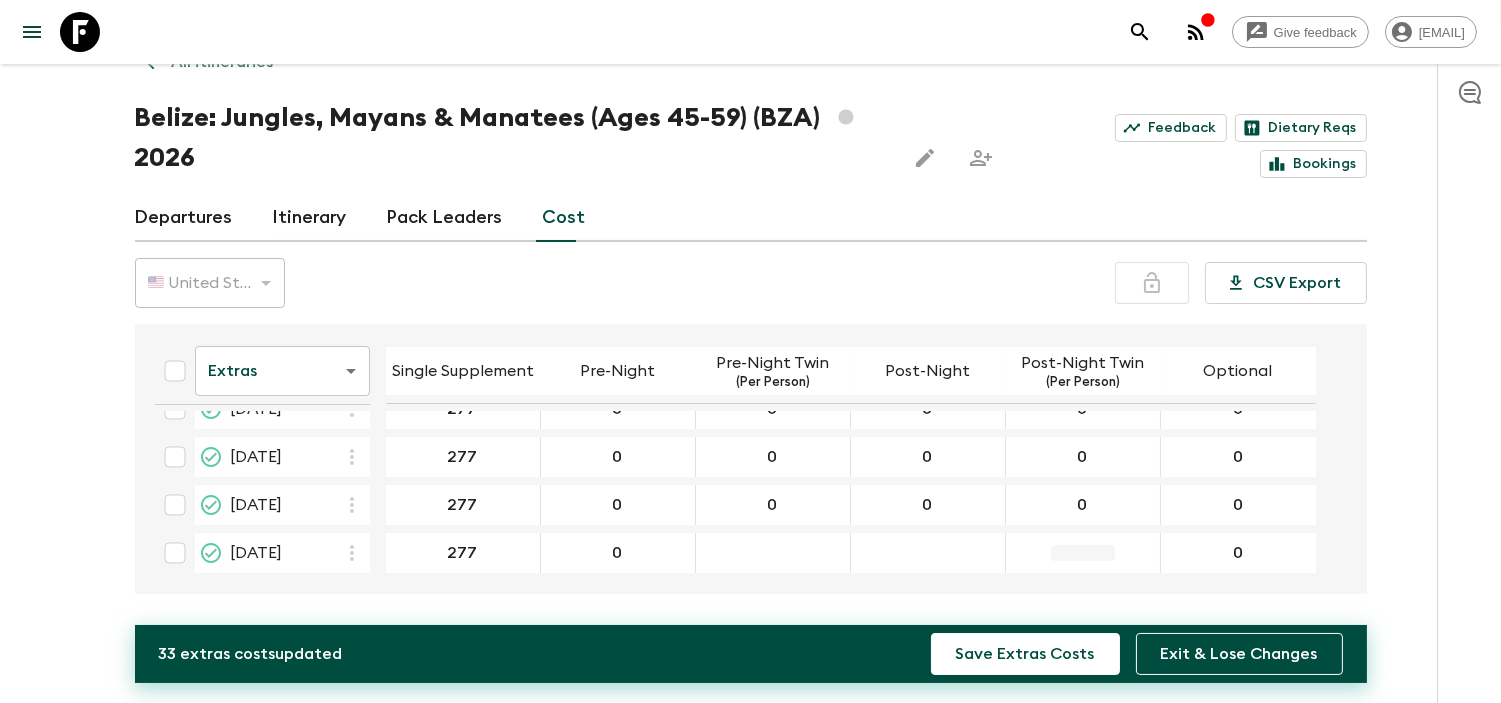type on "0" 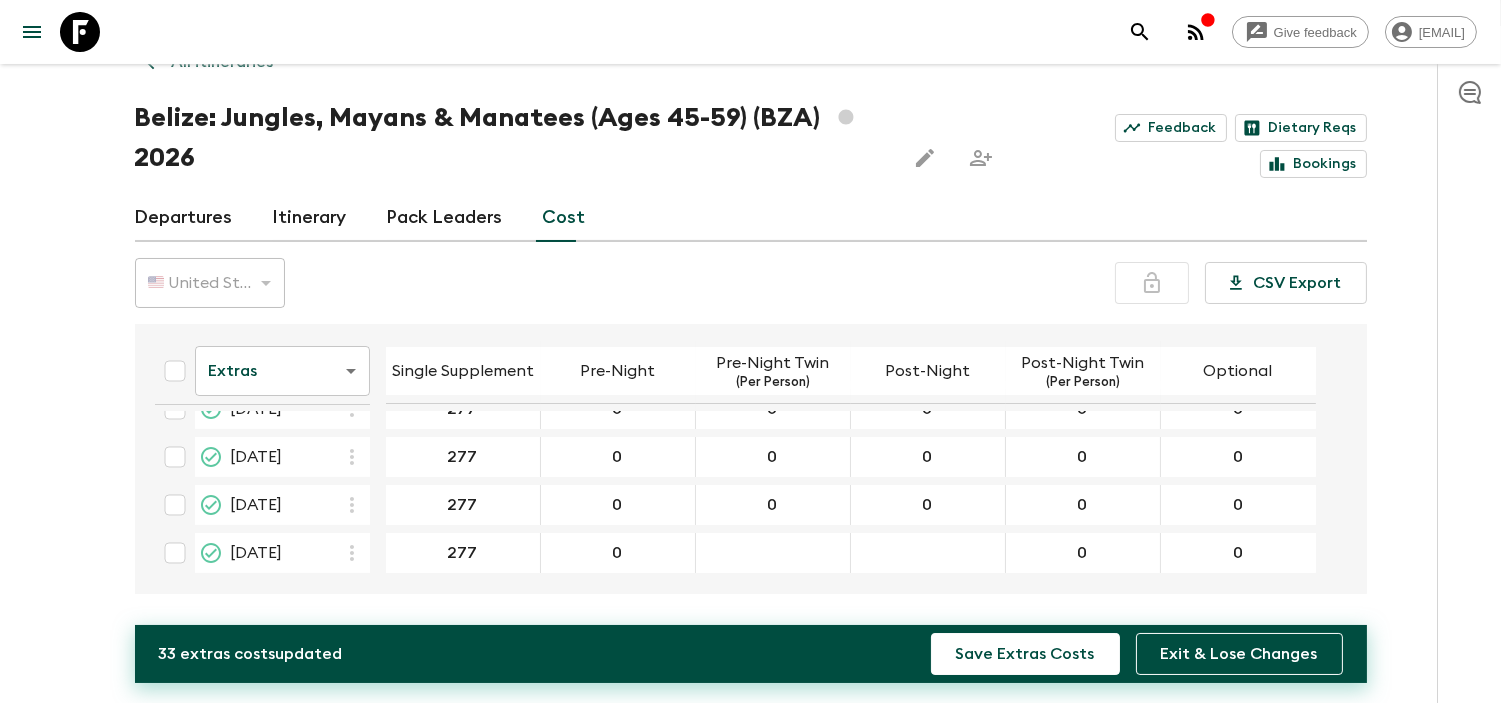 drag, startPoint x: 1083, startPoint y: 552, endPoint x: 988, endPoint y: 548, distance: 95.084175 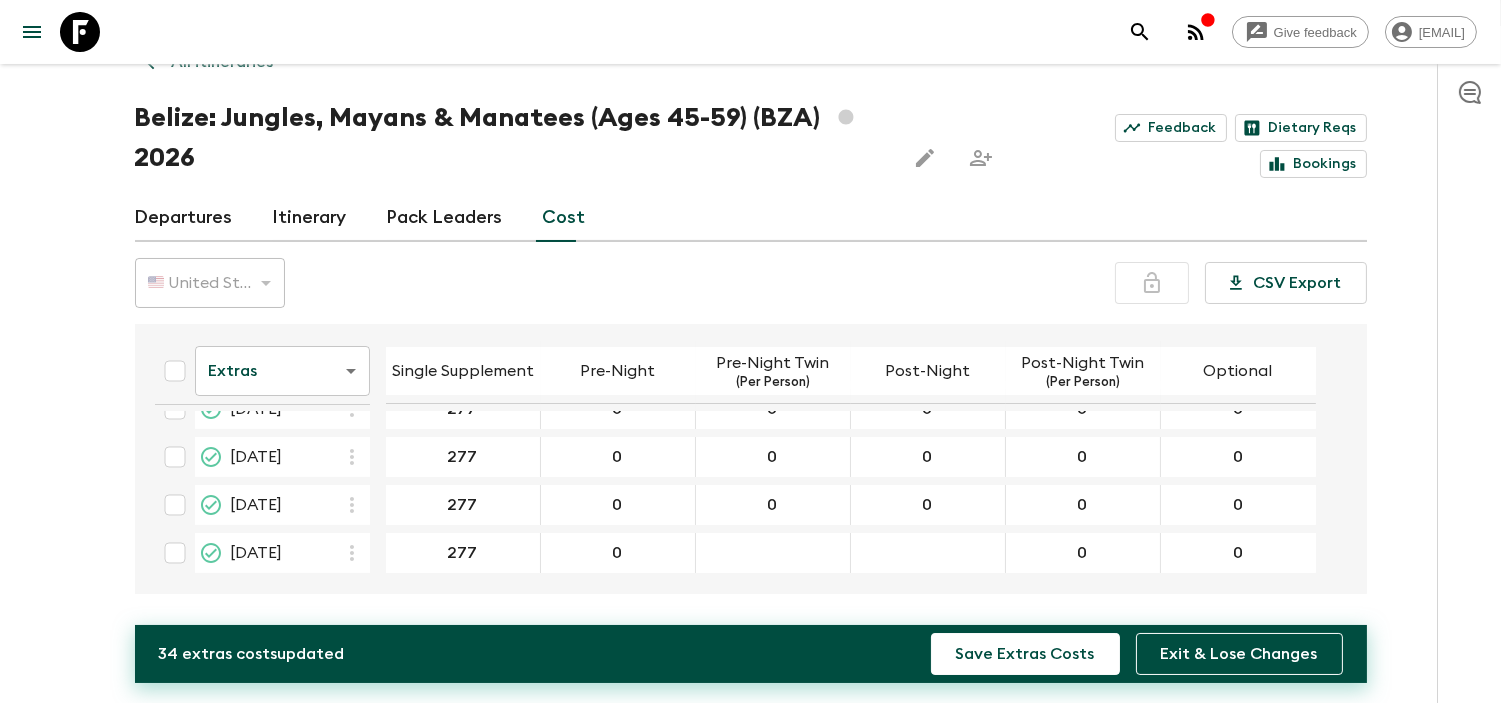 type on "0" 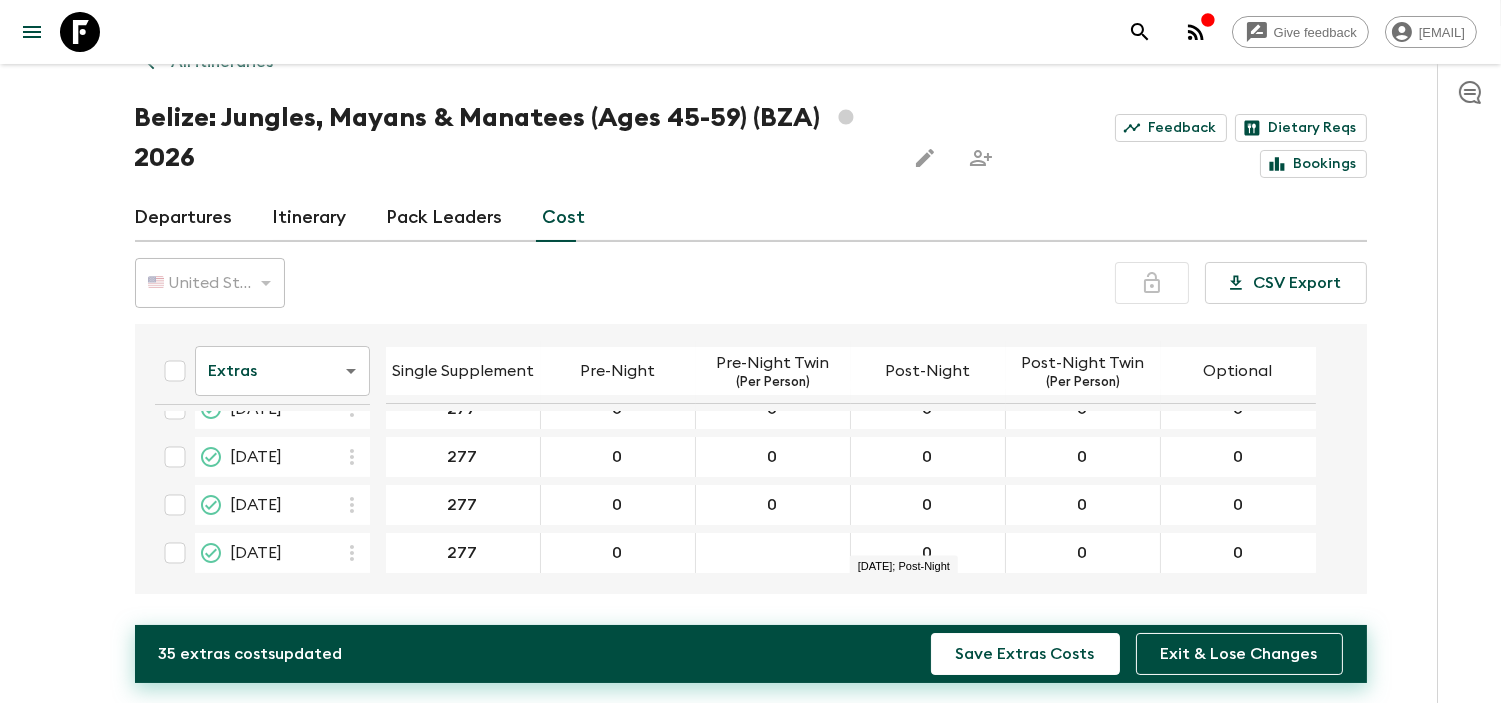 type on "0" 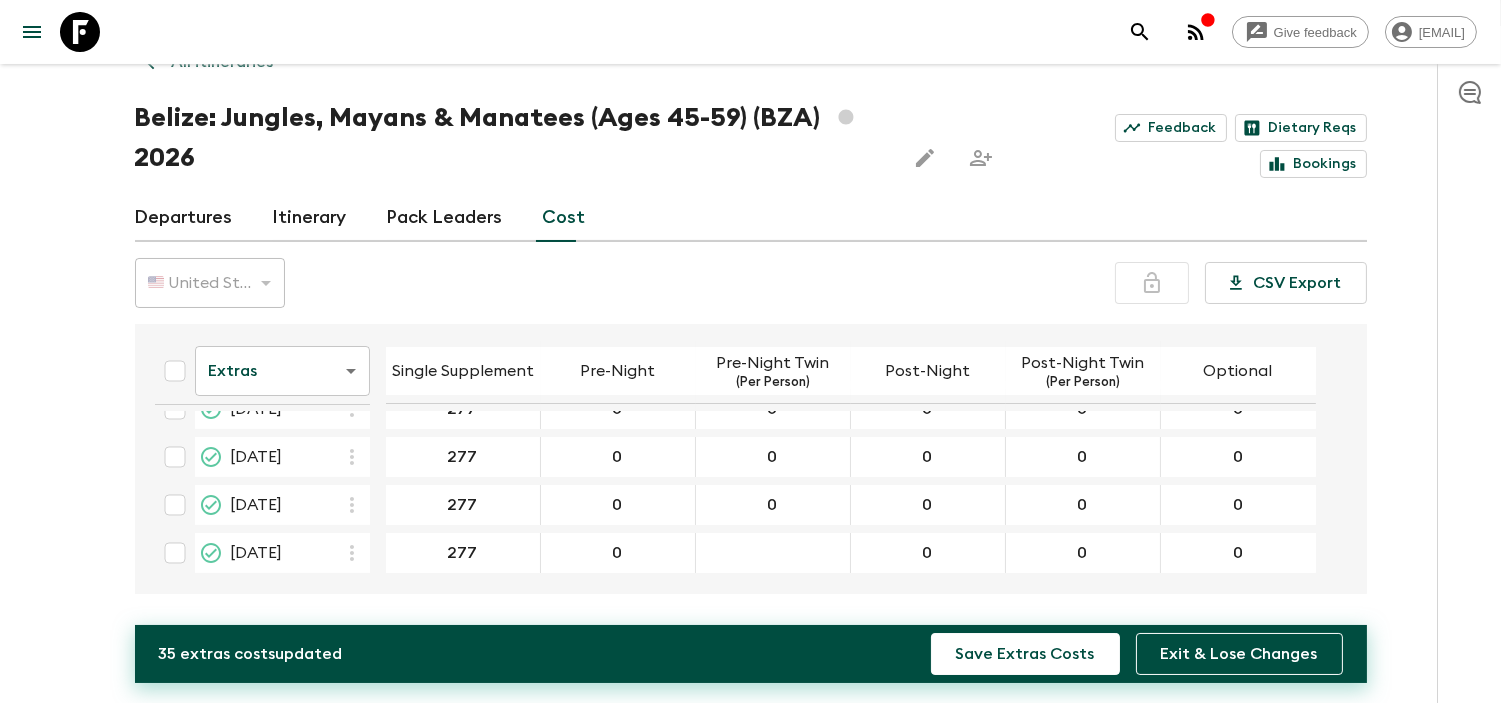 click at bounding box center (773, 553) 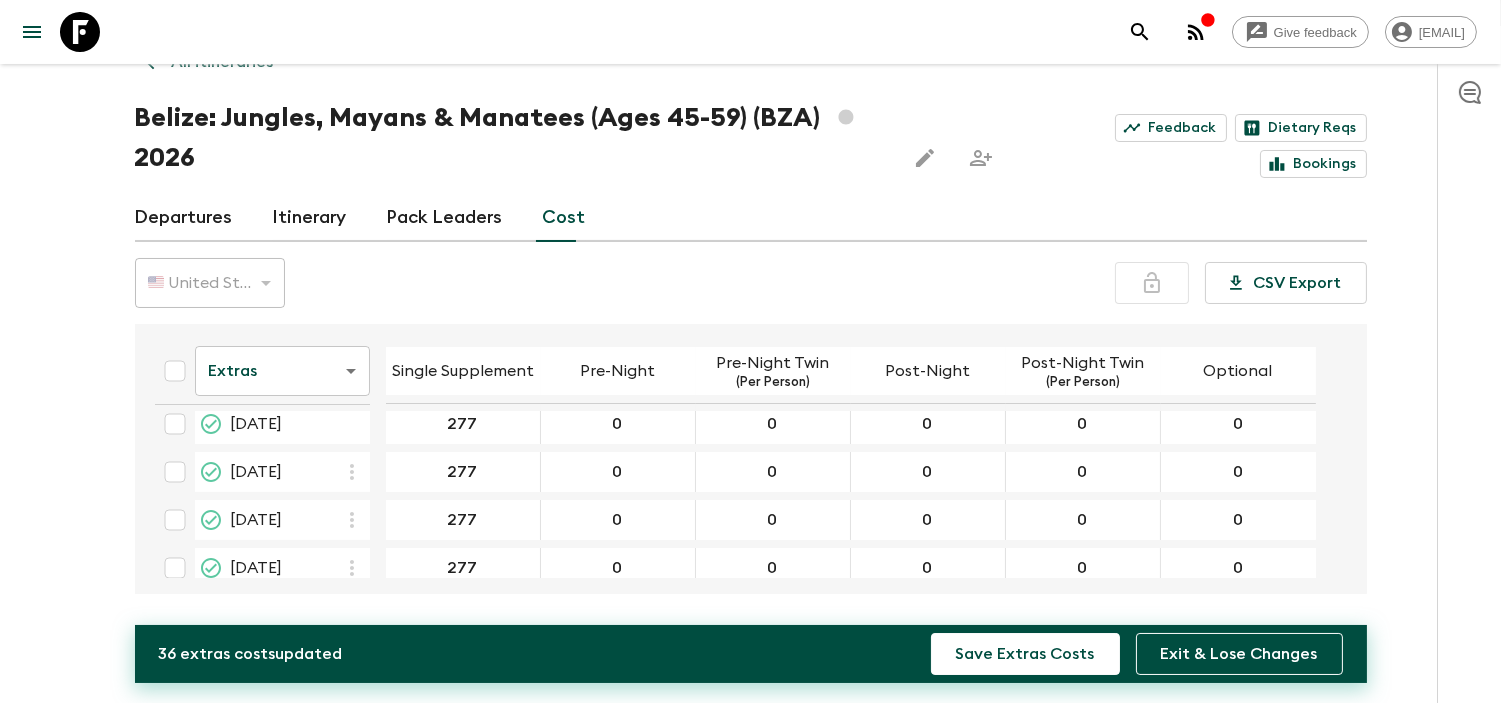 scroll, scrollTop: 0, scrollLeft: 0, axis: both 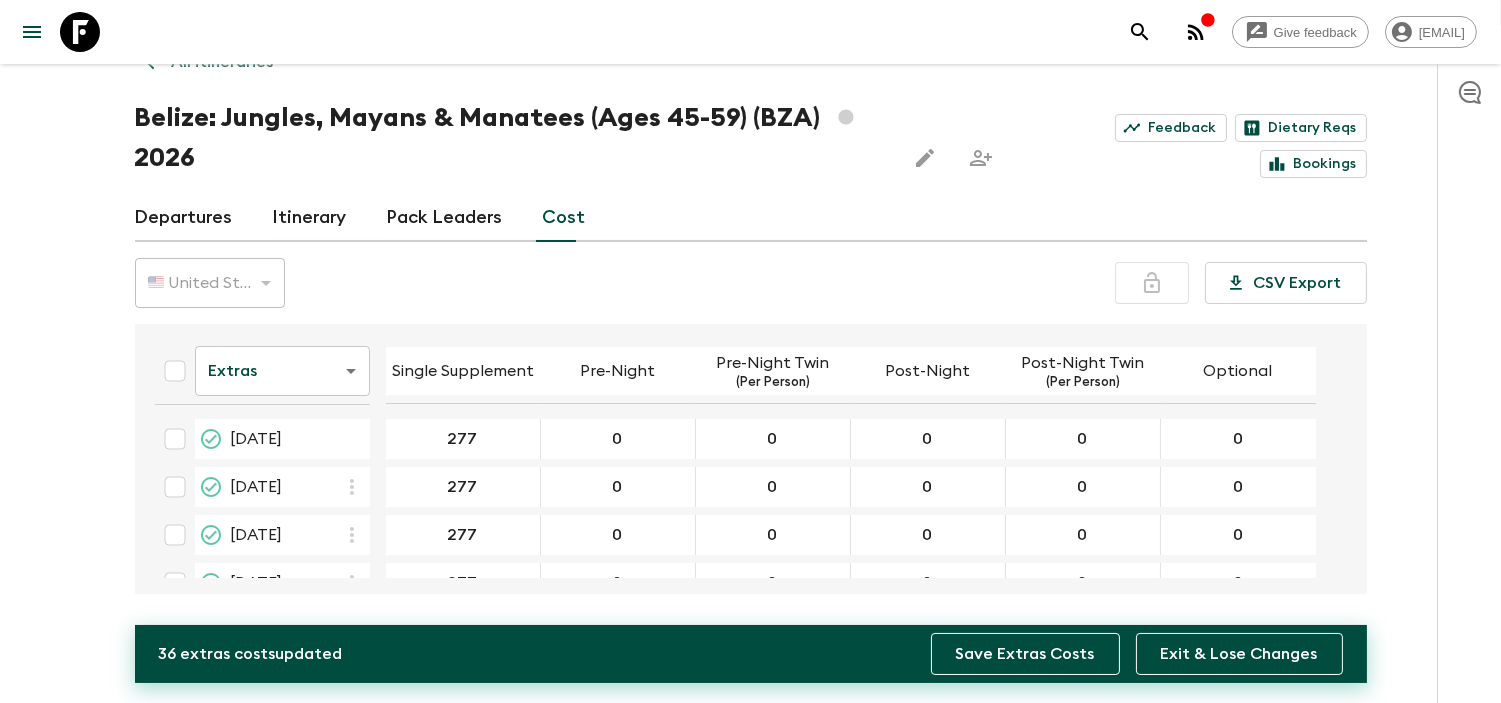 type on "0" 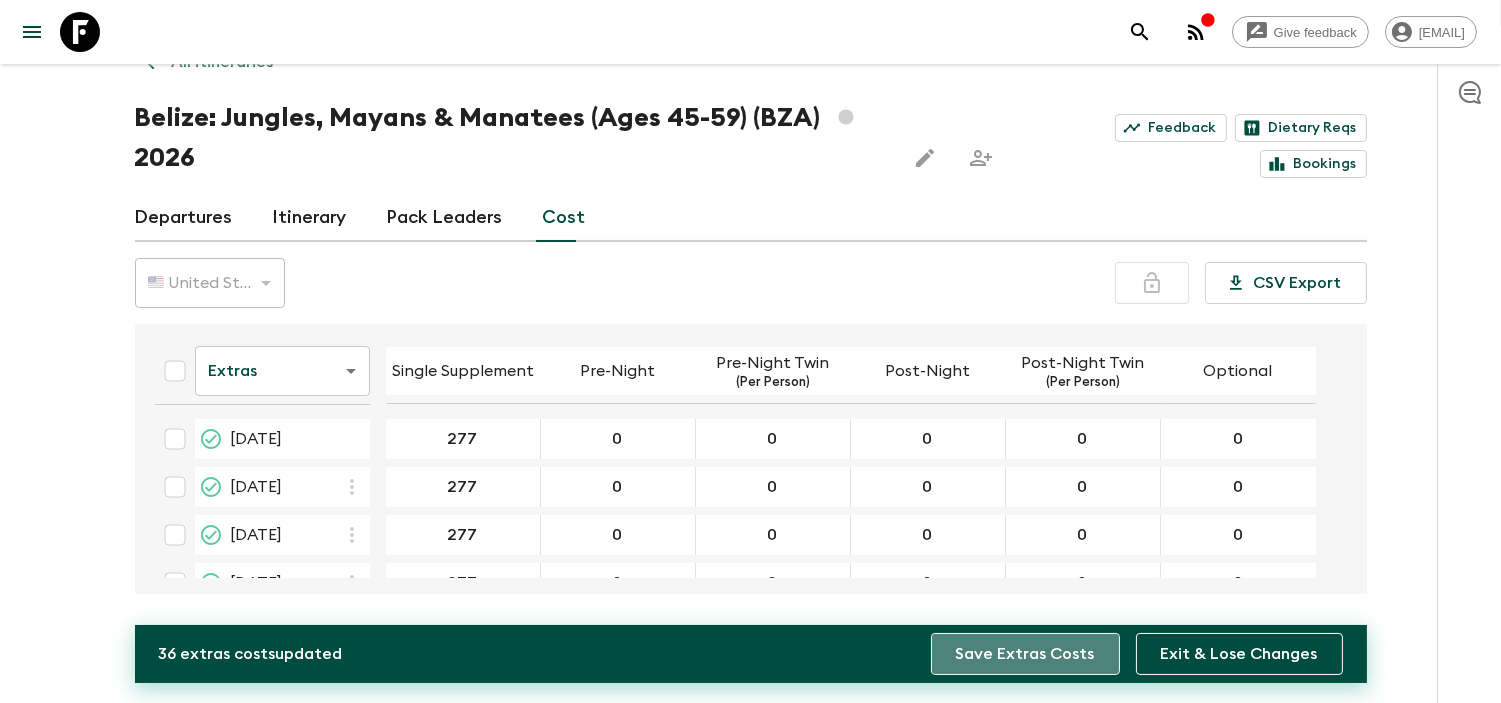 click on "Save Extras Costs" at bounding box center (1025, 654) 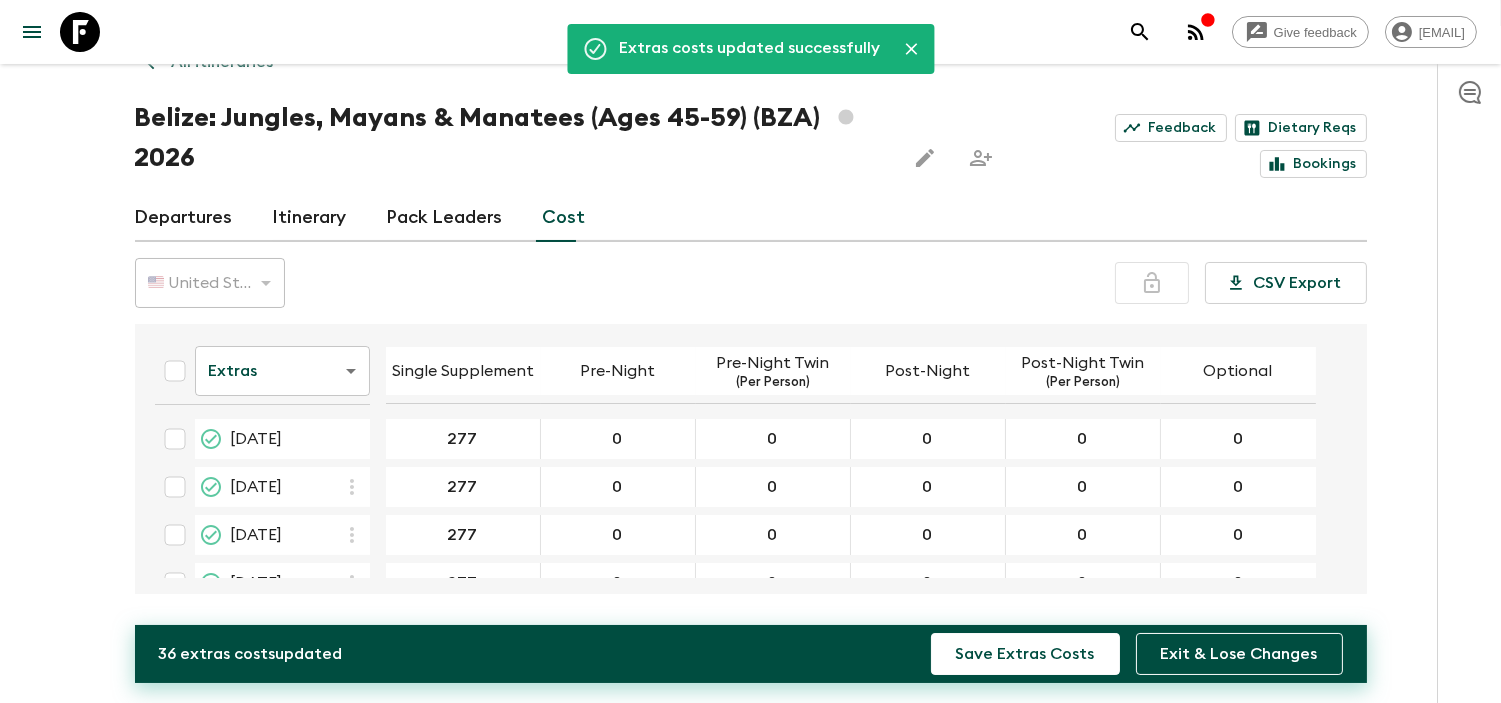 scroll, scrollTop: 126, scrollLeft: 0, axis: vertical 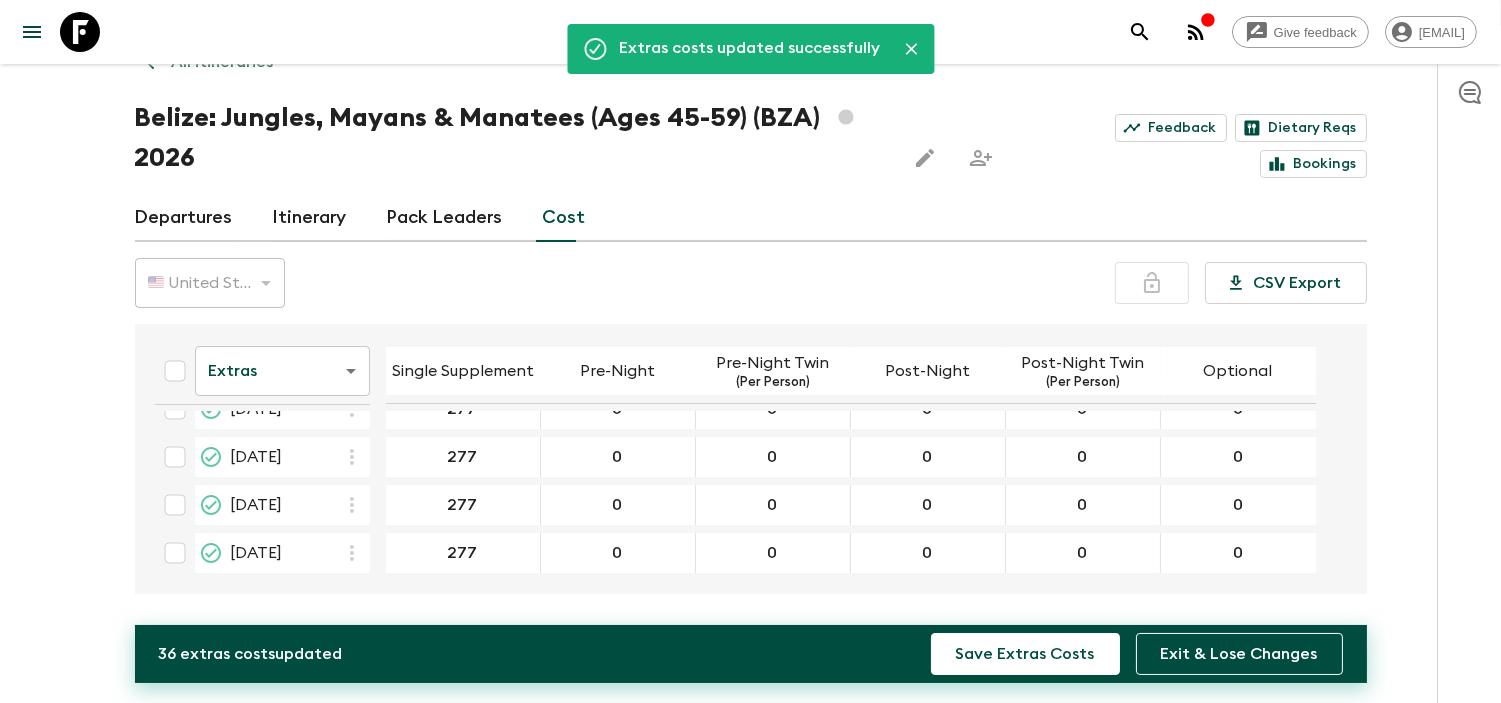 click on "Give feedback [EMAIL] We use functional & tracking cookies to deliver this experience. See our Privacy Policy for more. Dismiss Extras costs updated successfully All itineraries Belize: Jungles, Mayans & Manatees (Ages 45-59) (BZA) 2026 Feedback Dietary Reqs Bookings Departures Itinerary Pack Leaders Cost 🇺🇸 United States Dollar (USD) USD ​ CSV Export Extras extrasCost ​ Single Supplement Pre-Night Pre-Night Twin (Per Person) Post-Night Post-Night Twin (Per Person) Optional [DATE] 277 ​ 0 ​ 0 ​ 0 ​ 0 ​ 0 ​ [DATE] 277 ​ 0 ​ 0 ​ 0 ​ 0 ​ 0 ​ [DATE] 277 ​ 0 ​ 0 ​ 0 ​ 0 ​ 0 ​ [DATE] 277 ​ 0 ​ 0 ​ 0 ​ 0 ​ 0 ​ [DATE] 277 ​ 0 ​ 0 ​ 0 ​ 0 ​ 0 ​ [DATE] 277 ​ 0 ​ 0 ​ 0 ​ 0 ​ 0 ​ 36   extras cost s  updated Save Extras Costs Exit & Lose Changes Guides & Tutorials Privacy Policy" at bounding box center (750, 315) 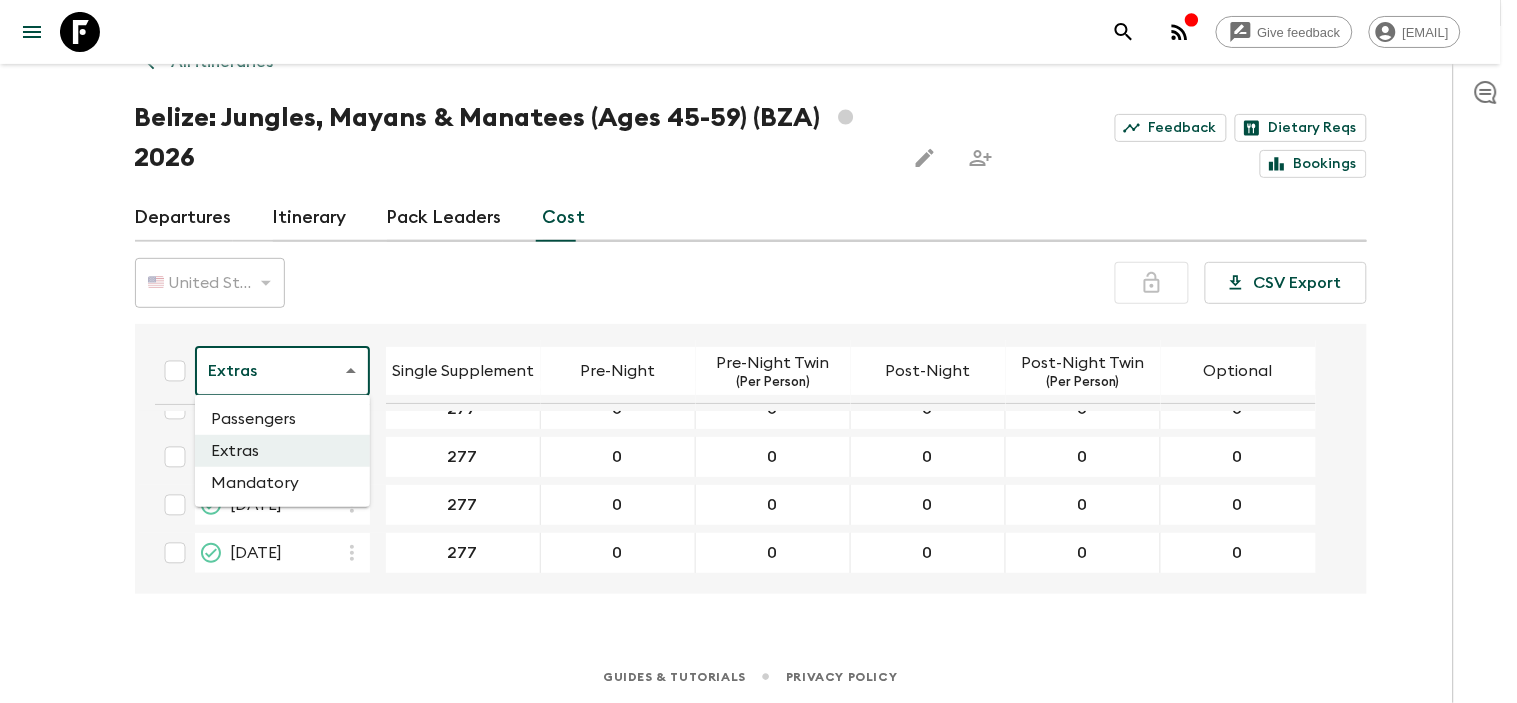 click on "Mandatory" at bounding box center [282, 483] 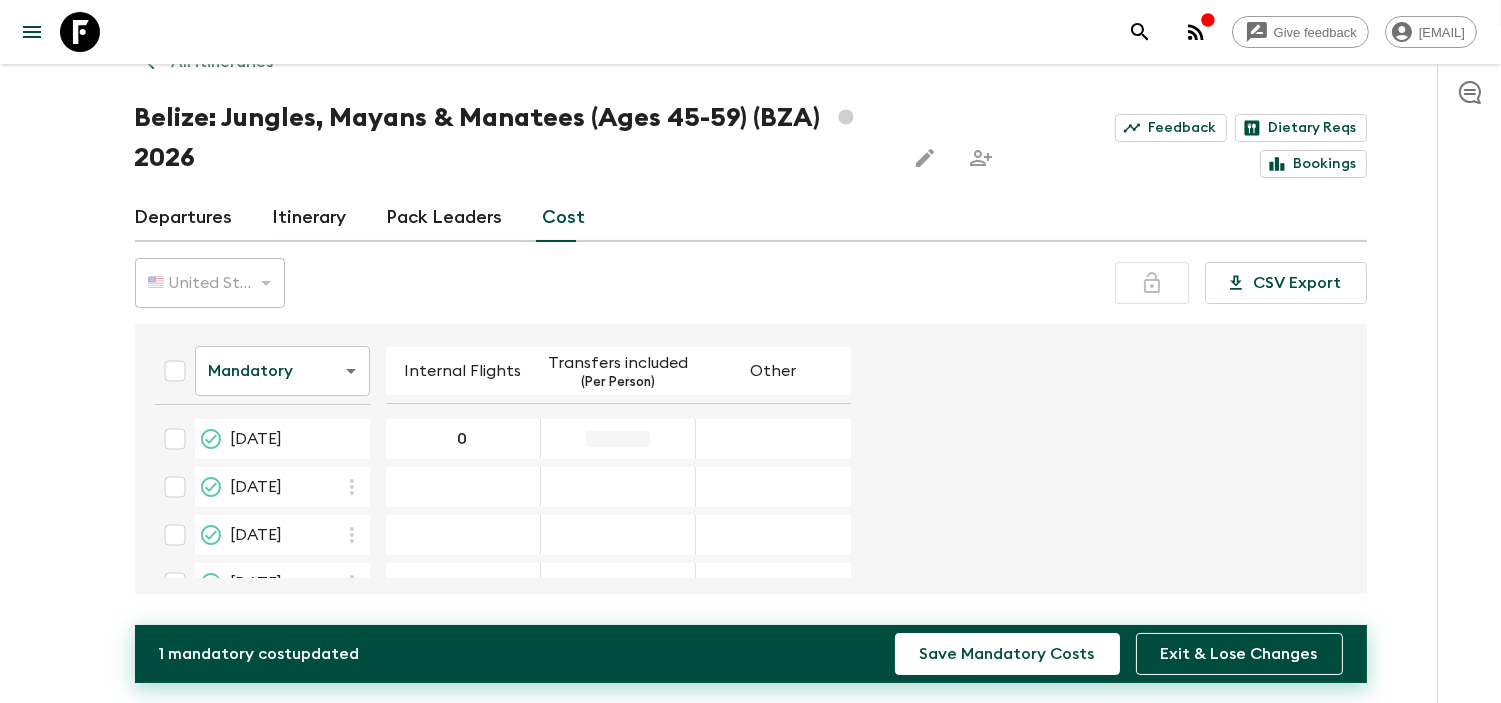 type on "0" 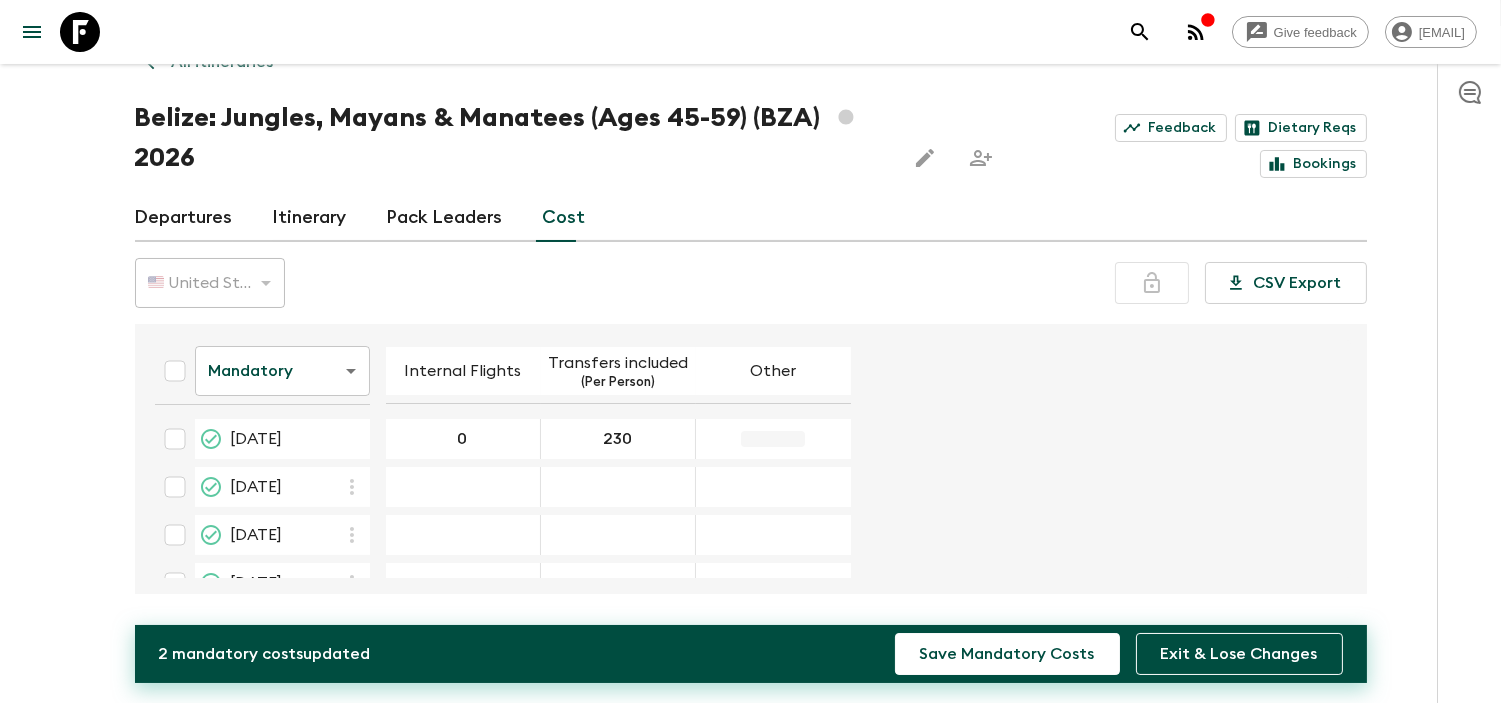 type on "230" 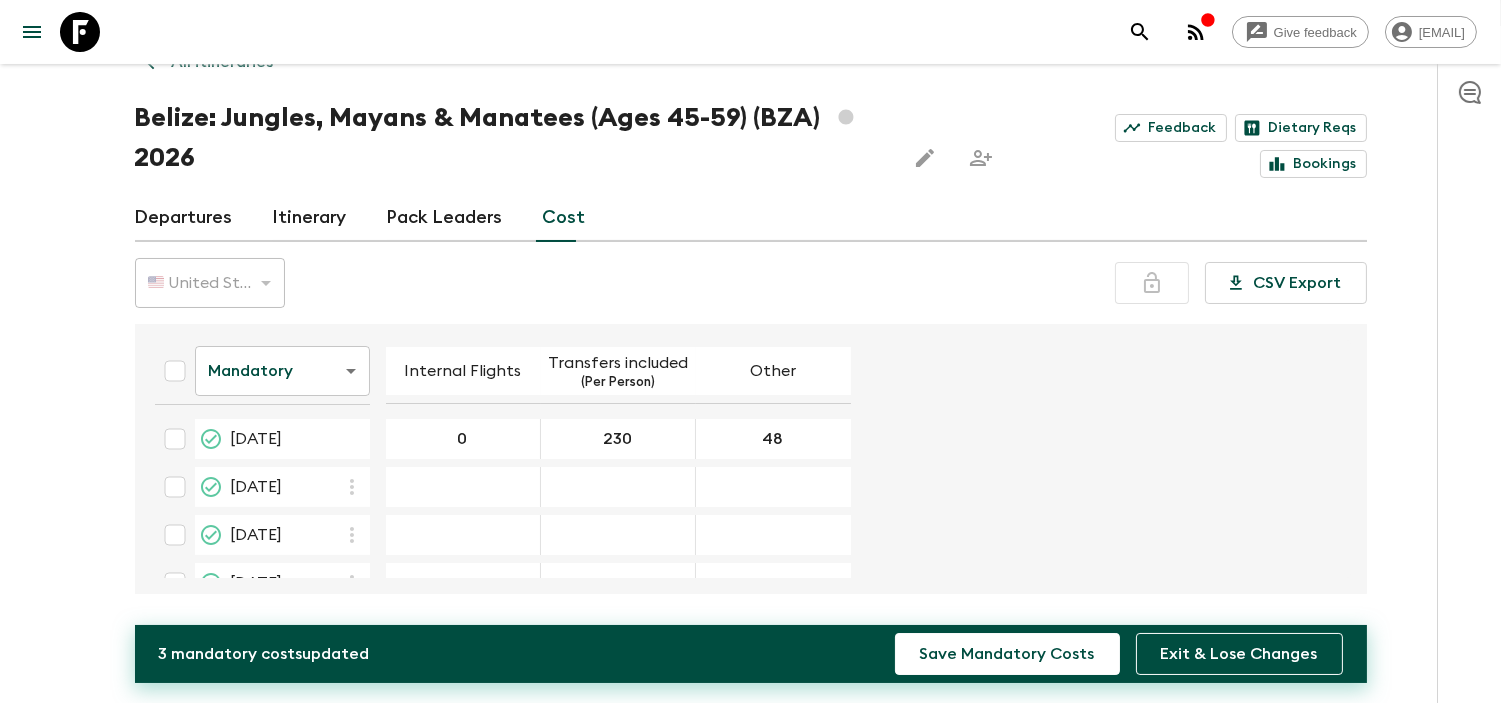 type on "48" 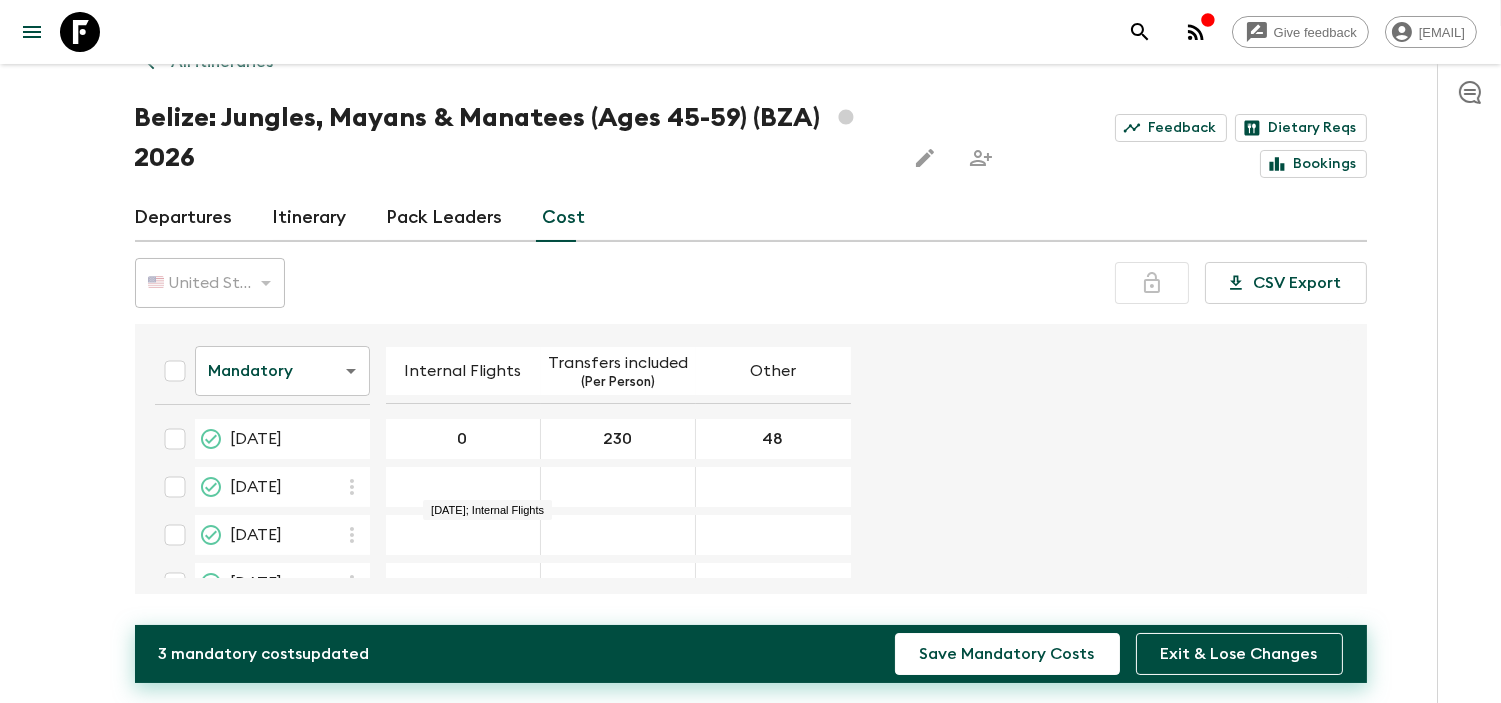 click at bounding box center [463, 487] 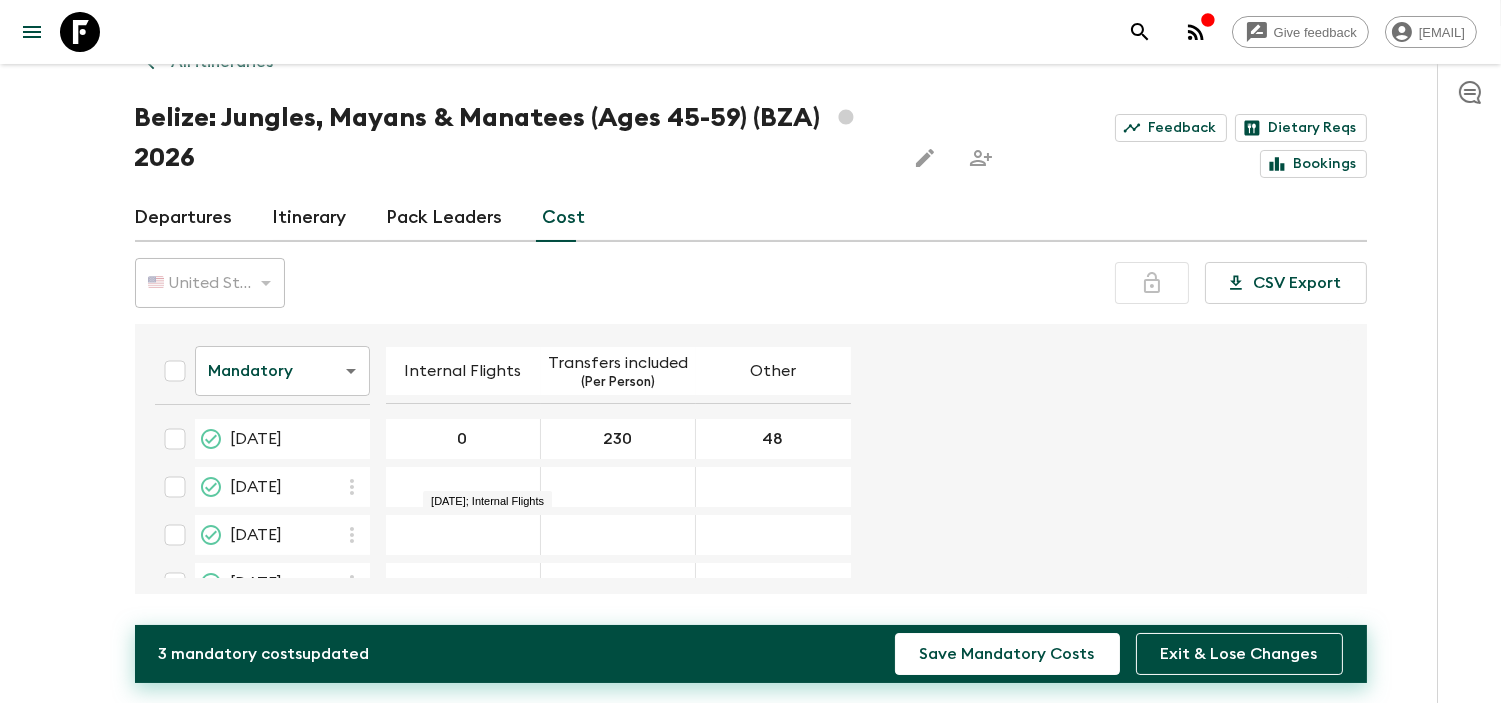 click at bounding box center (463, 487) 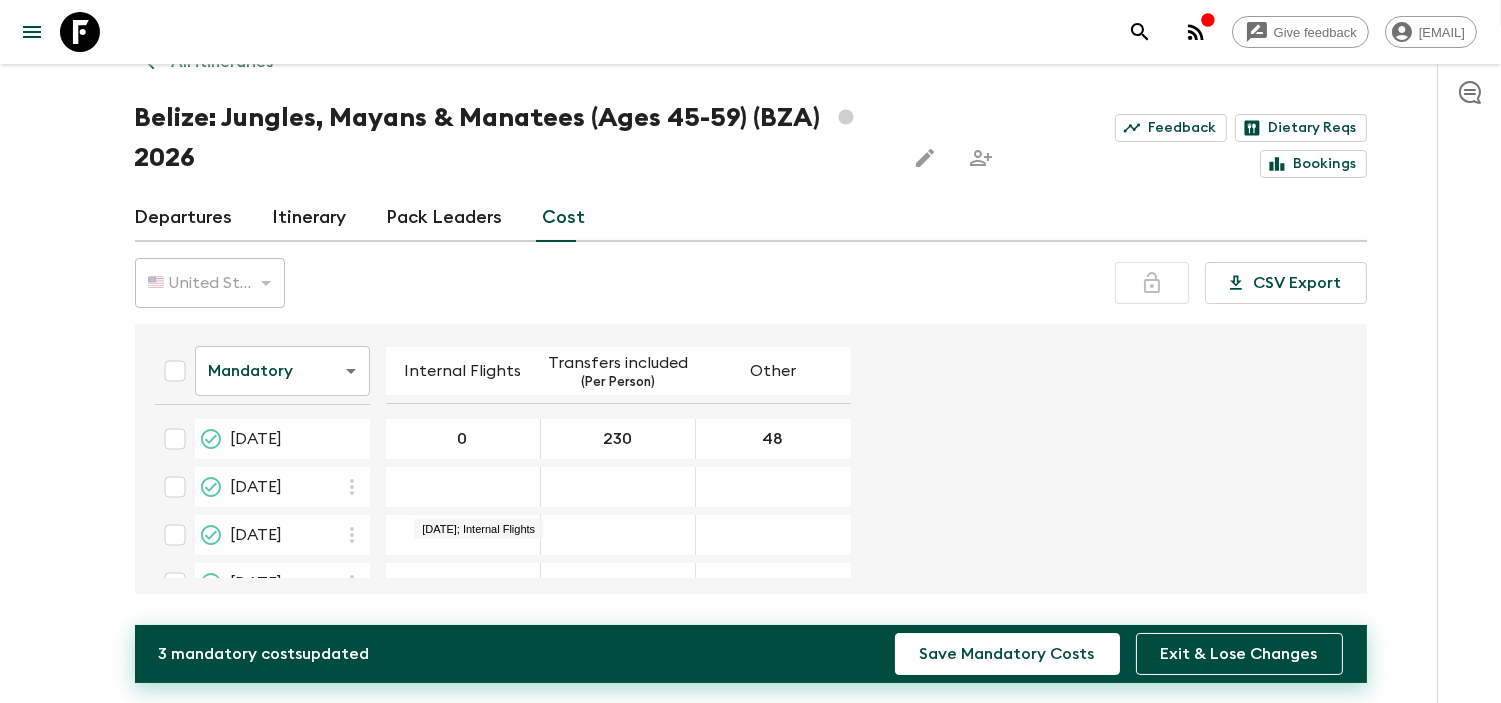 drag, startPoint x: 492, startPoint y: 505, endPoint x: 470, endPoint y: 505, distance: 22 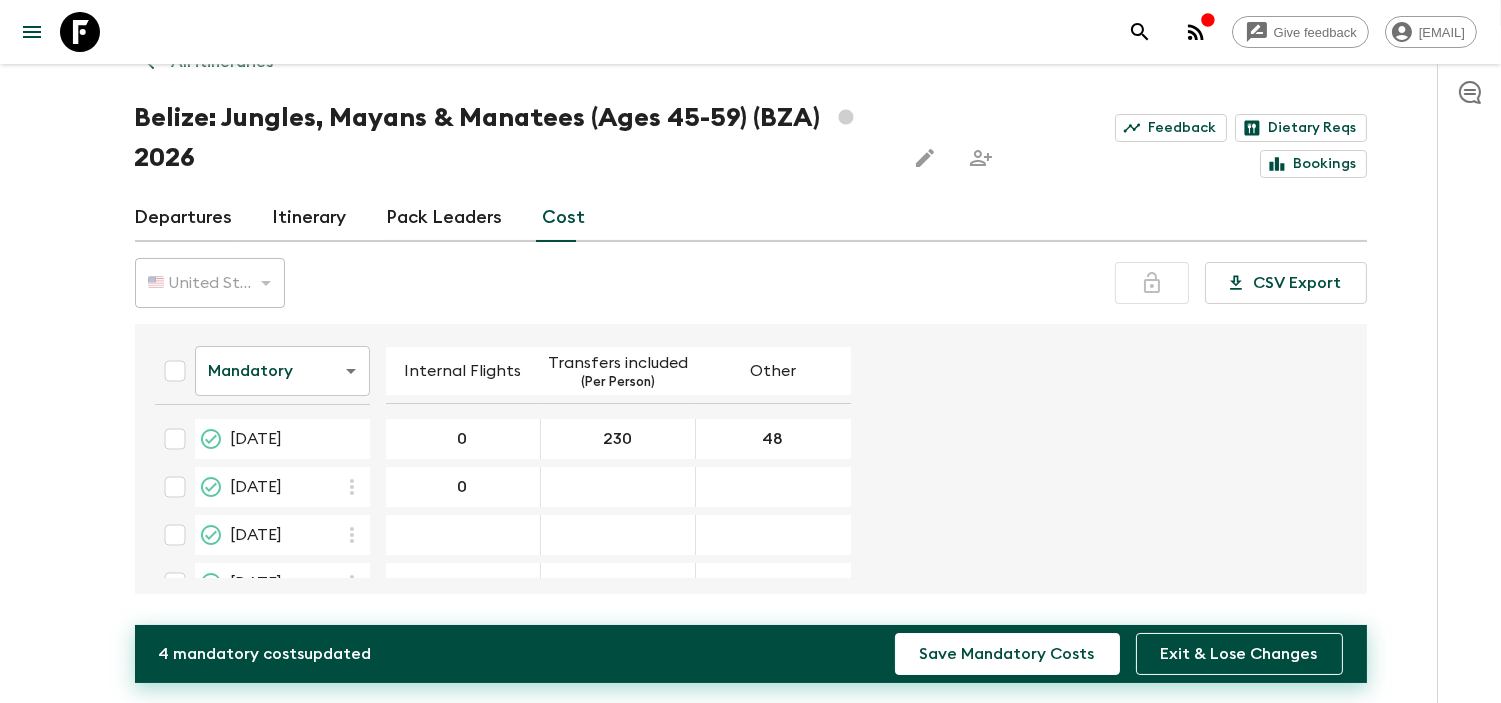 type on "0" 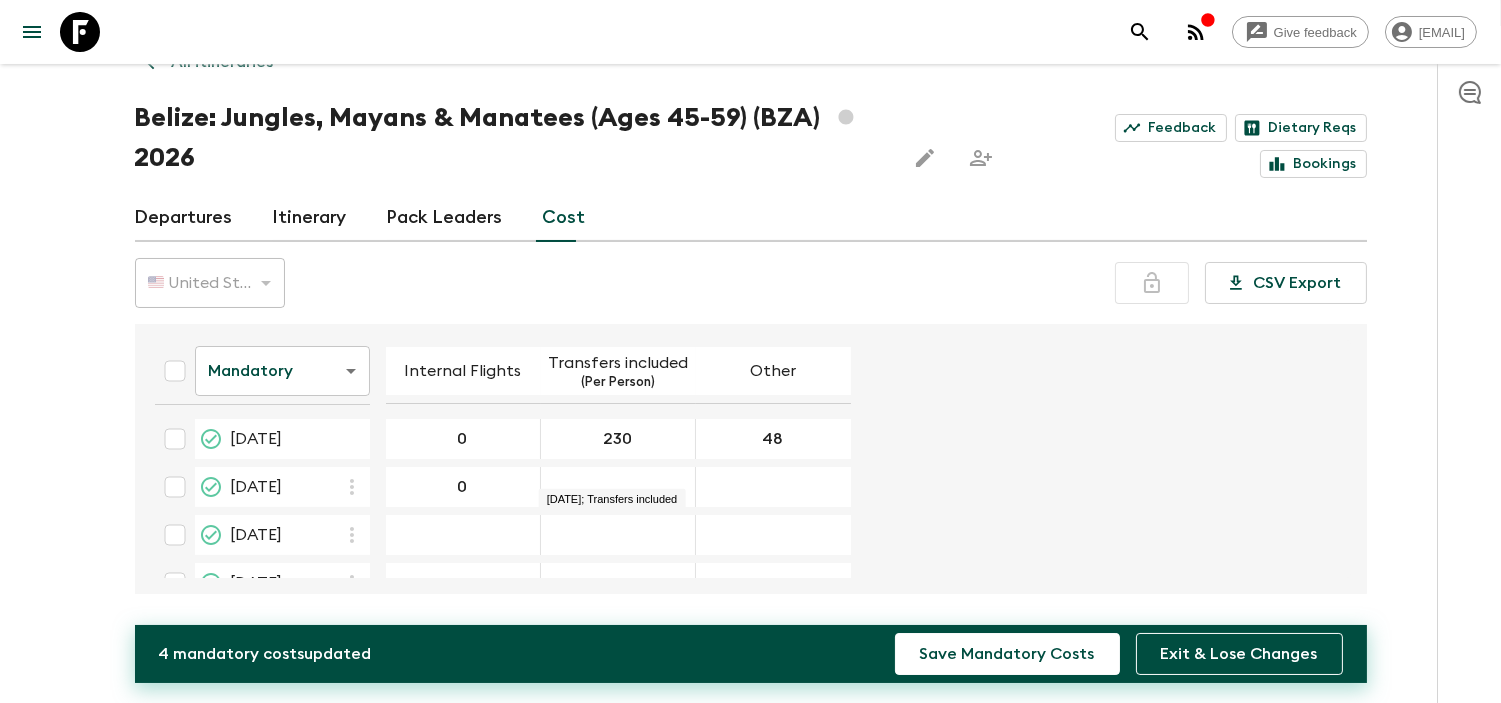 click at bounding box center (618, 487) 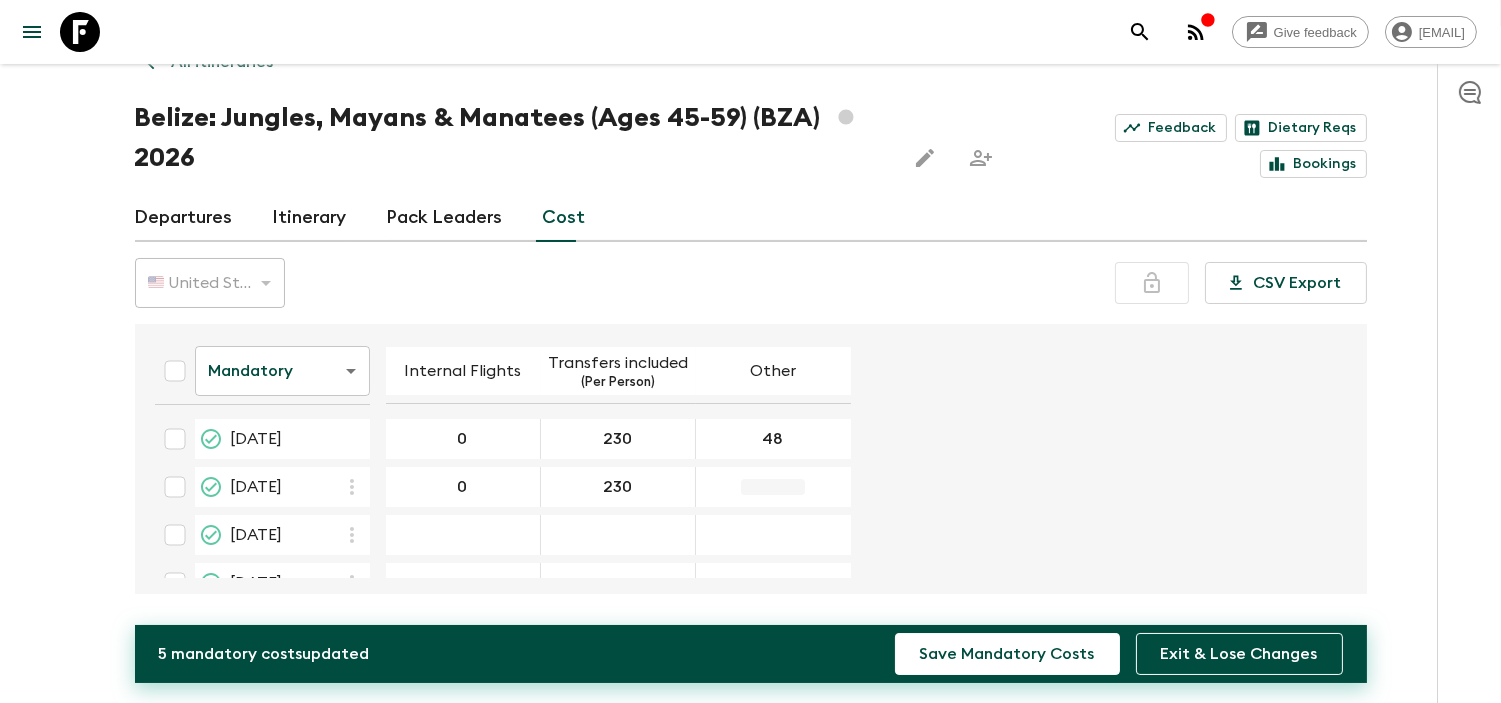 type on "230" 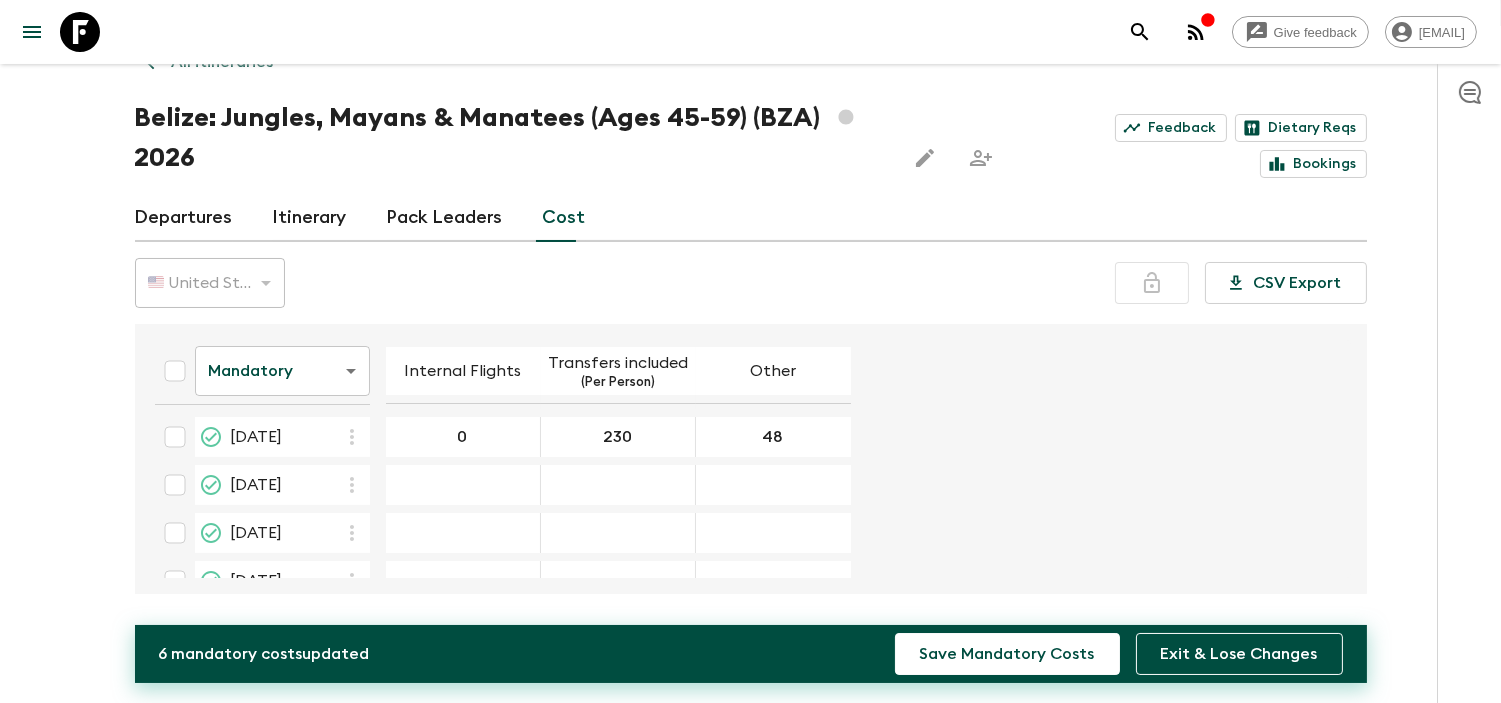 scroll, scrollTop: 15, scrollLeft: 0, axis: vertical 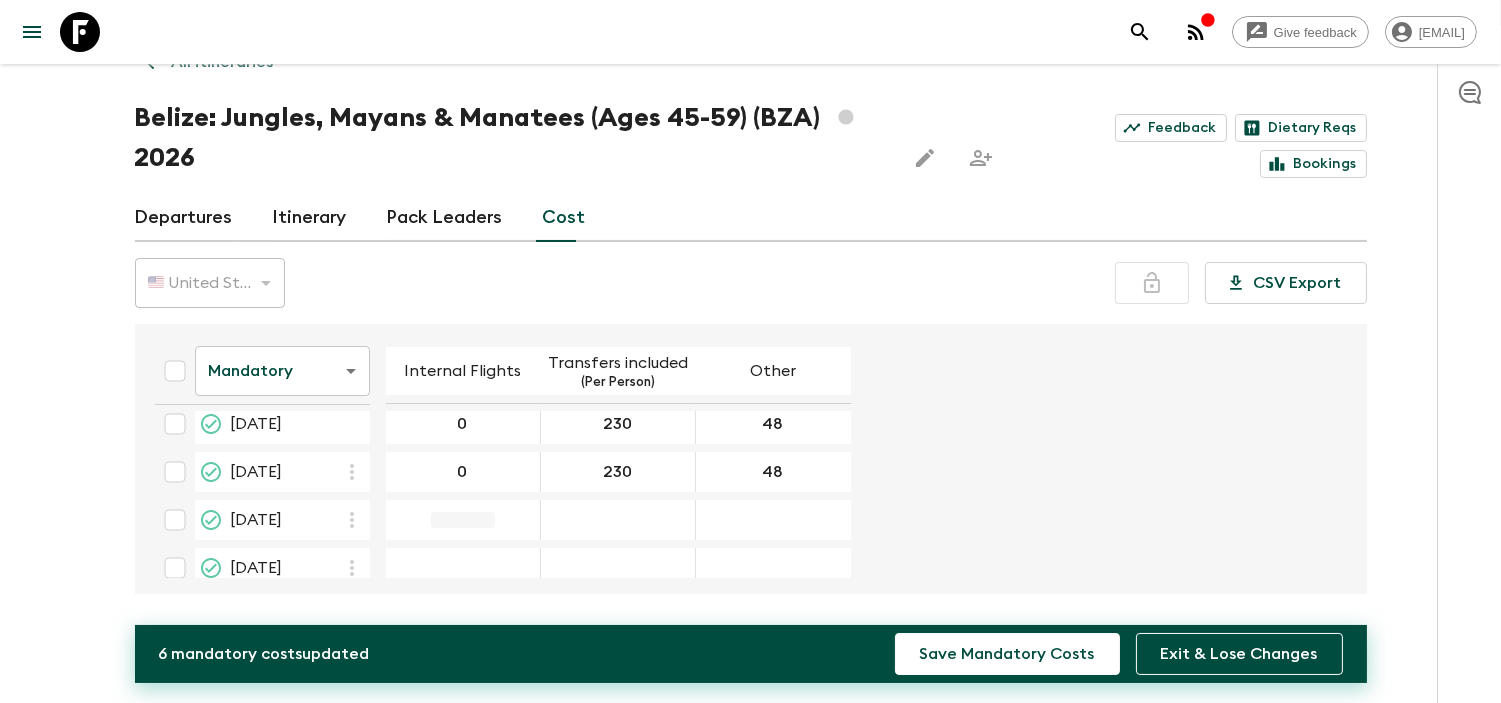 type on "48" 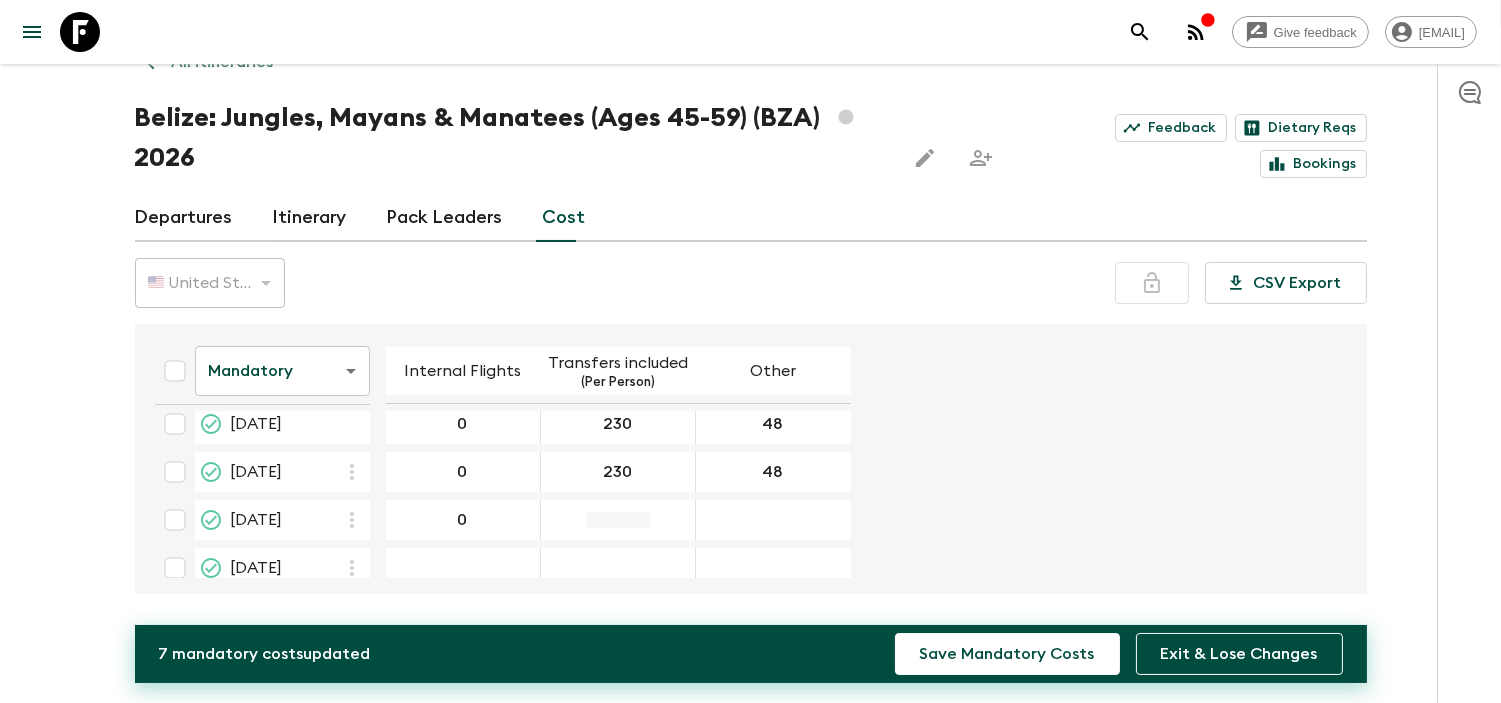 type on "0" 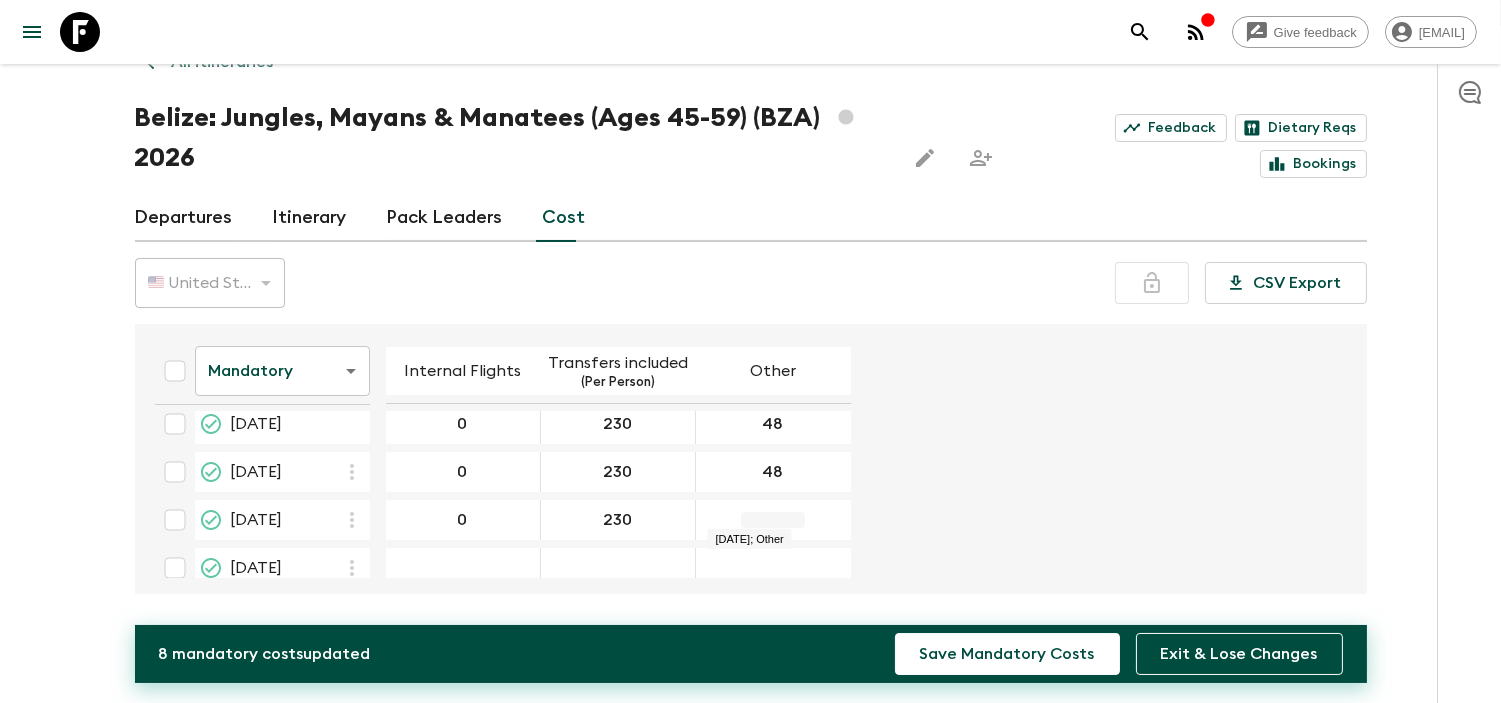 type on "230" 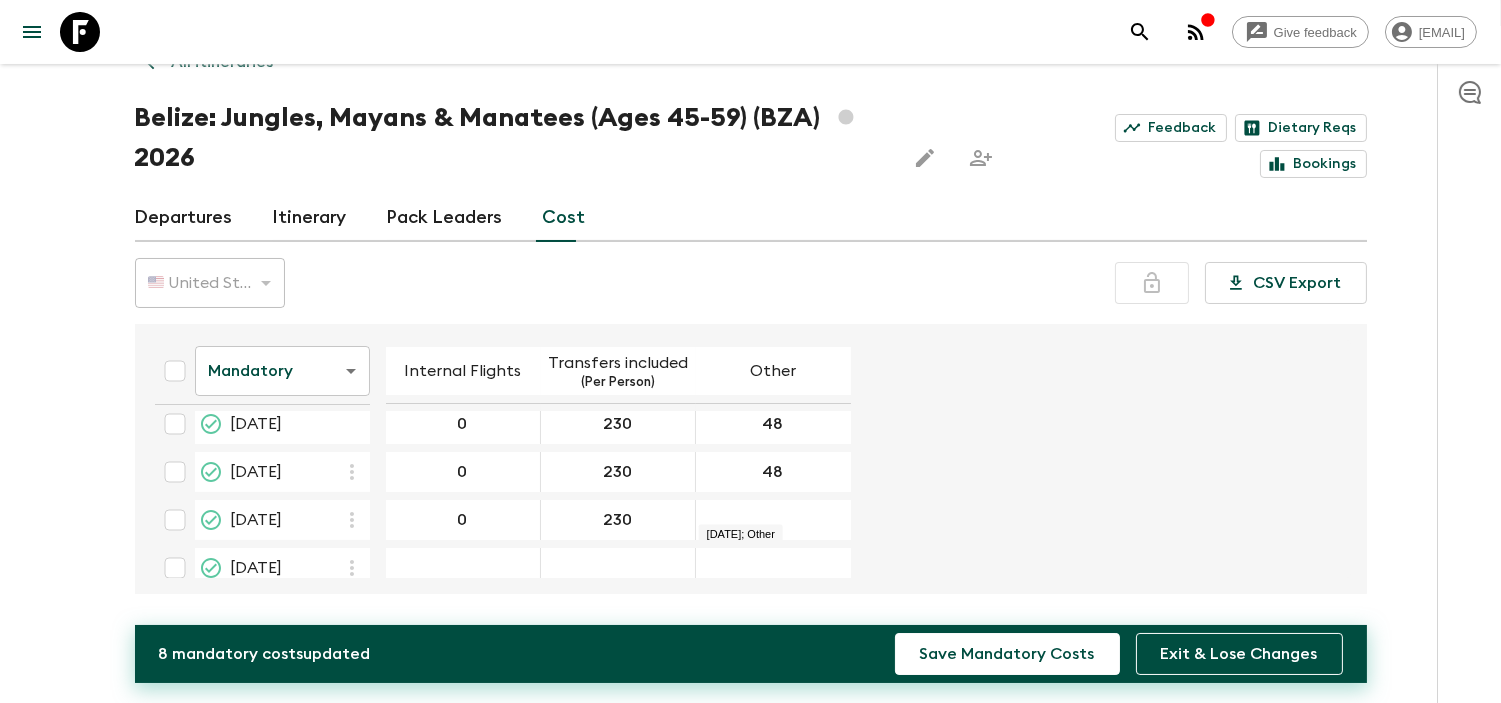 type on "8" 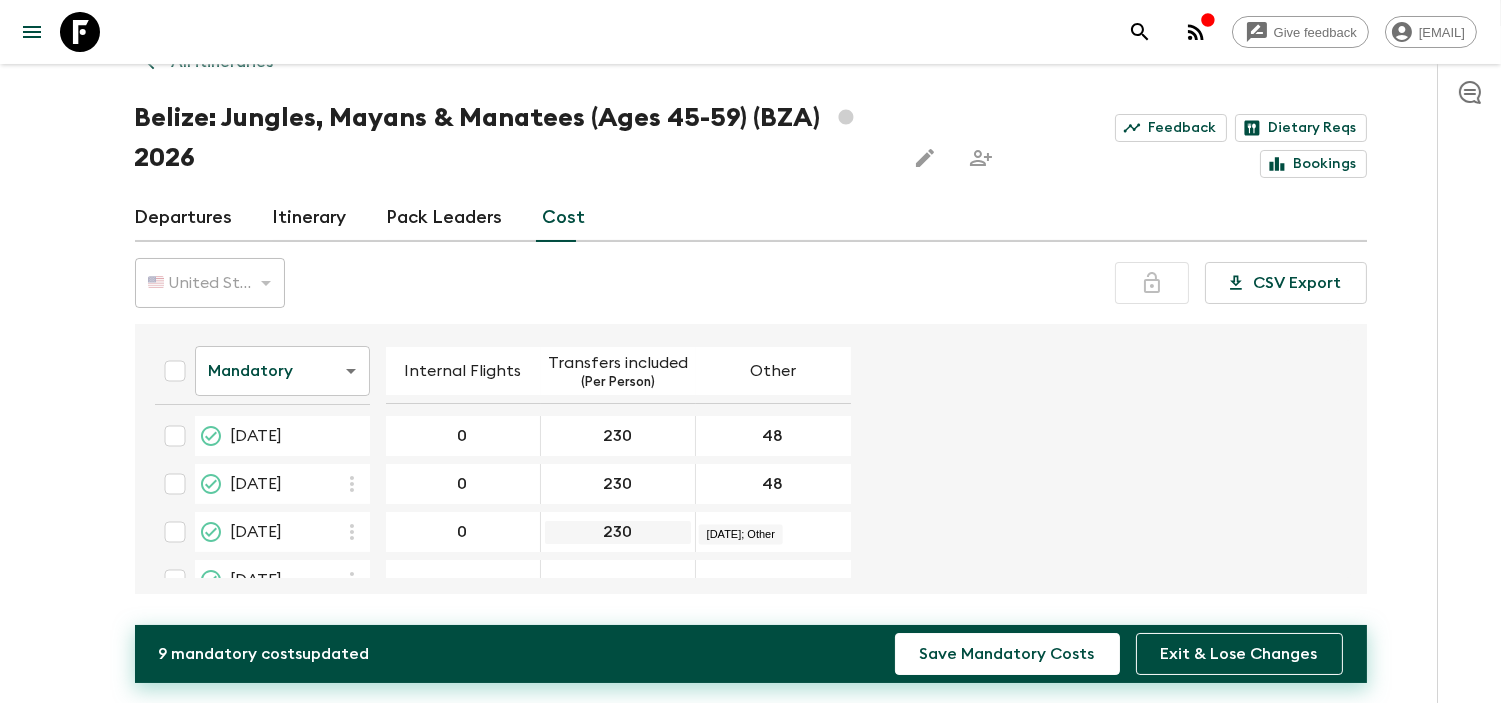 scroll, scrollTop: 0, scrollLeft: 0, axis: both 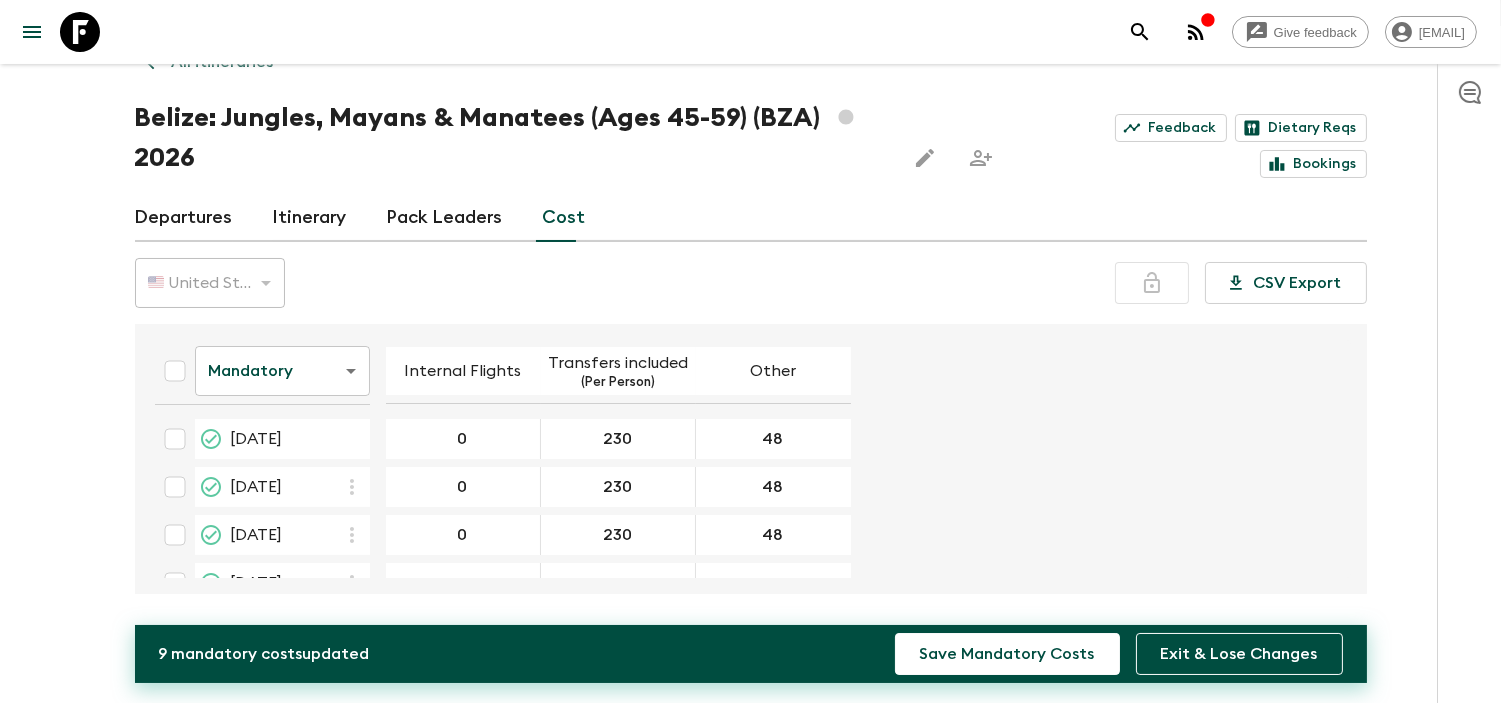 type on "48" 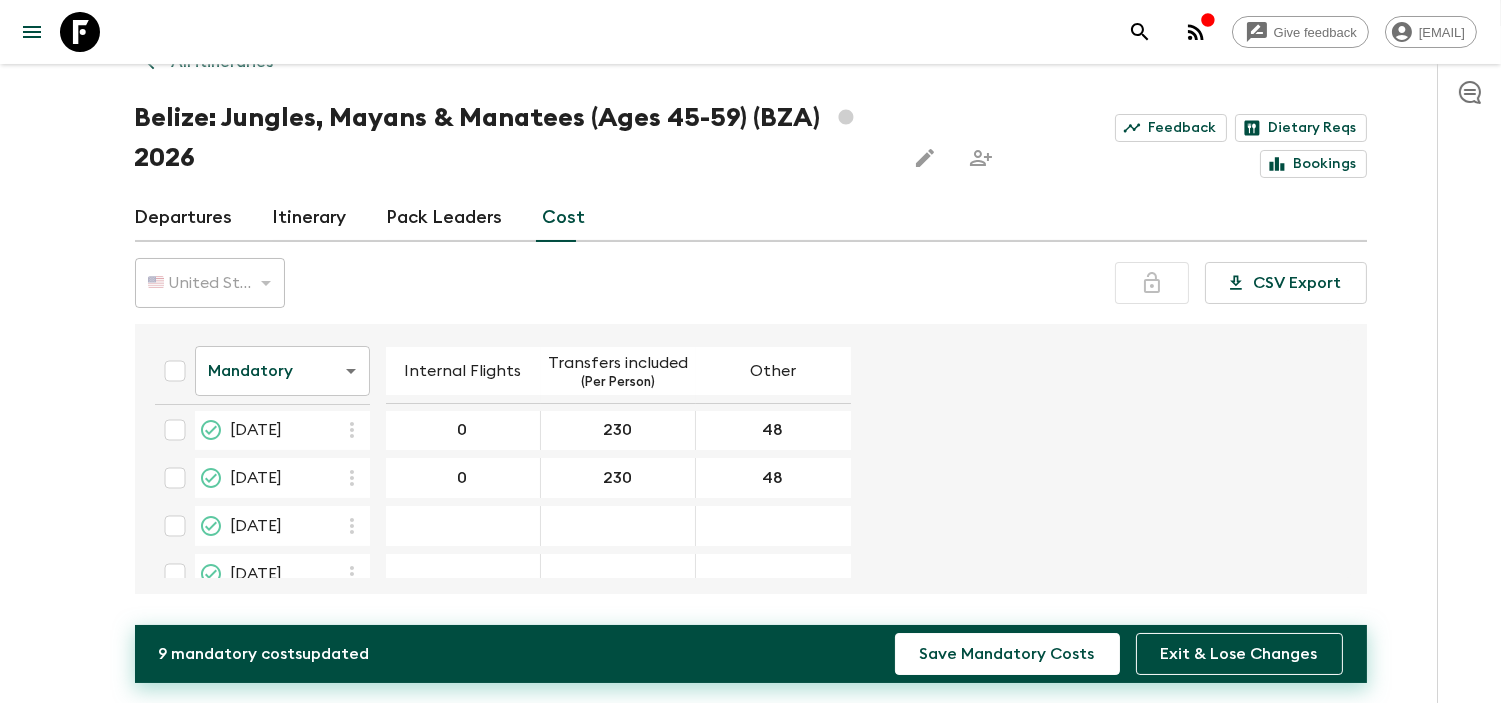 scroll, scrollTop: 111, scrollLeft: 0, axis: vertical 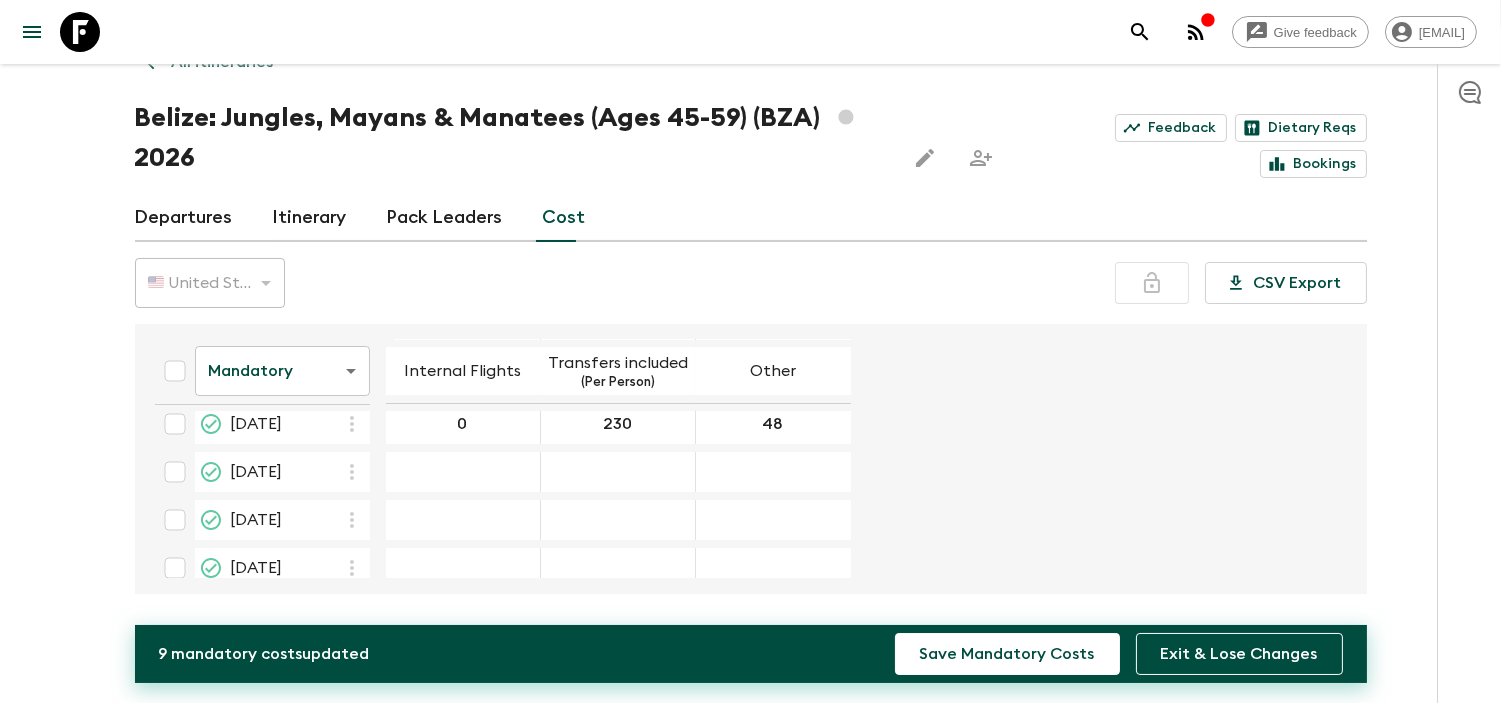 click at bounding box center (463, 472) 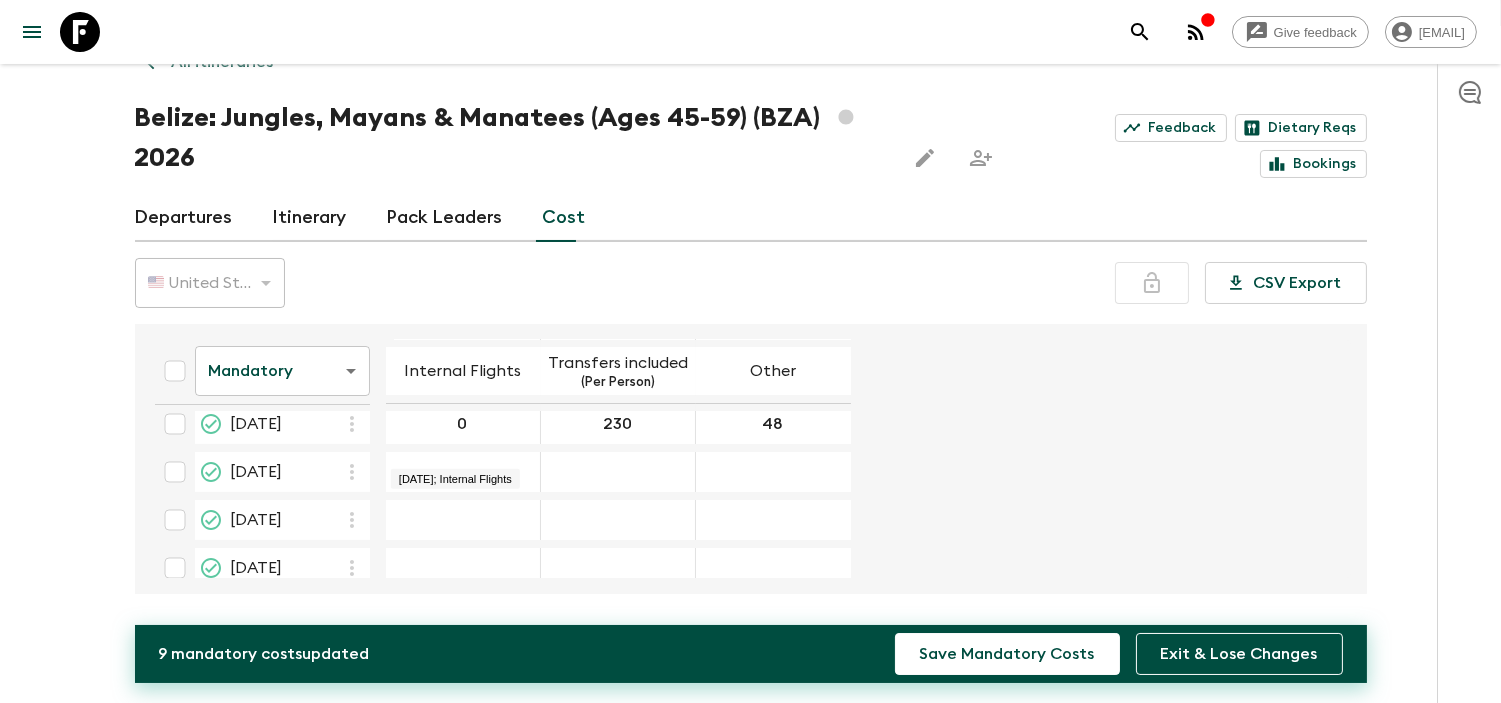 click at bounding box center (463, 472) 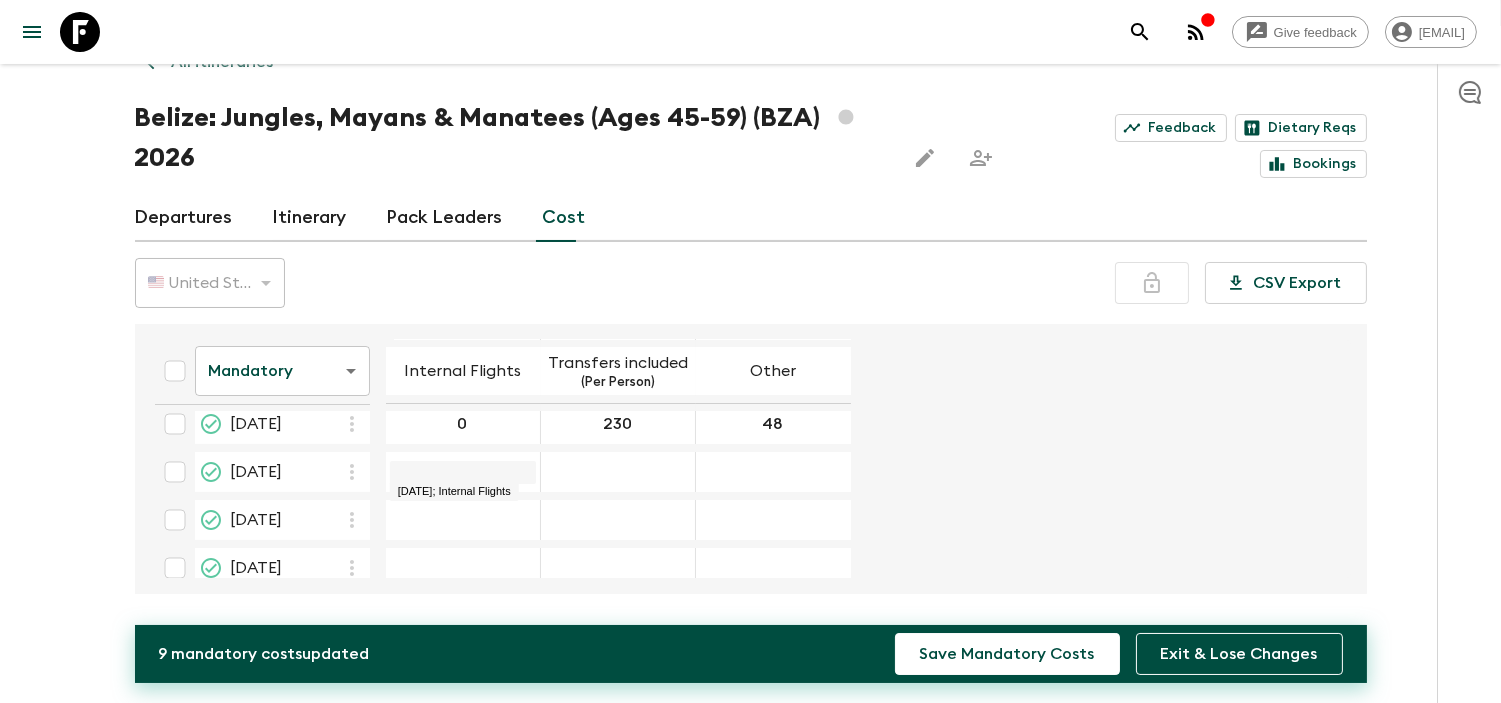 drag, startPoint x: 467, startPoint y: 467, endPoint x: 481, endPoint y: 468, distance: 14.035668 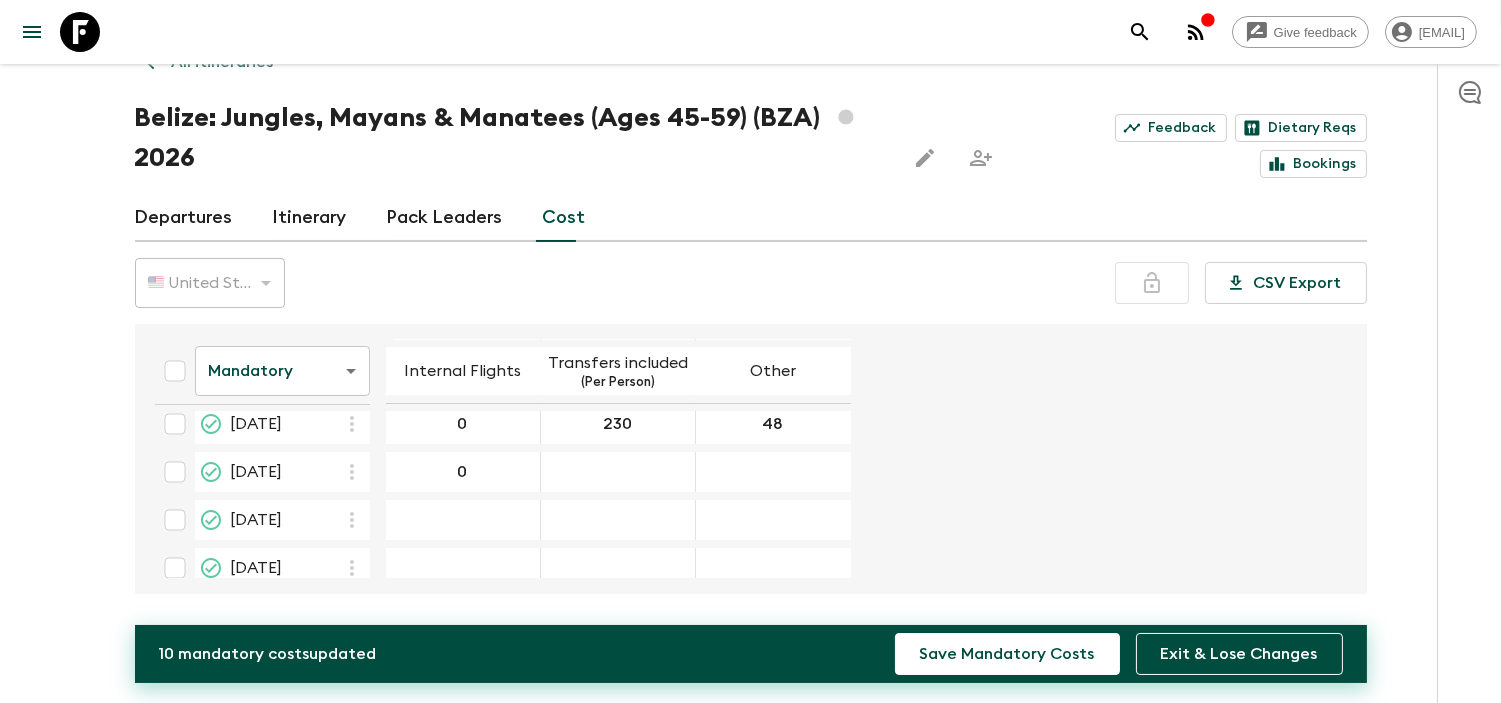 type on "0" 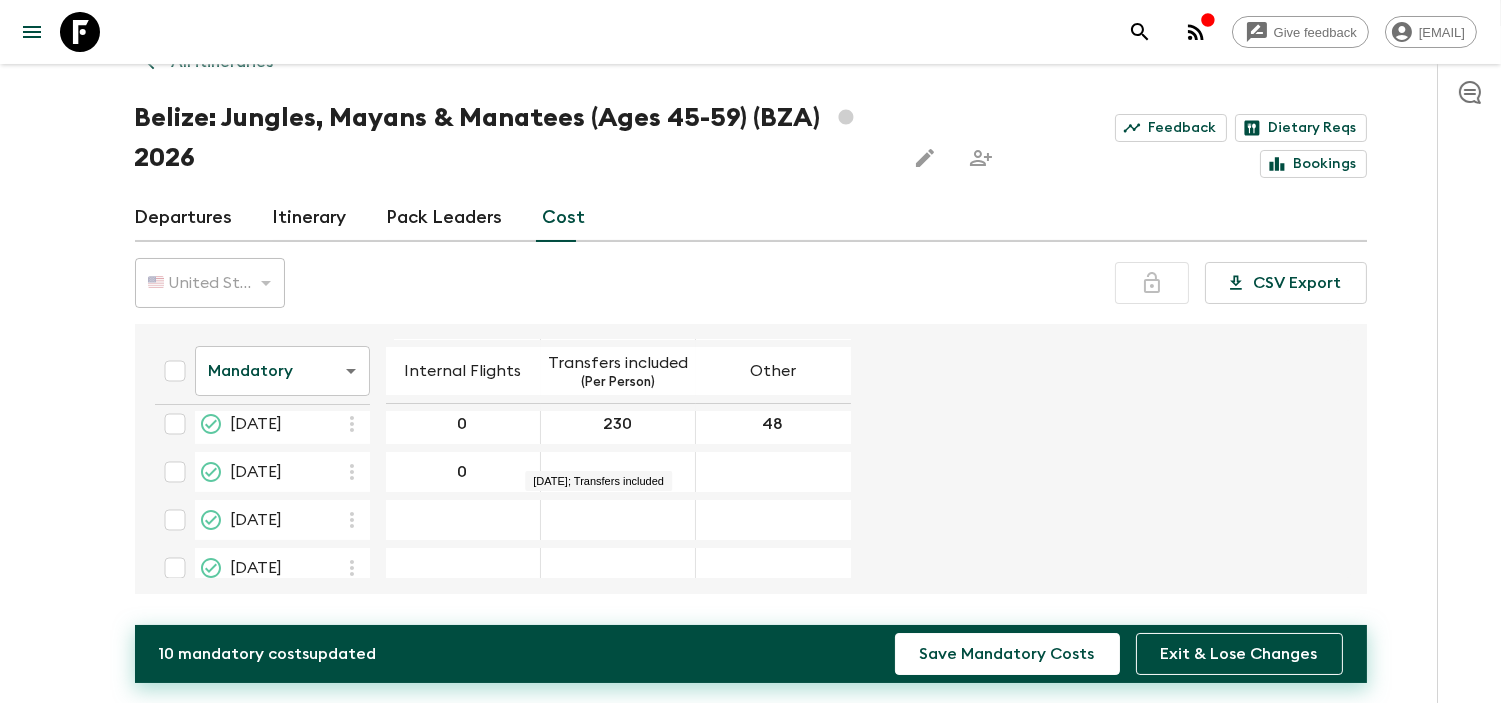 click at bounding box center (618, 472) 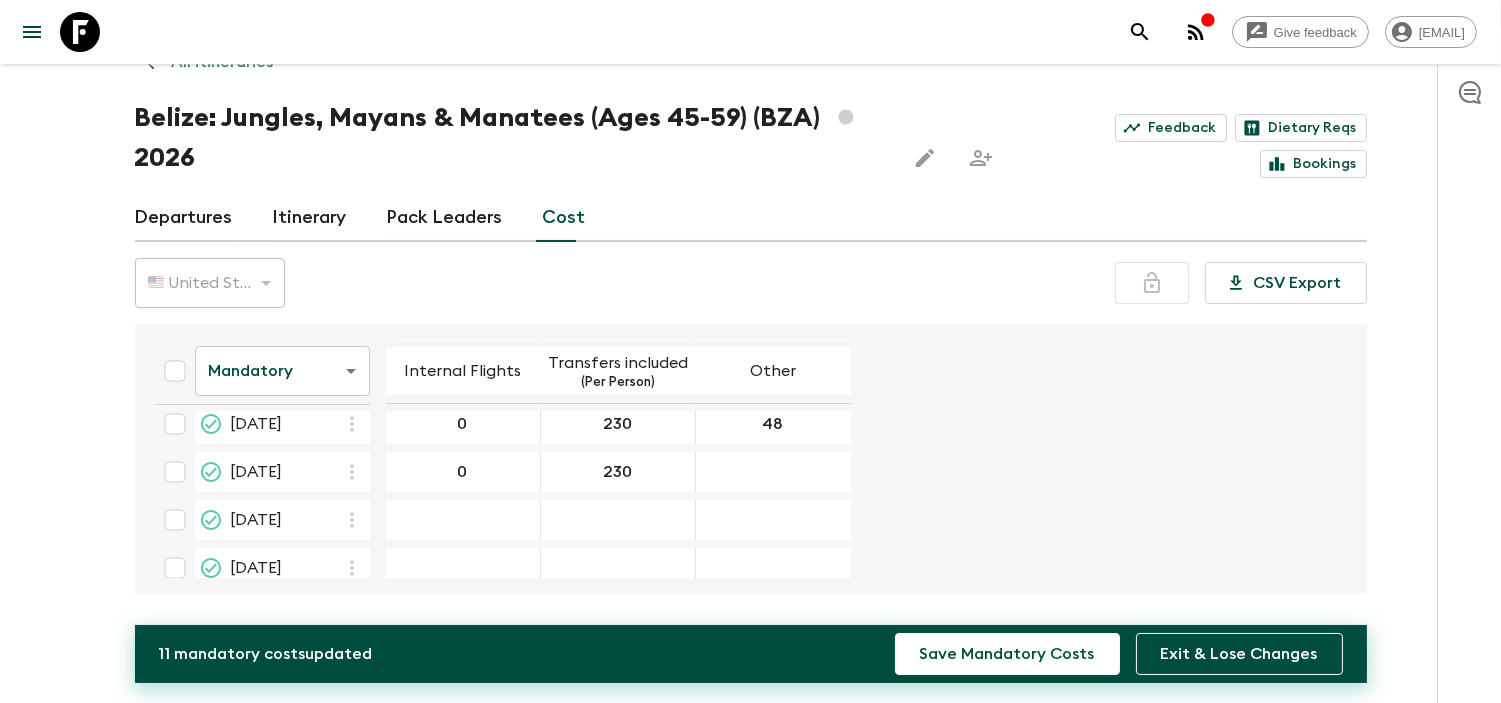 type on "230" 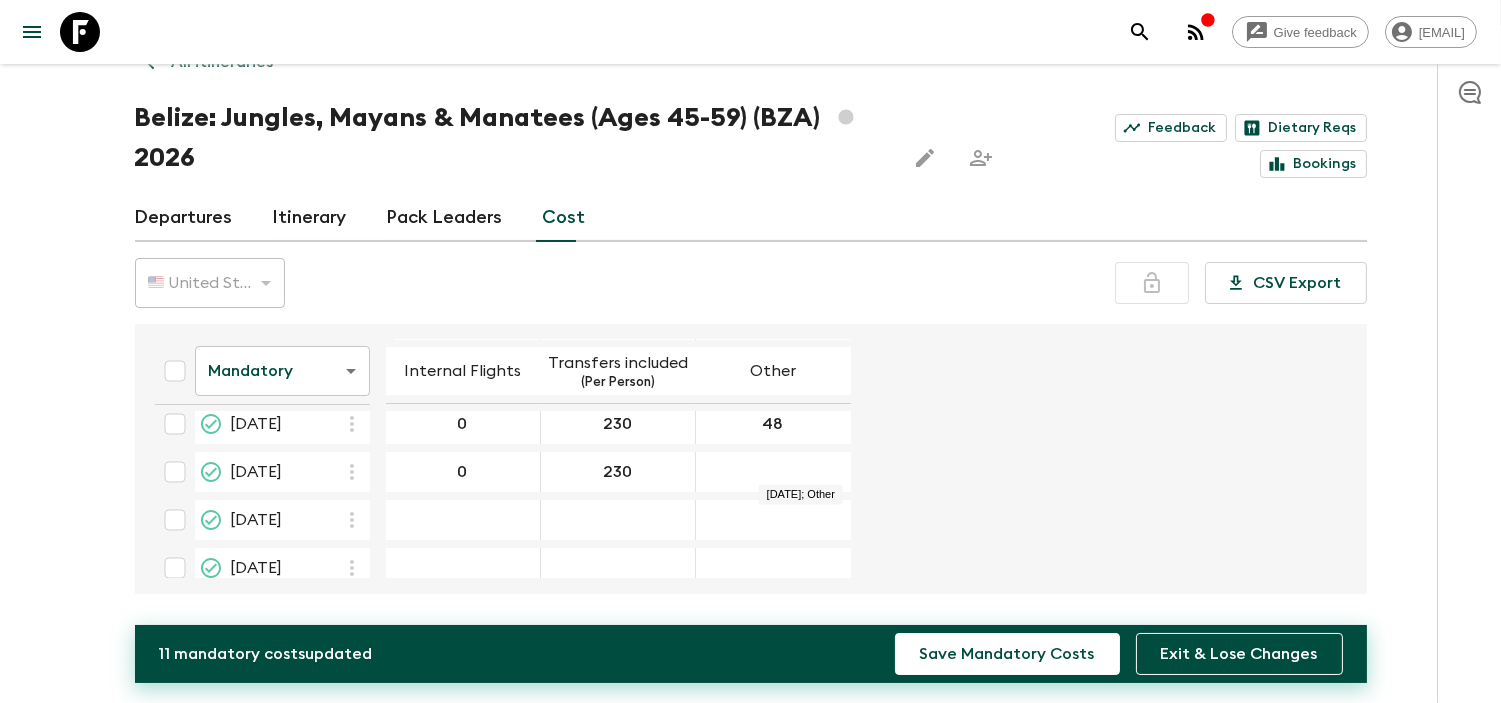 click at bounding box center (773, 472) 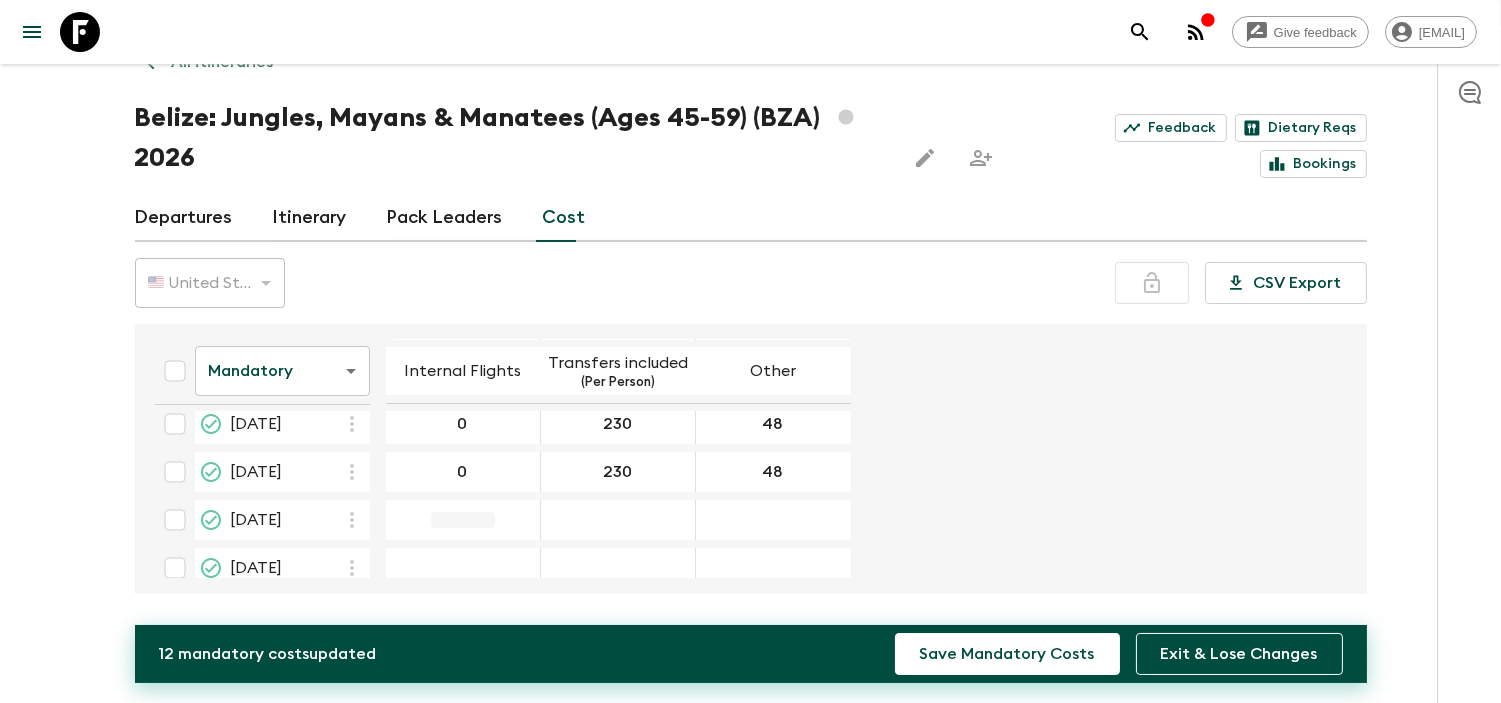 type on "48" 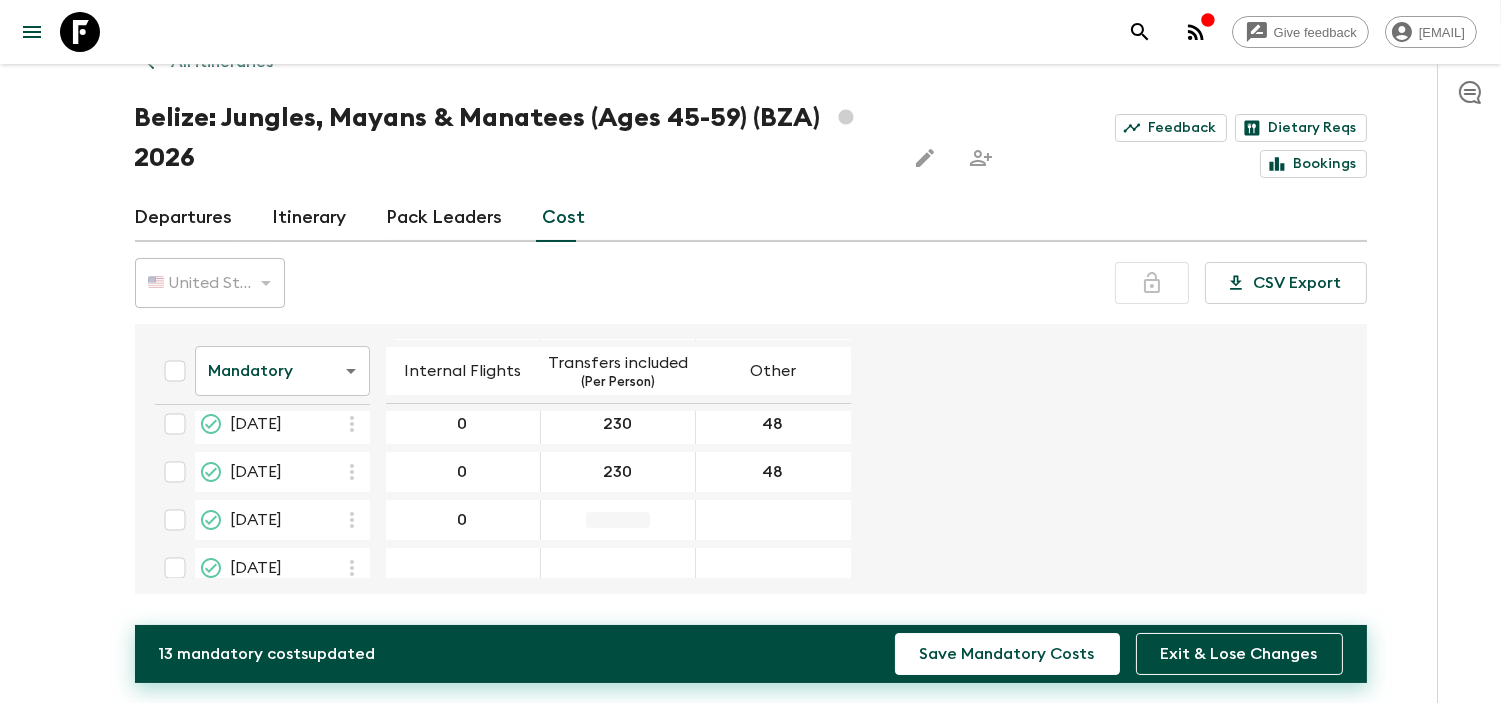 type on "0" 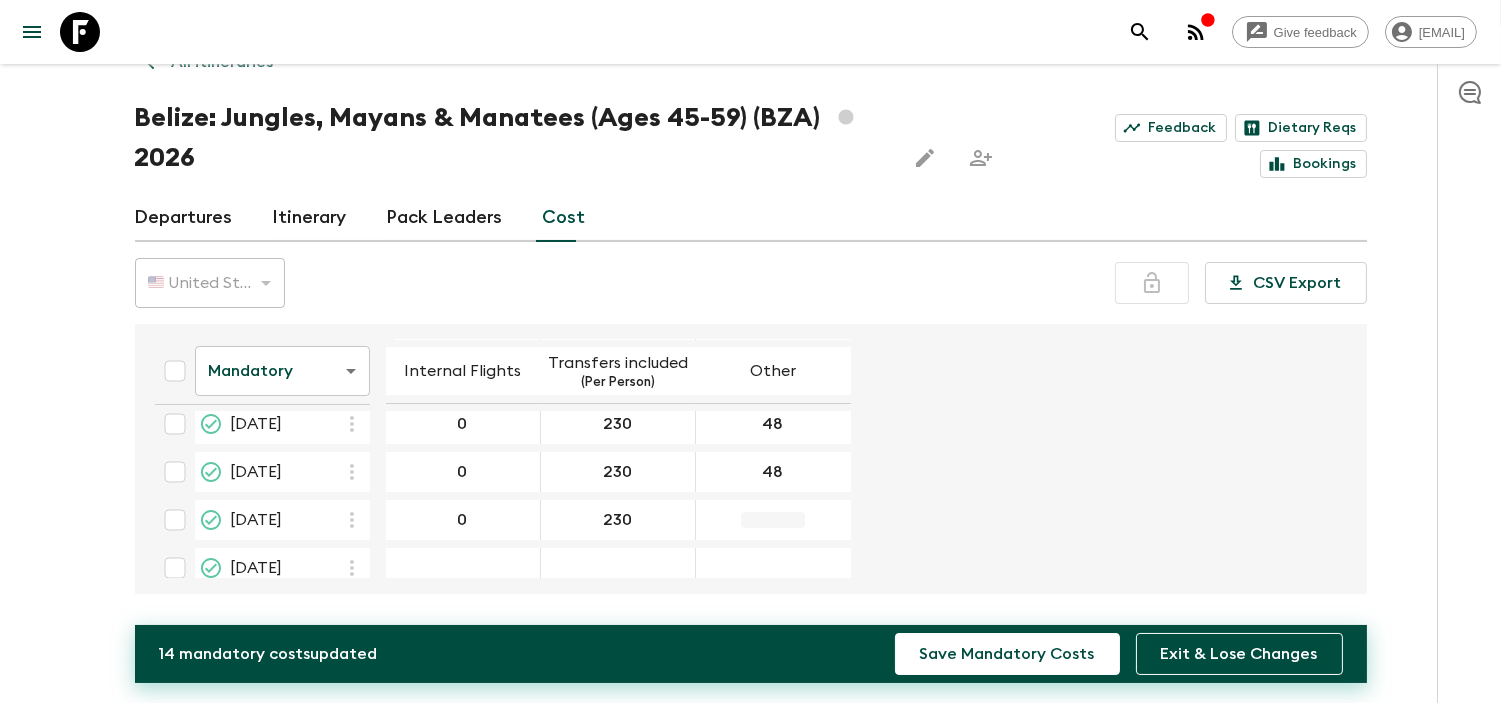 type on "230" 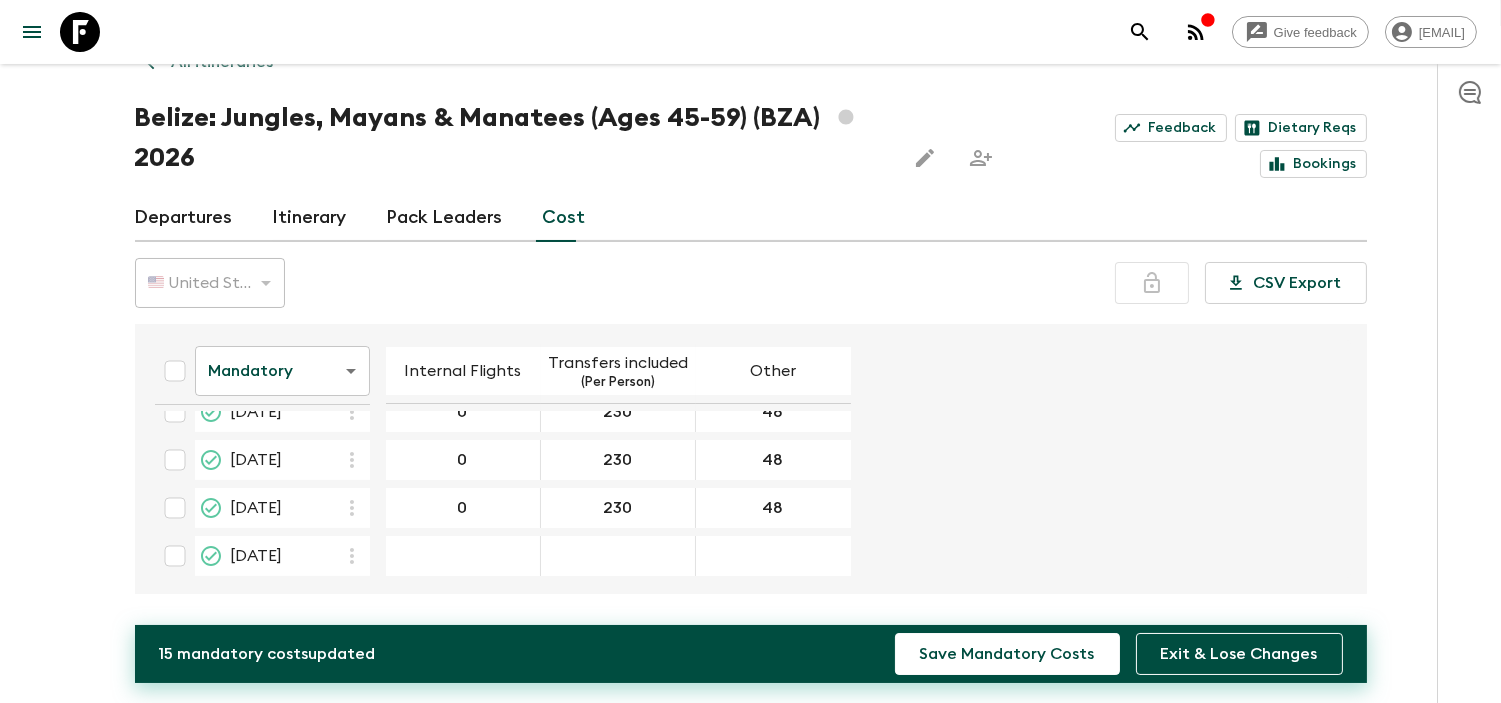 scroll, scrollTop: 126, scrollLeft: 0, axis: vertical 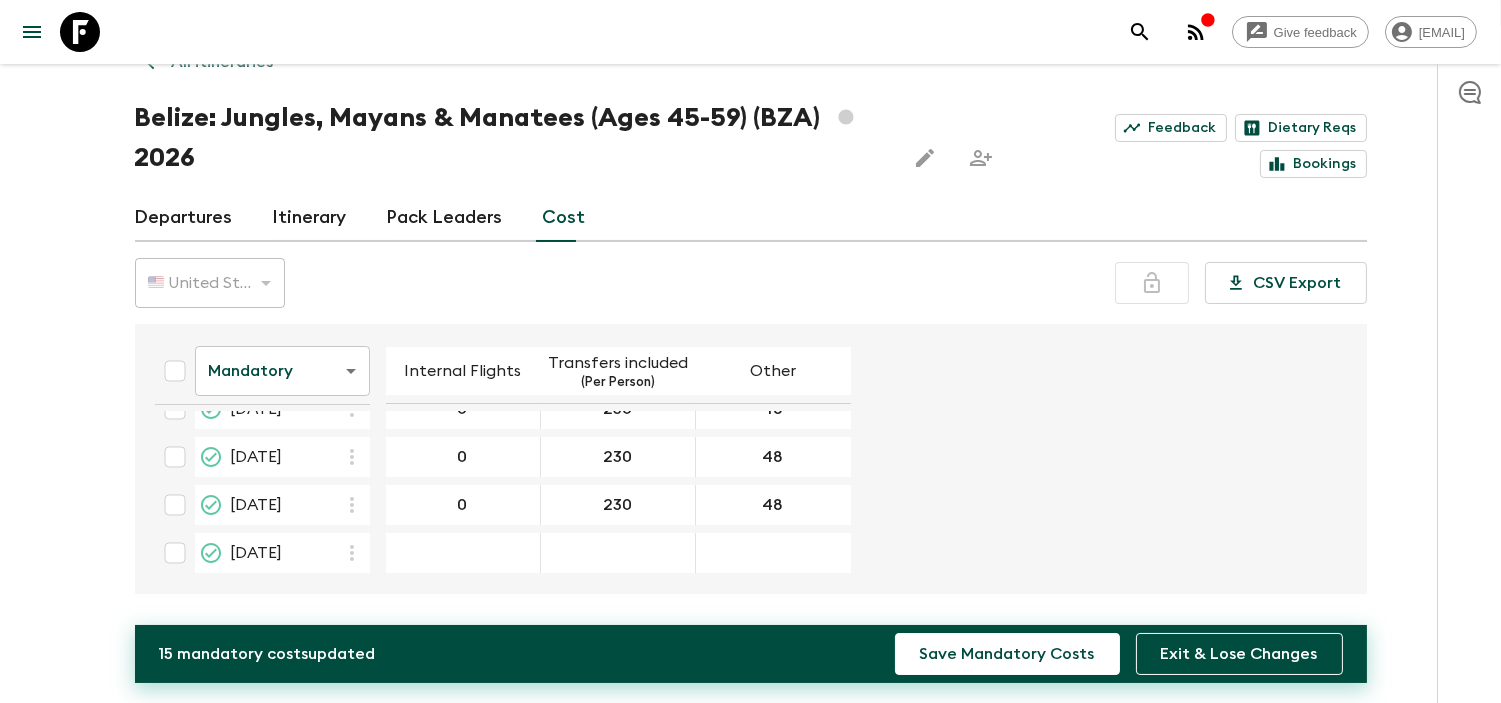 type on "48" 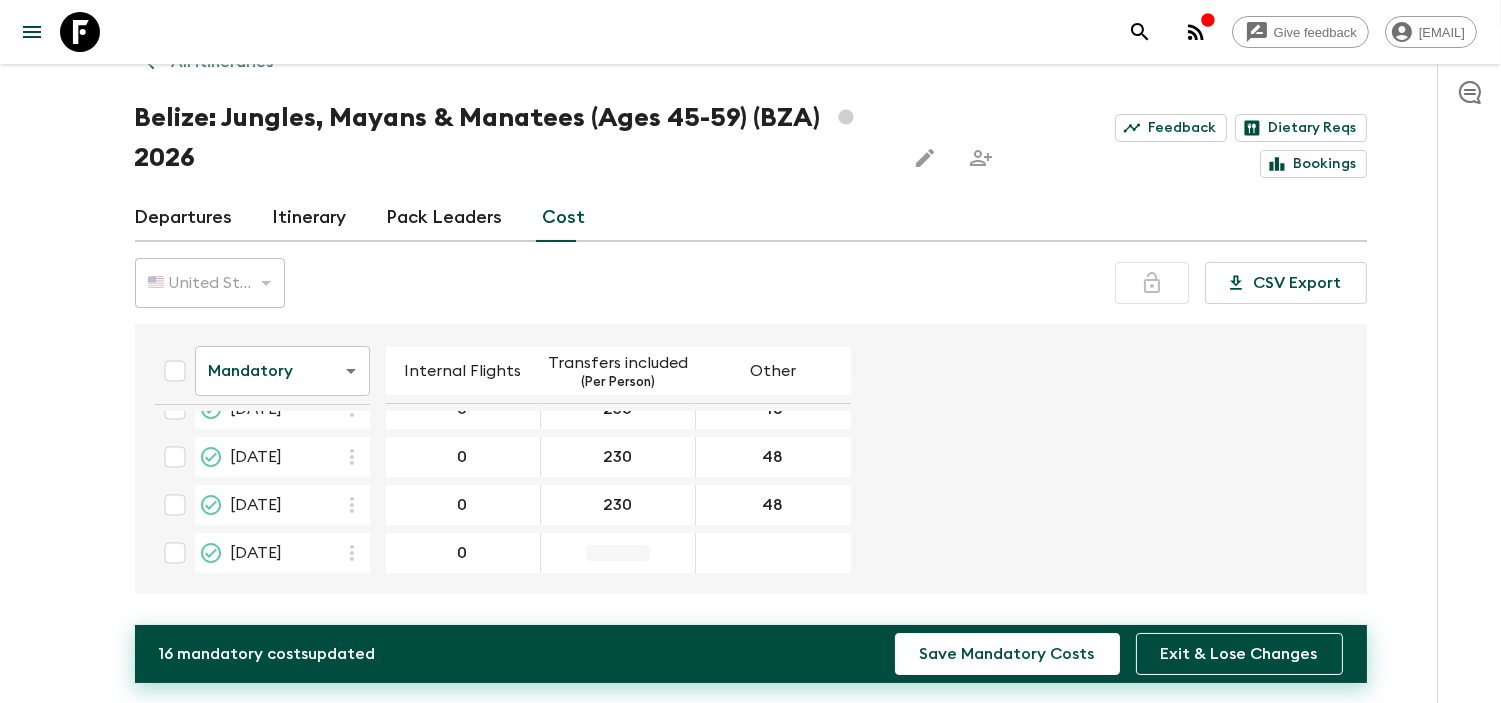 type on "0" 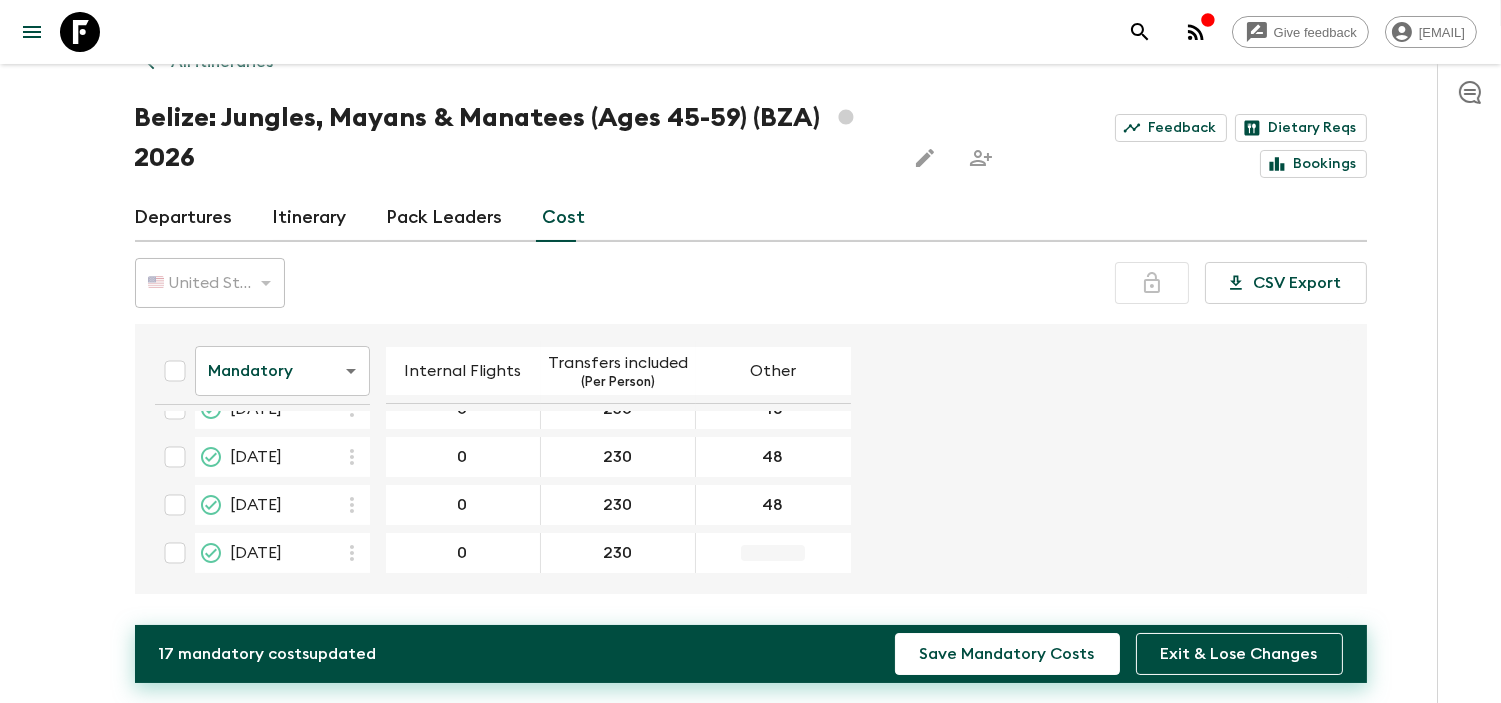 type on "230" 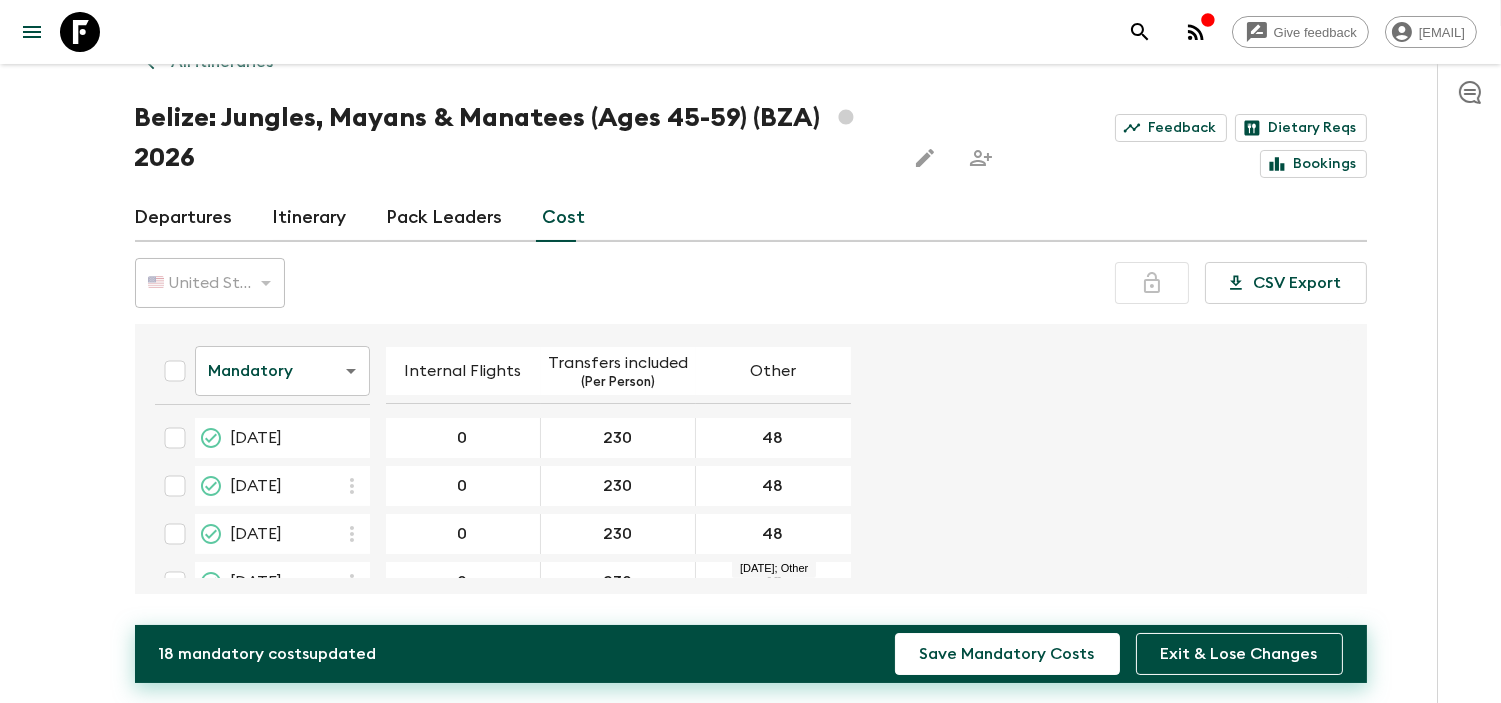 scroll, scrollTop: 0, scrollLeft: 0, axis: both 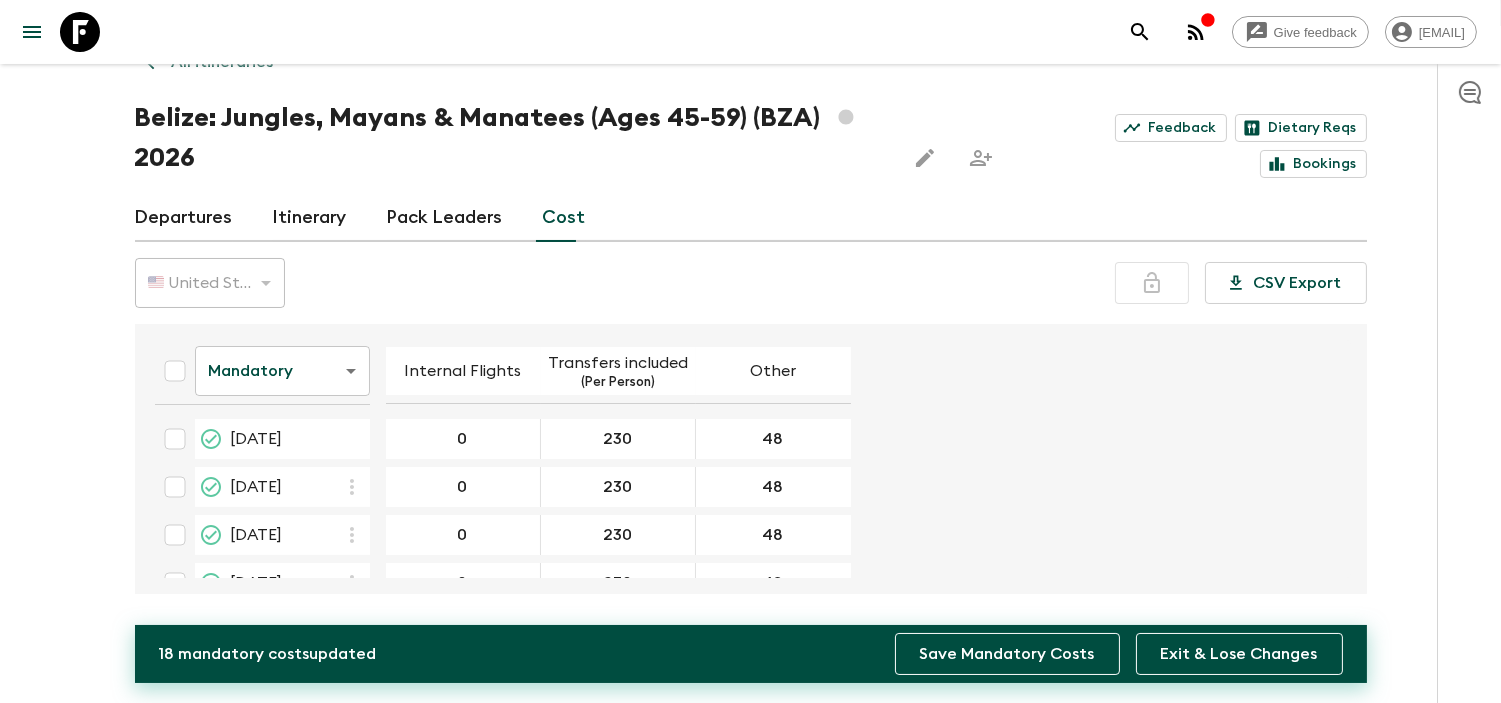 type on "48" 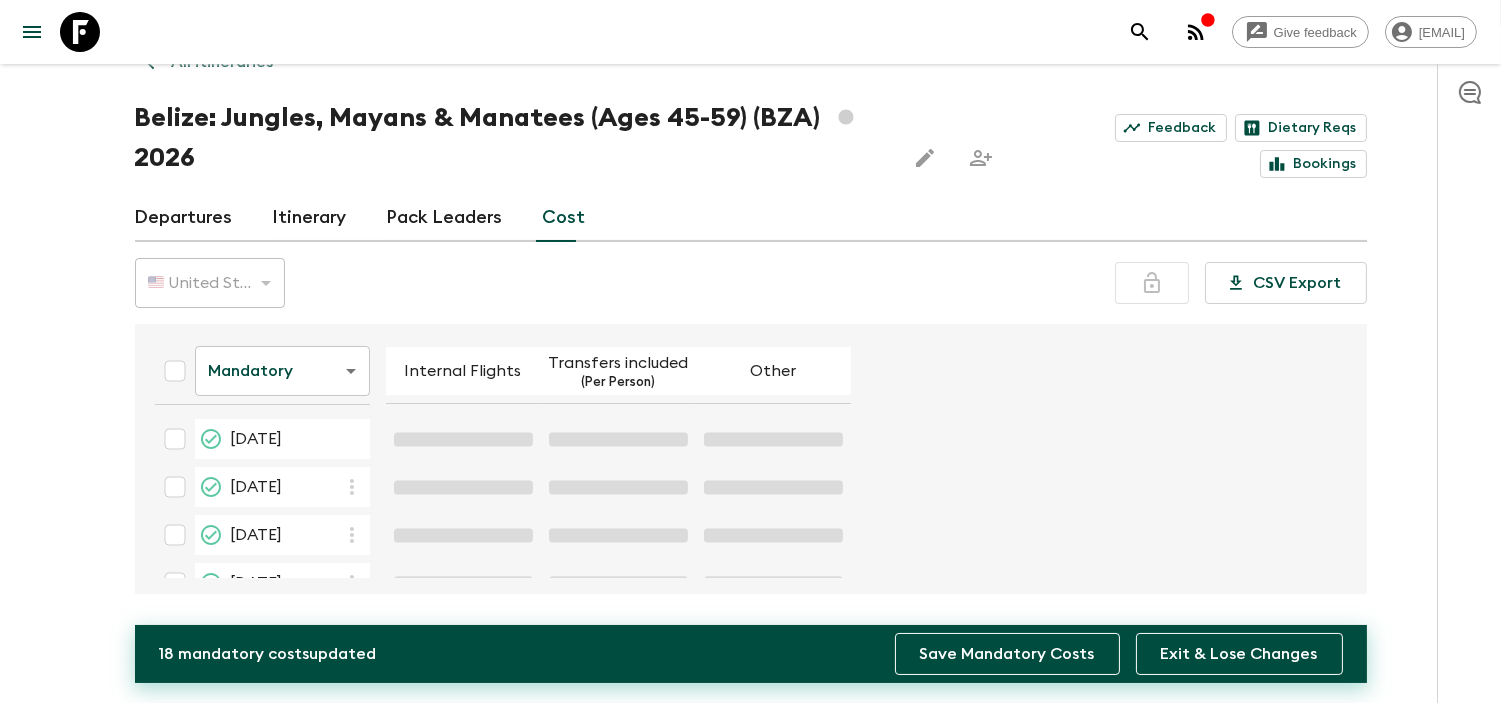 scroll, scrollTop: 126, scrollLeft: 0, axis: vertical 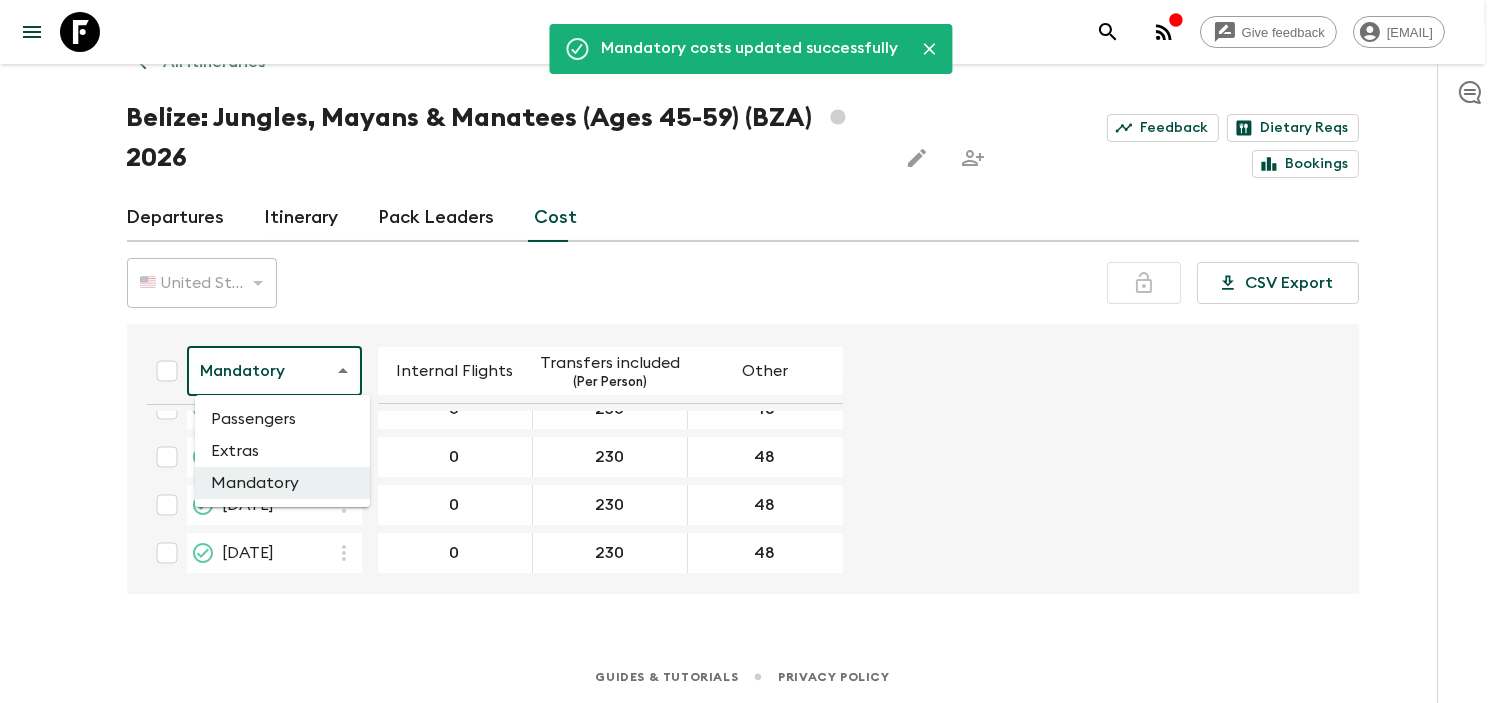 click on "Give feedback [EMAIL] We use functional & tracking cookies to deliver this experience. See our Privacy Policy for more. Dismiss Mandatory costs updated successfully All itineraries Belize: Jungles, Mayans & Manatees (Ages 45-59) (BZA) 2026 Feedback Dietary Reqs Bookings Departures Itinerary Pack Leaders Cost 🇺🇸 United States Dollar (USD) USD ​ CSV Export Mandatory mandatoryCost ​ Internal Flights Transfers included (Per Person) Other [DATE] 0 ​ 230 ​ 48 ​ [DATE] 0 ​ 230 ​ 48 ​ [DATE] 0 ​ 230 ​ 48 ​ [DATE] 0 ​ 230 ​ 48 ​ [DATE] 0 ​ 230 ​ 48 ​ [DATE] 0 ​ 230 ​ 48 ​ Guides & Tutorials Privacy Policy
Passengers Extras Mandatory" at bounding box center [750, 315] 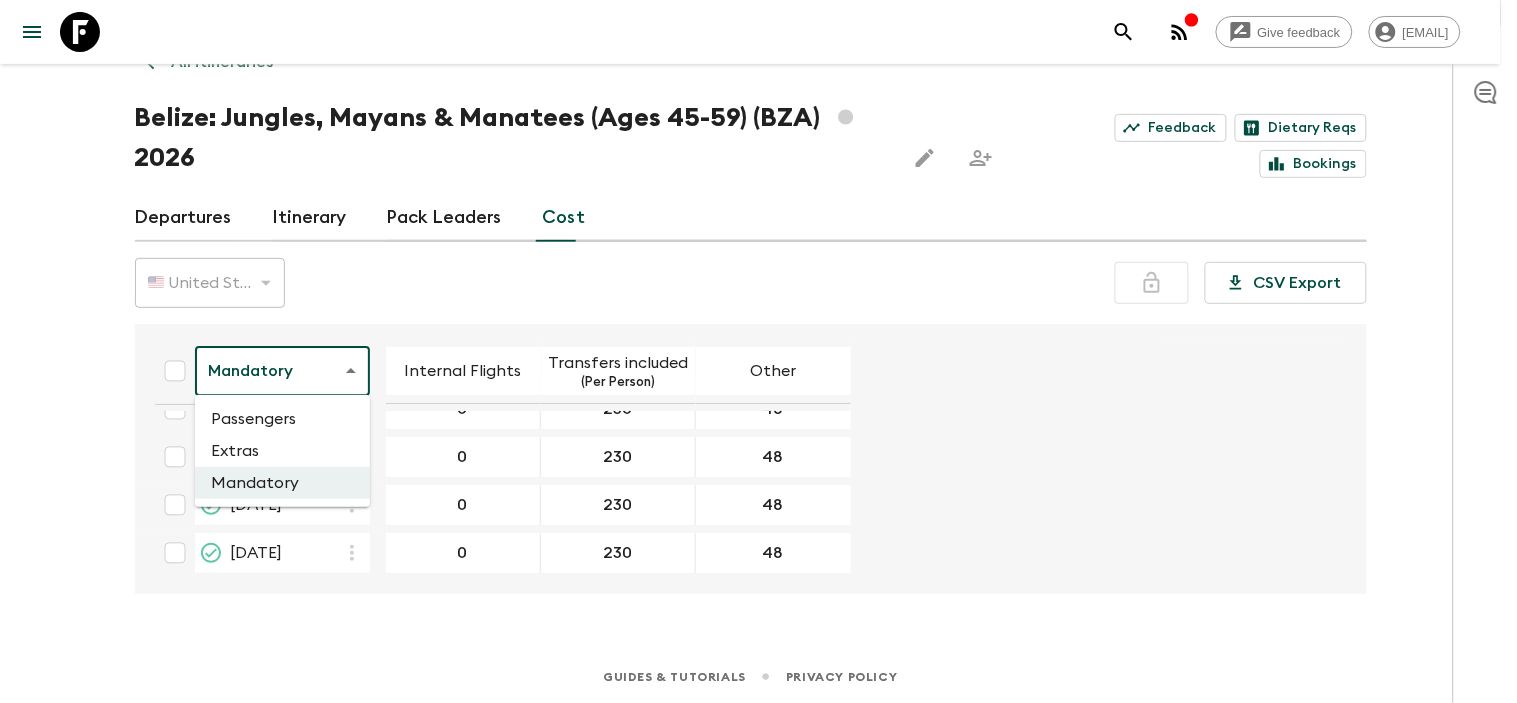 click on "Extras" at bounding box center (282, 451) 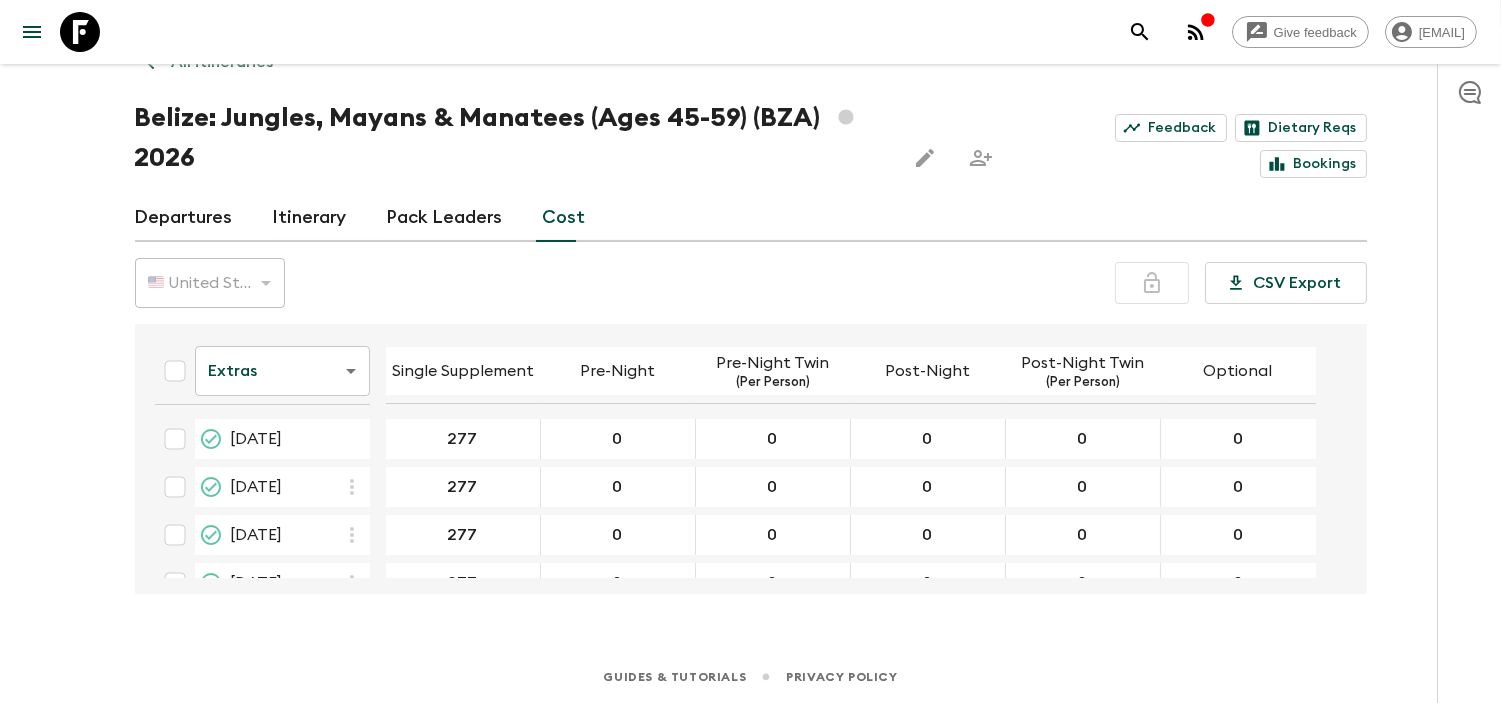 drag, startPoint x: 493, startPoint y: 426, endPoint x: 440, endPoint y: 424, distance: 53.037724 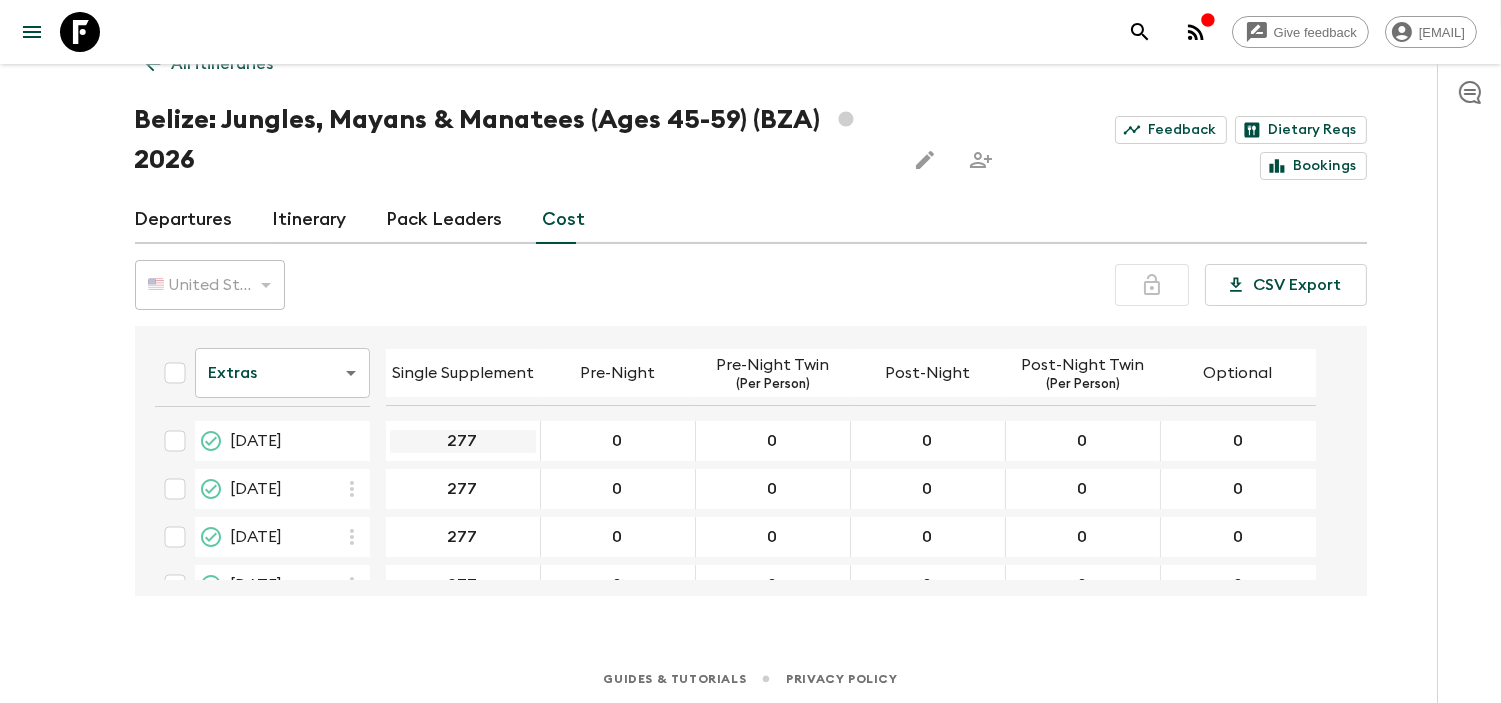 scroll, scrollTop: 74, scrollLeft: 0, axis: vertical 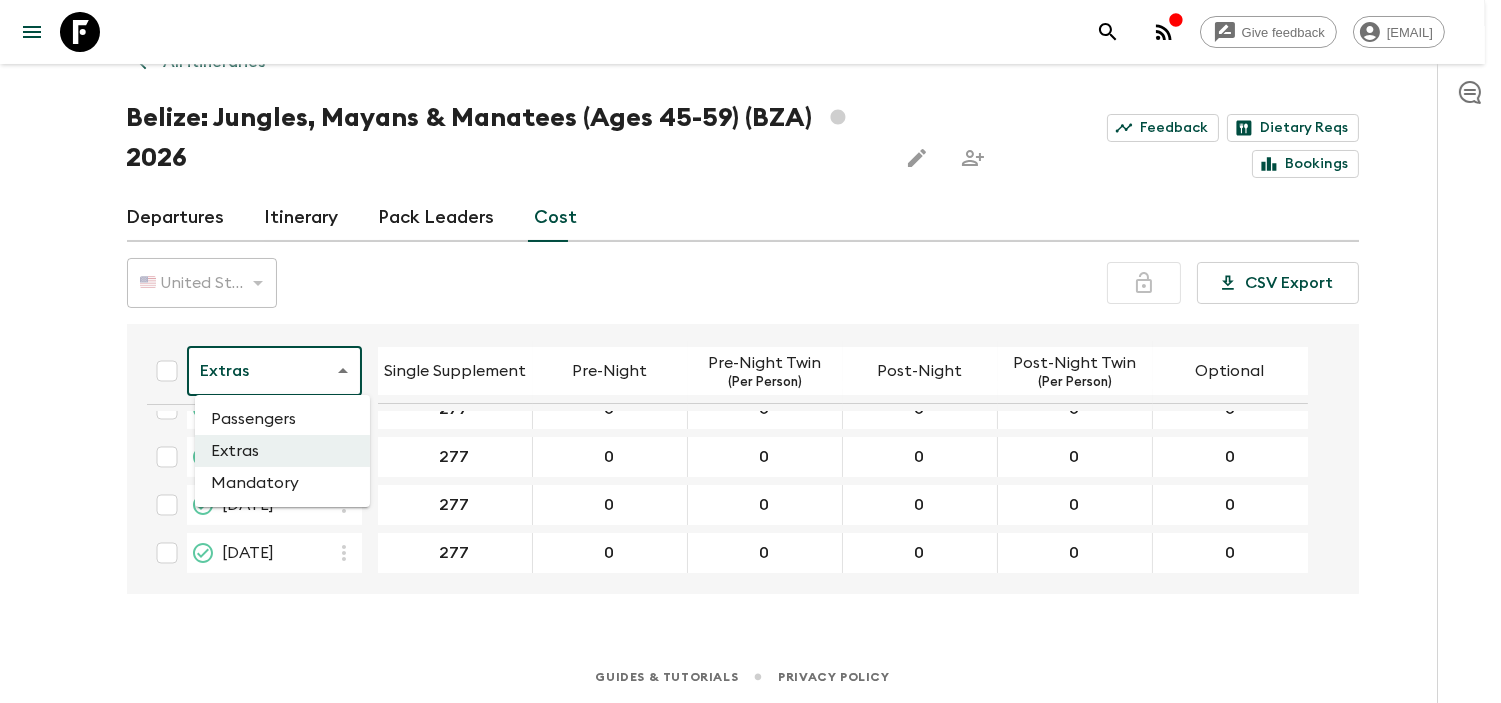 drag, startPoint x: 296, startPoint y: 355, endPoint x: 282, endPoint y: 390, distance: 37.696156 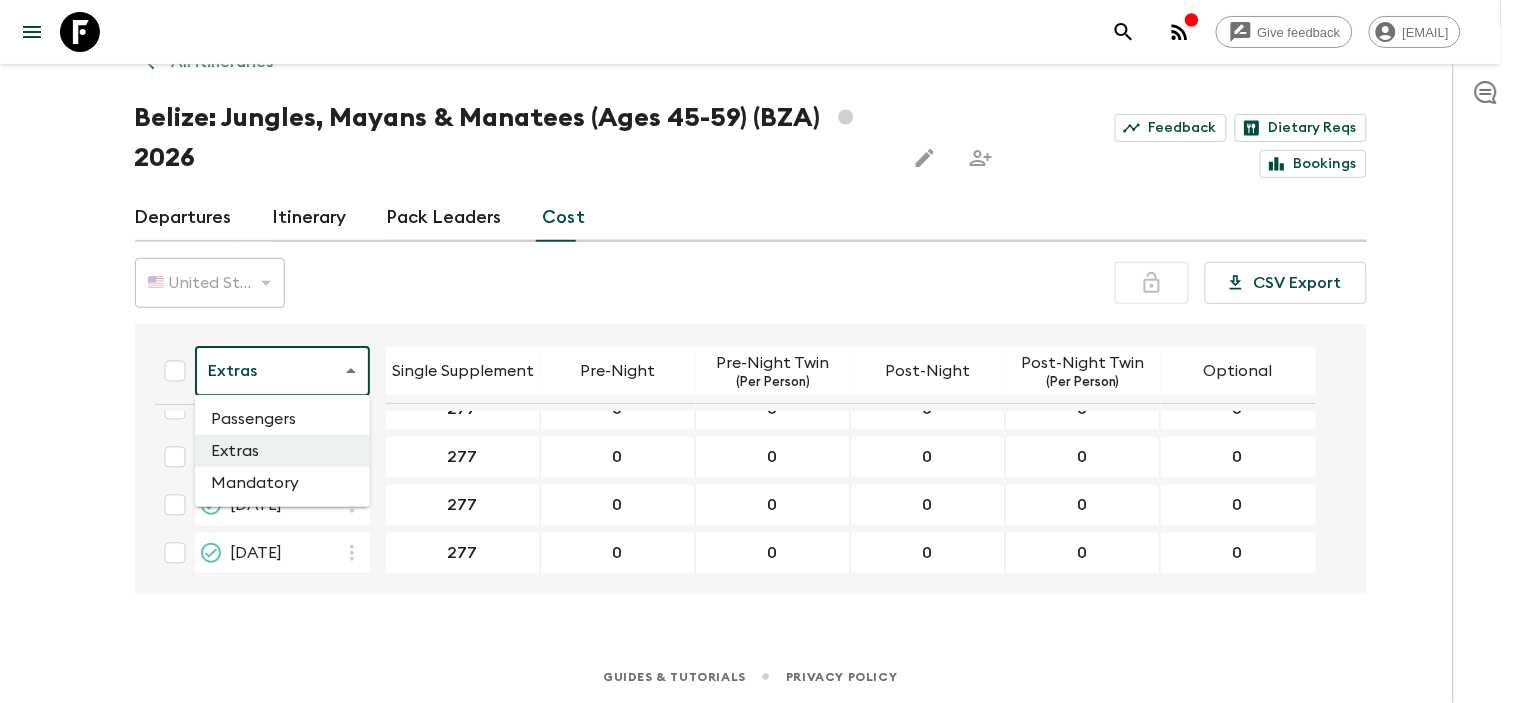 click on "Passengers" at bounding box center (282, 419) 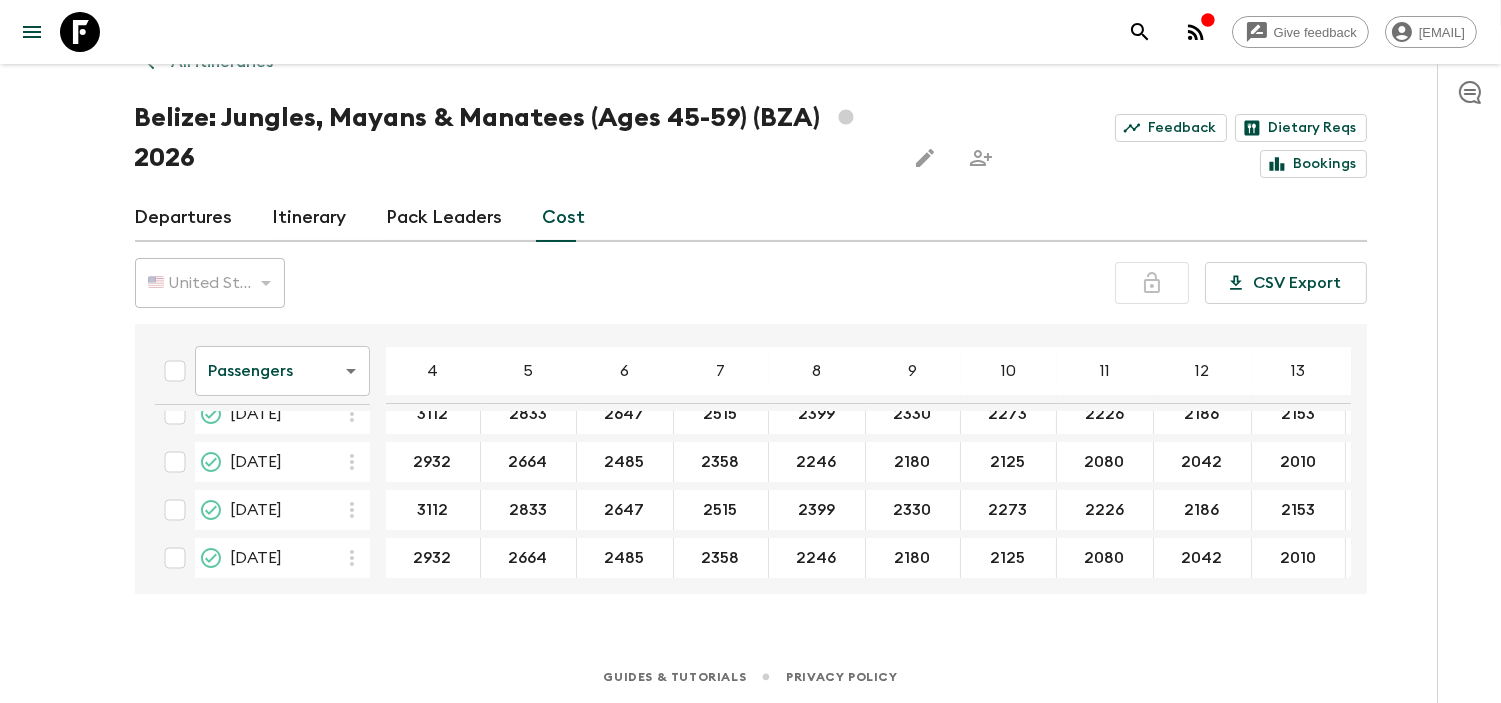 scroll, scrollTop: 134, scrollLeft: 0, axis: vertical 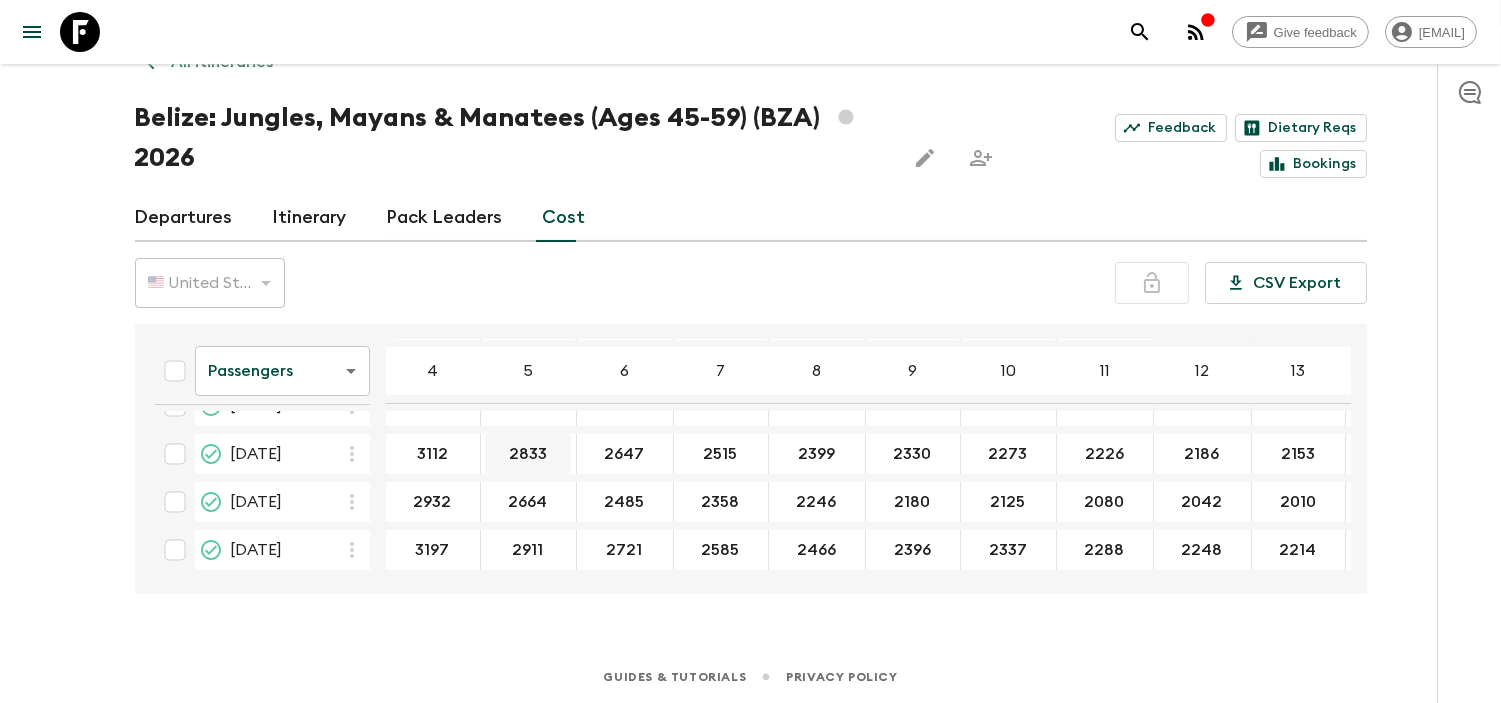 drag, startPoint x: 595, startPoint y: 585, endPoint x: 543, endPoint y: 438, distance: 155.92627 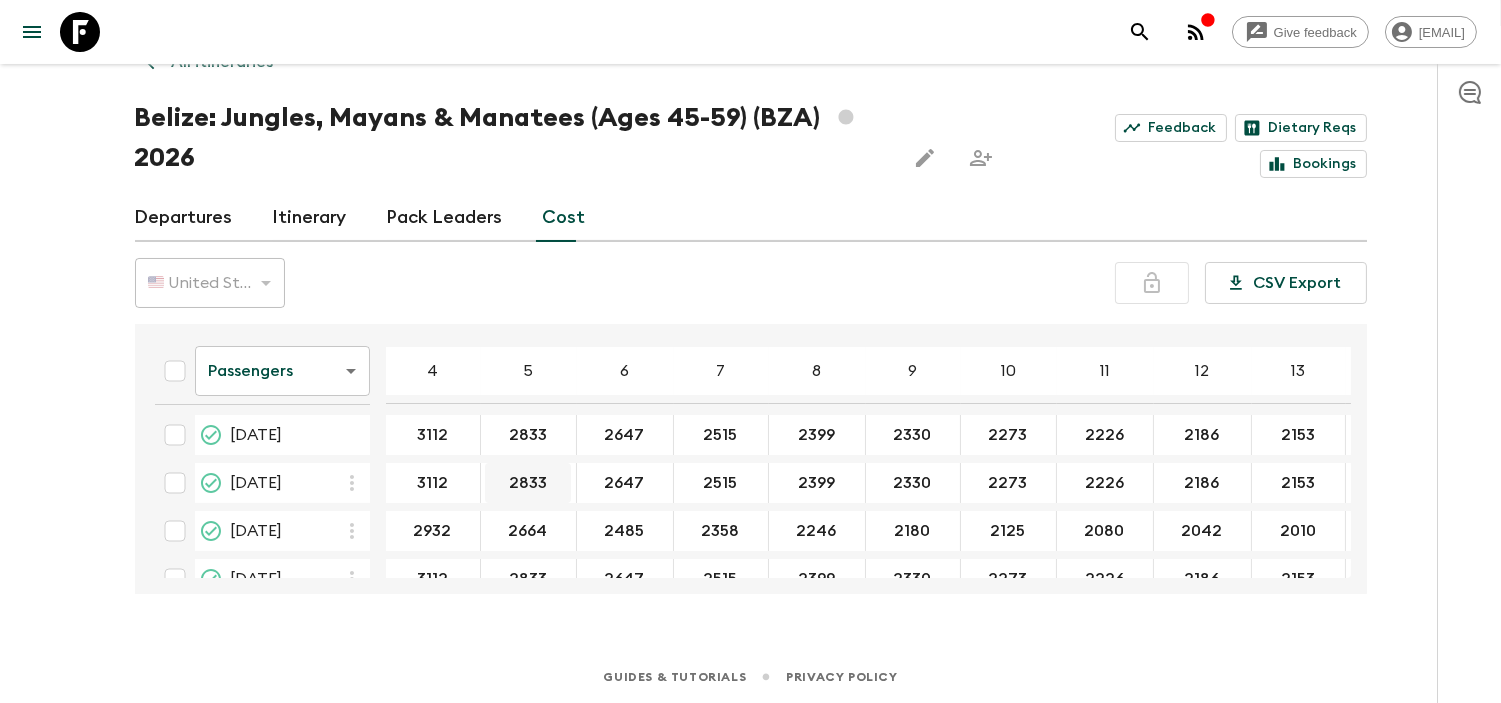 scroll, scrollTop: 0, scrollLeft: 0, axis: both 